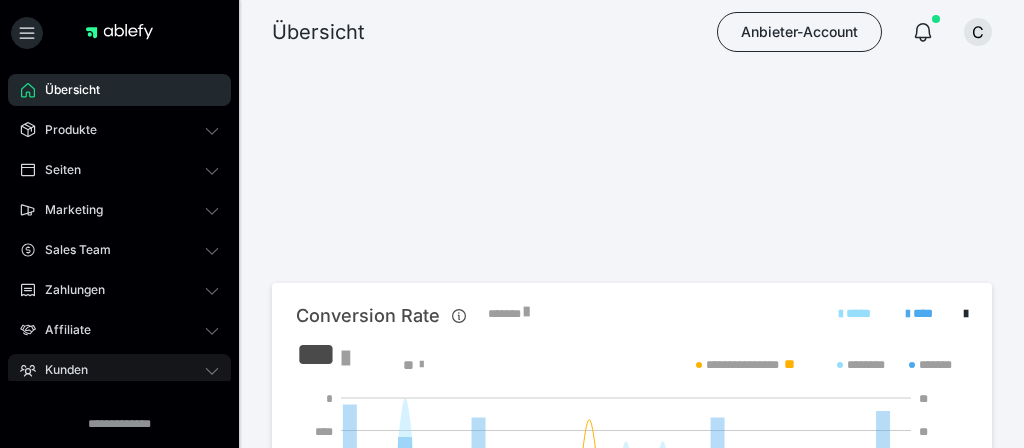 scroll, scrollTop: 0, scrollLeft: 0, axis: both 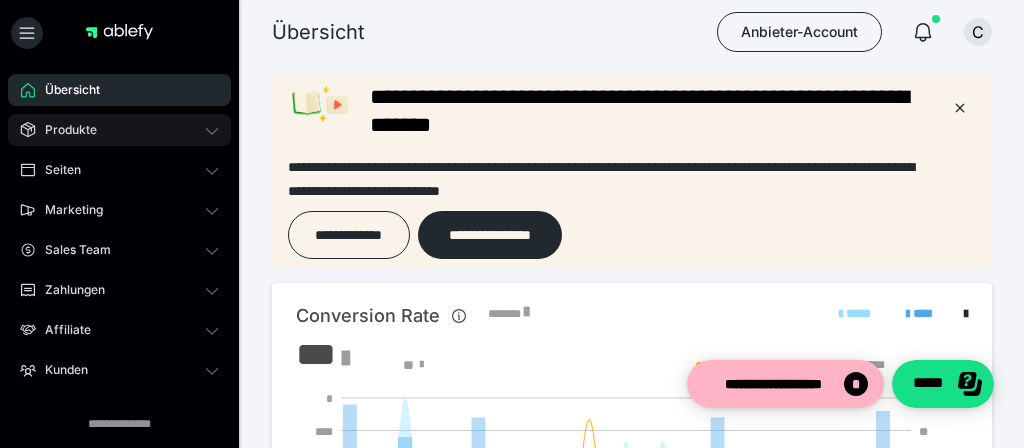 click on "Produkte" at bounding box center (64, 130) 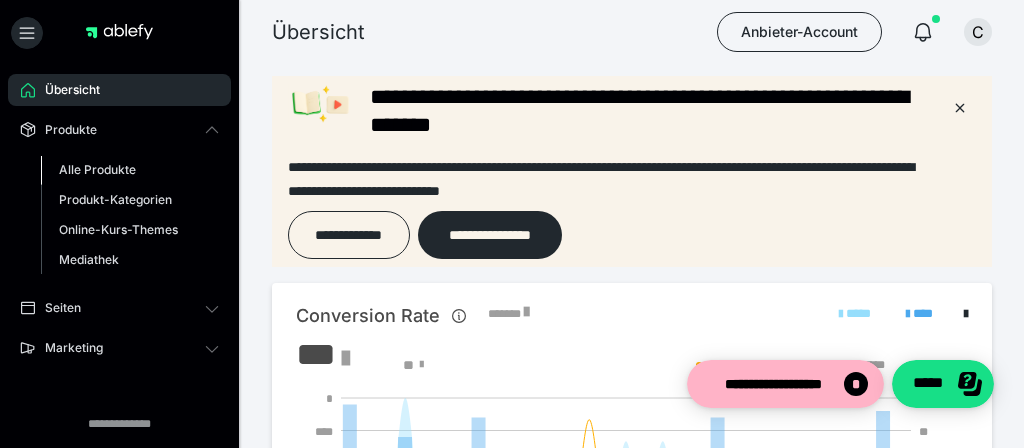 click on "Alle Produkte" at bounding box center [97, 169] 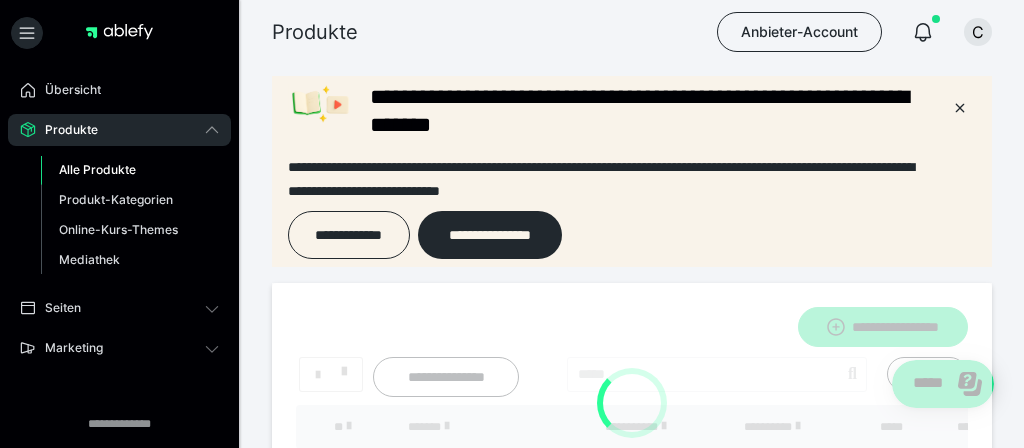 scroll, scrollTop: 0, scrollLeft: 0, axis: both 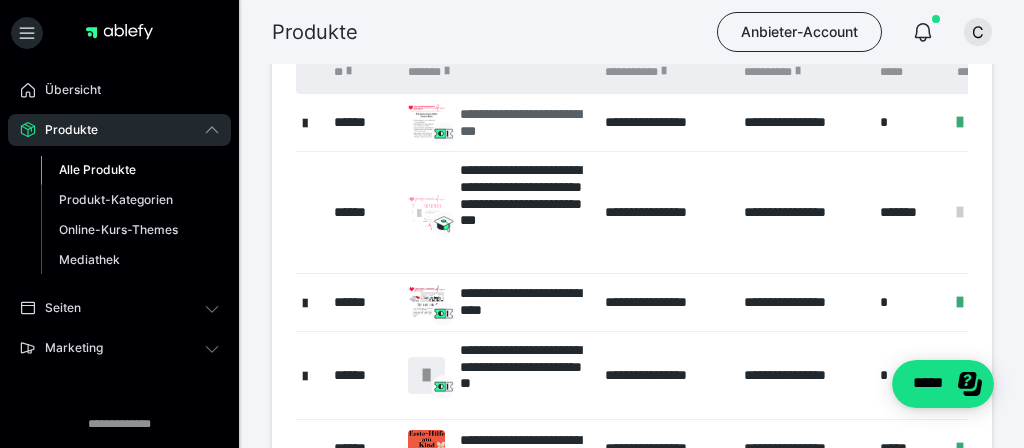 click on "**********" at bounding box center [522, 123] 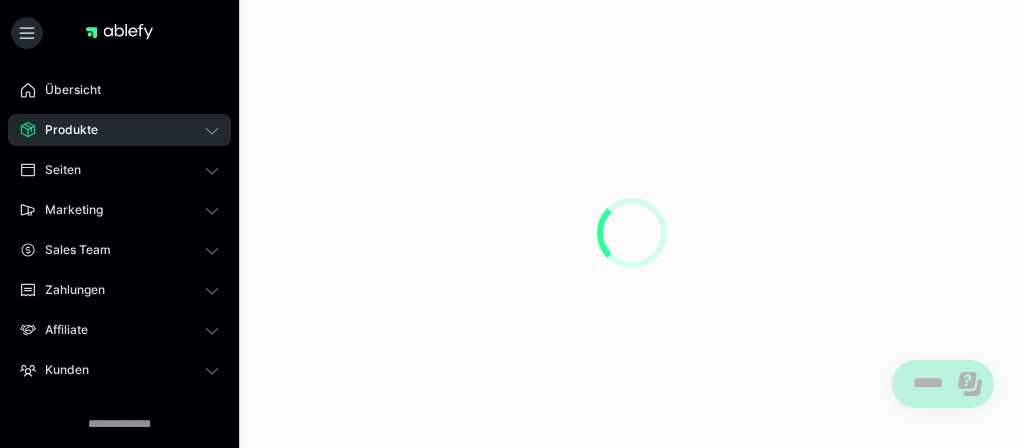 scroll, scrollTop: 0, scrollLeft: 0, axis: both 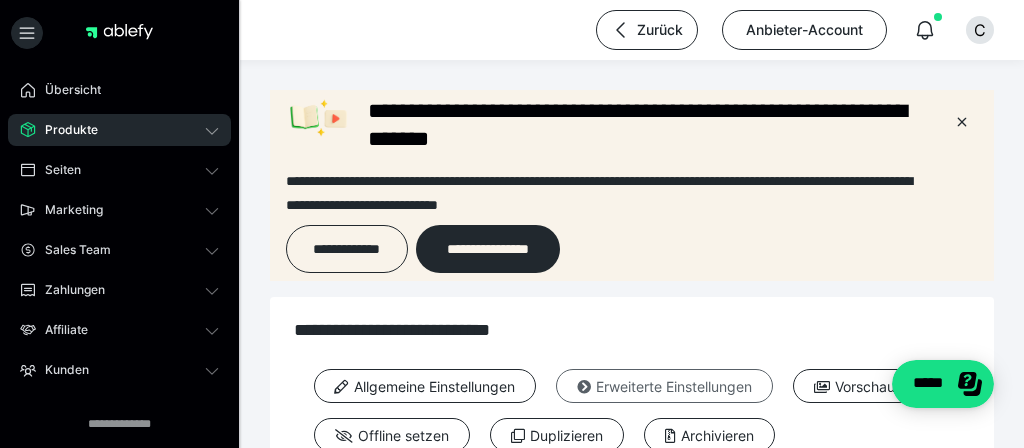 click on "Erweiterte Einstellungen" at bounding box center (664, 386) 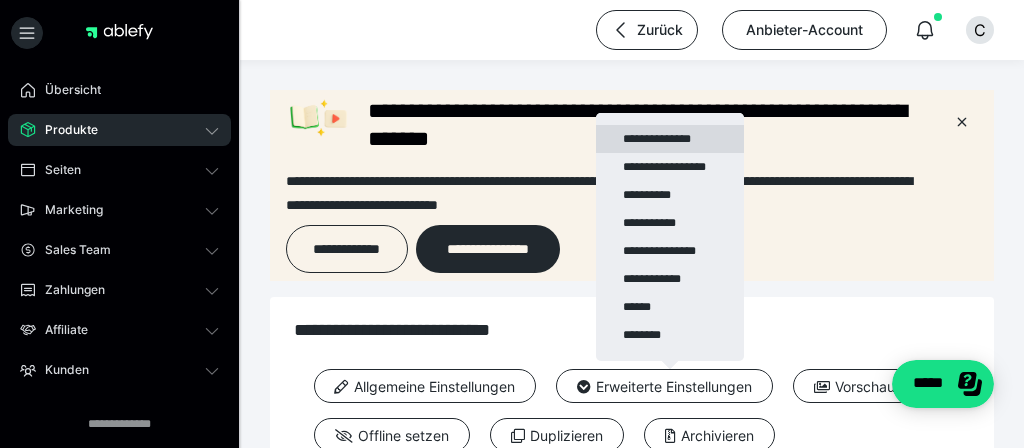click on "**********" at bounding box center (670, 139) 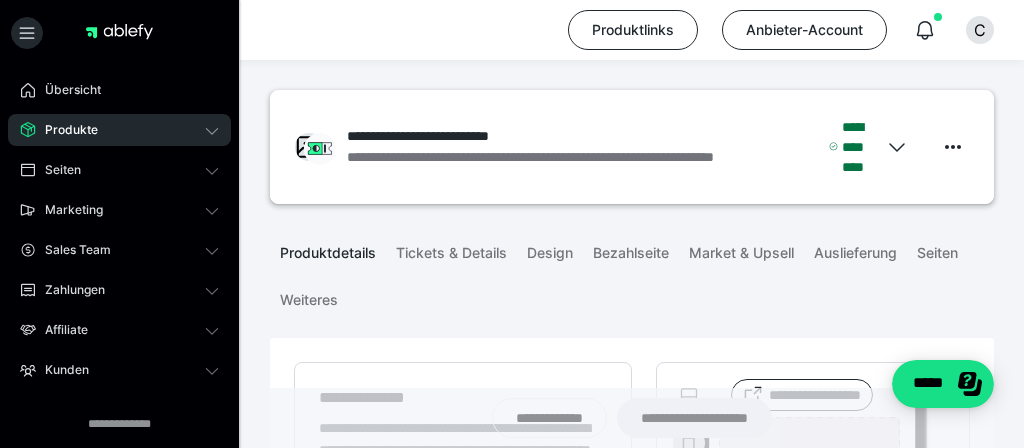 type on "**********" 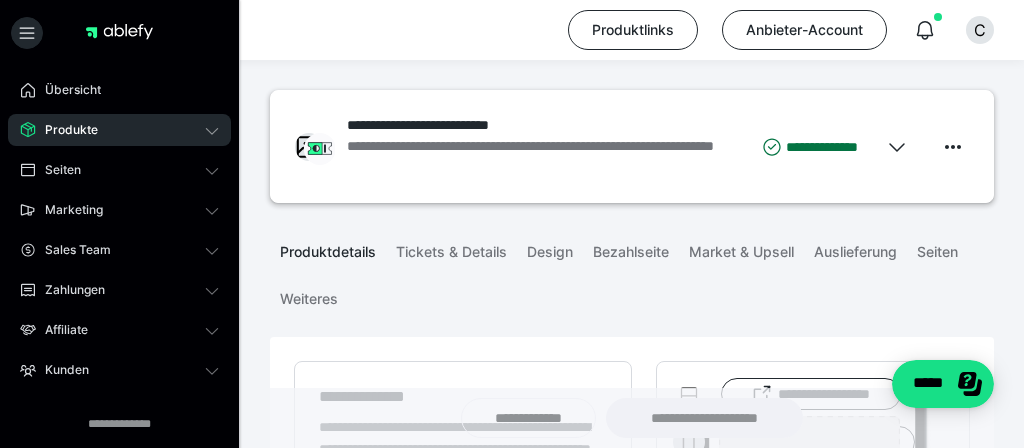 type on "**********" 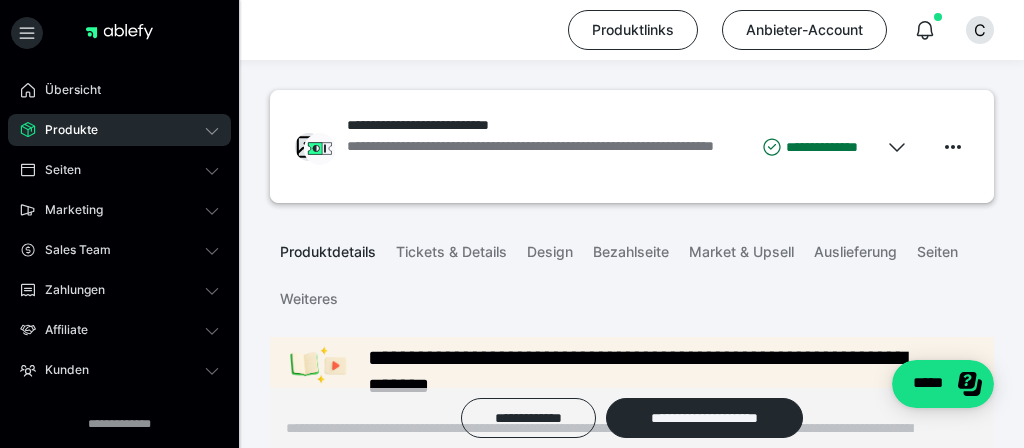 scroll, scrollTop: 0, scrollLeft: 0, axis: both 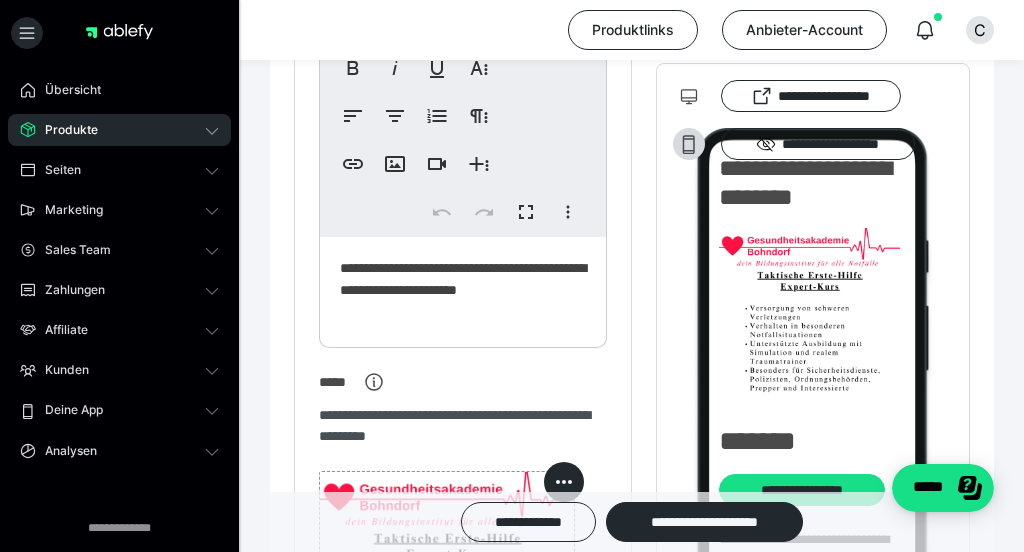 click on "**********" at bounding box center [463, 279] 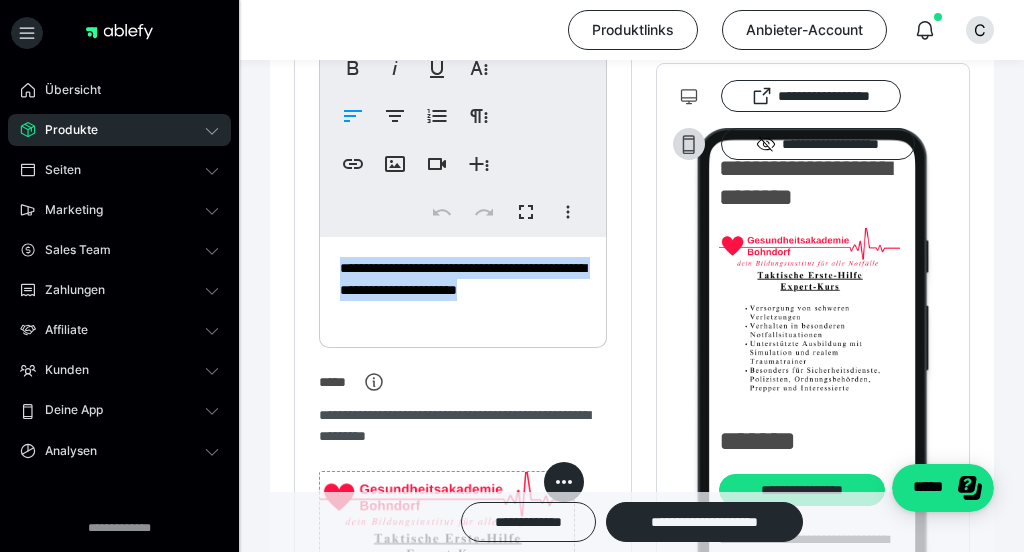 drag, startPoint x: 575, startPoint y: 288, endPoint x: 335, endPoint y: 259, distance: 241.74573 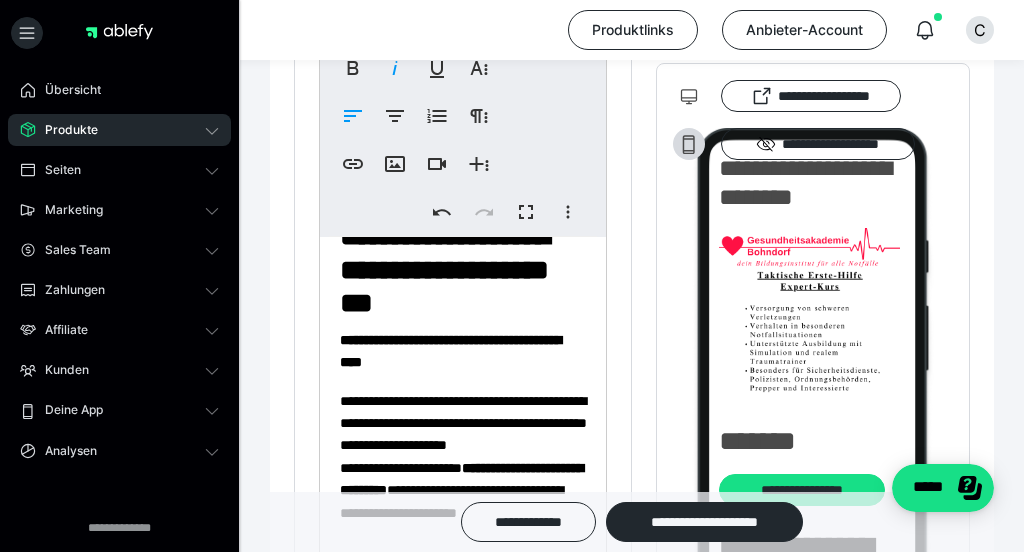 scroll, scrollTop: 50, scrollLeft: 0, axis: vertical 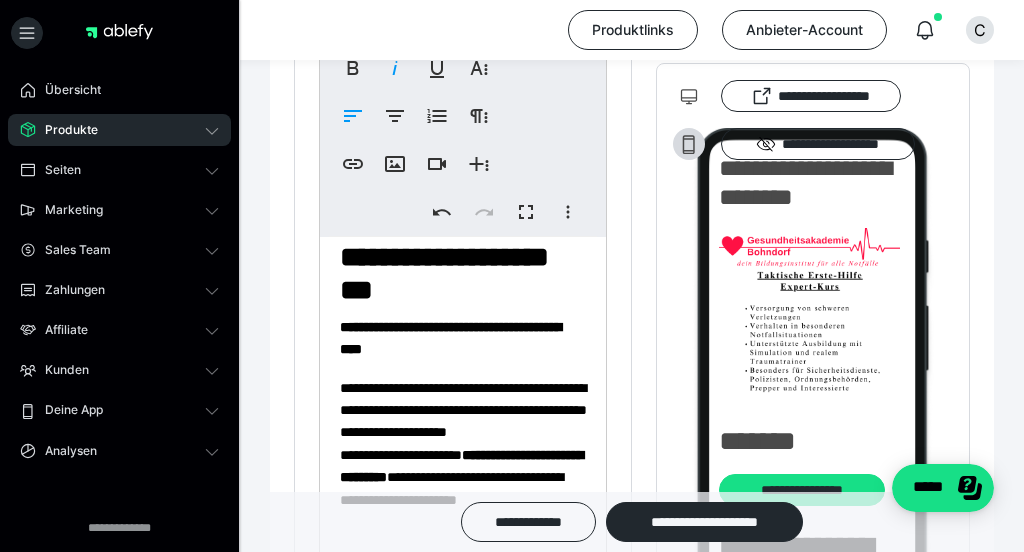 click on "**********" at bounding box center [463, 257] 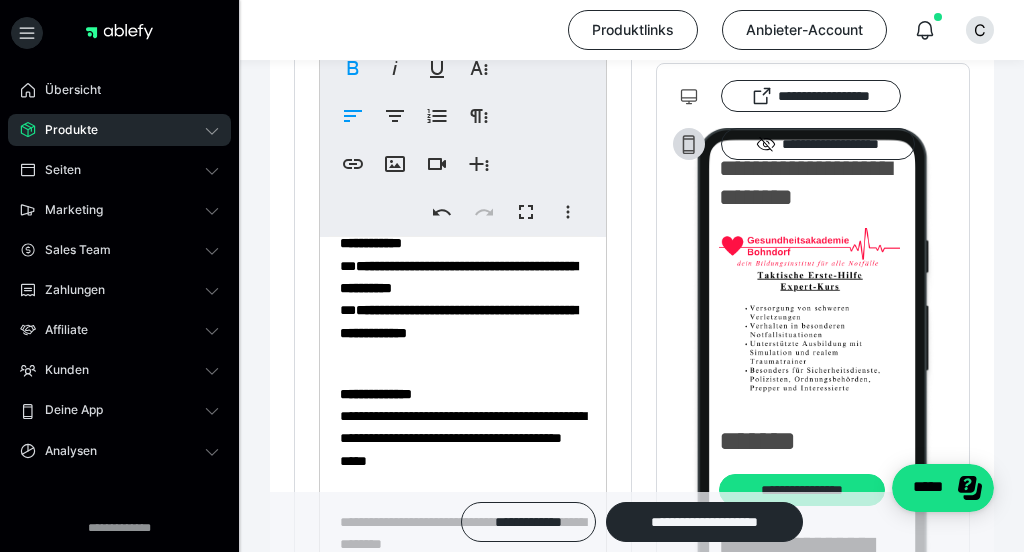 scroll, scrollTop: 501, scrollLeft: 0, axis: vertical 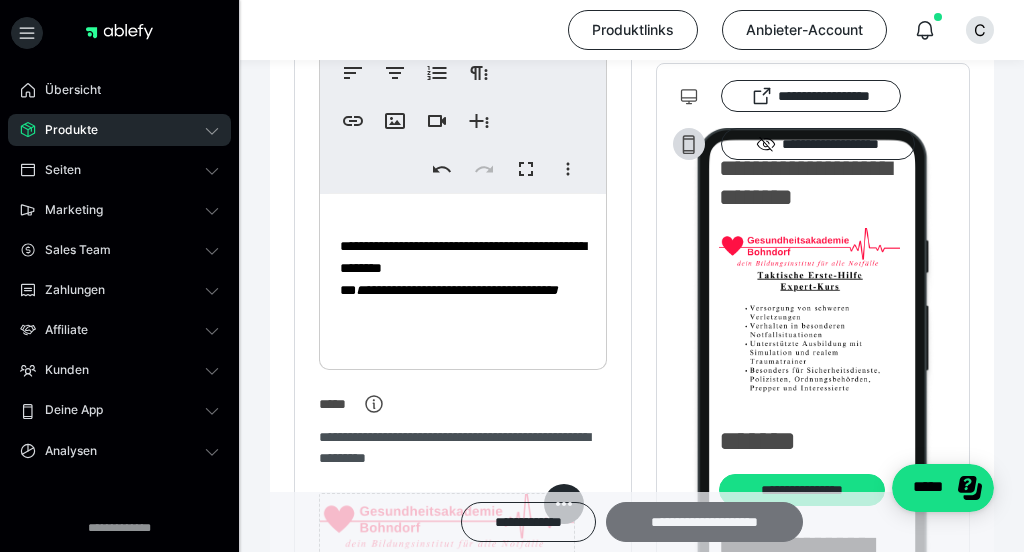 click on "**********" at bounding box center [704, 522] 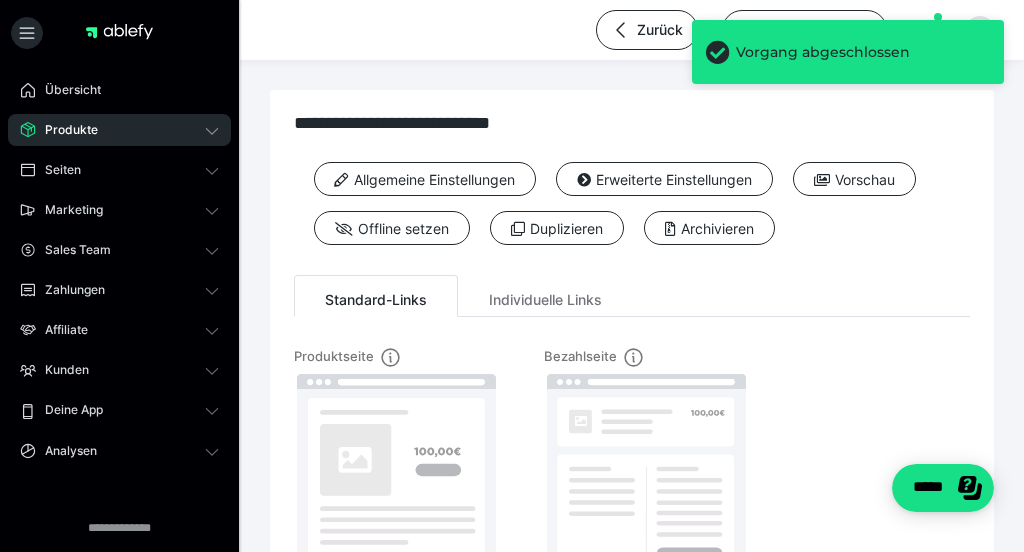 scroll, scrollTop: 0, scrollLeft: 0, axis: both 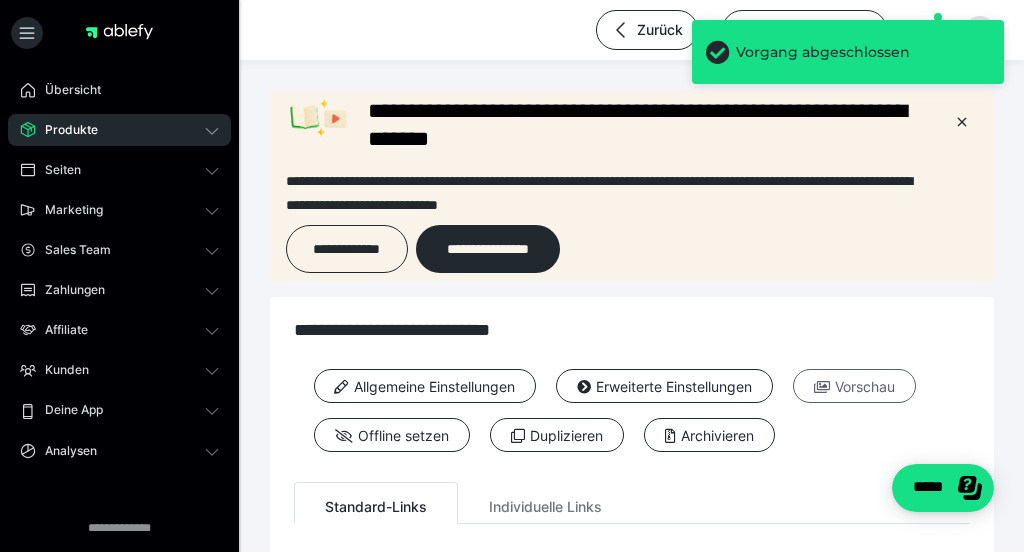 click on "Vorschau" at bounding box center [854, 386] 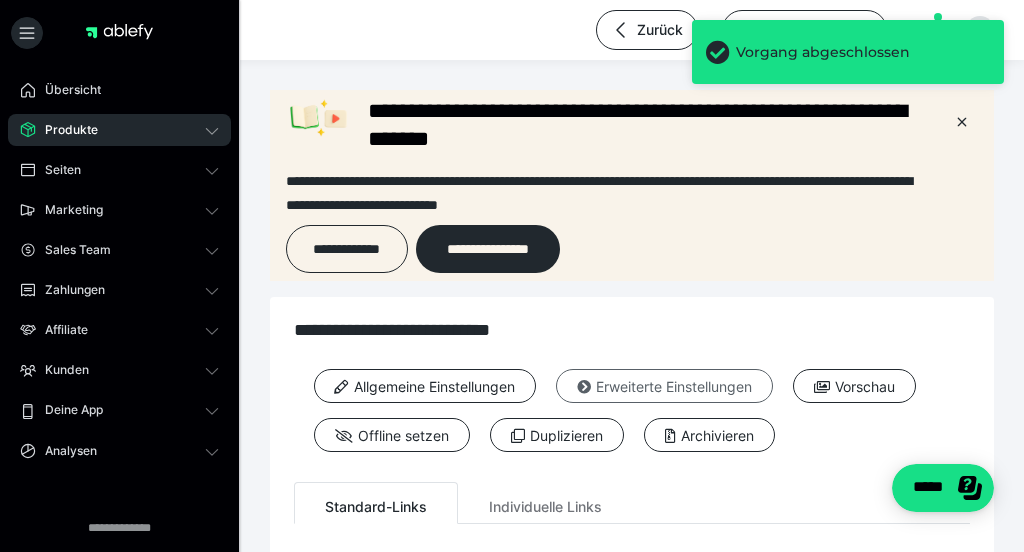 click on "Erweiterte Einstellungen" at bounding box center [664, 386] 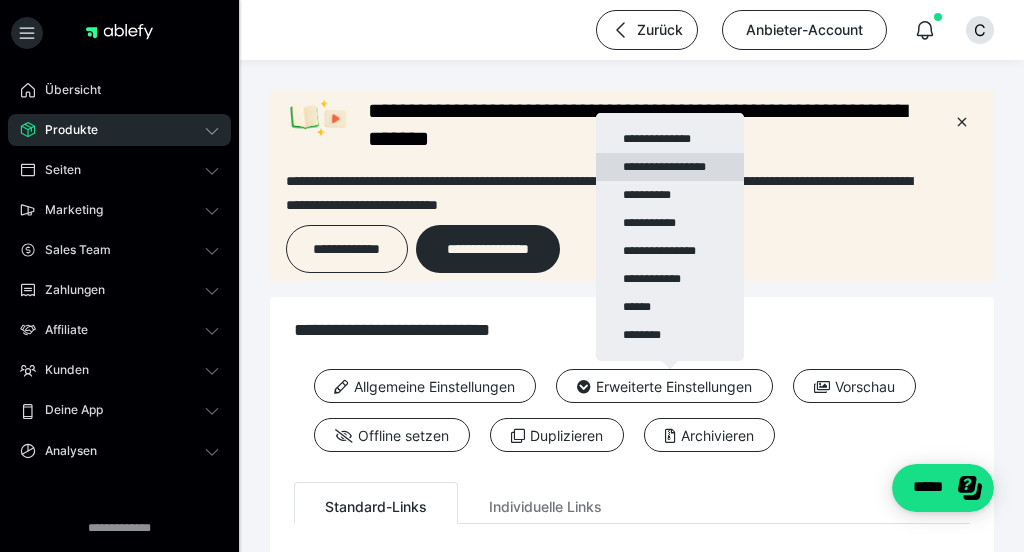 click on "**********" at bounding box center (670, 167) 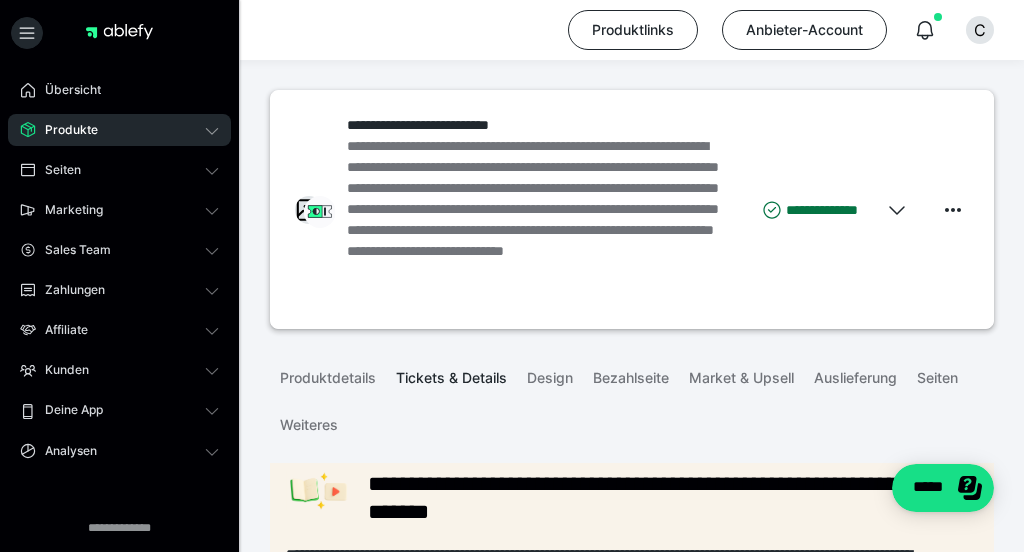 scroll, scrollTop: 0, scrollLeft: 0, axis: both 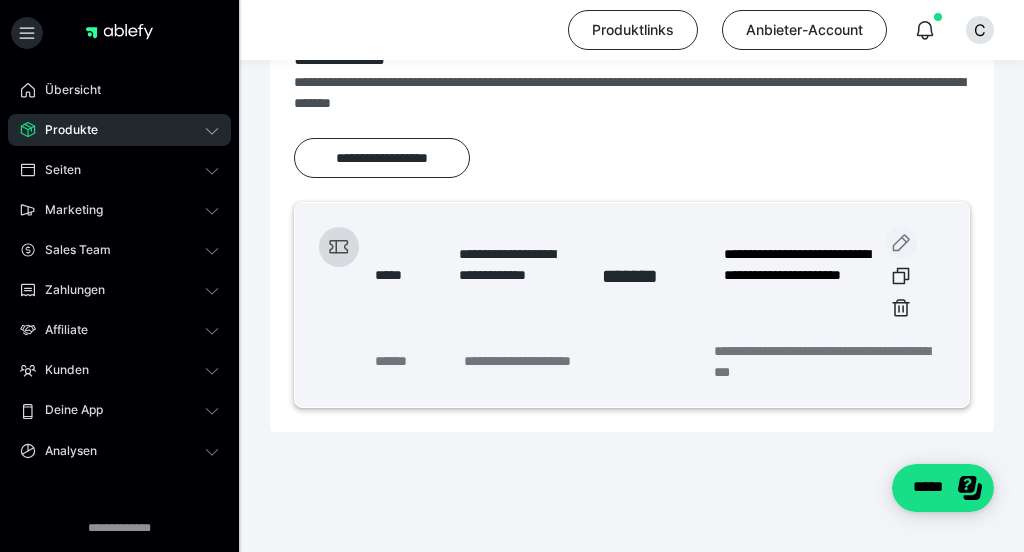 click 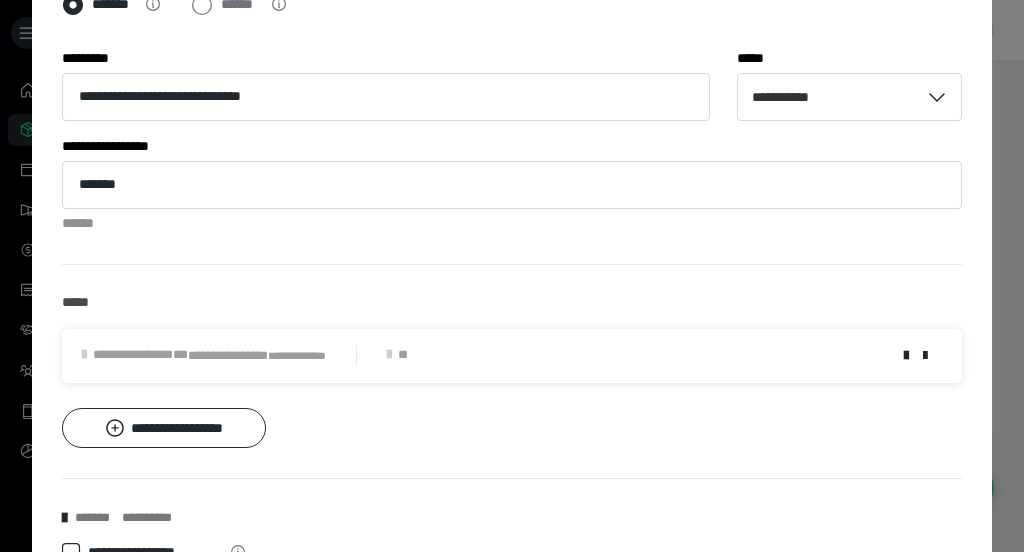 scroll, scrollTop: 694, scrollLeft: 0, axis: vertical 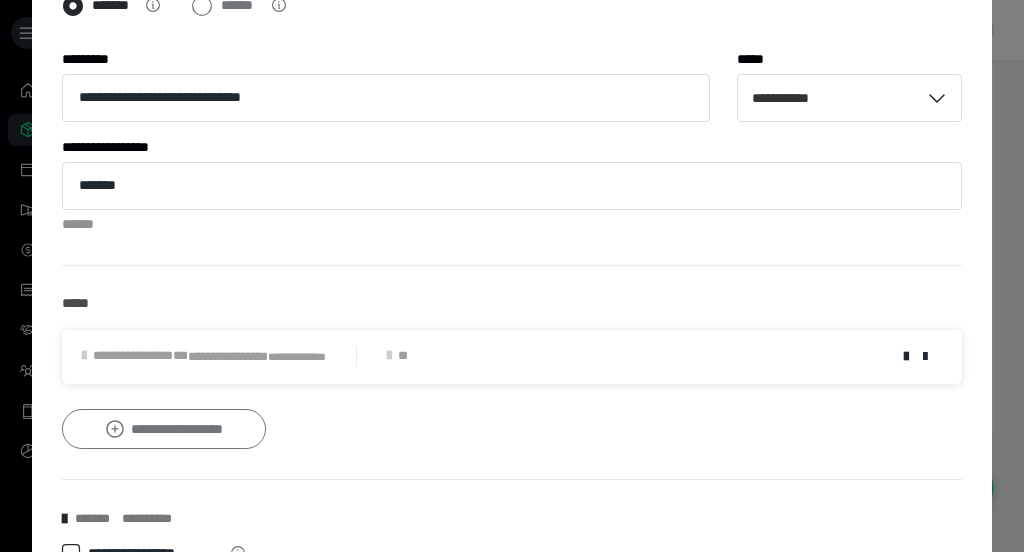 click on "**********" at bounding box center (164, 429) 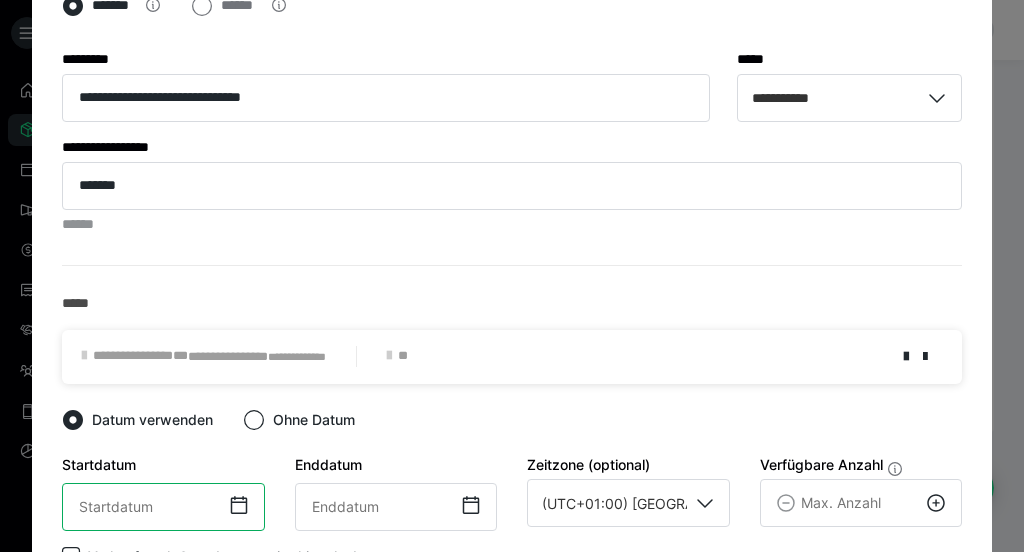 scroll, scrollTop: 965, scrollLeft: 0, axis: vertical 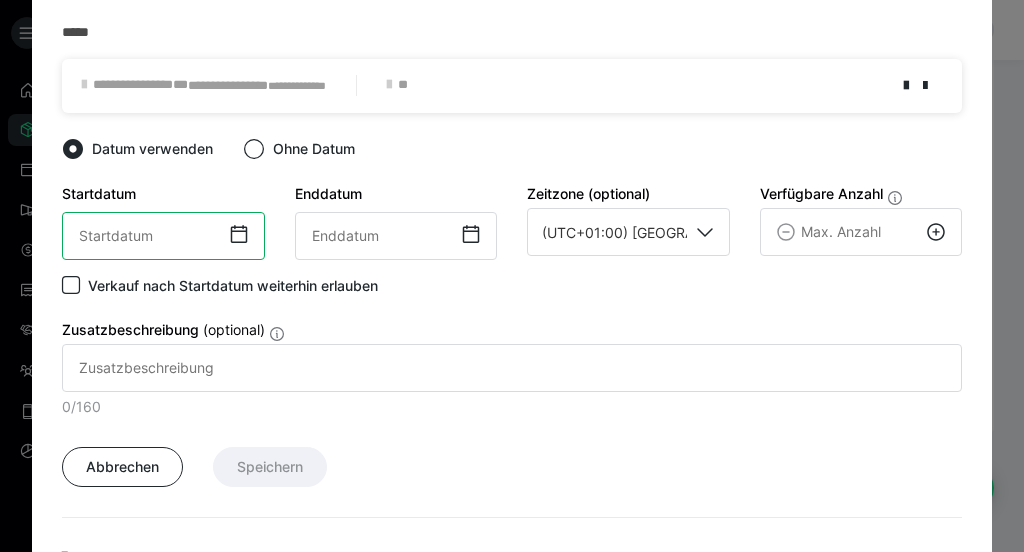click on "‹ [DATE] › Su Mo Tu We Th Fr Sa 29 30 1 2 3 4 5 6 7 8 9 10 11 12 13 14 15 16 17 18 19 20 21 22 23 24 25 26 27 28 29 30 31 1 2 3 4 5 6 7 8 9 00:00" at bounding box center (163, 236) 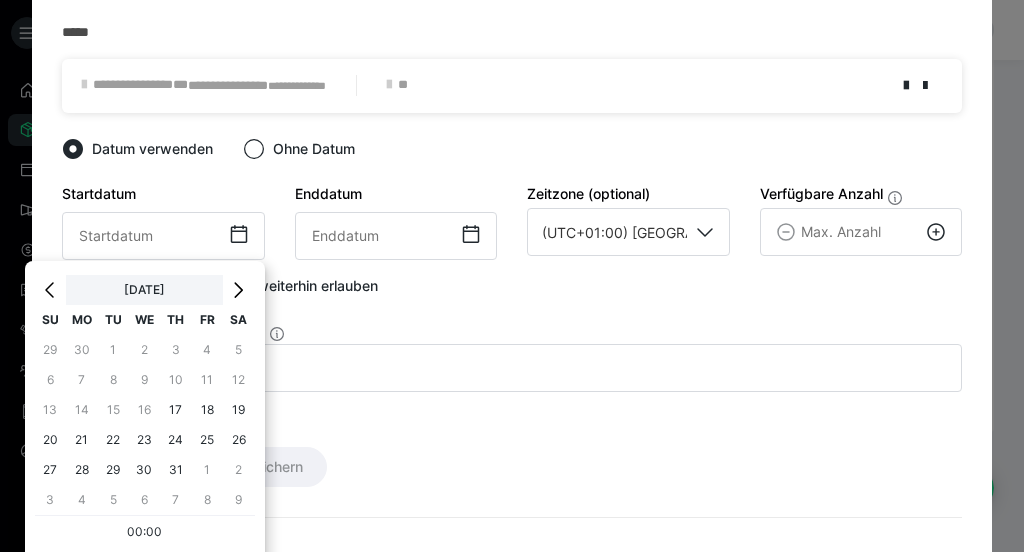 click on "[DATE]" at bounding box center (144, 290) 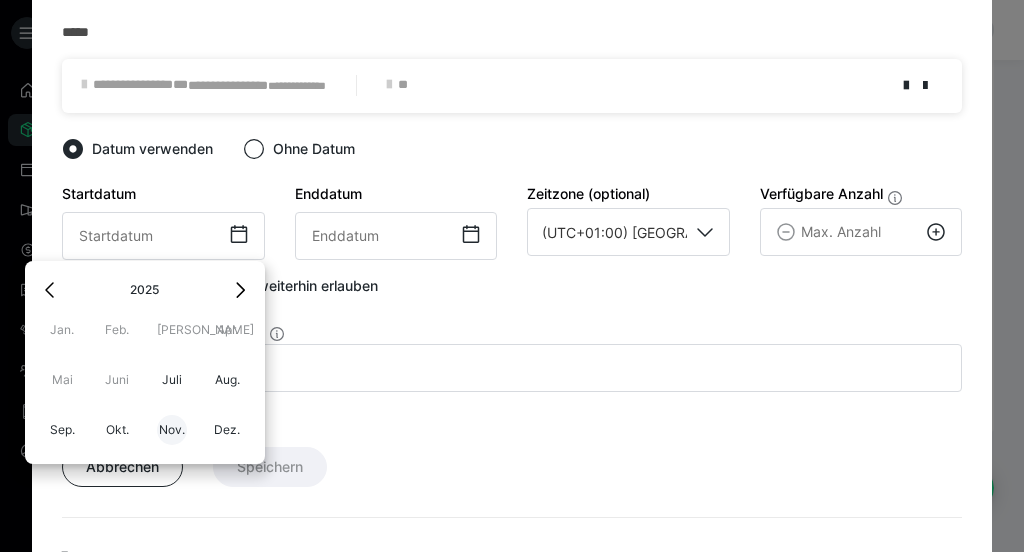 click on "Nov." at bounding box center [172, 430] 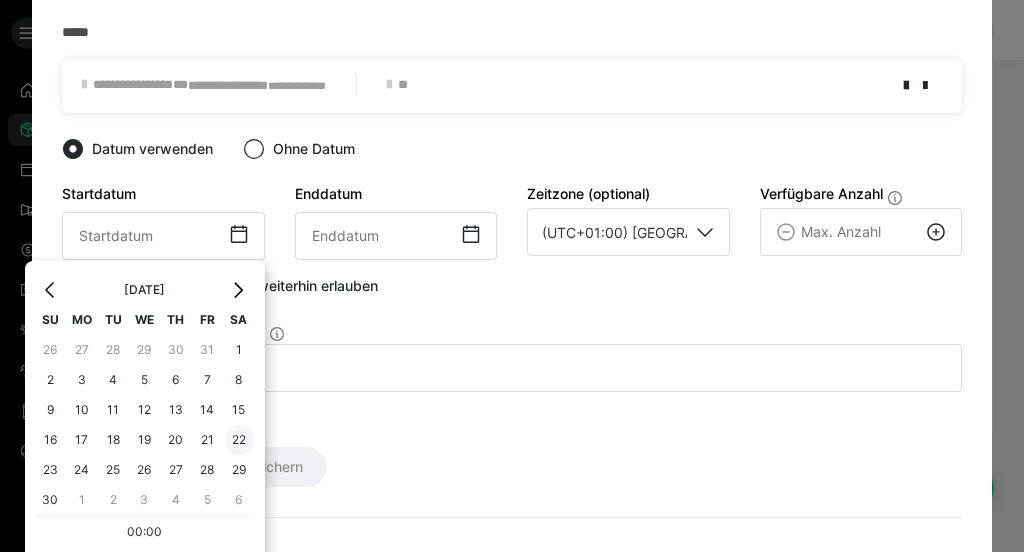 click on "22" at bounding box center [239, 440] 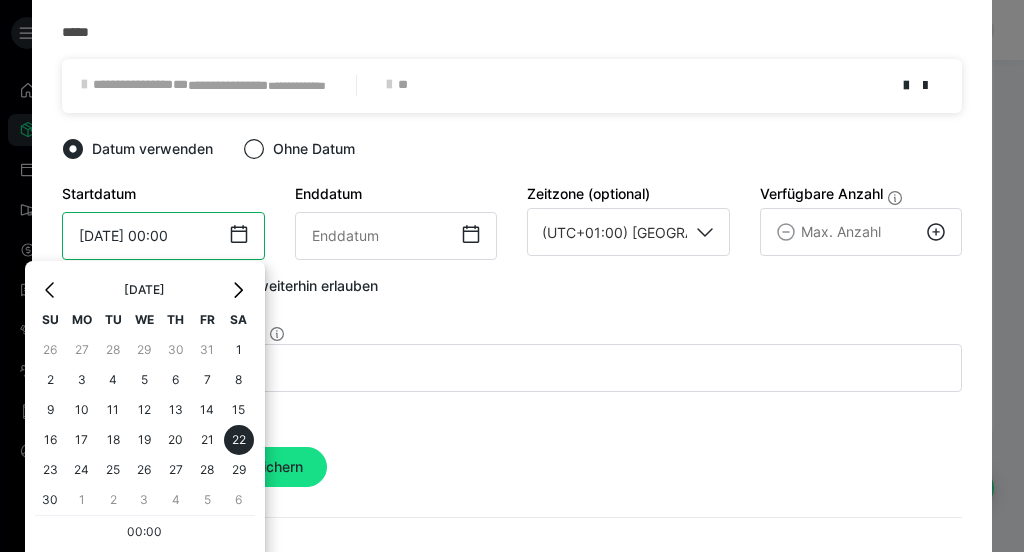 click on "[DATE] 00:00" at bounding box center [163, 236] 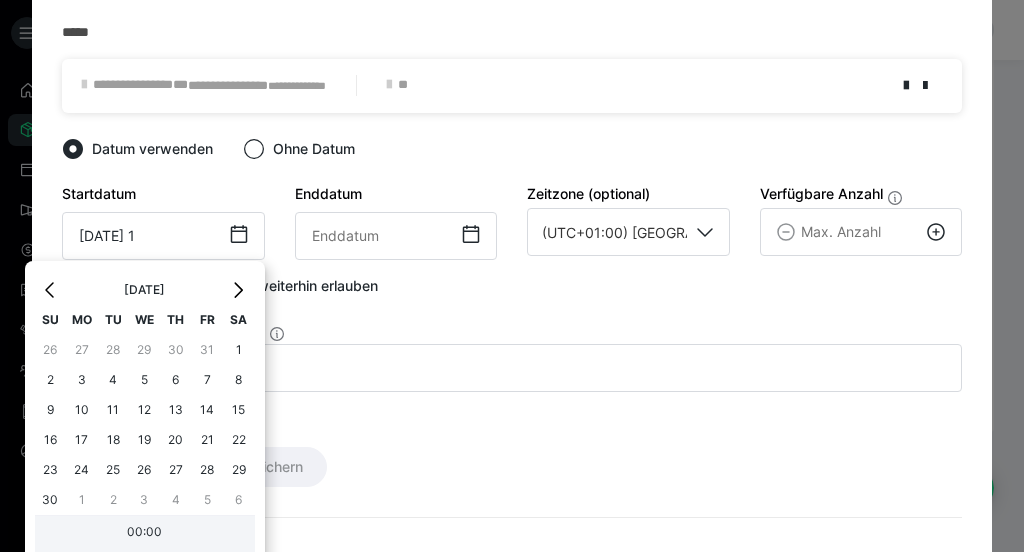 click on "00:00" at bounding box center [145, 534] 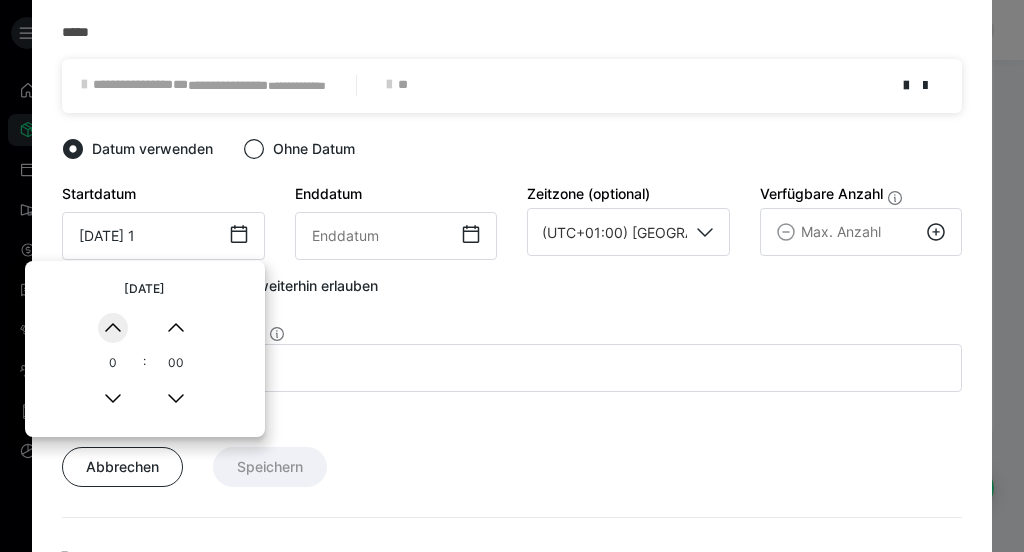 click on "▲" at bounding box center (113, 328) 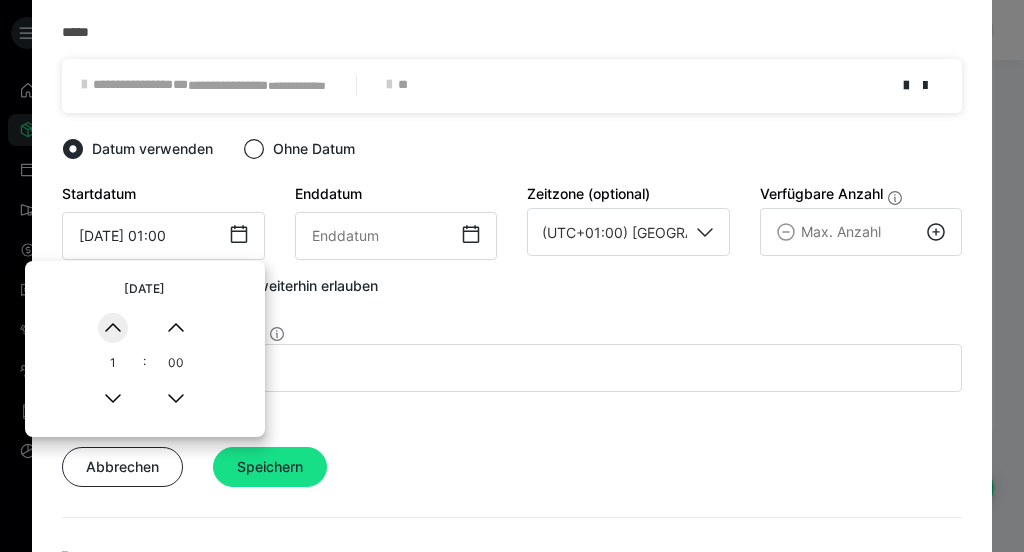 click on "▲" at bounding box center [113, 328] 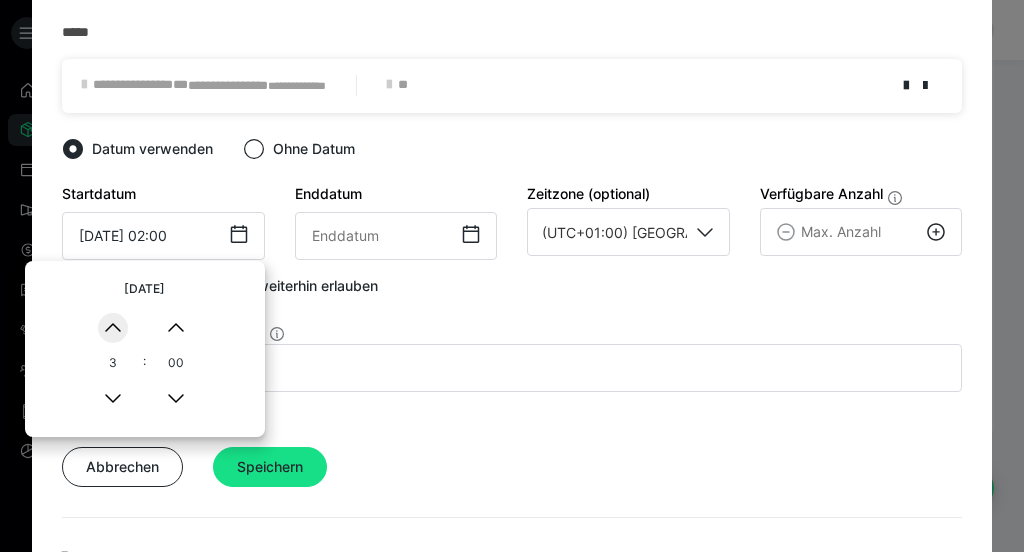 click on "▲" at bounding box center (113, 328) 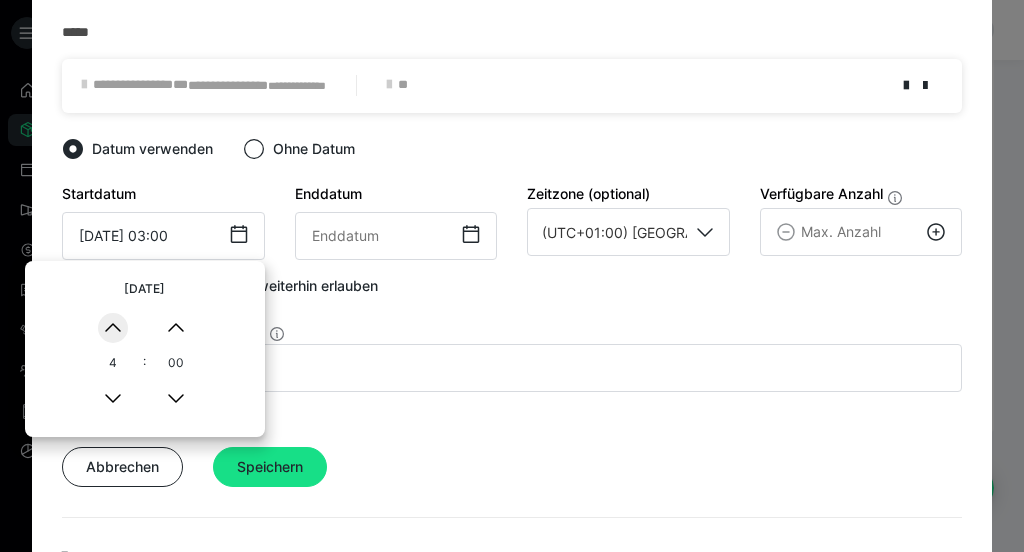 click on "▲" at bounding box center (113, 328) 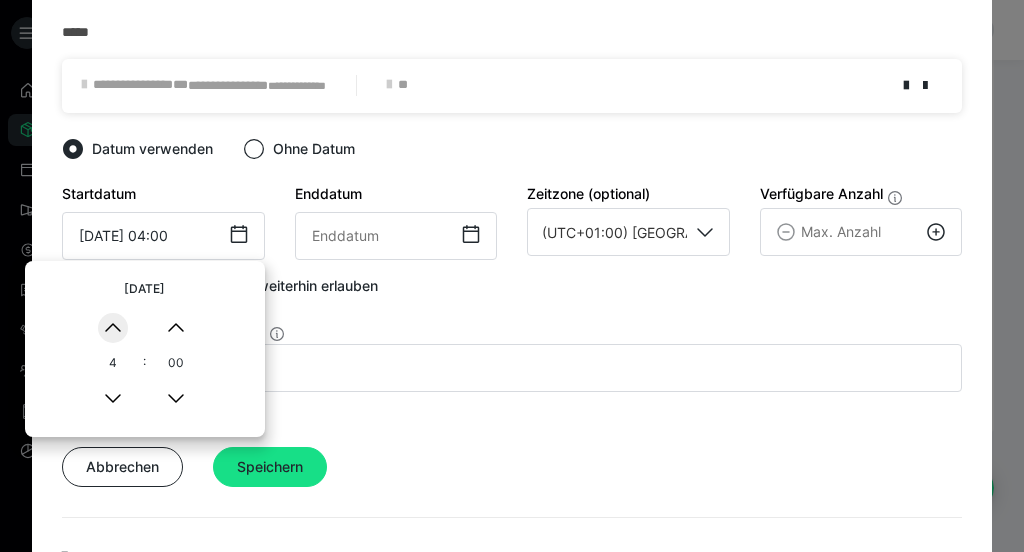 click on "▲" at bounding box center (113, 328) 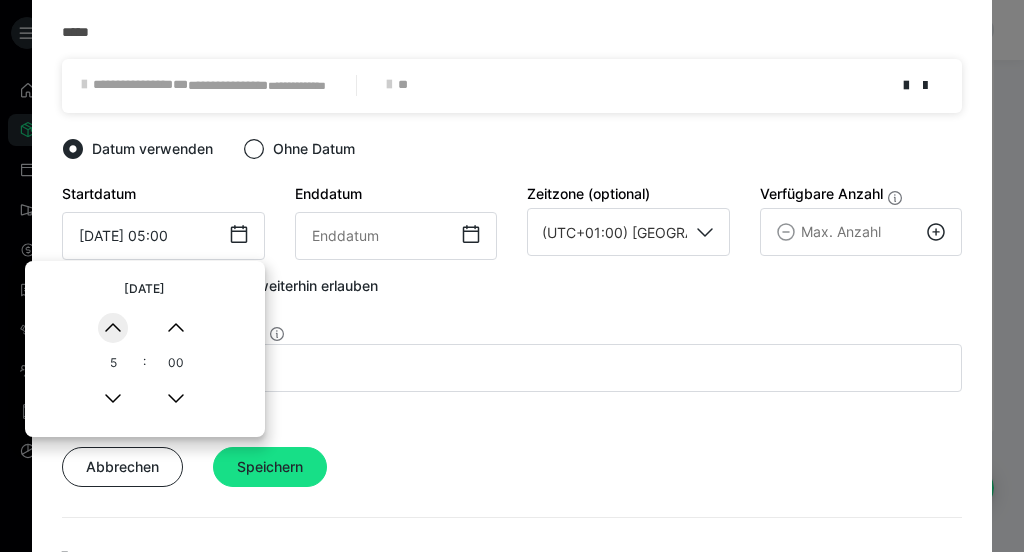 click on "▲" at bounding box center (113, 328) 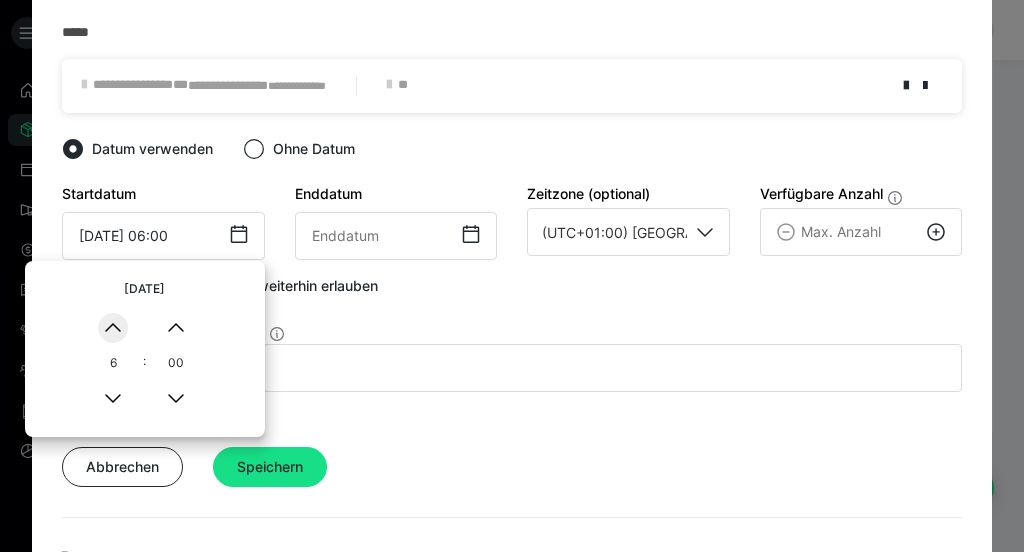 click on "▲" at bounding box center [113, 328] 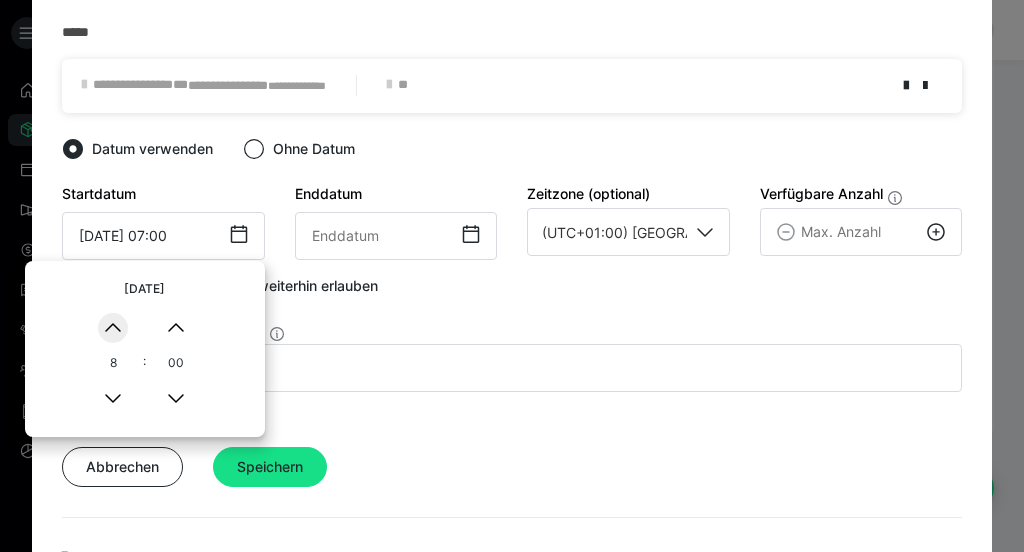 click on "▲" at bounding box center [113, 328] 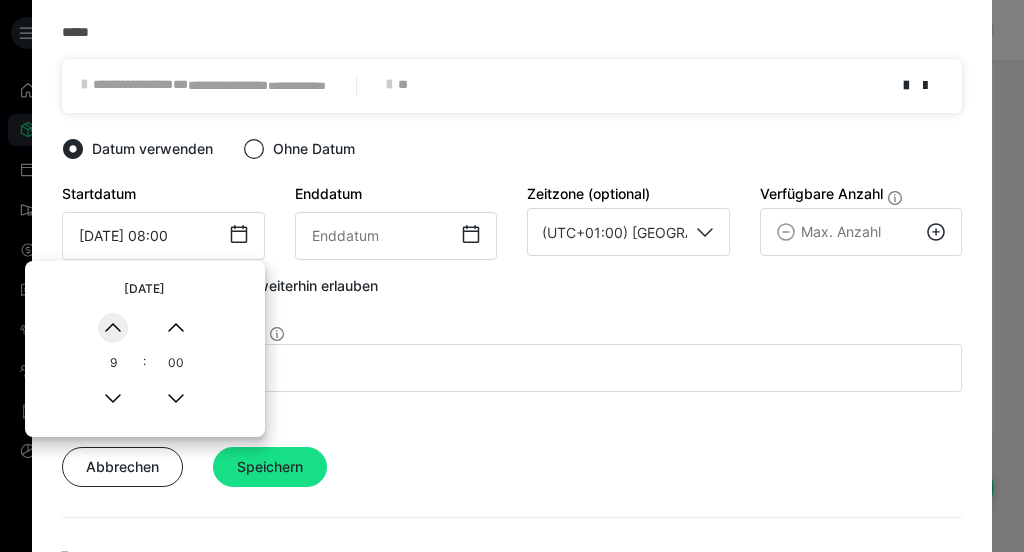click on "▲" at bounding box center (113, 328) 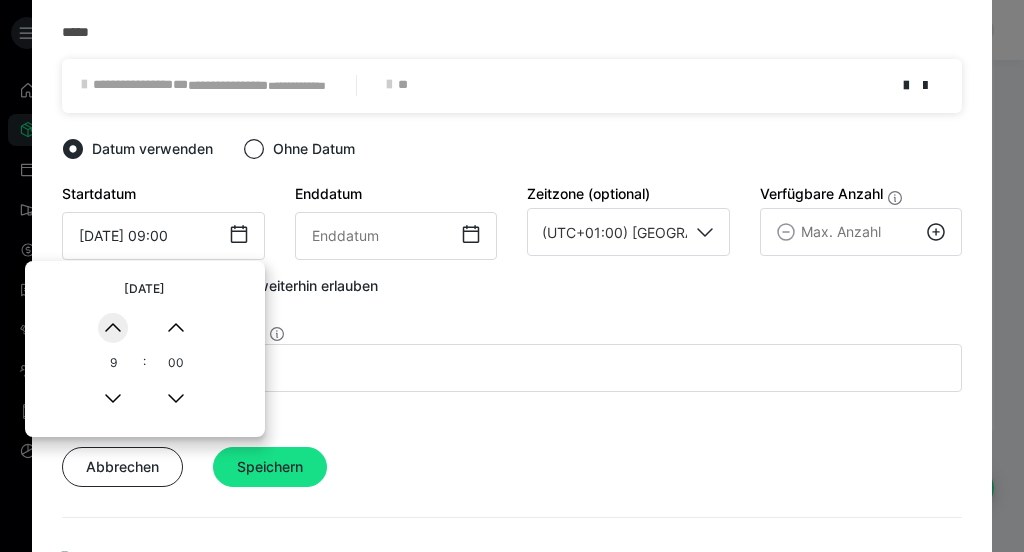 click on "▲" at bounding box center (113, 328) 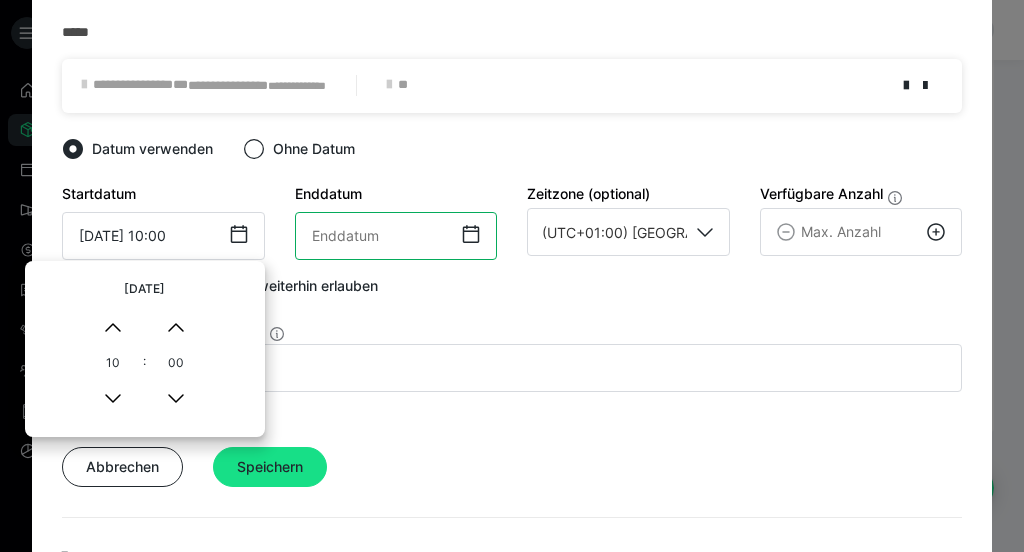 click at bounding box center [396, 236] 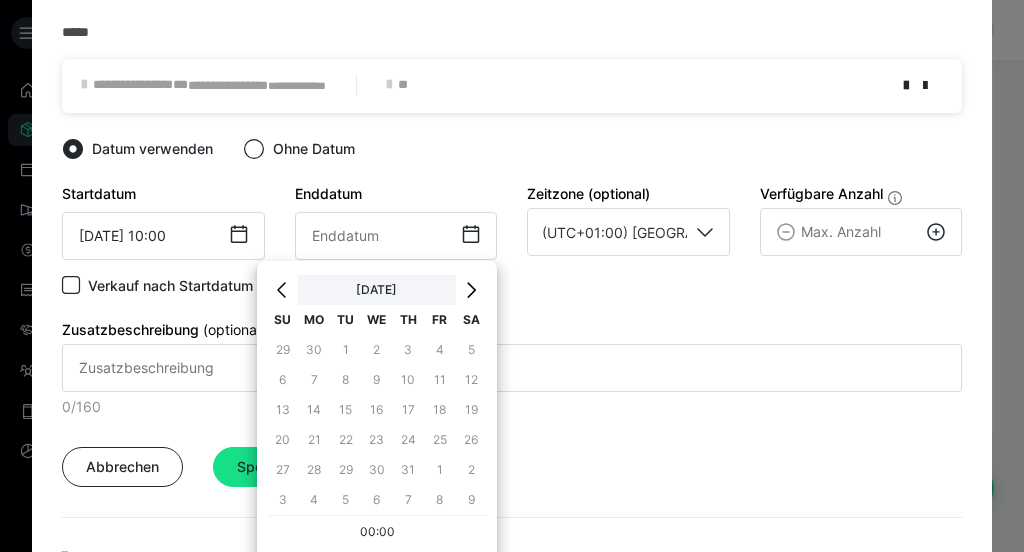 click on "[DATE]" at bounding box center (376, 290) 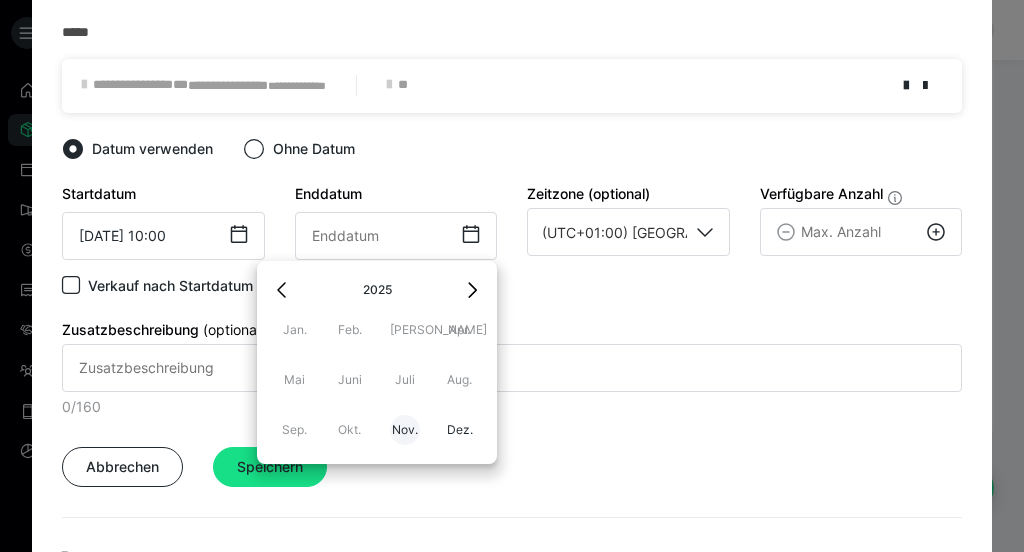 click on "Nov." at bounding box center [405, 430] 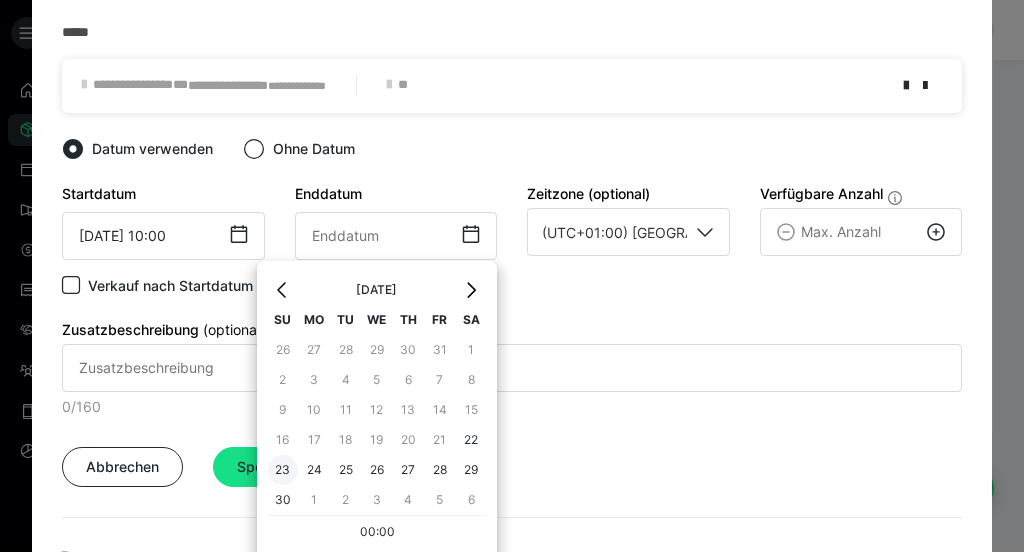 click on "23" at bounding box center [283, 470] 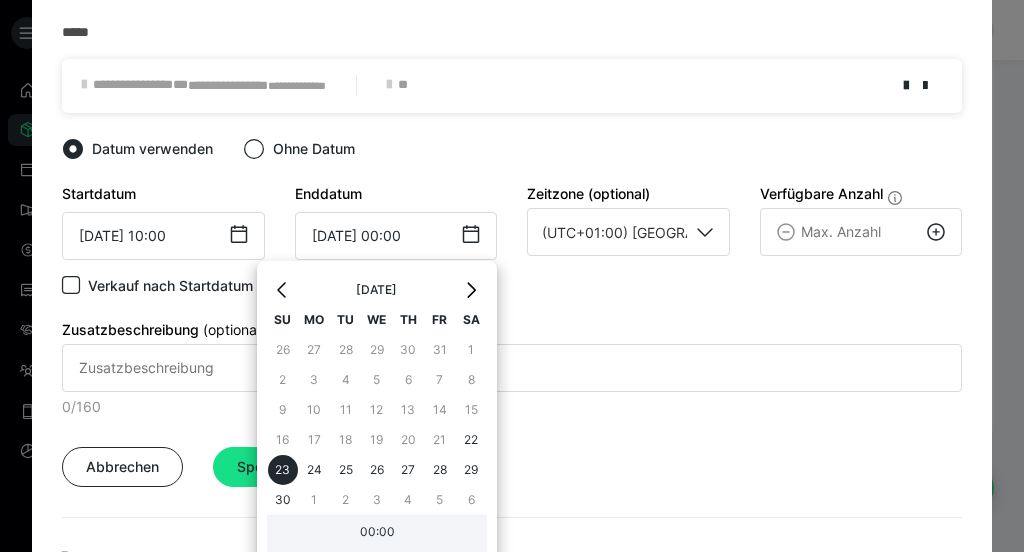click on "00:00" at bounding box center (377, 534) 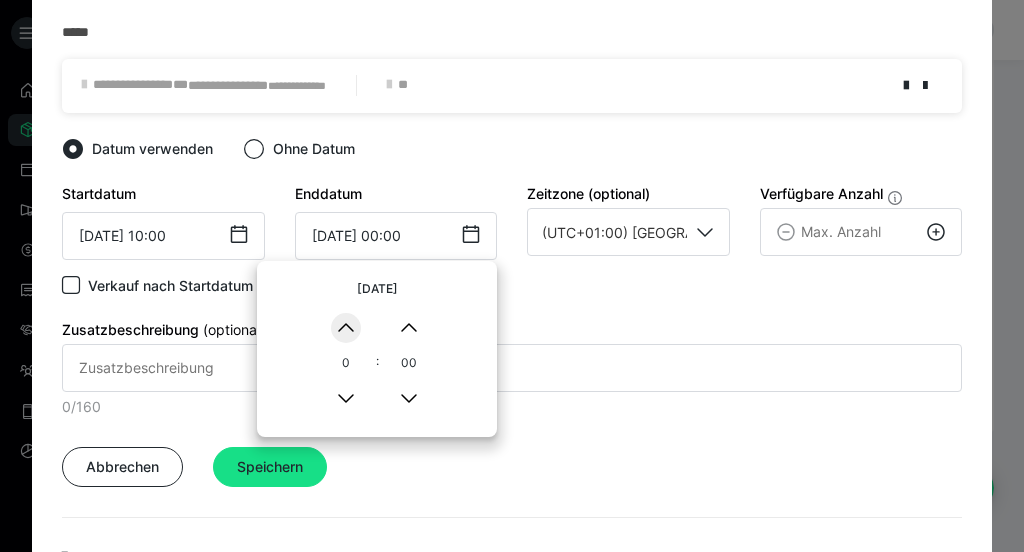click on "▲" at bounding box center [346, 328] 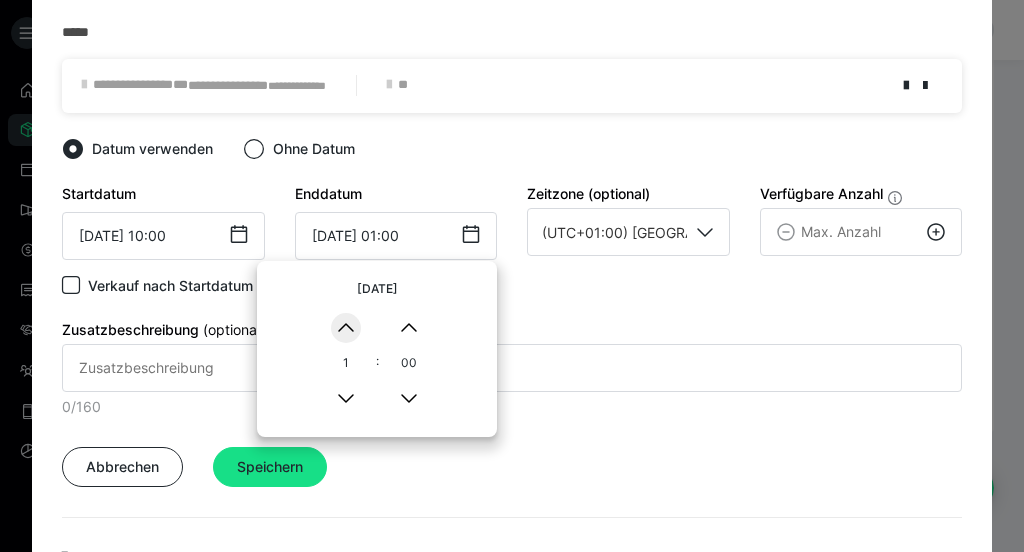click on "▲" at bounding box center (346, 328) 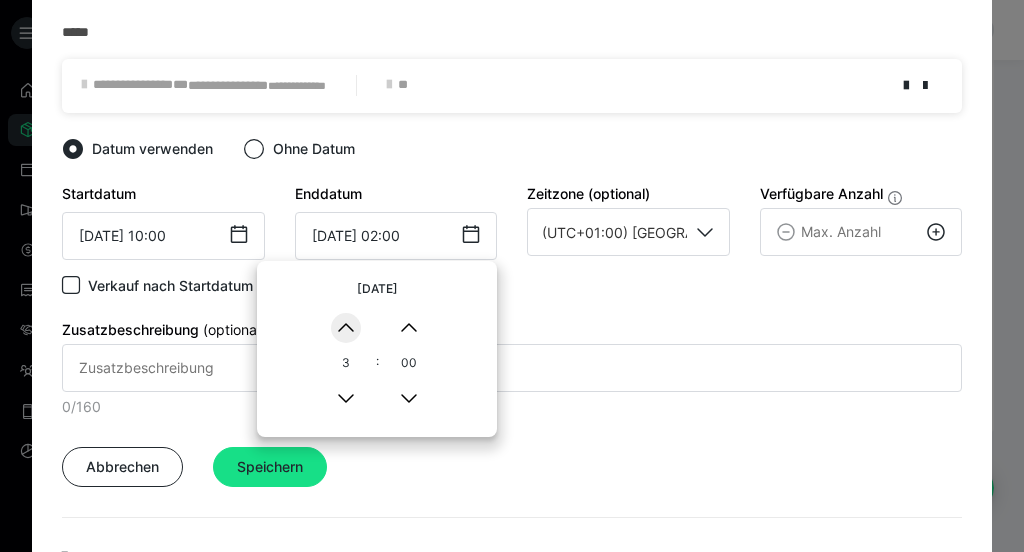 click on "▲" at bounding box center (346, 328) 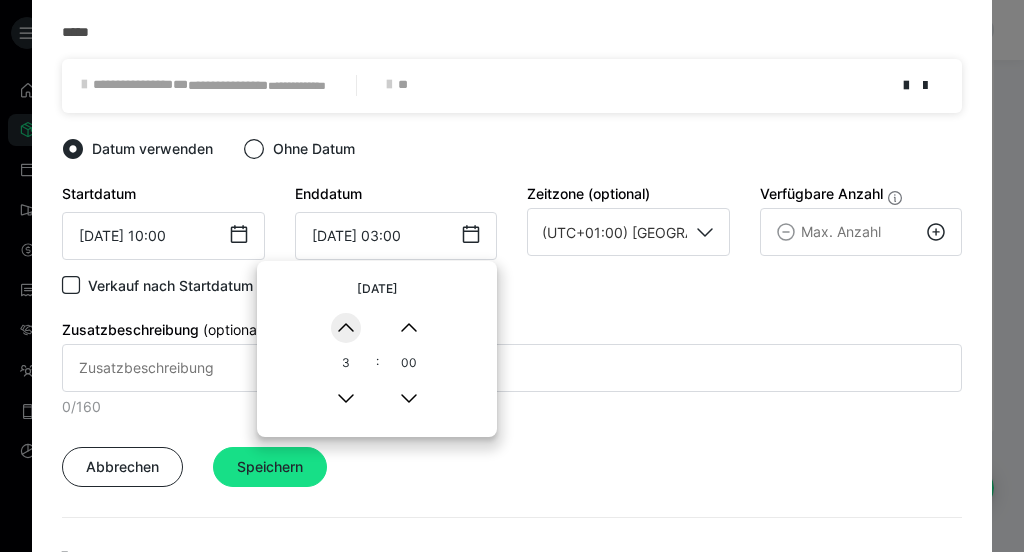 click on "▲" at bounding box center [346, 328] 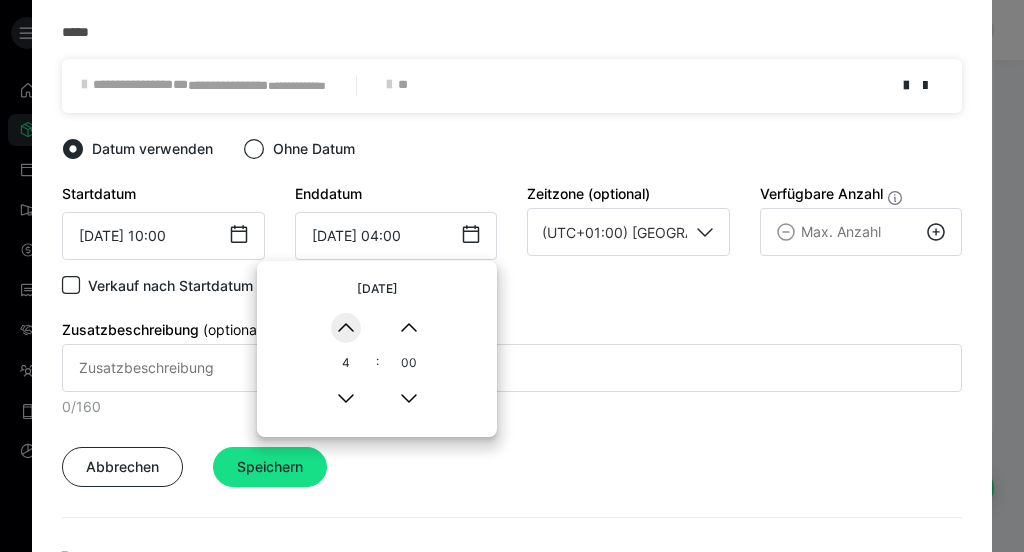 click on "▲" at bounding box center [346, 328] 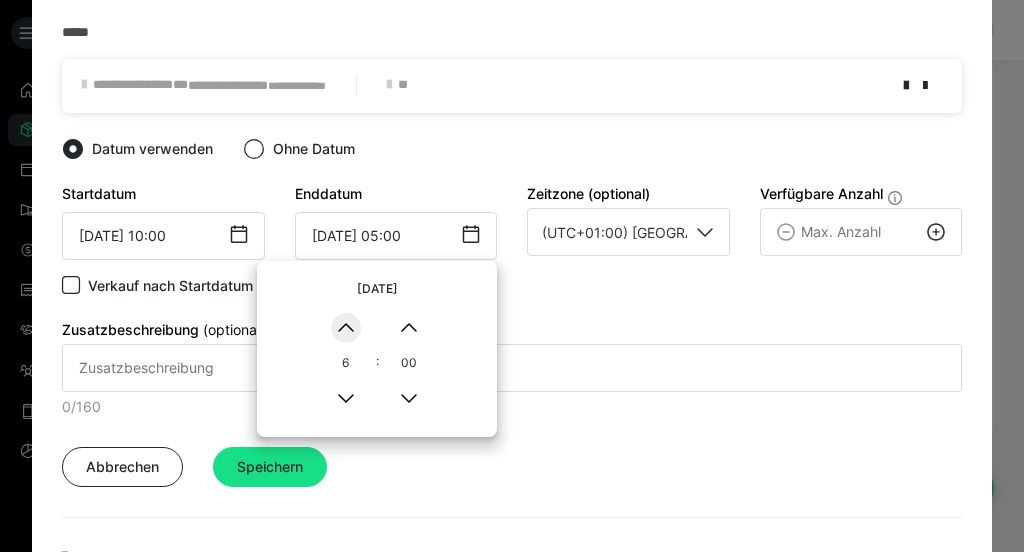 click on "▲" at bounding box center [346, 328] 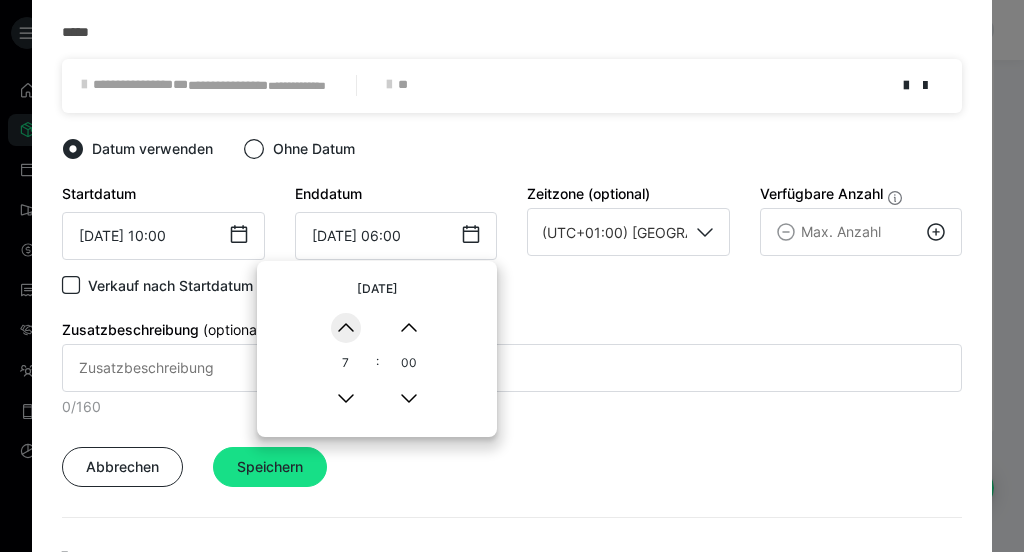 click on "▲" at bounding box center [346, 328] 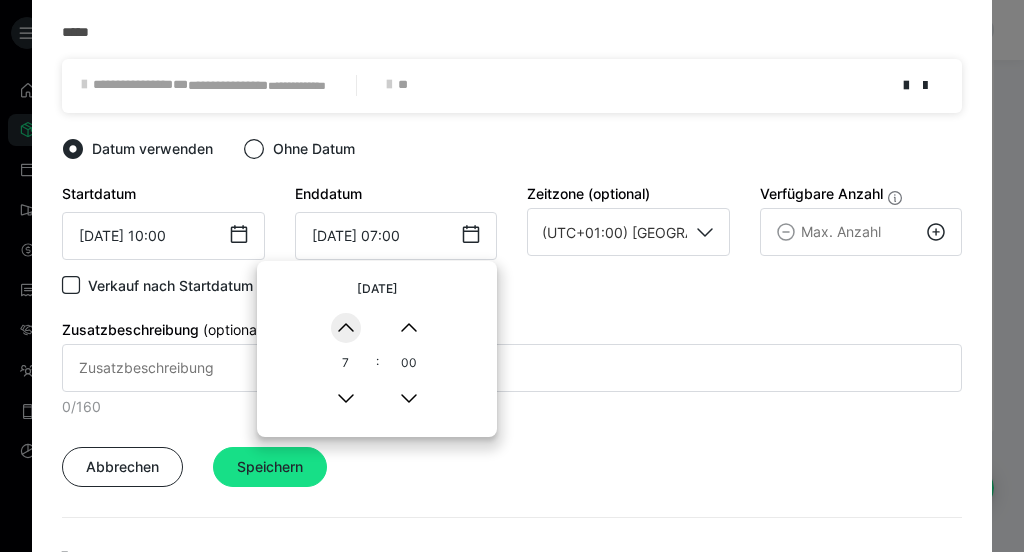 click on "▲" at bounding box center [346, 328] 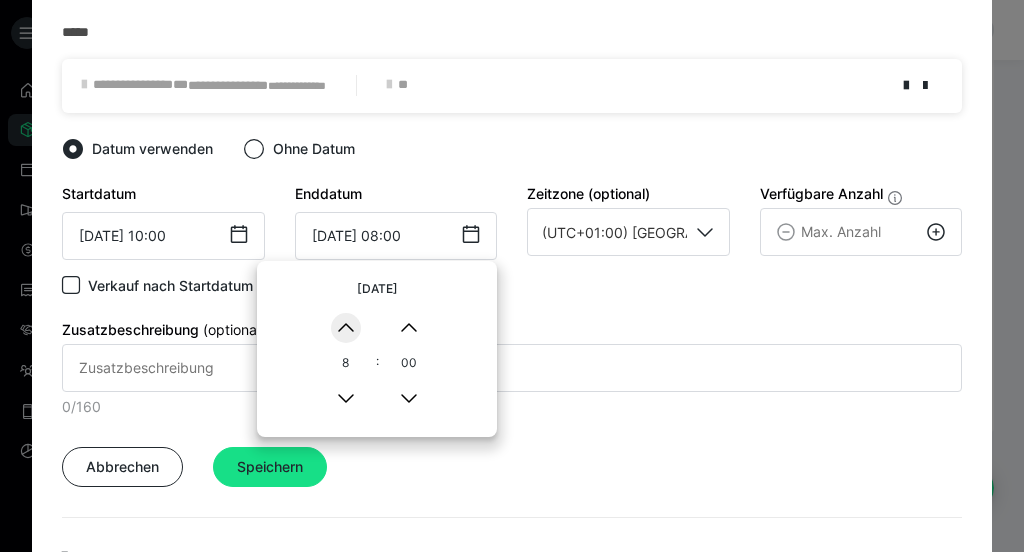 click on "▲" at bounding box center (346, 328) 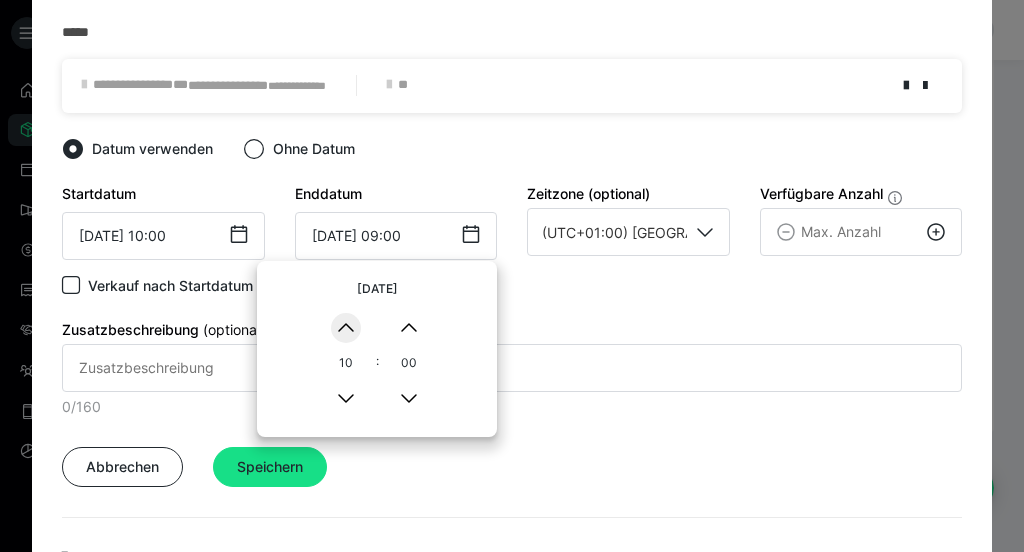 click on "▲" at bounding box center (346, 328) 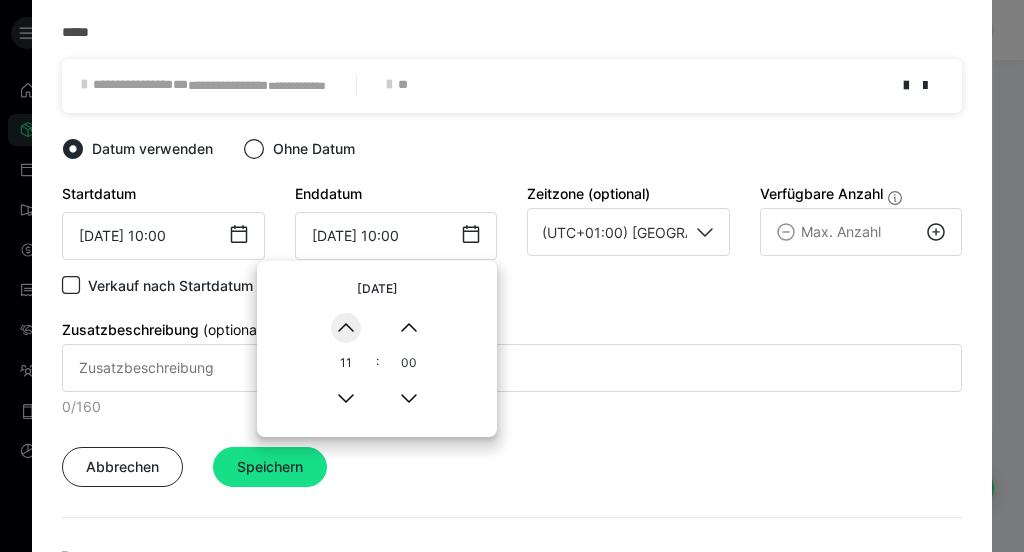 click on "▲" at bounding box center [346, 328] 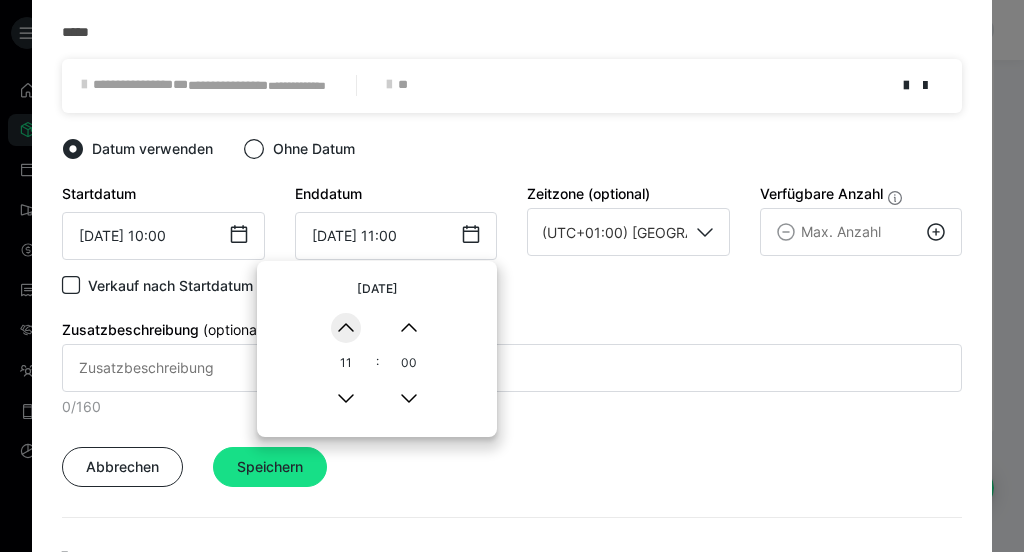 click on "▲" at bounding box center (346, 328) 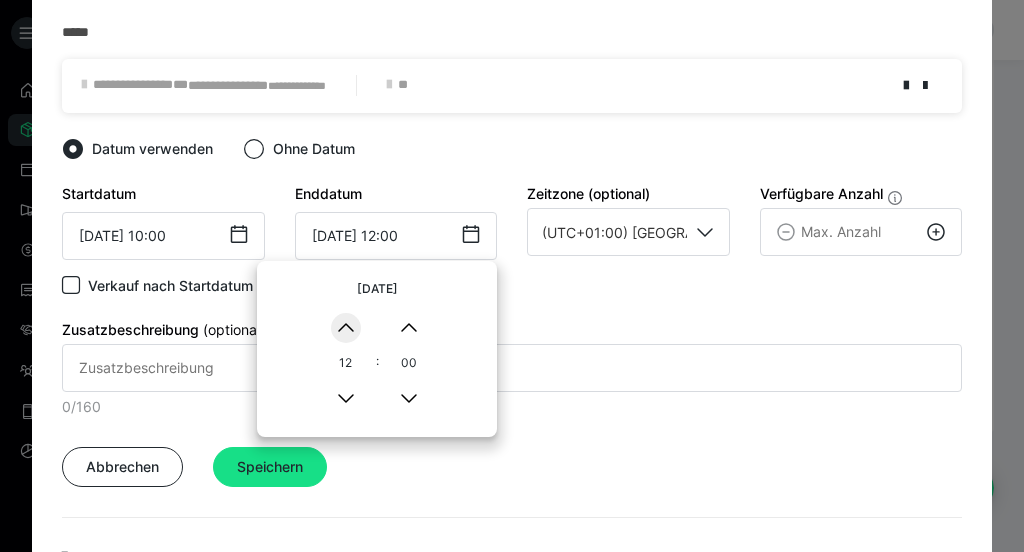 click on "▲" at bounding box center [346, 328] 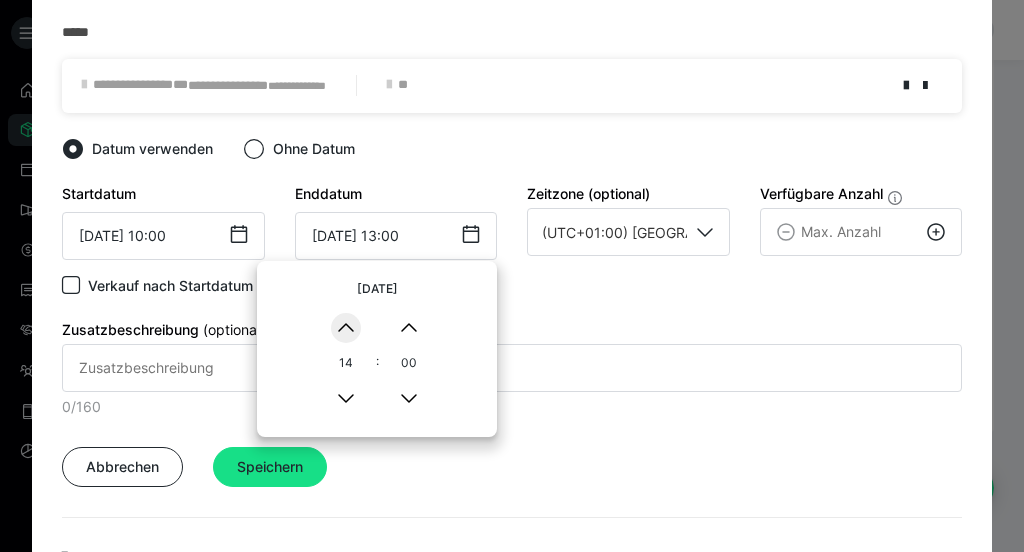 click on "▲" at bounding box center (346, 328) 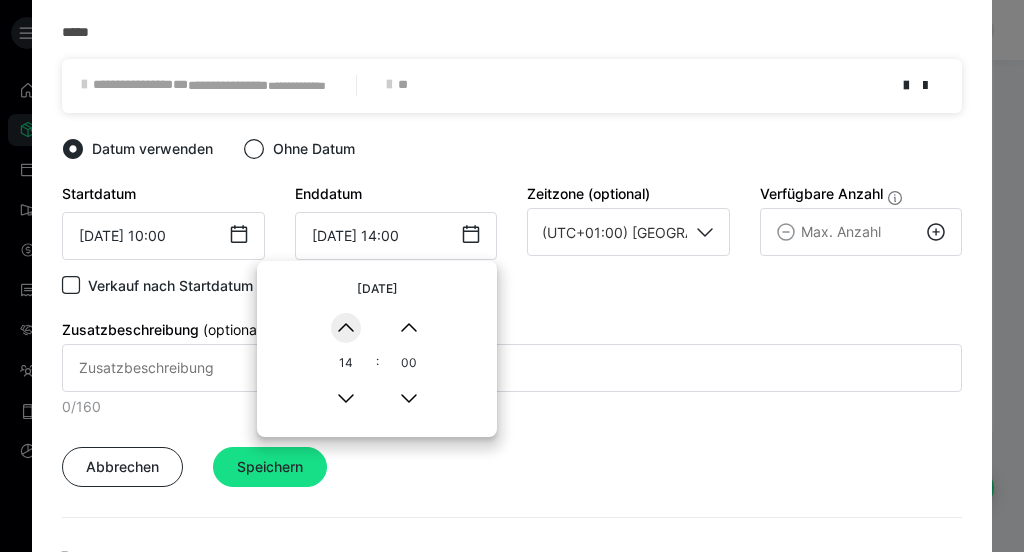 click on "▲" at bounding box center (346, 328) 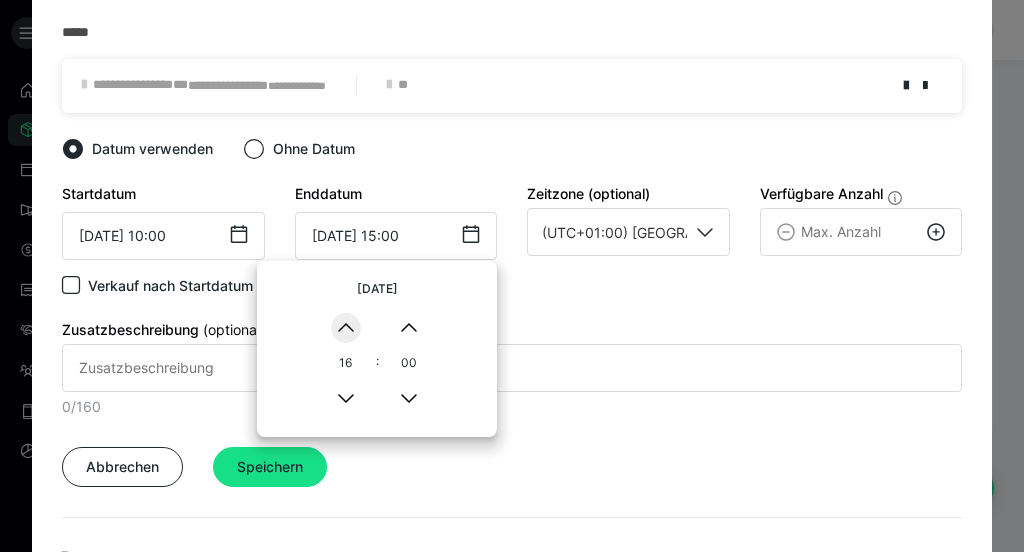 click on "▲" at bounding box center (346, 328) 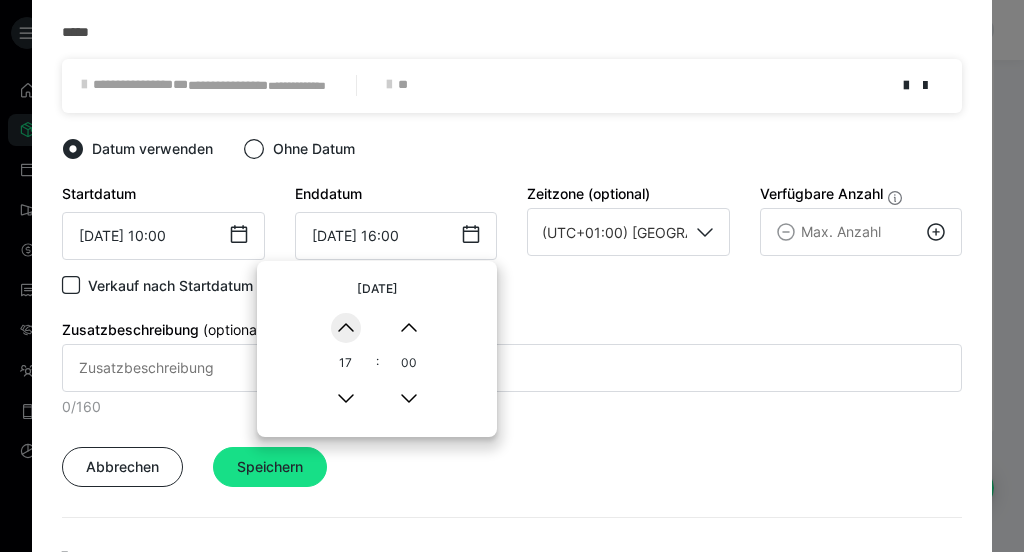 click on "▲" at bounding box center (346, 328) 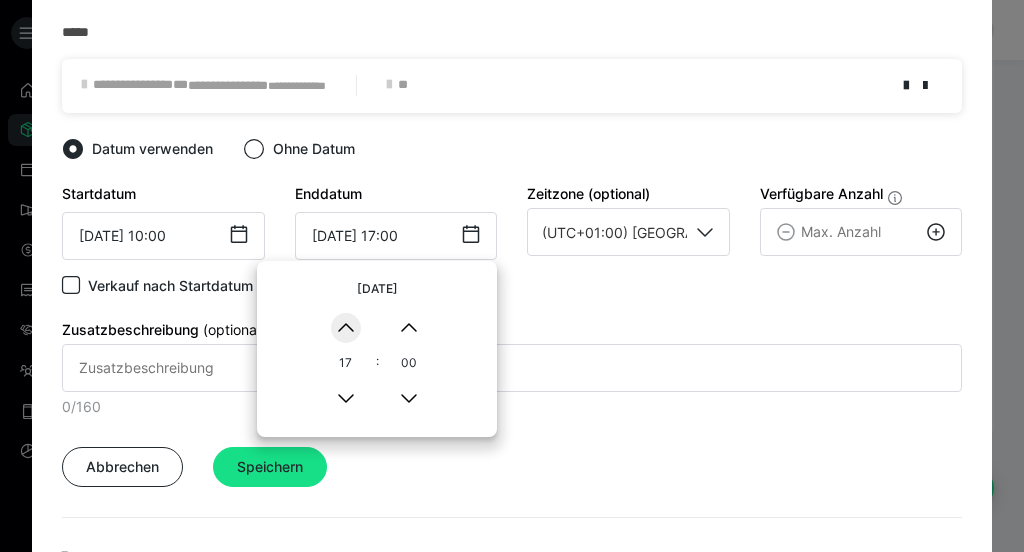 click on "▲" at bounding box center (346, 328) 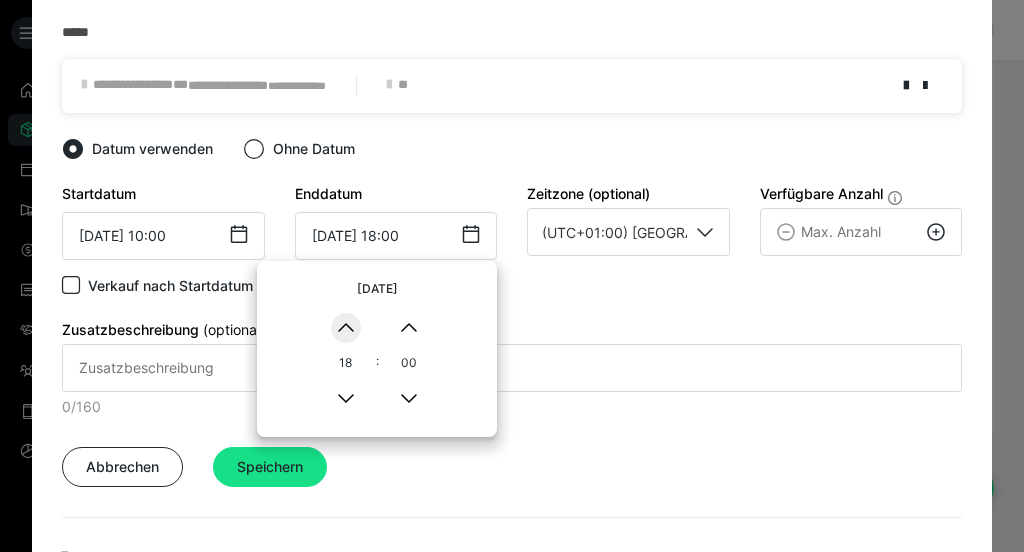 click on "▲" at bounding box center (346, 328) 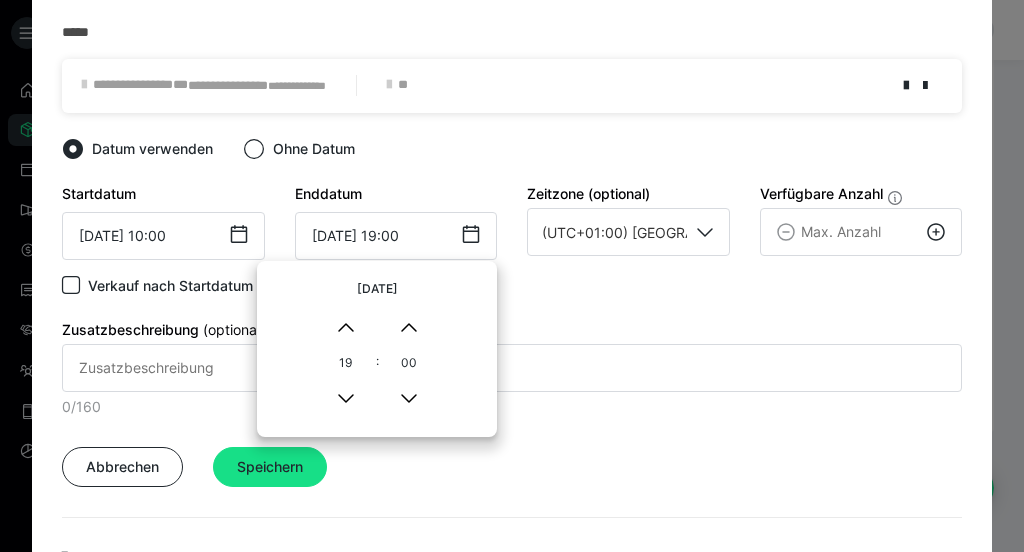 click 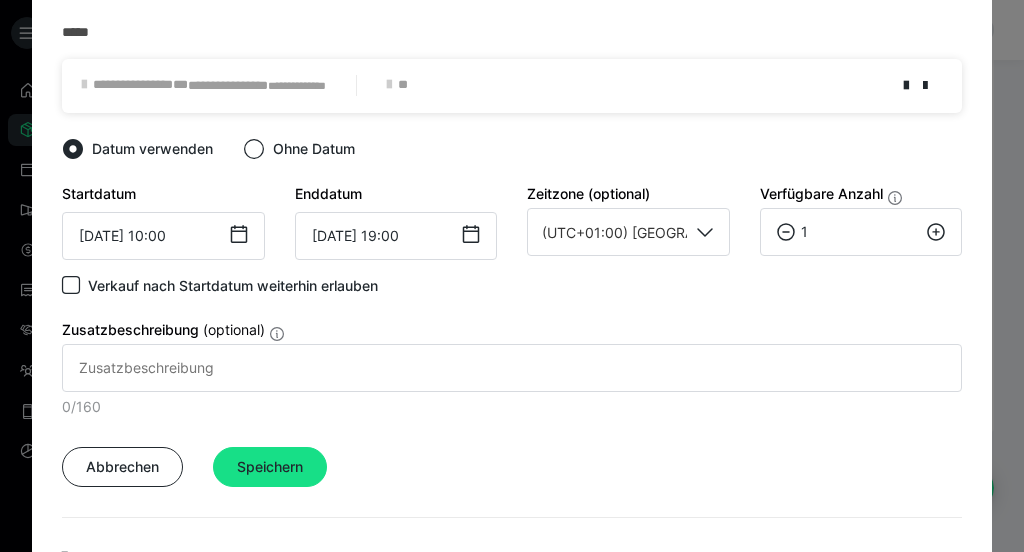 click 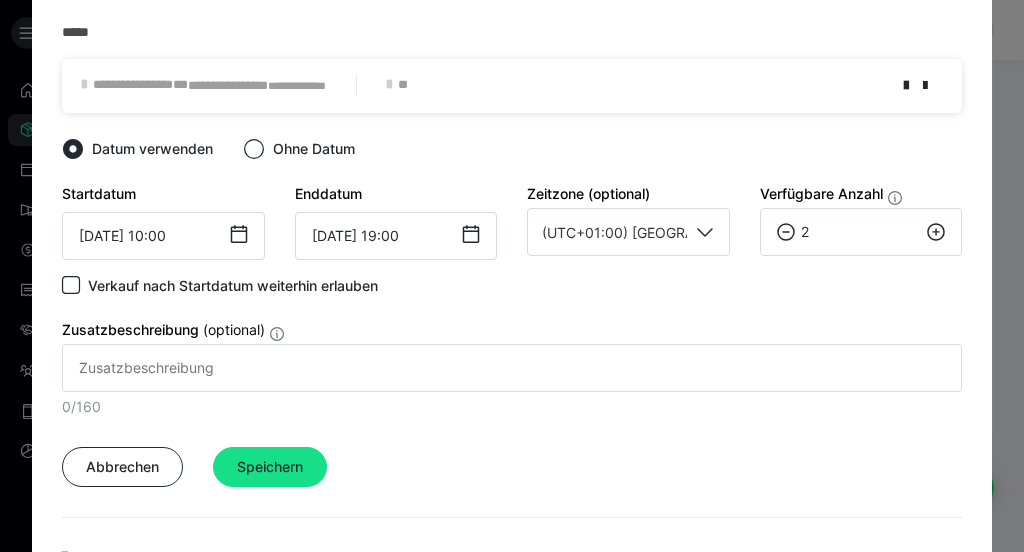click 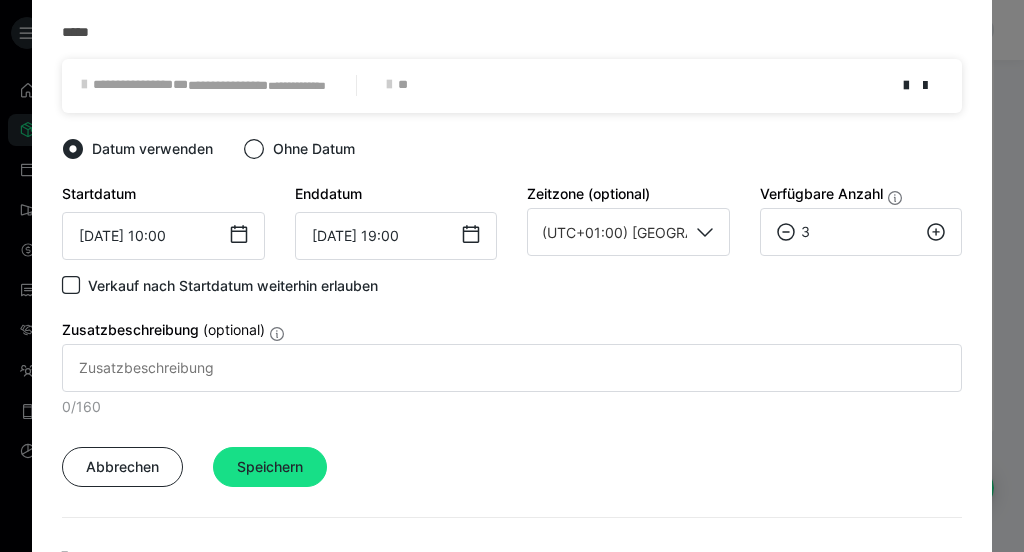 click 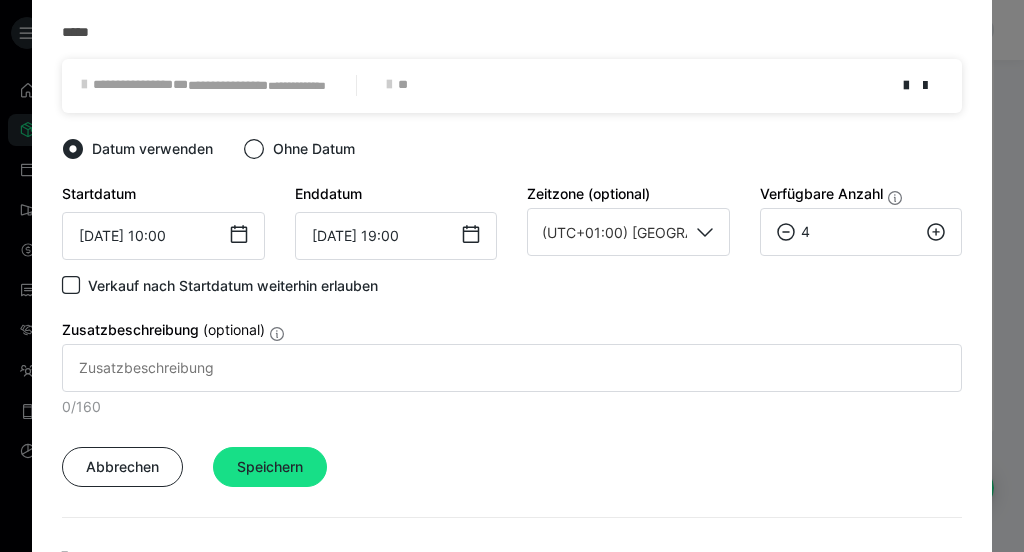 click 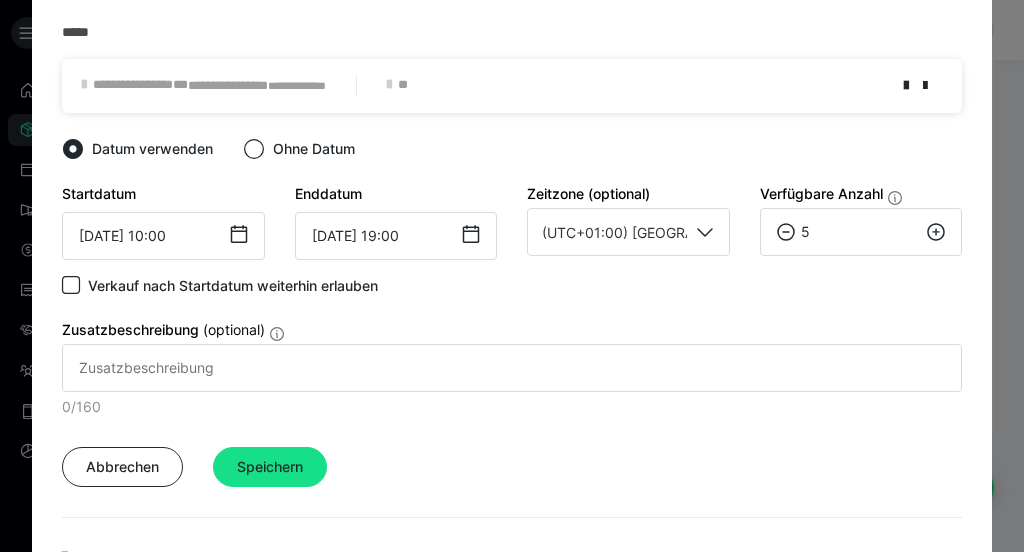 click 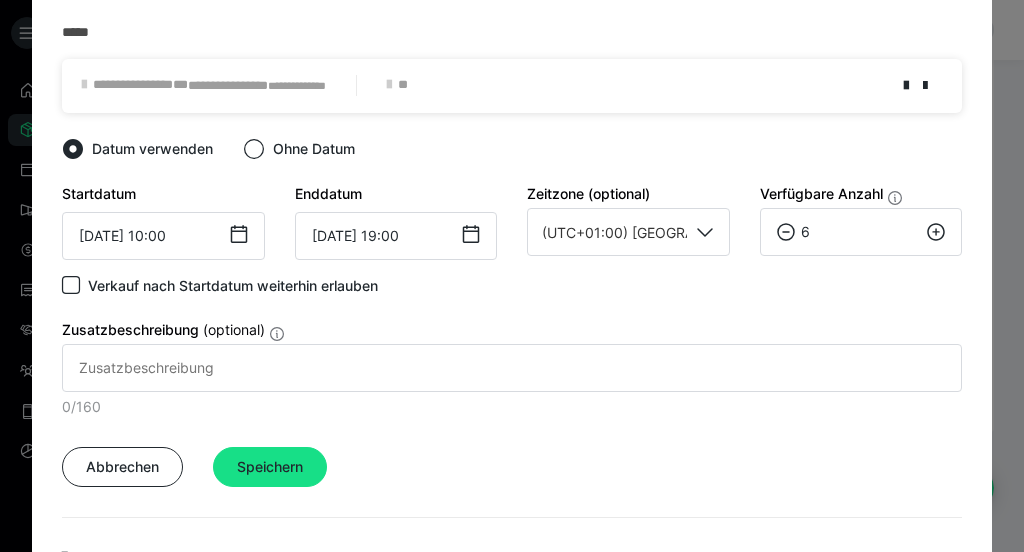 click 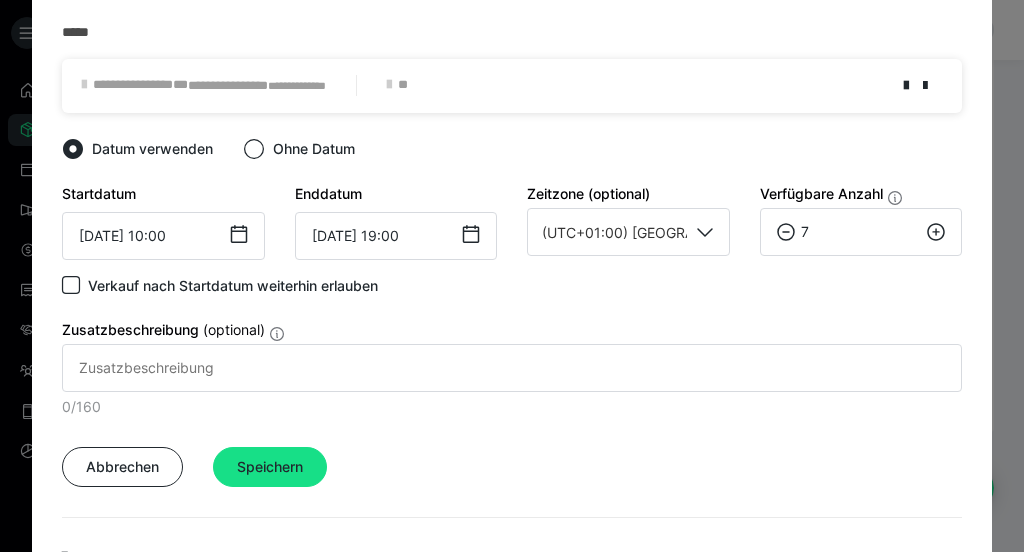 click 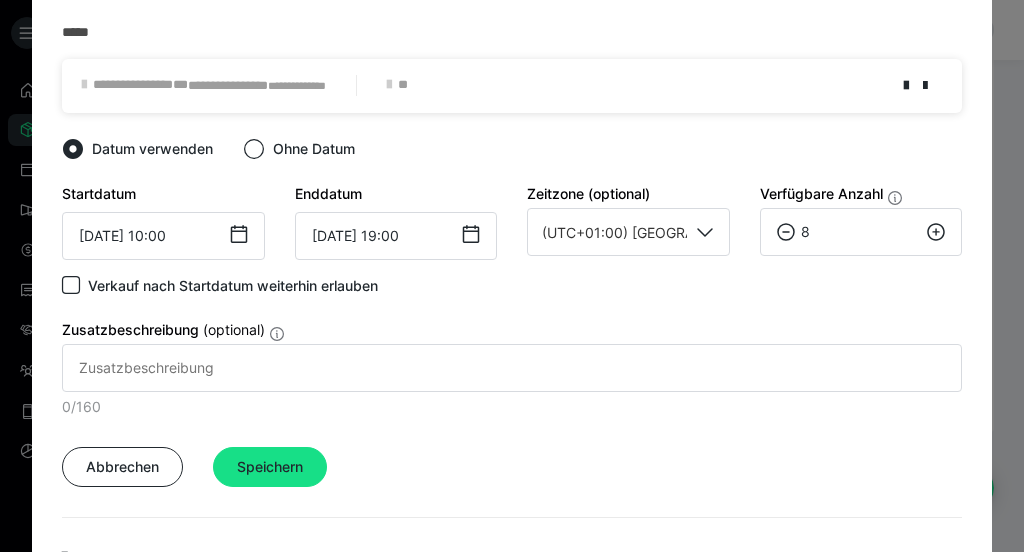 click 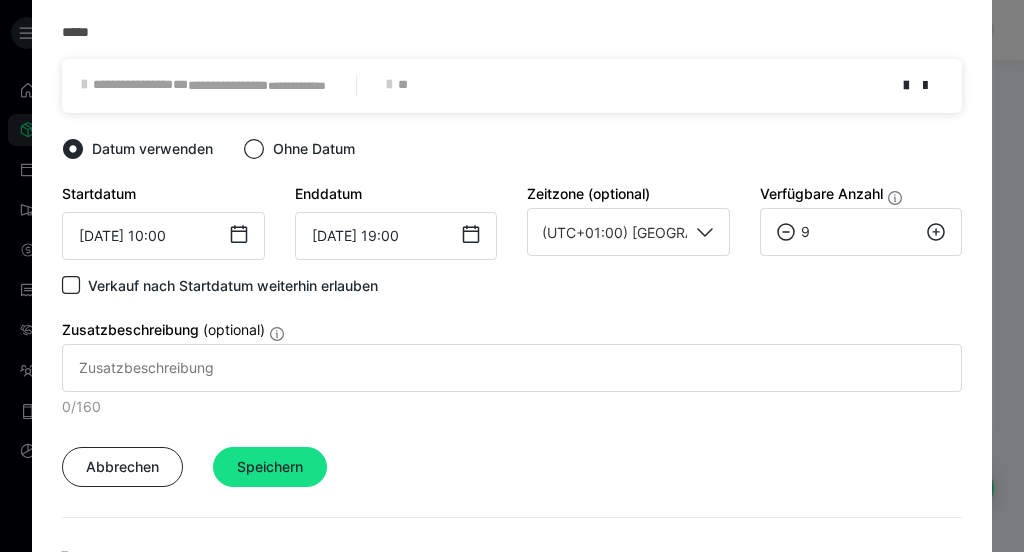 click 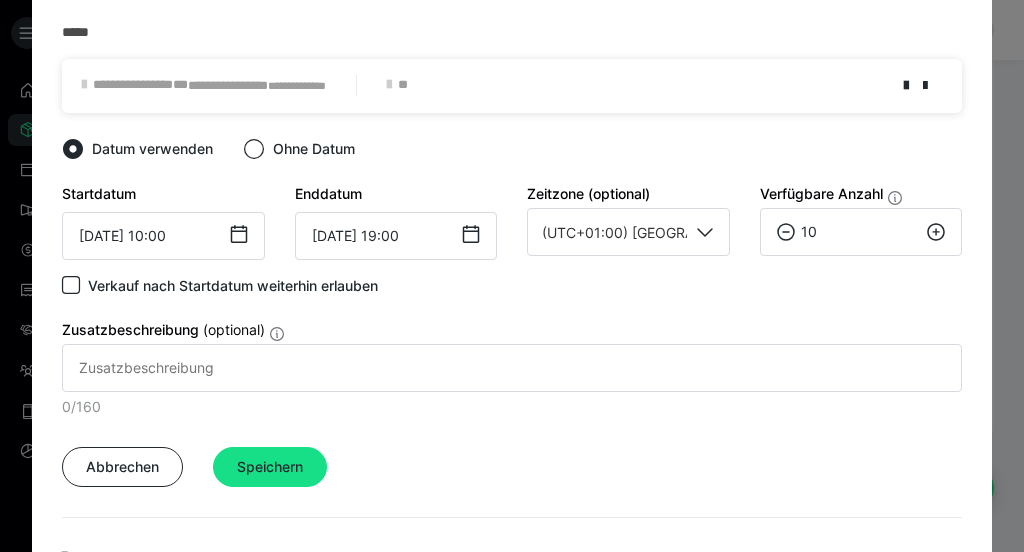 click 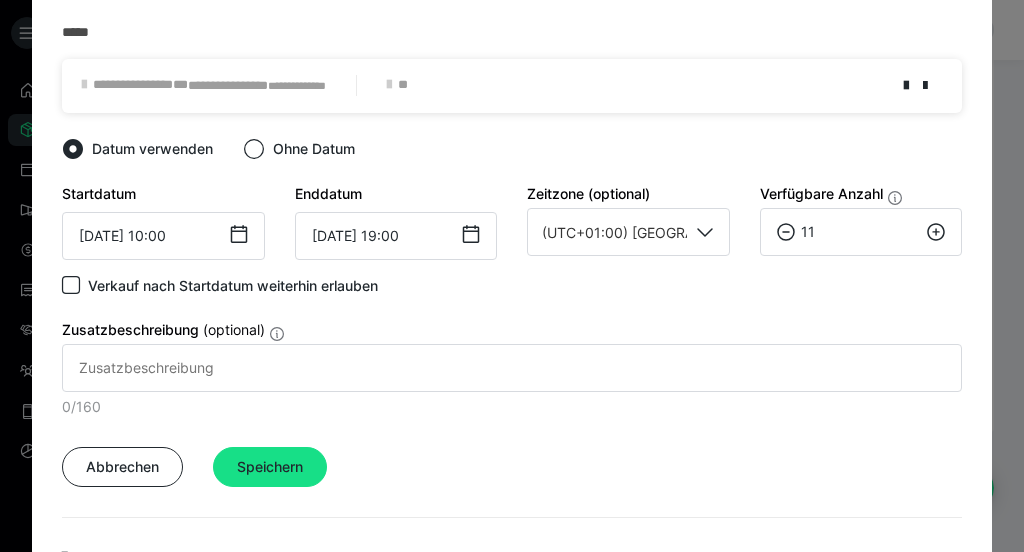 click 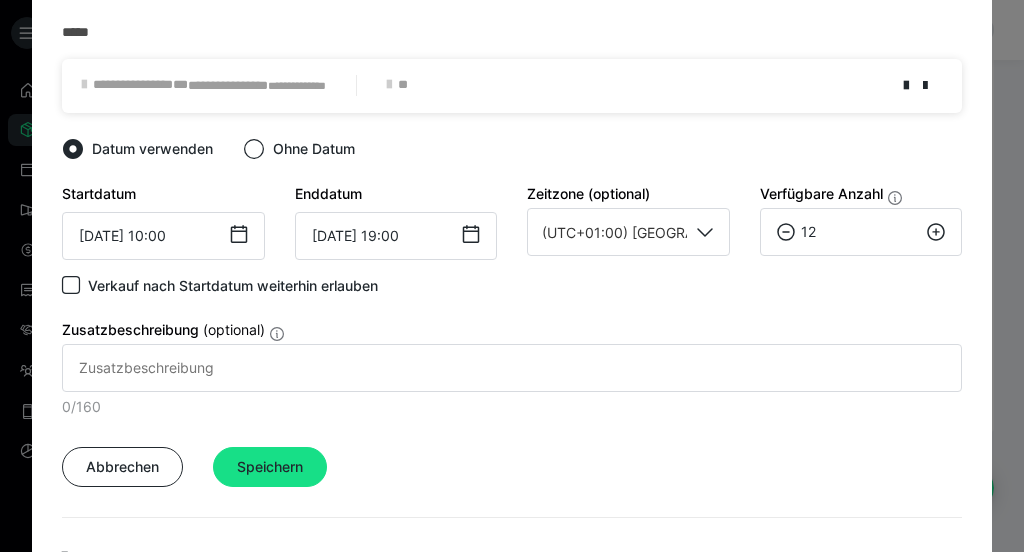 click 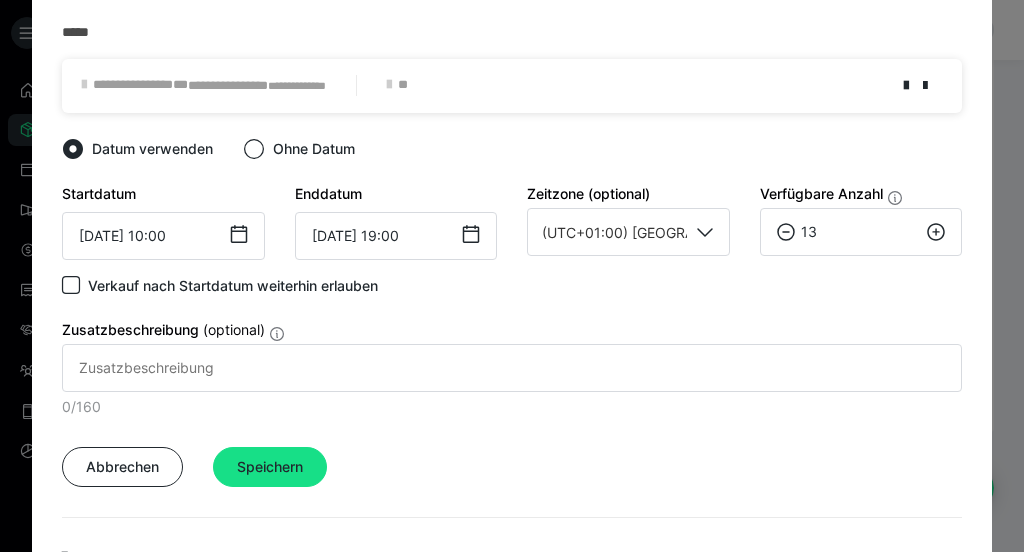 click 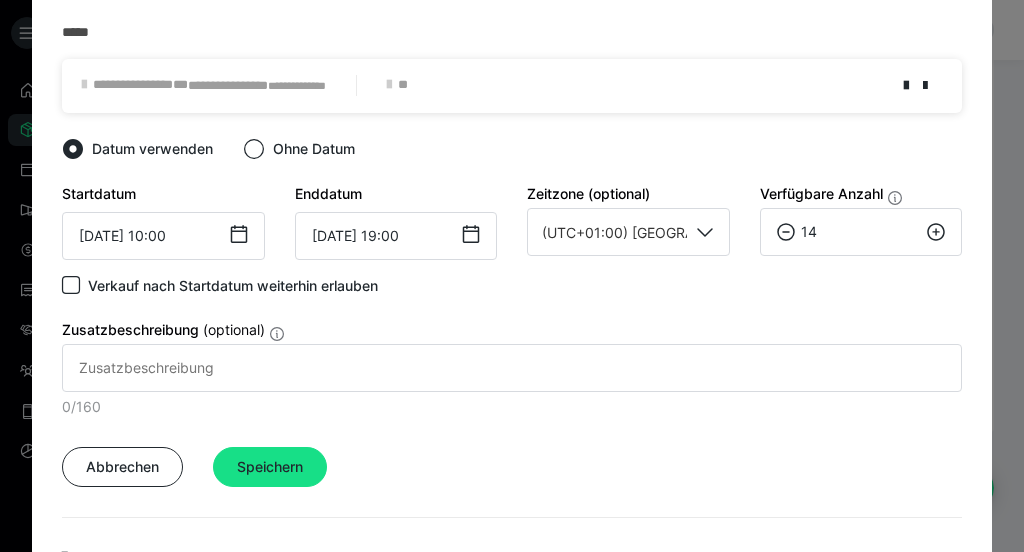 click 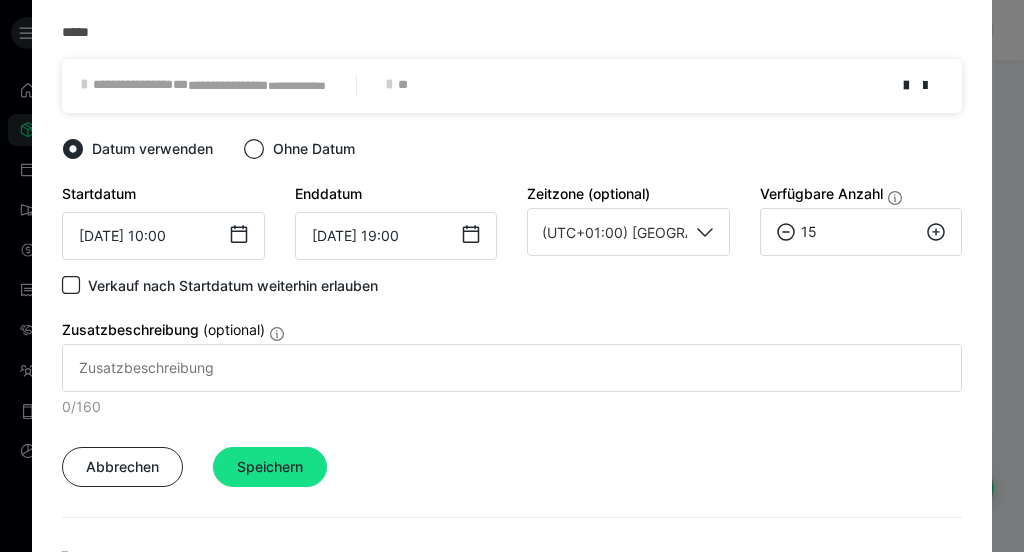 click 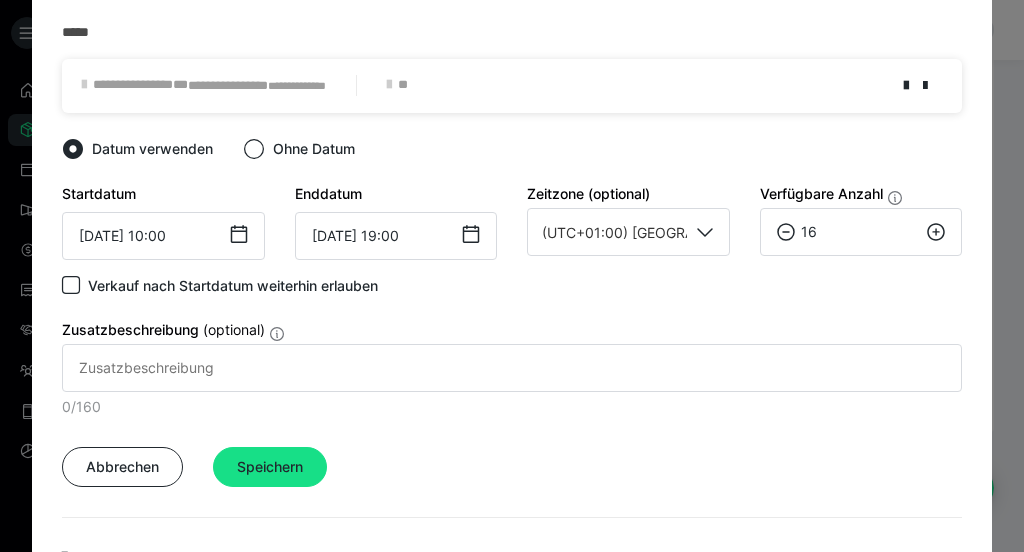 click 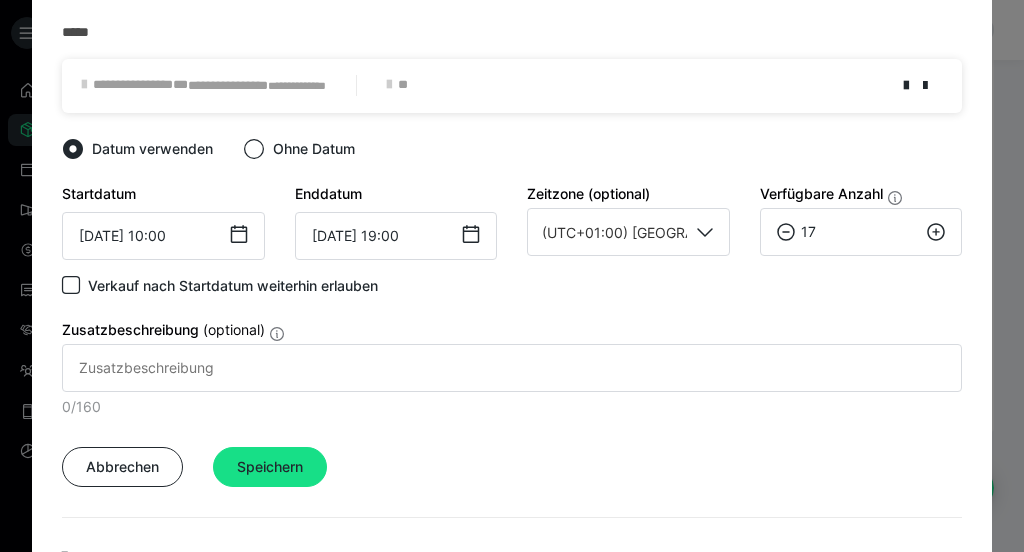 click 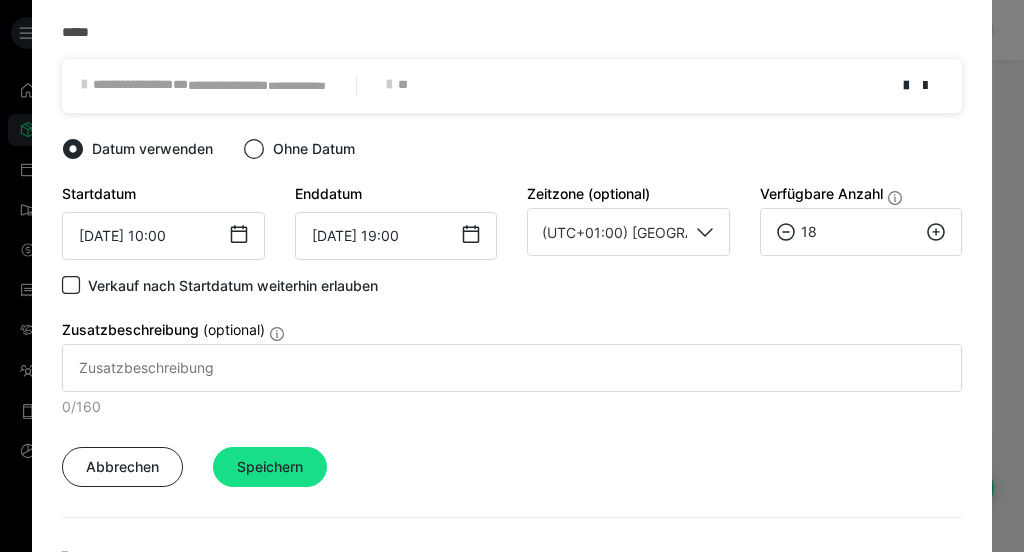 click 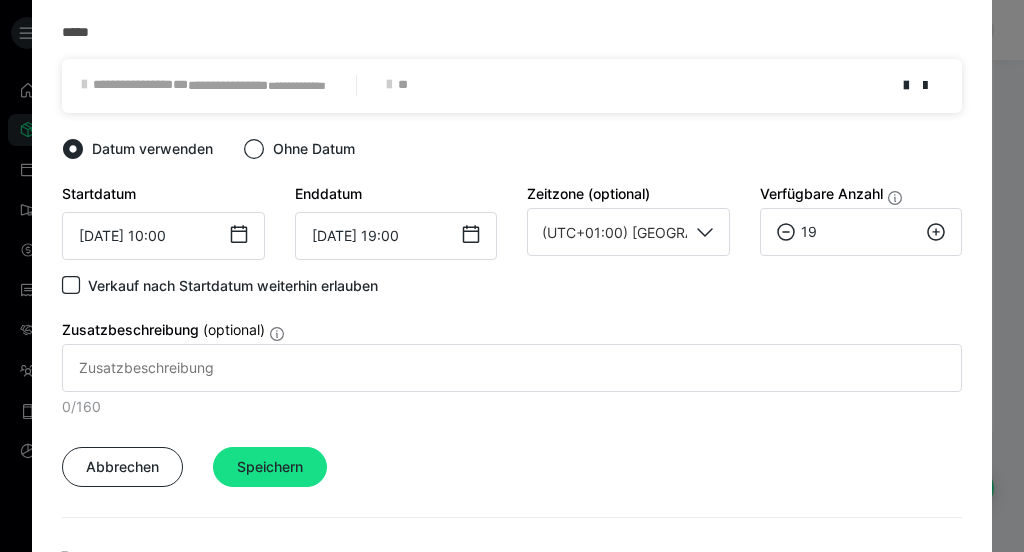click 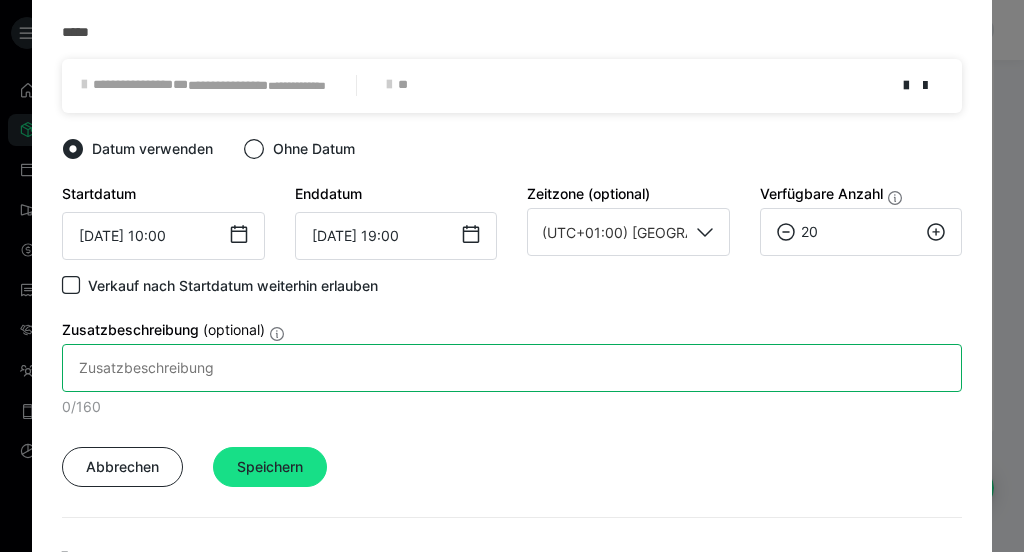 click on "Zusatzbeschreibung   (optional)" at bounding box center (512, 368) 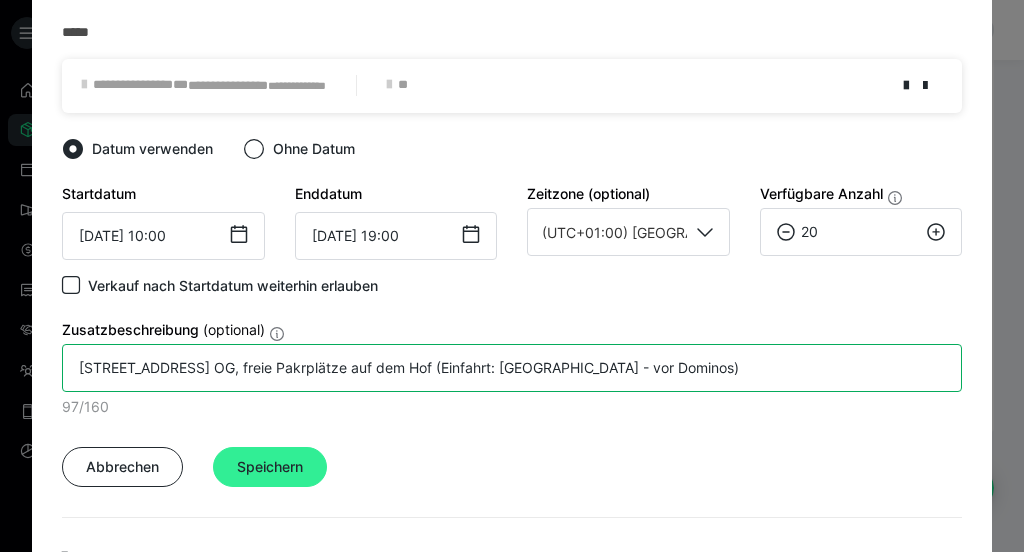 type on "[STREET_ADDRESS] OG, freie Pakrplätze auf dem Hof (Einfahrt: [GEOGRAPHIC_DATA] - vor Dominos)" 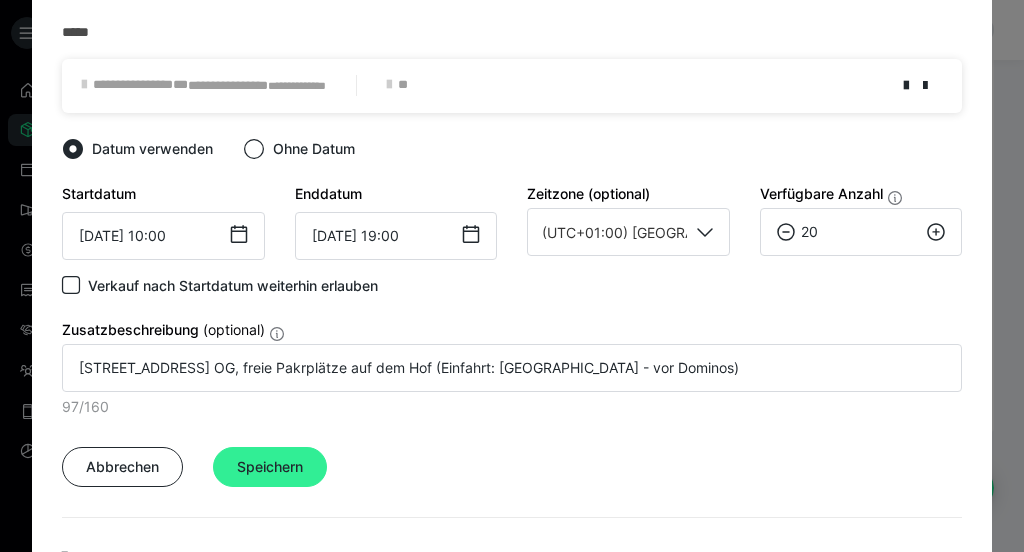 click on "Speichern" at bounding box center (270, 467) 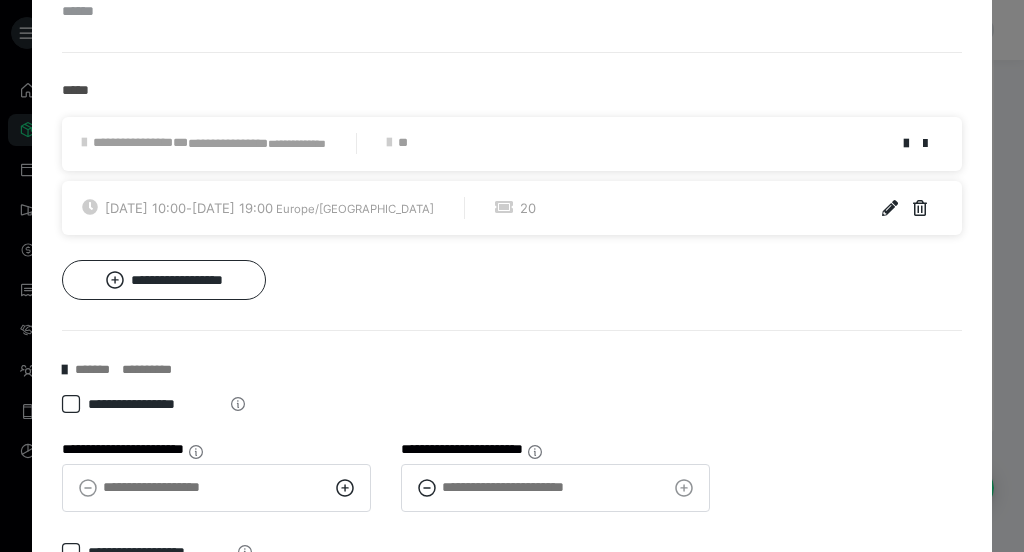 scroll, scrollTop: 871, scrollLeft: 0, axis: vertical 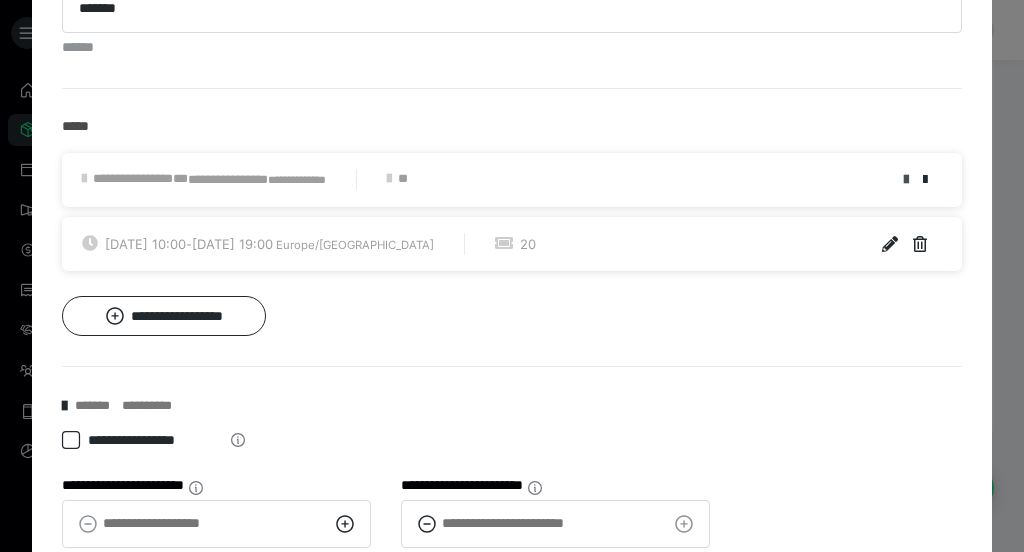 click at bounding box center (906, 180) 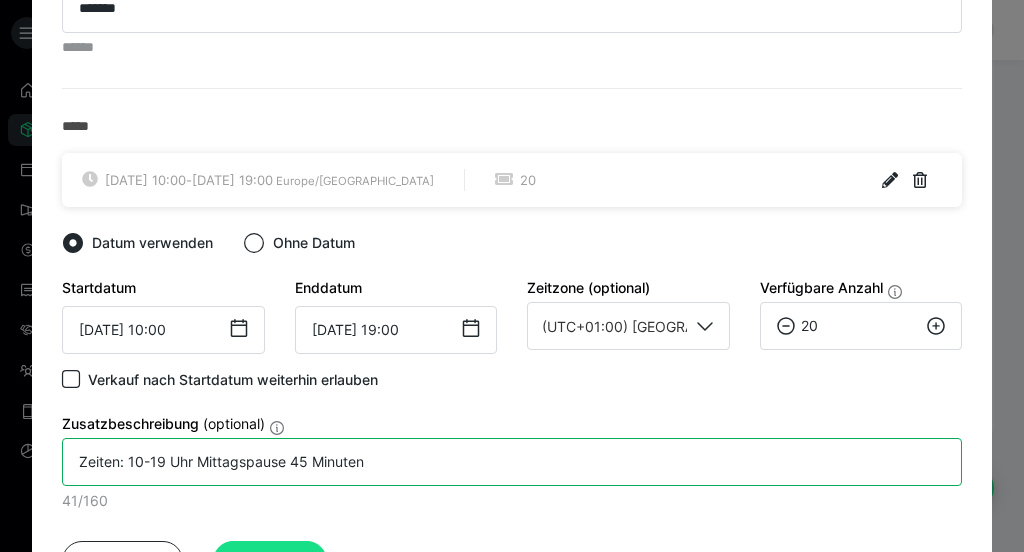 click on "Zeiten: 10-19 Uhr Mittagspause 45 Minuten" at bounding box center (512, 462) 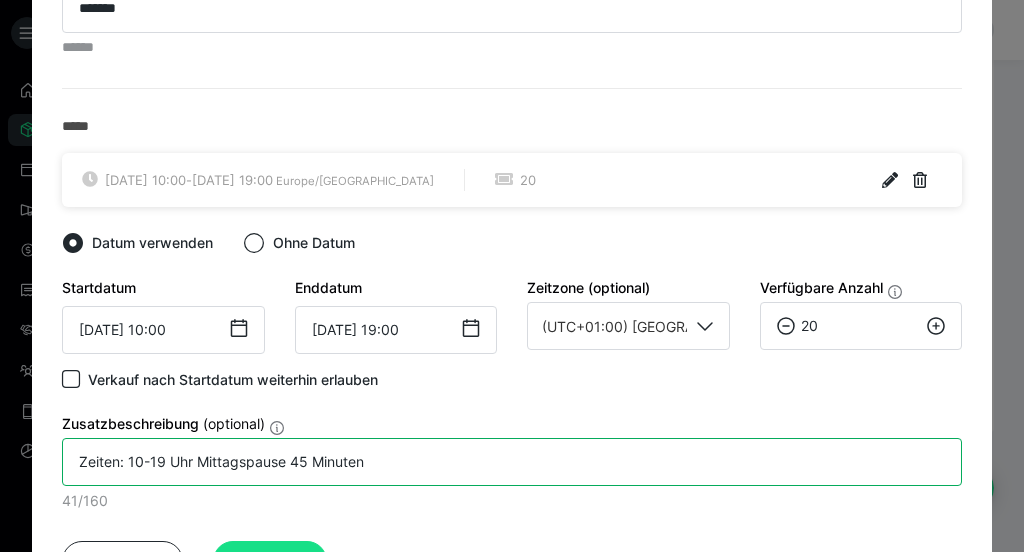 drag, startPoint x: 382, startPoint y: 458, endPoint x: 0, endPoint y: 467, distance: 382.10602 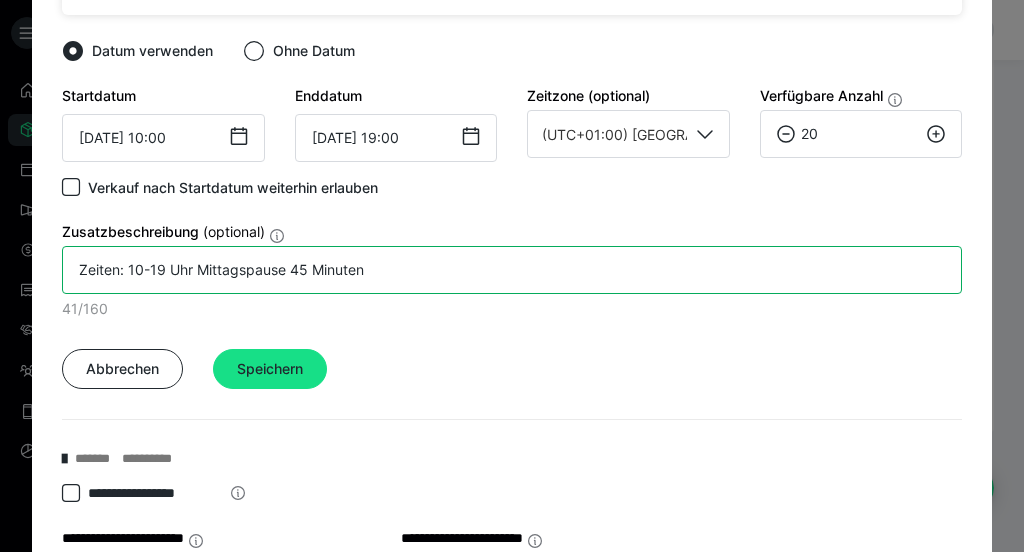 scroll, scrollTop: 1085, scrollLeft: 0, axis: vertical 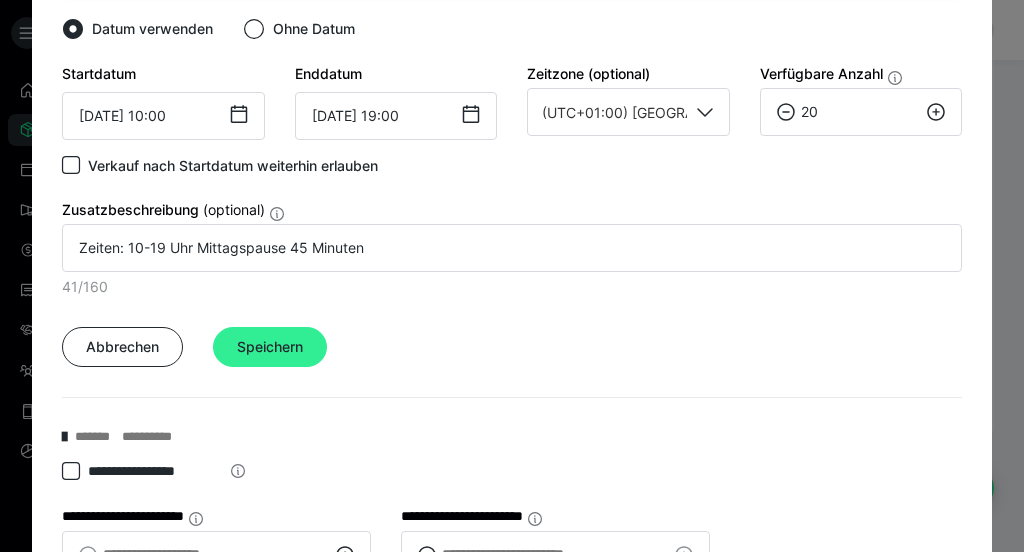 click on "Speichern" at bounding box center [270, 347] 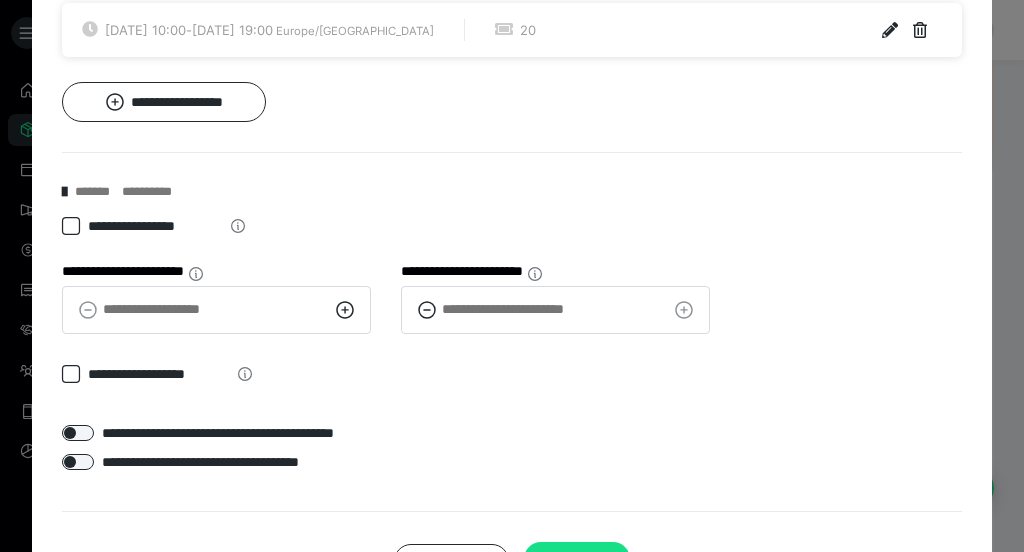 scroll, scrollTop: 497, scrollLeft: 0, axis: vertical 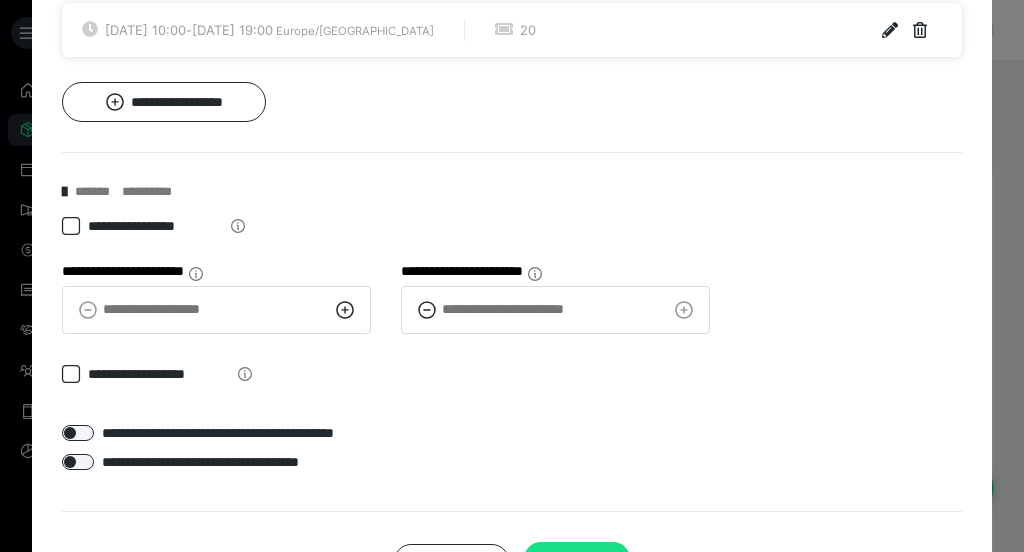 click on "[DATE] 10:00  -  [DATE] 19:00   [GEOGRAPHIC_DATA]/[GEOGRAPHIC_DATA] 20" at bounding box center [512, 30] 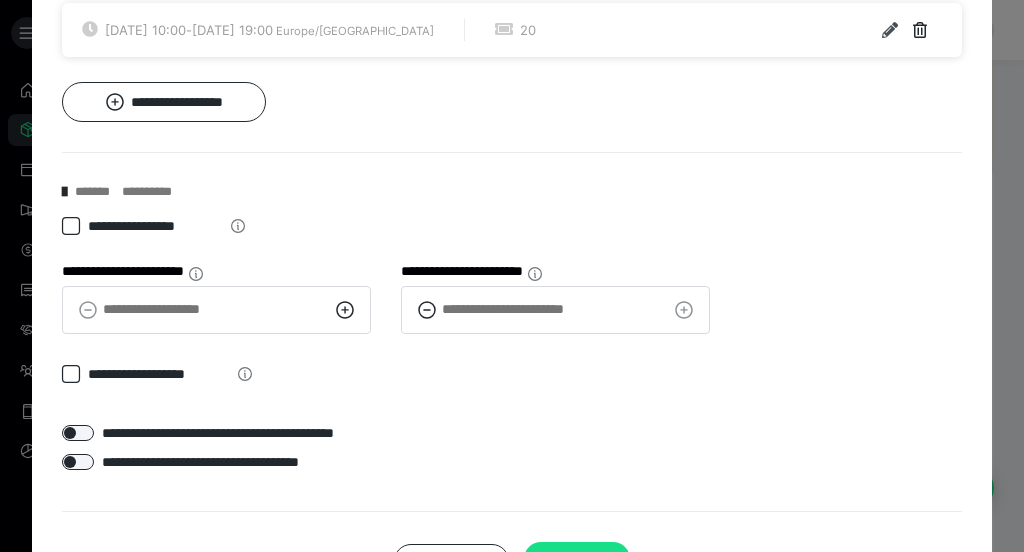 click at bounding box center [890, 30] 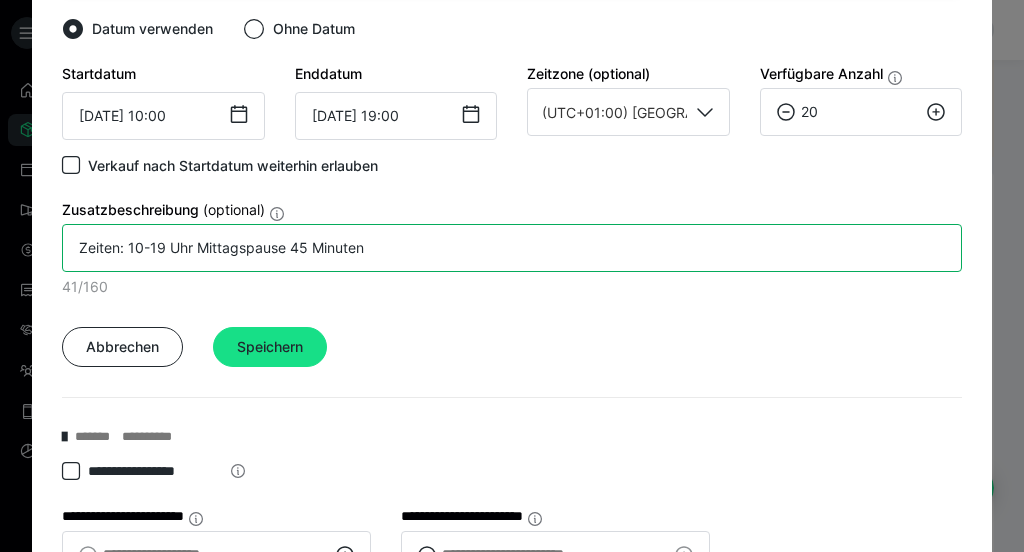click on "Zeiten: 10-19 Uhr Mittagspause 45 Minuten" at bounding box center (512, 248) 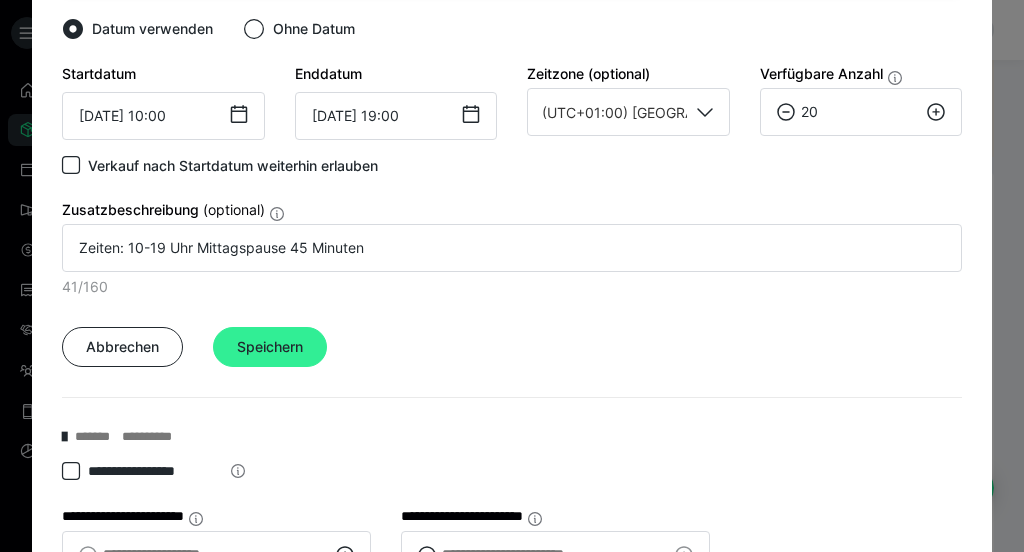 click on "Speichern" at bounding box center [270, 347] 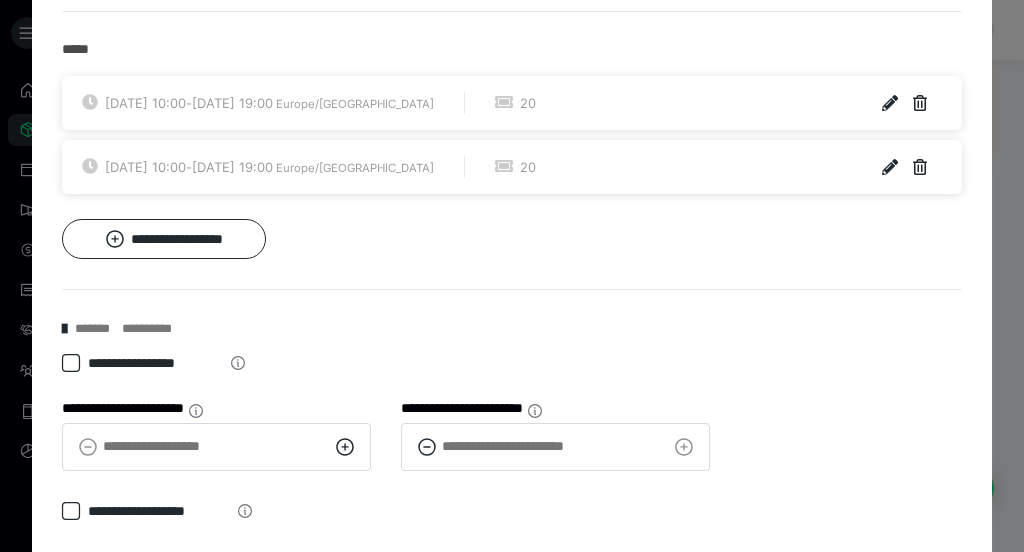 scroll, scrollTop: 945, scrollLeft: 0, axis: vertical 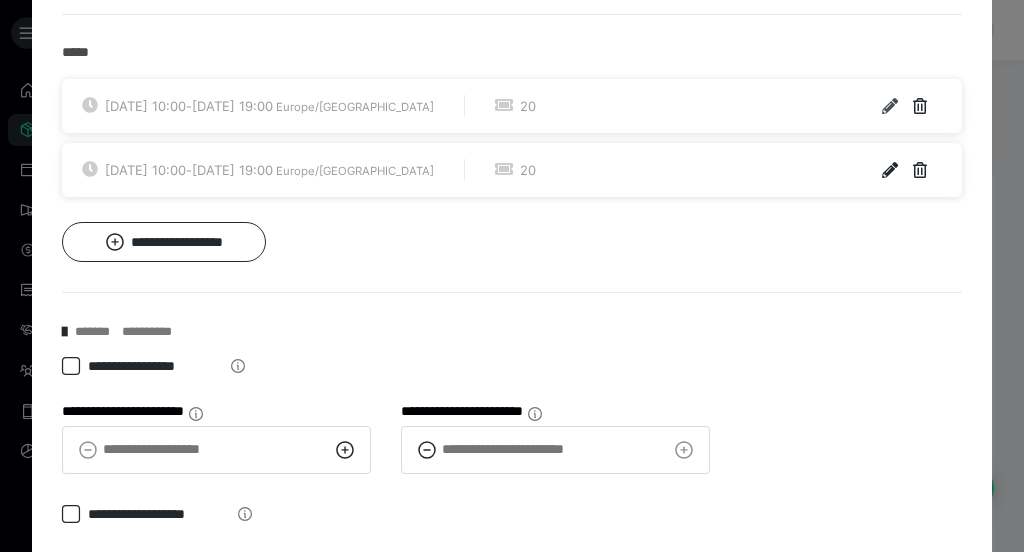 click at bounding box center (890, 106) 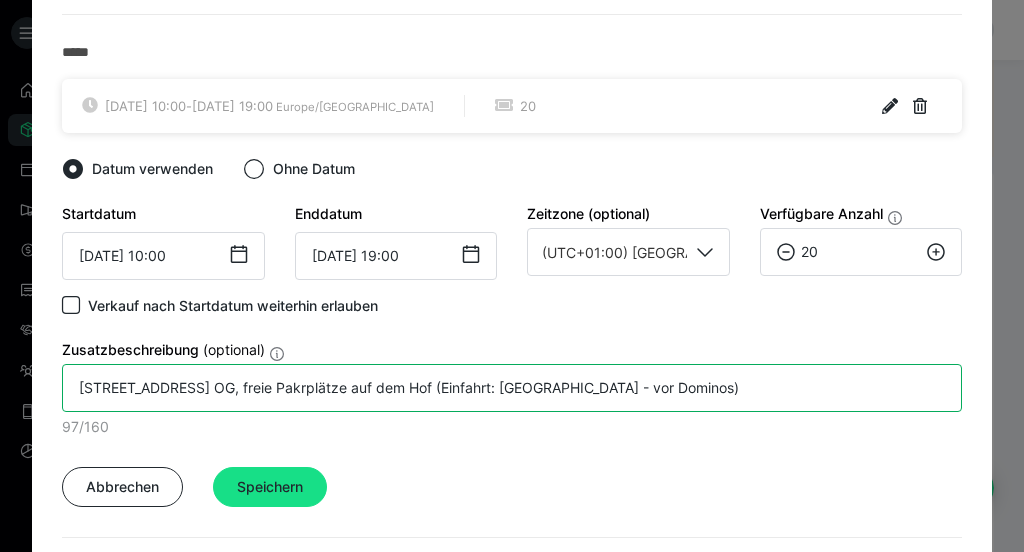 click on "[STREET_ADDRESS] OG, freie Pakrplätze auf dem Hof (Einfahrt: [GEOGRAPHIC_DATA] - vor Dominos)" at bounding box center [512, 388] 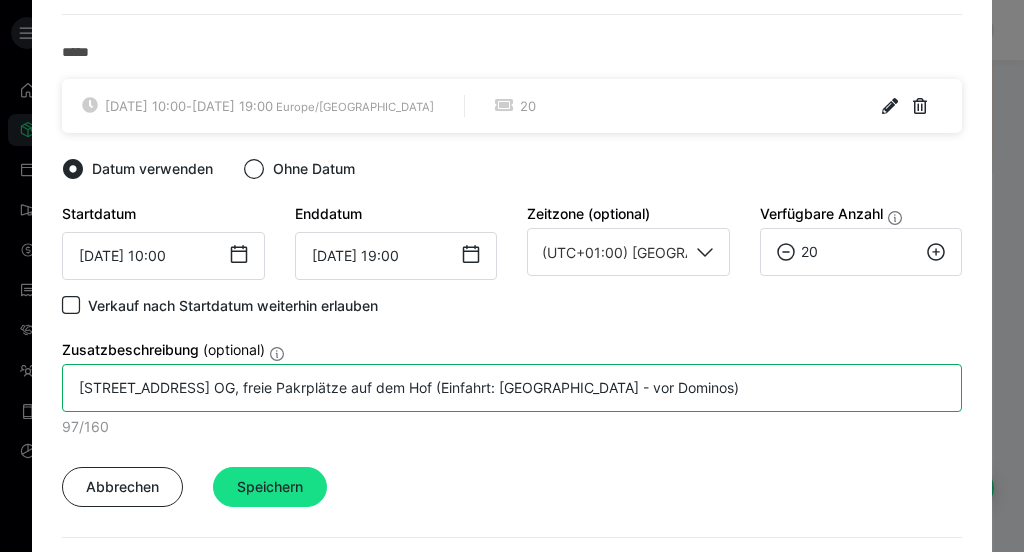 click on "[STREET_ADDRESS] OG, freie Pakrplätze auf dem Hof (Einfahrt: [GEOGRAPHIC_DATA] - vor Dominos)" at bounding box center (512, 388) 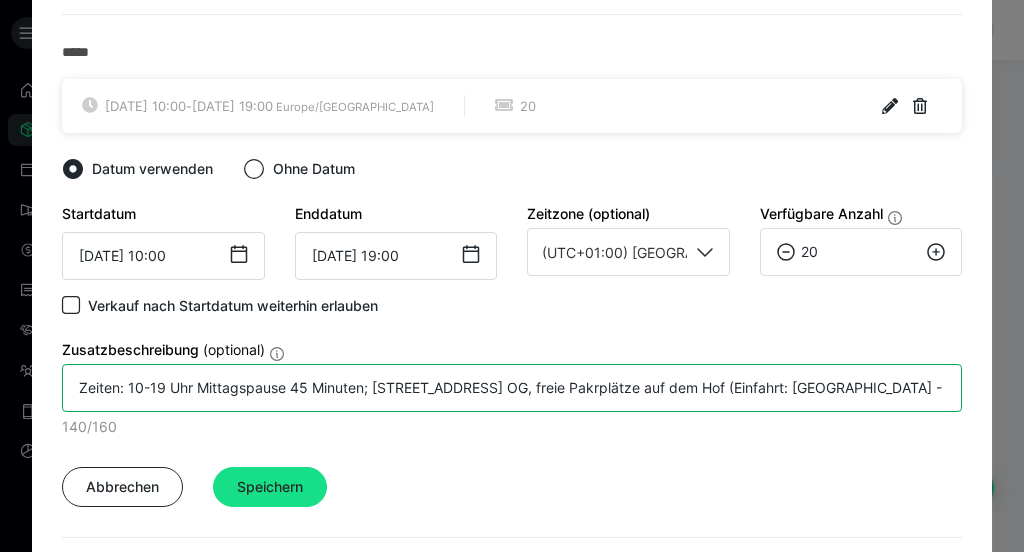 click on "Zeiten: 10-19 Uhr Mittagspause 45 Minuten; [STREET_ADDRESS] OG, freie Pakrplätze auf dem Hof (Einfahrt: [GEOGRAPHIC_DATA] - vor Dominos)" at bounding box center [512, 388] 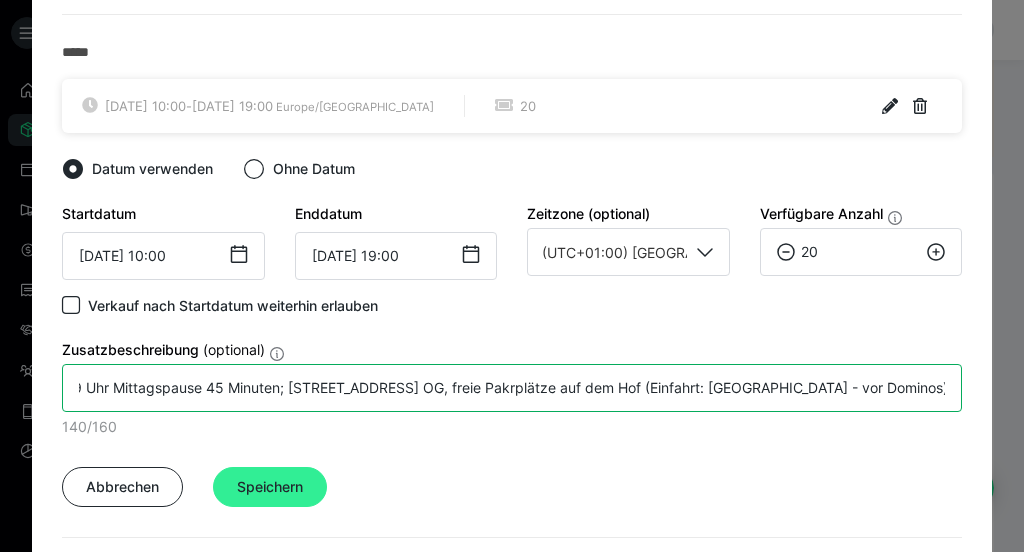 type on "Zeiten: 10-19 Uhr Mittagspause 45 Minuten; [STREET_ADDRESS] OG, freie Pakrplätze auf dem Hof (Einfahrt: [GEOGRAPHIC_DATA] - vor Dominos)" 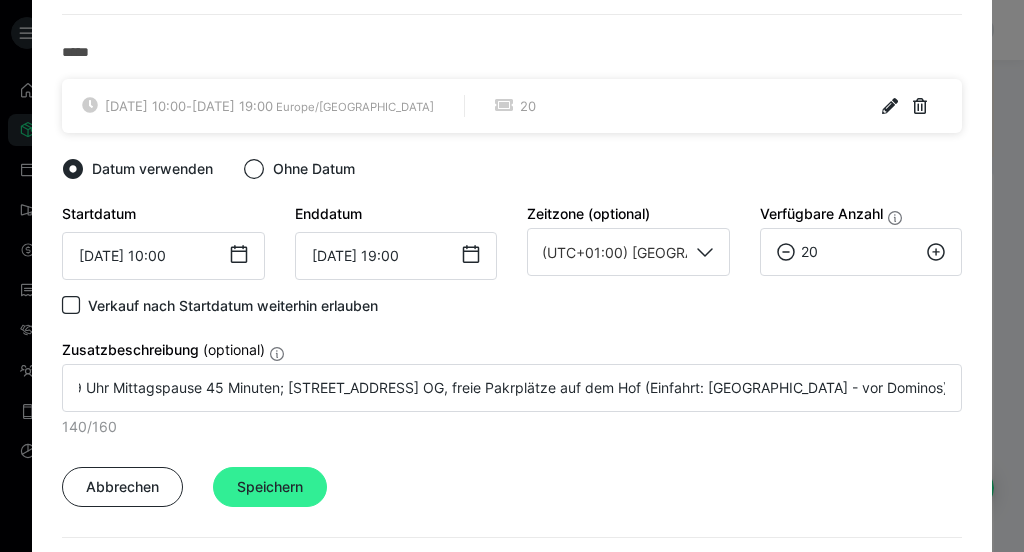 click on "Speichern" at bounding box center [270, 487] 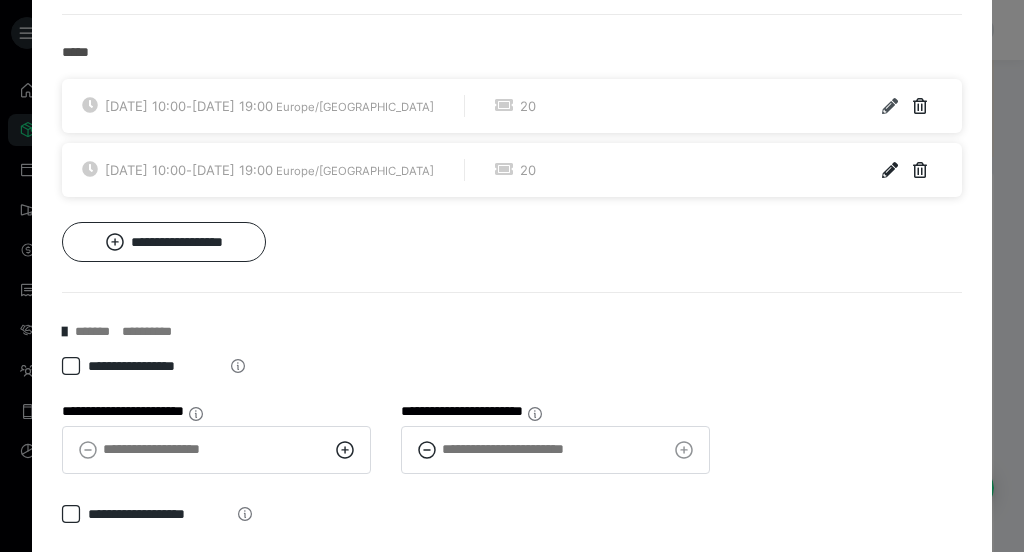 click at bounding box center (890, 106) 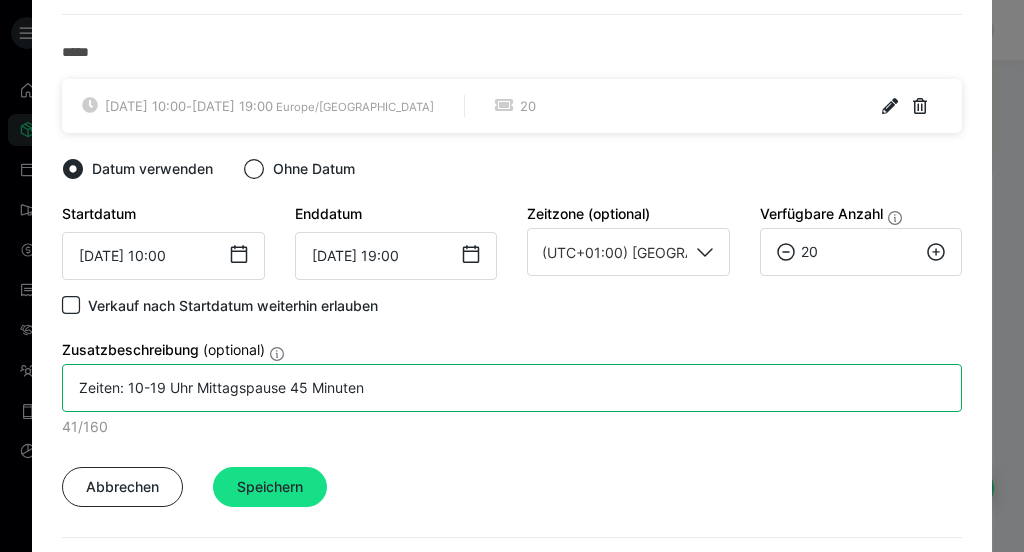 drag, startPoint x: 497, startPoint y: 387, endPoint x: 73, endPoint y: 389, distance: 424.00473 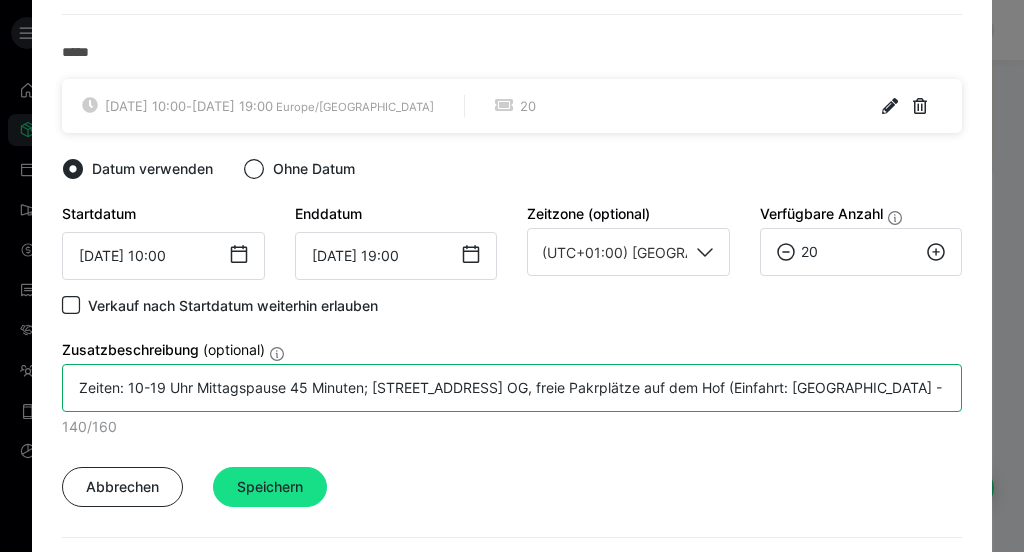 scroll, scrollTop: 0, scrollLeft: 83, axis: horizontal 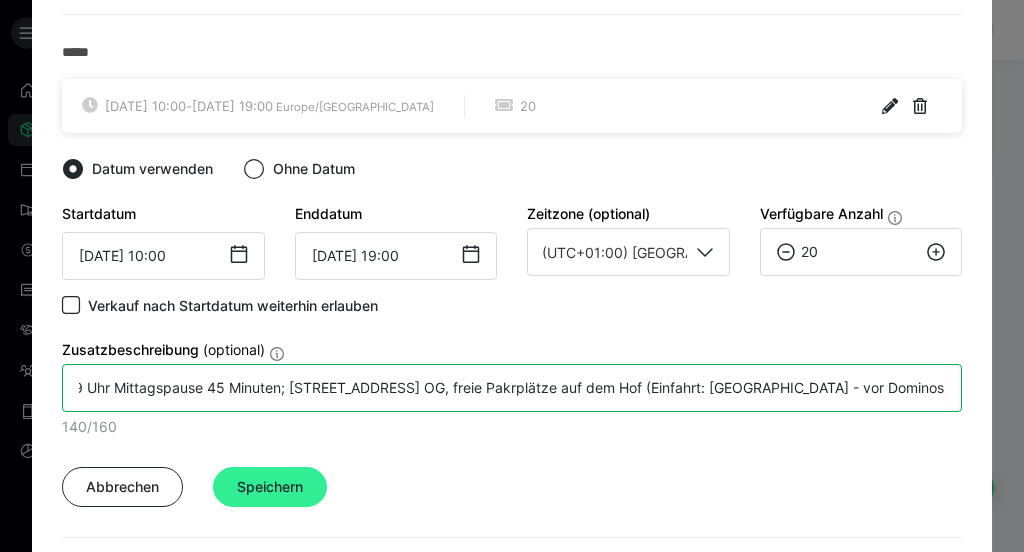 type on "Zeiten: 10-19 Uhr Mittagspause 45 Minuten; [STREET_ADDRESS] OG, freie Pakrplätze auf dem Hof (Einfahrt: [GEOGRAPHIC_DATA] - vor Dominos)" 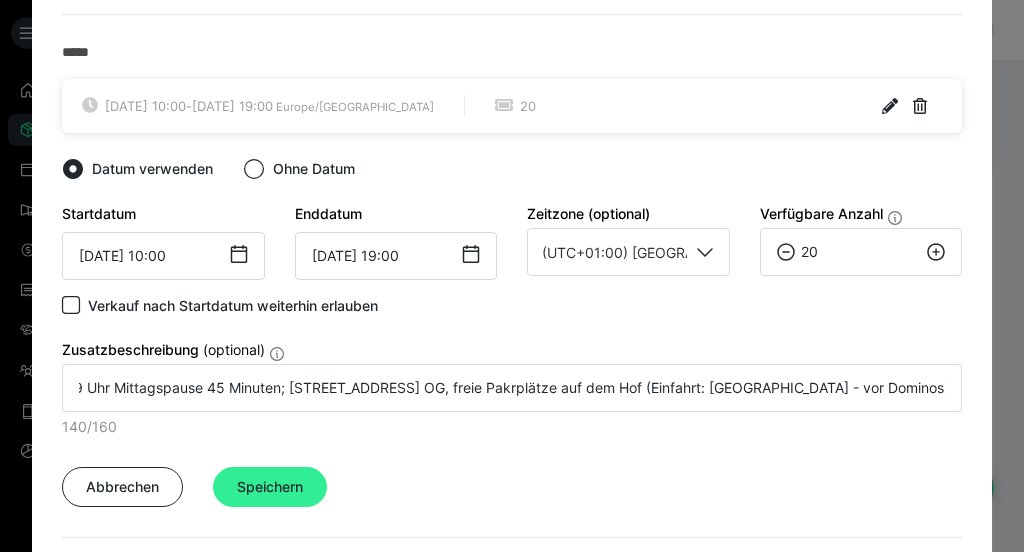 scroll, scrollTop: 0, scrollLeft: 0, axis: both 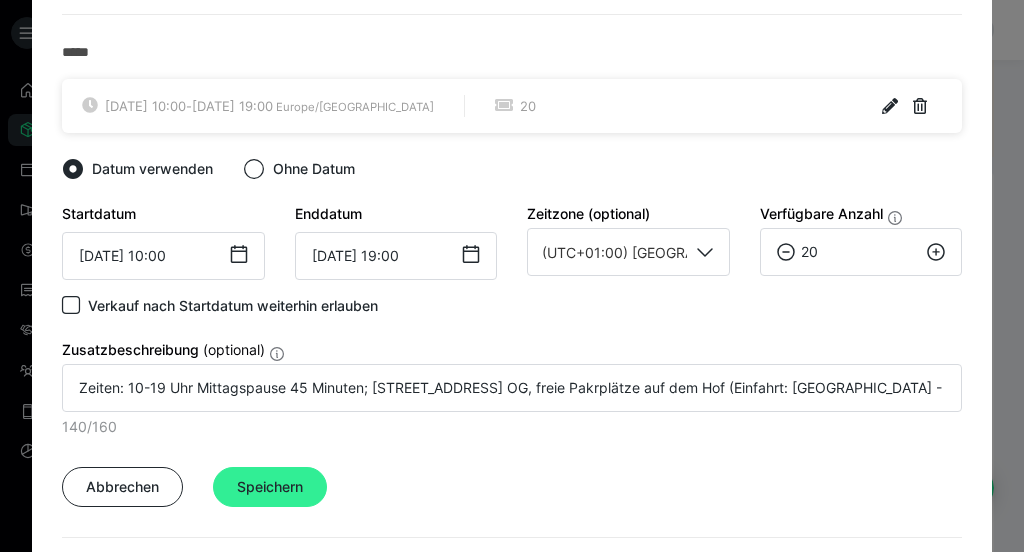 click on "Speichern" at bounding box center (270, 487) 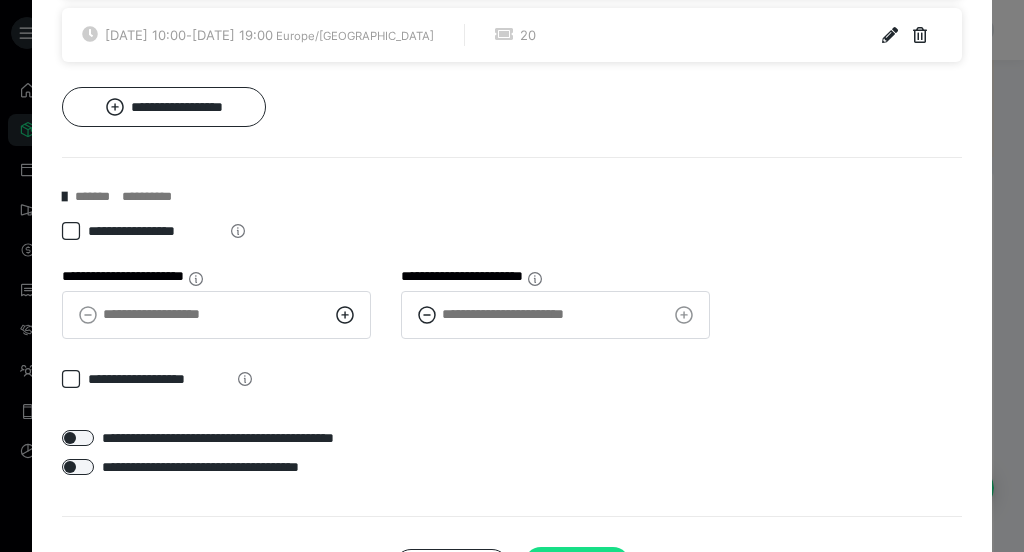 scroll, scrollTop: 1170, scrollLeft: 0, axis: vertical 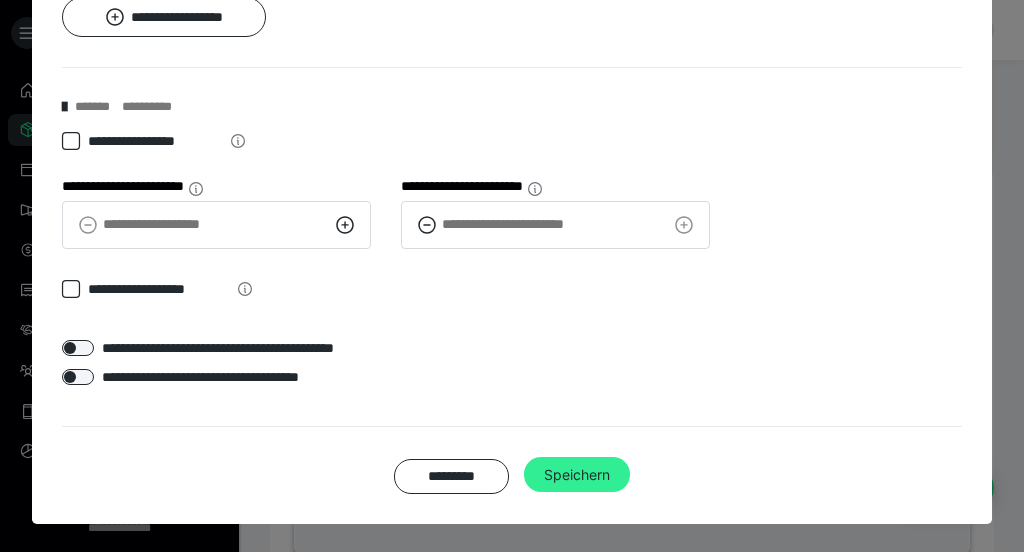 click on "Speichern" at bounding box center (577, 475) 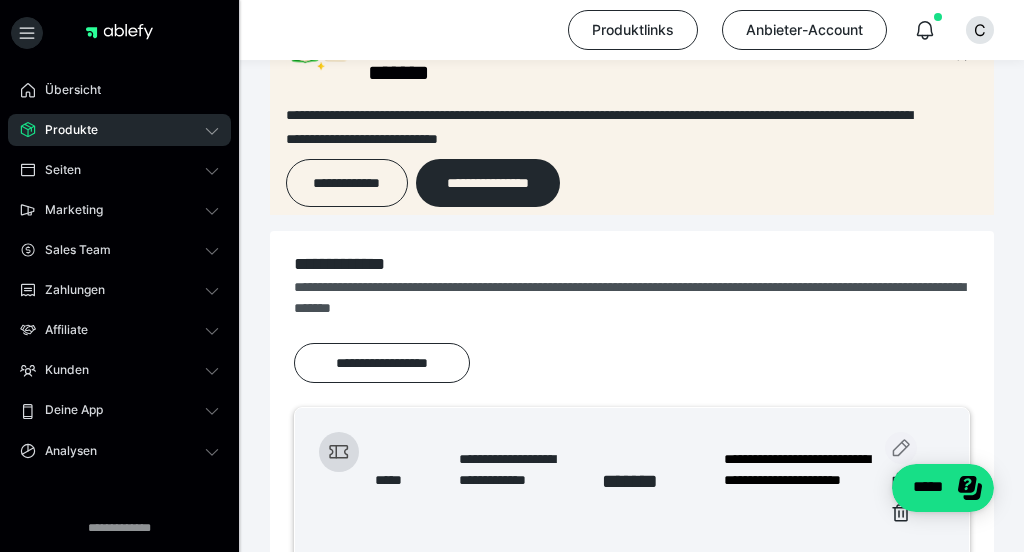 scroll, scrollTop: 0, scrollLeft: 0, axis: both 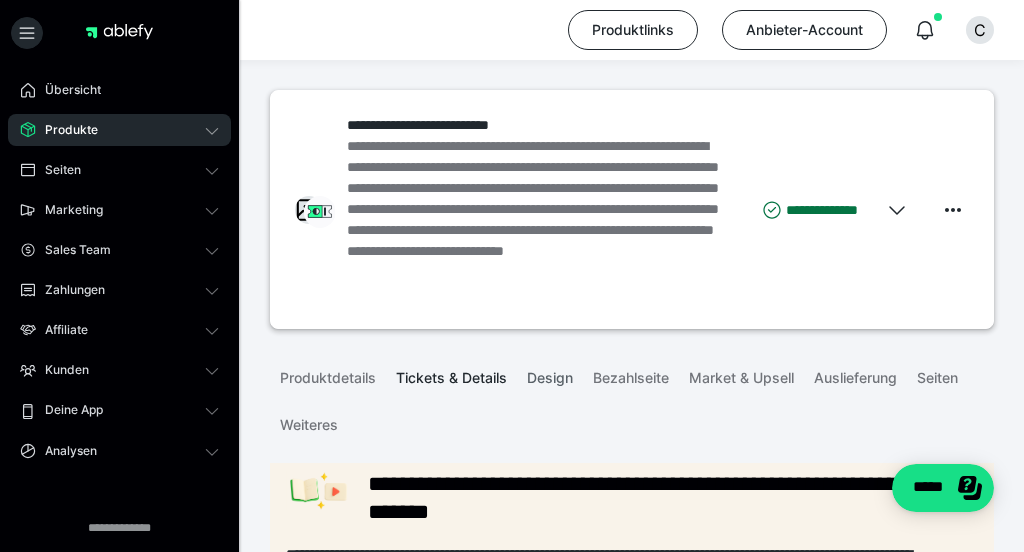 click on "Design" at bounding box center [550, 374] 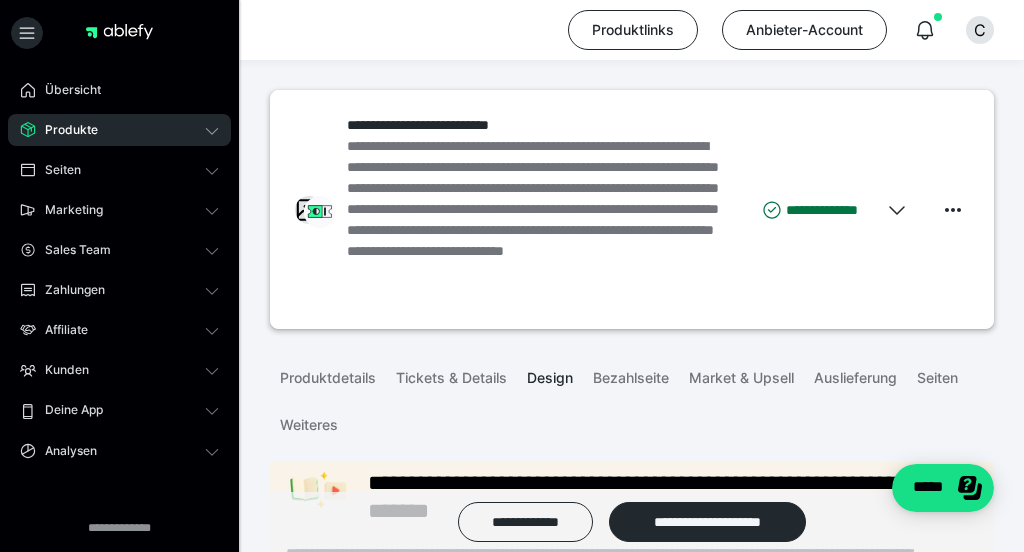 scroll, scrollTop: 453, scrollLeft: 0, axis: vertical 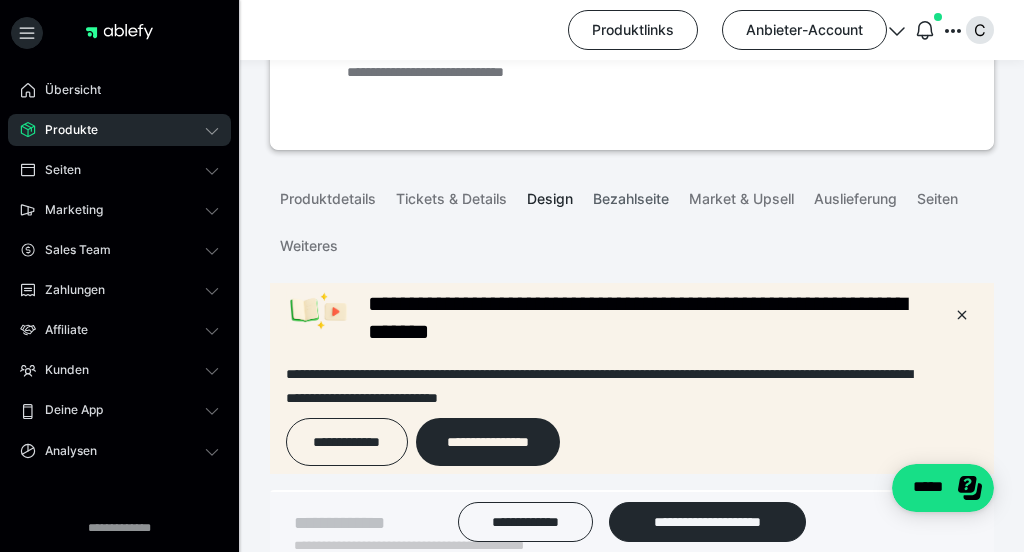 click on "Bezahlseite" at bounding box center [631, 195] 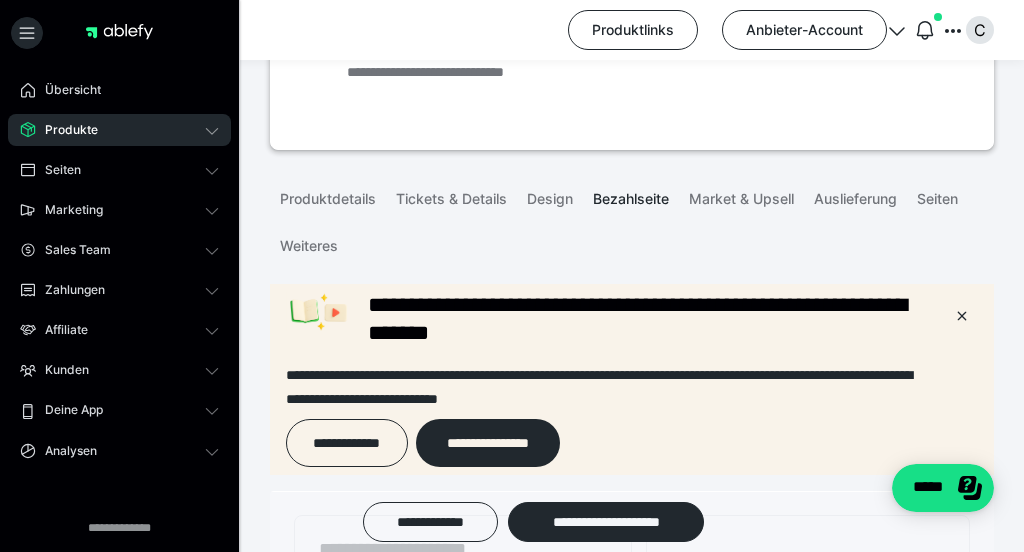 scroll, scrollTop: 0, scrollLeft: 0, axis: both 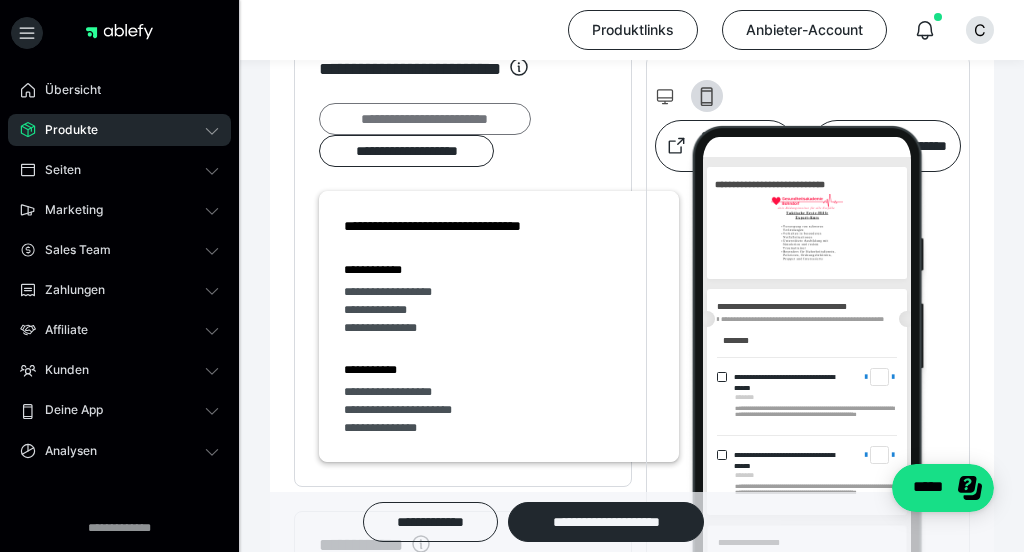 click on "**********" at bounding box center [425, 119] 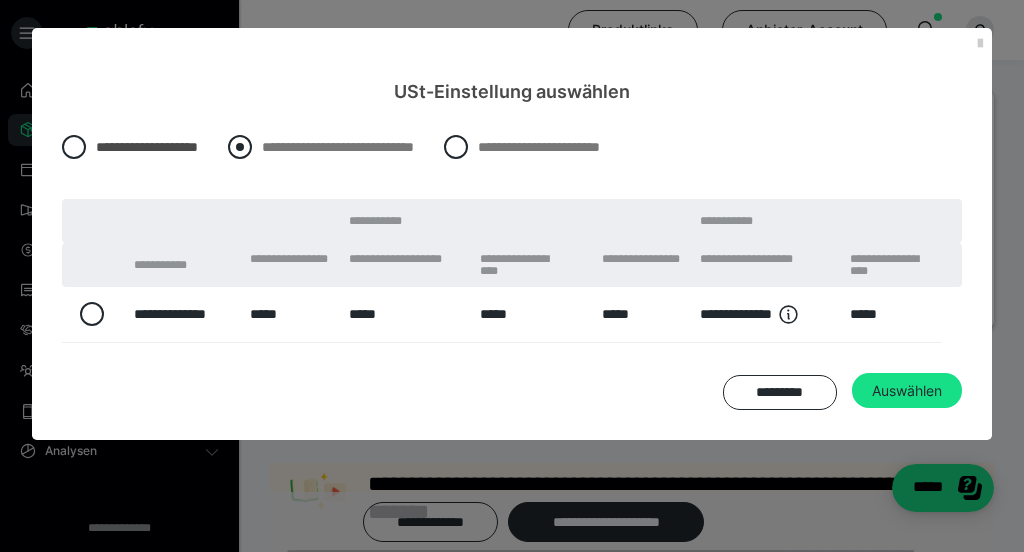 click at bounding box center [240, 147] 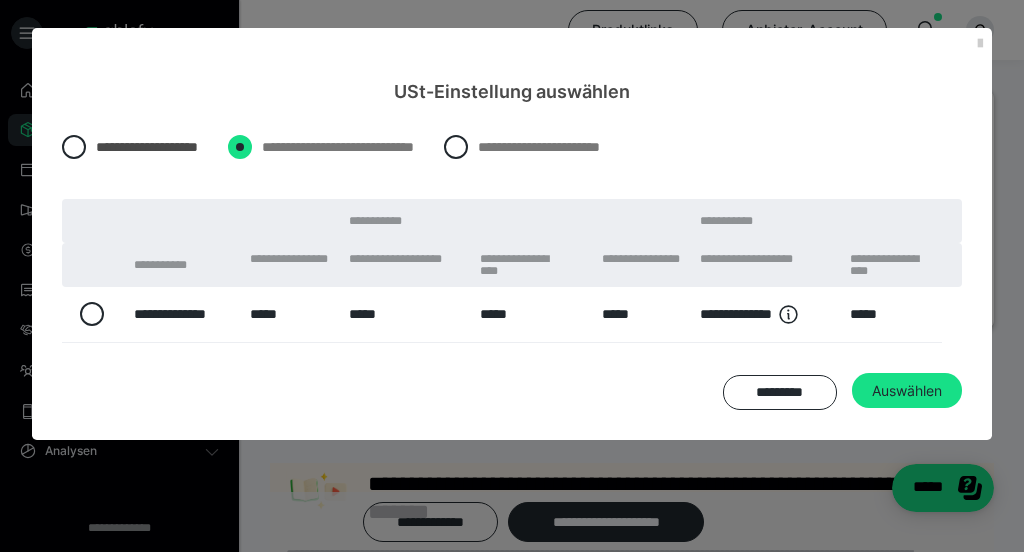 radio on "****" 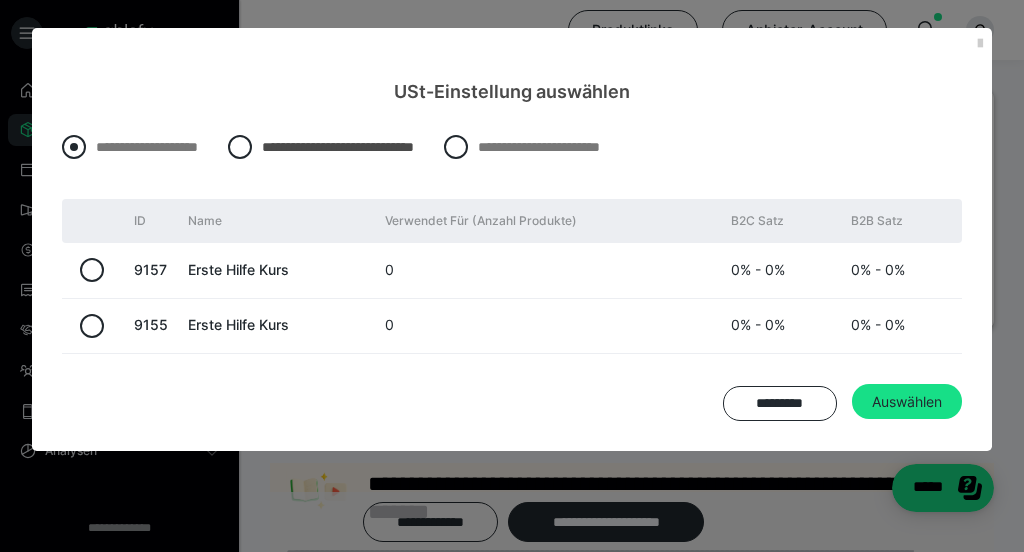 click on "**********" at bounding box center (147, 147) 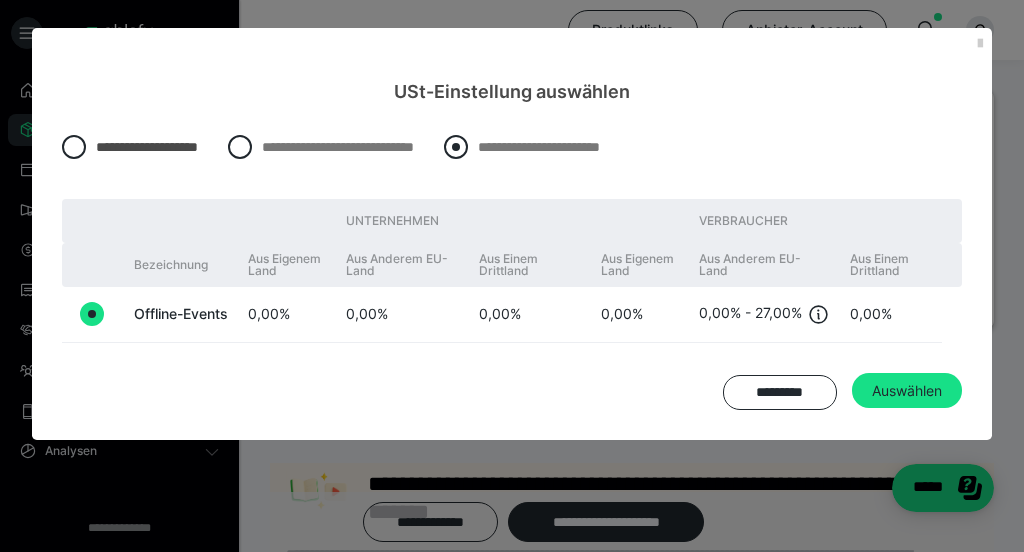 click on "**********" at bounding box center (522, 162) 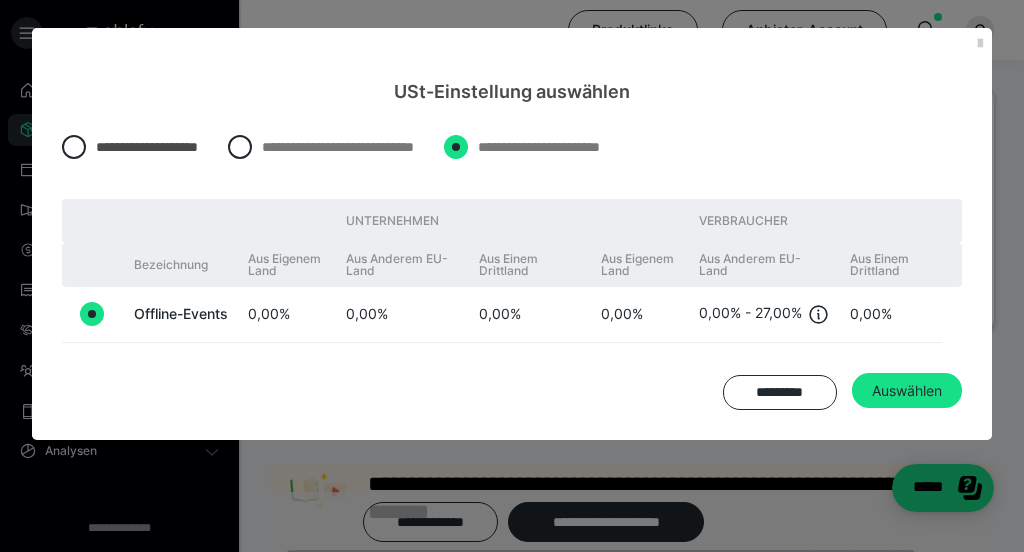 radio on "****" 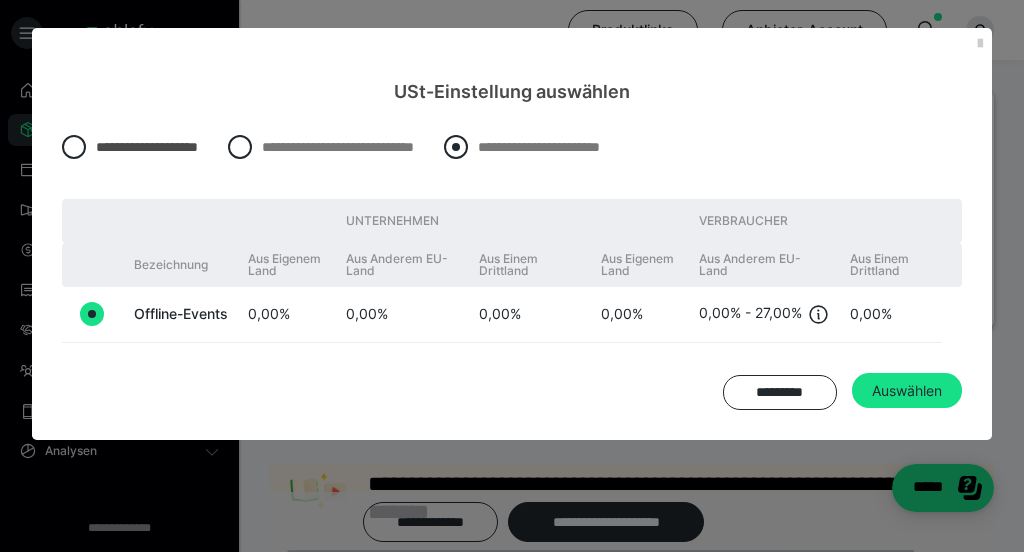 radio on "*****" 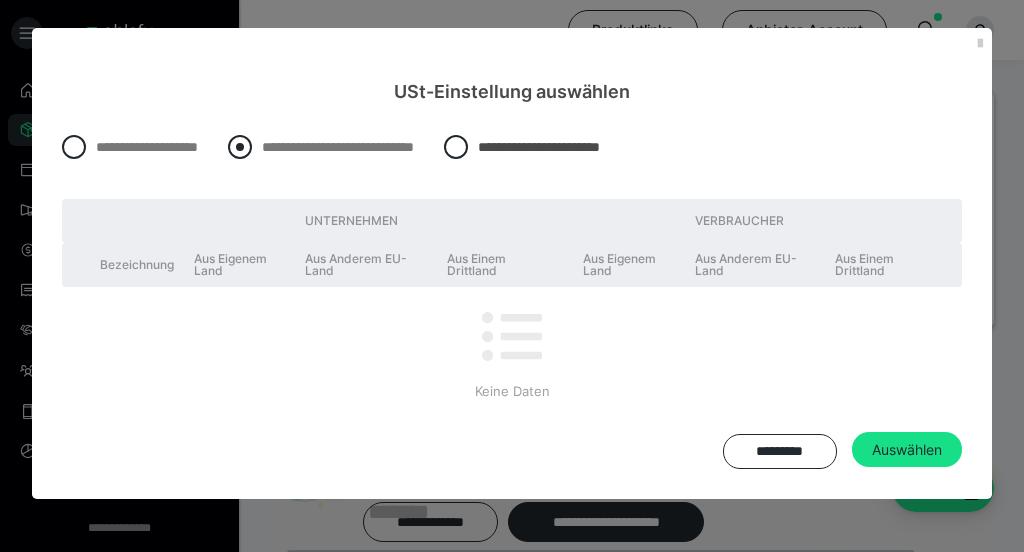 click at bounding box center [240, 147] 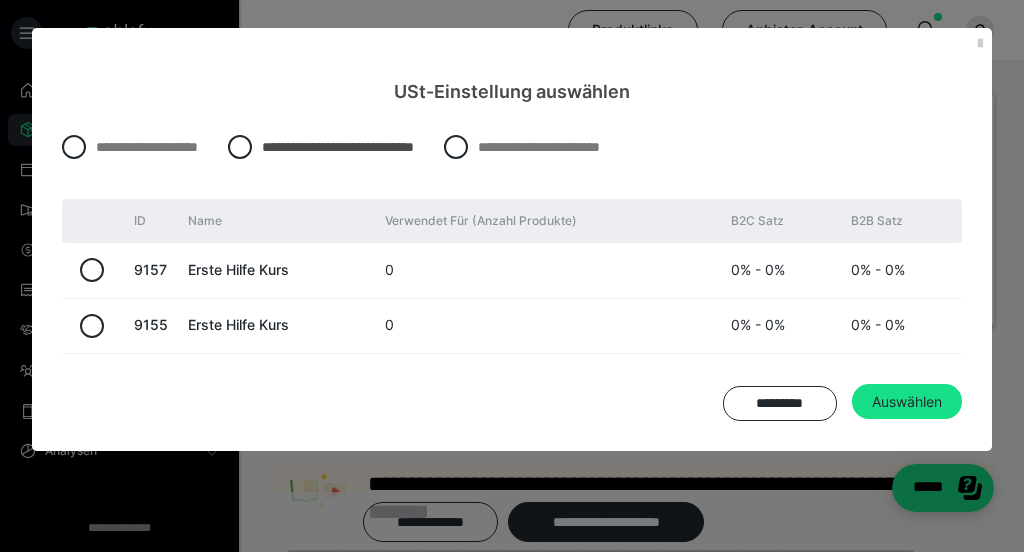 click on "Erste Hilfe Kurs" at bounding box center [276, 325] 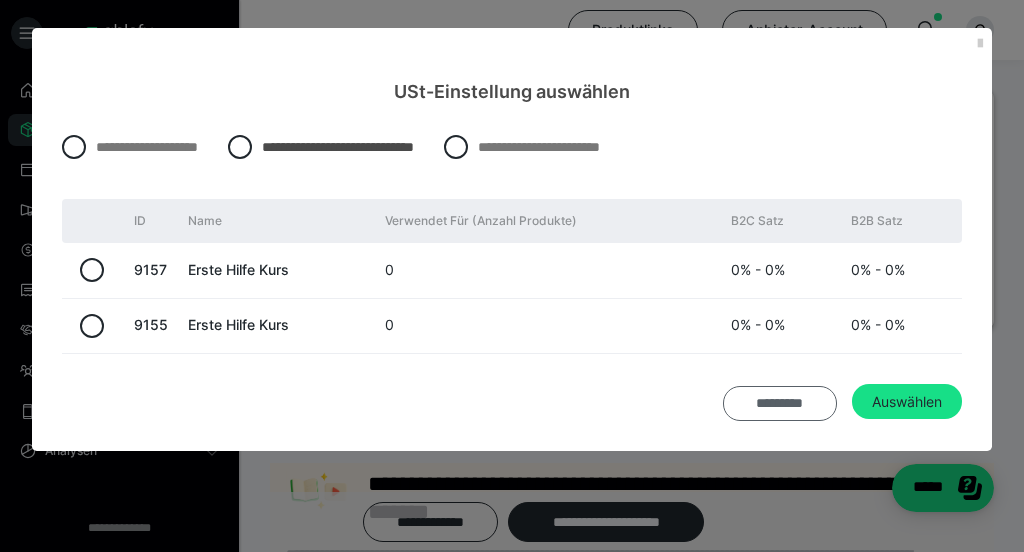 click on "*********" at bounding box center [780, 404] 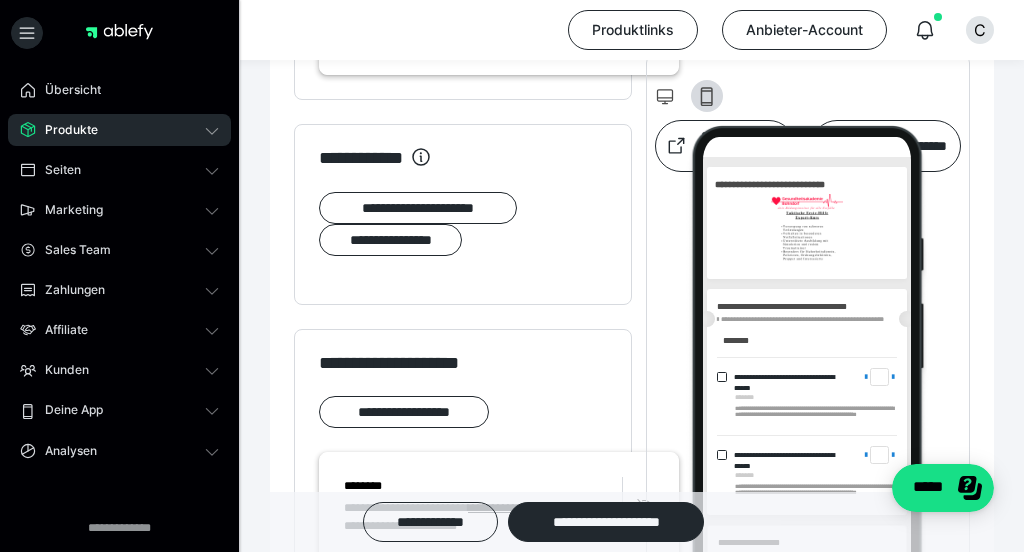 scroll, scrollTop: 1686, scrollLeft: 0, axis: vertical 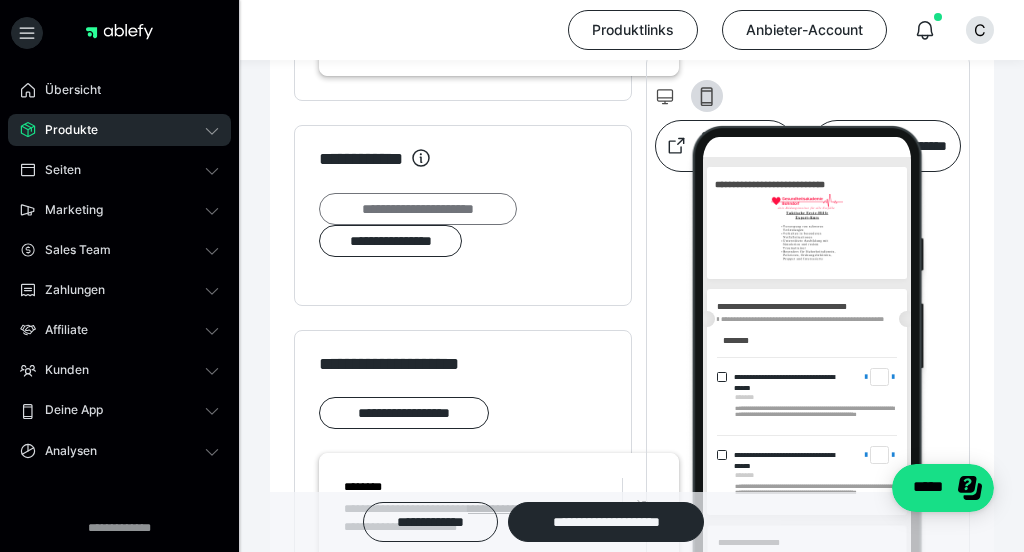click on "**********" at bounding box center [418, 209] 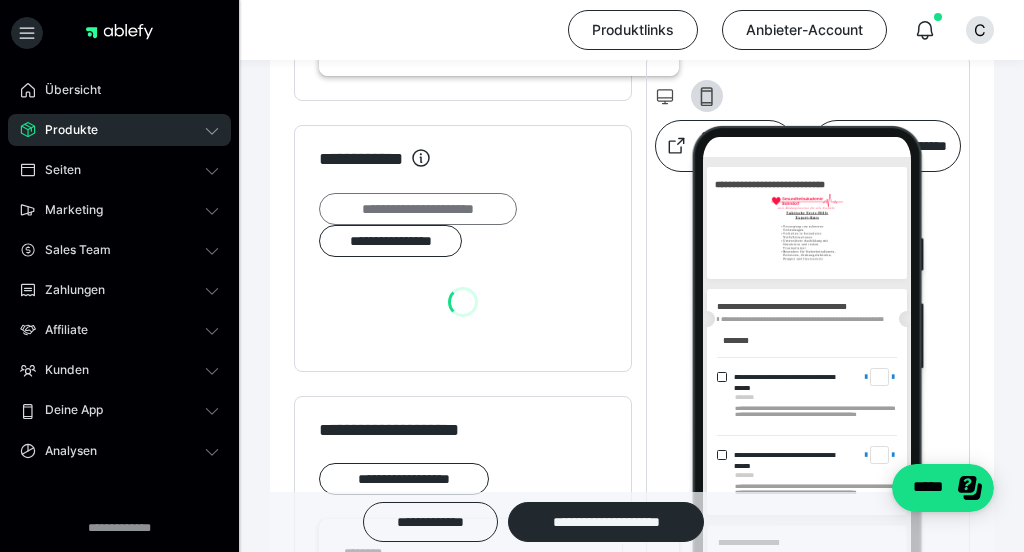 scroll, scrollTop: 0, scrollLeft: 0, axis: both 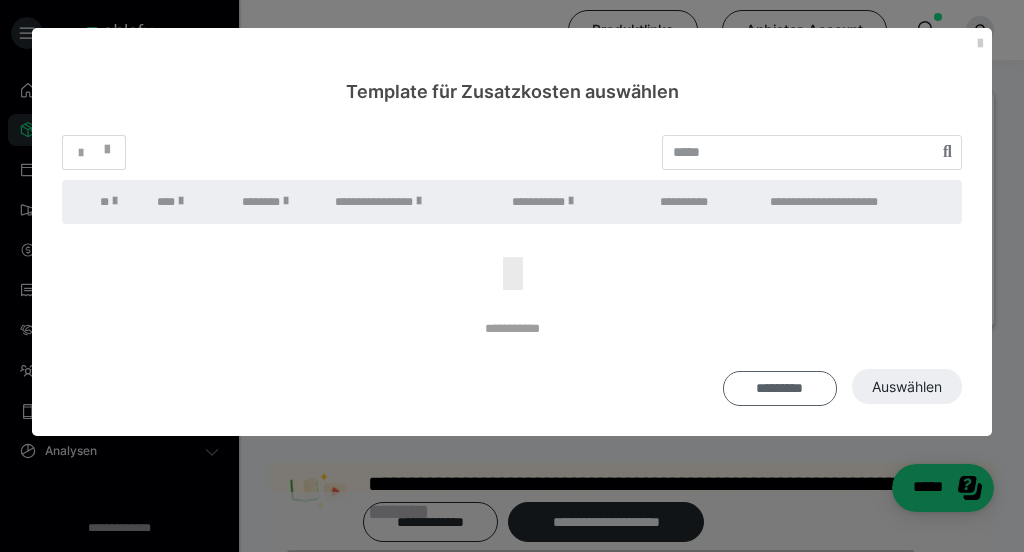 click on "*********" at bounding box center (780, 389) 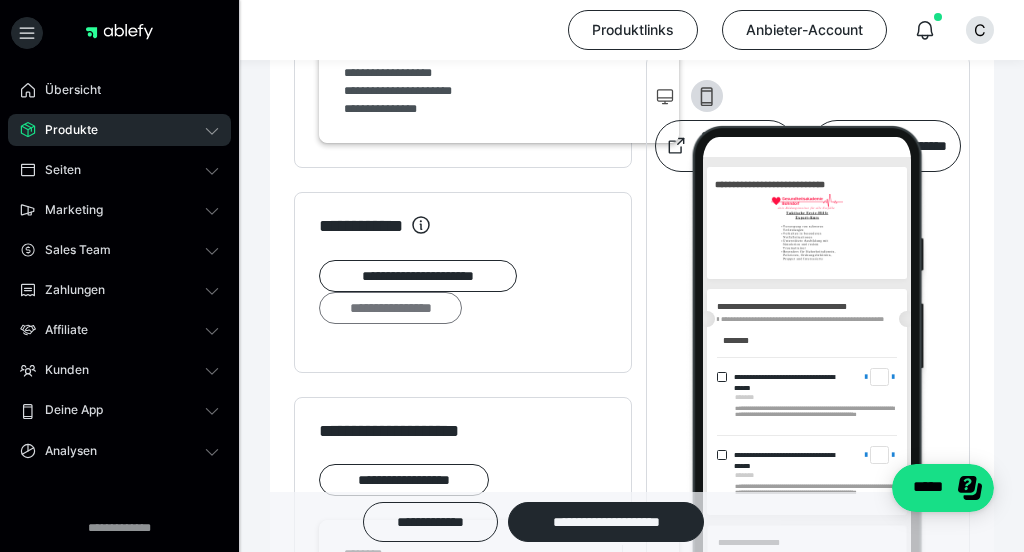 click on "**********" at bounding box center [390, 308] 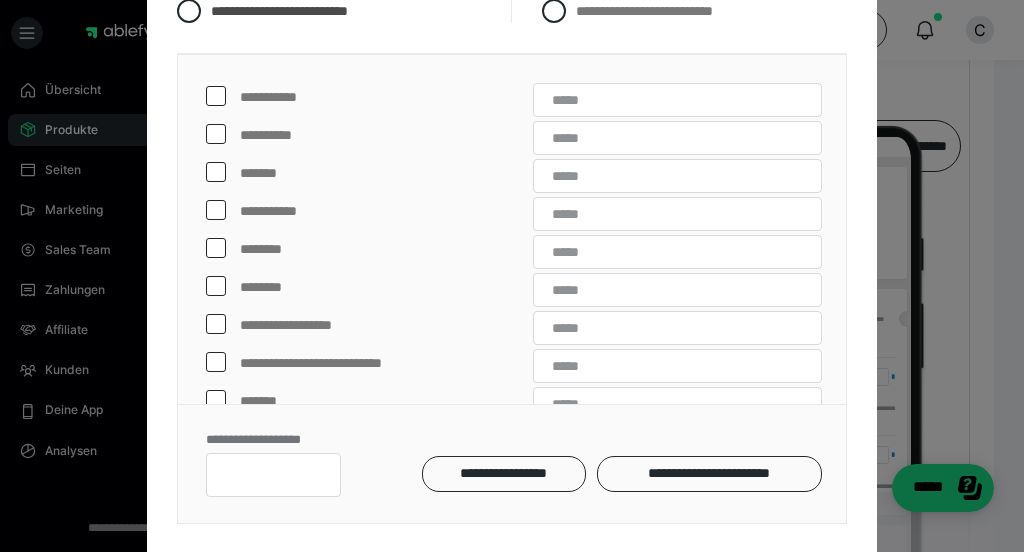 scroll, scrollTop: 297, scrollLeft: 0, axis: vertical 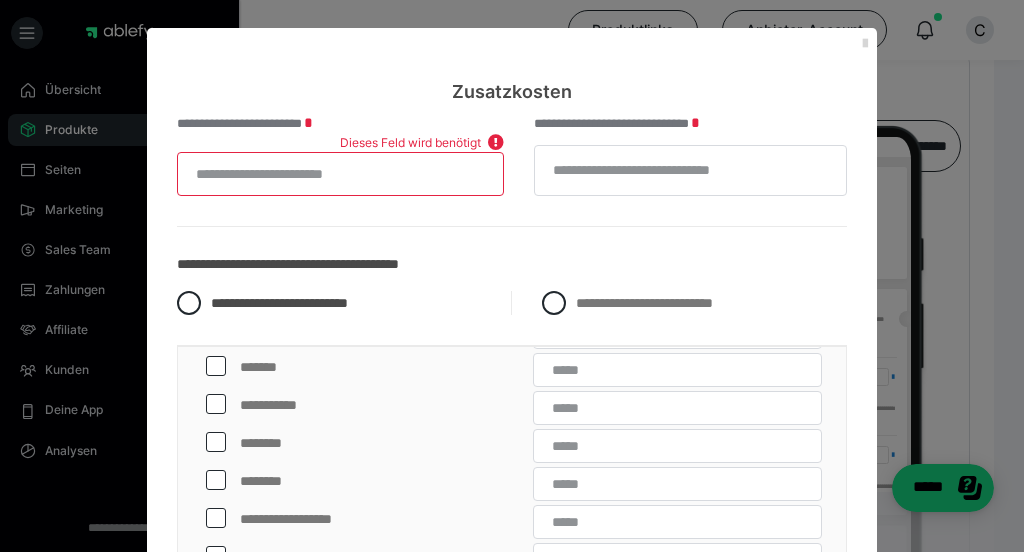 click at bounding box center (865, 44) 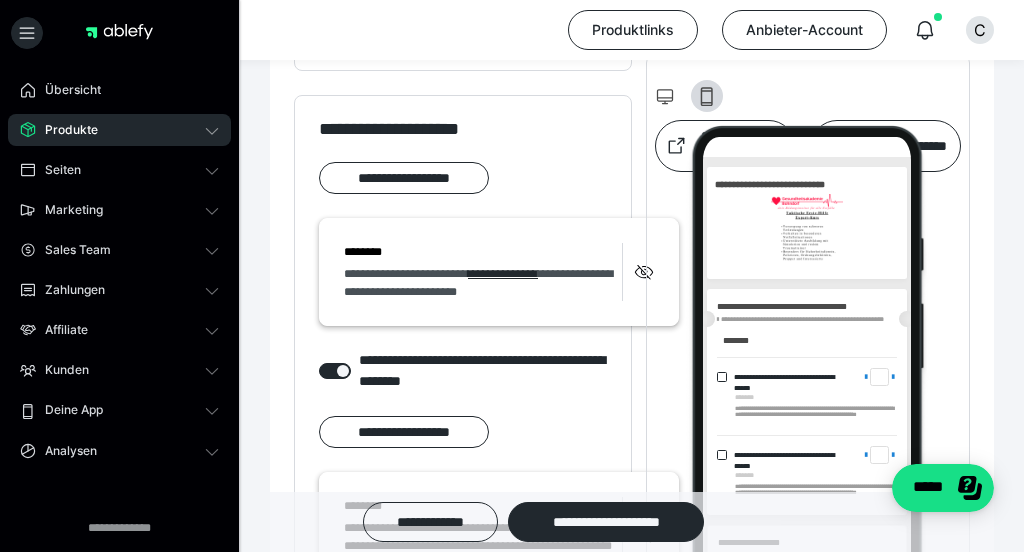 scroll, scrollTop: 1925, scrollLeft: 0, axis: vertical 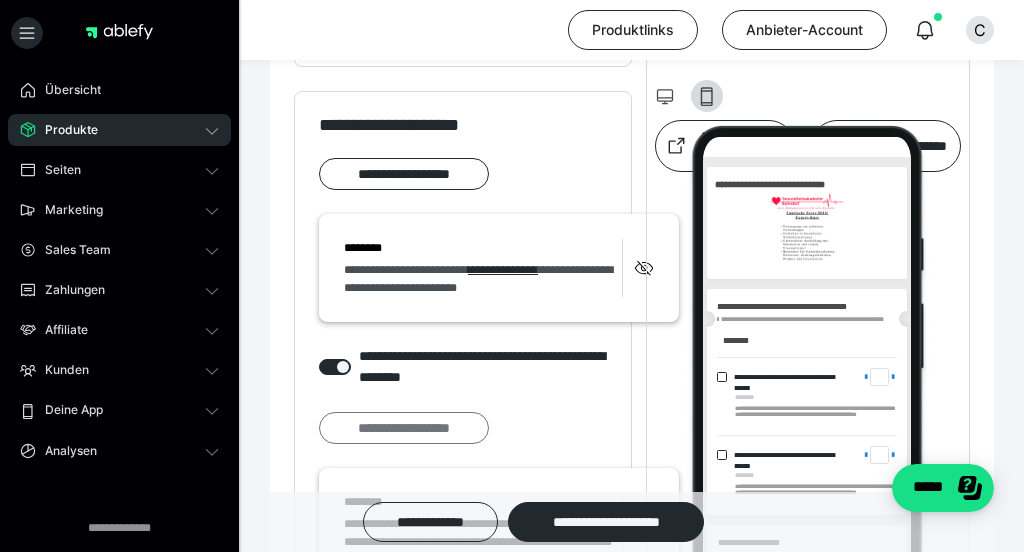 click on "**********" at bounding box center (404, 428) 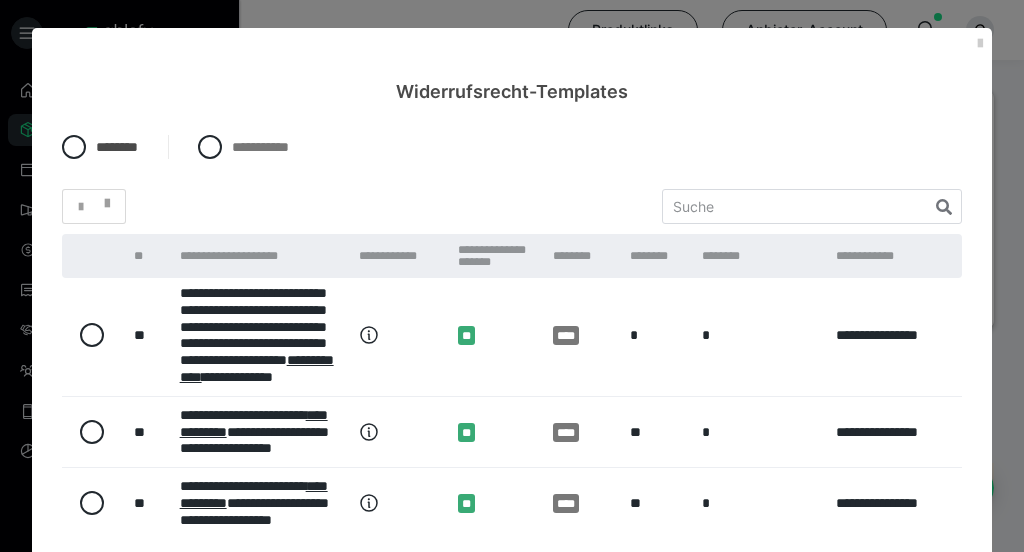 scroll, scrollTop: 272, scrollLeft: 0, axis: vertical 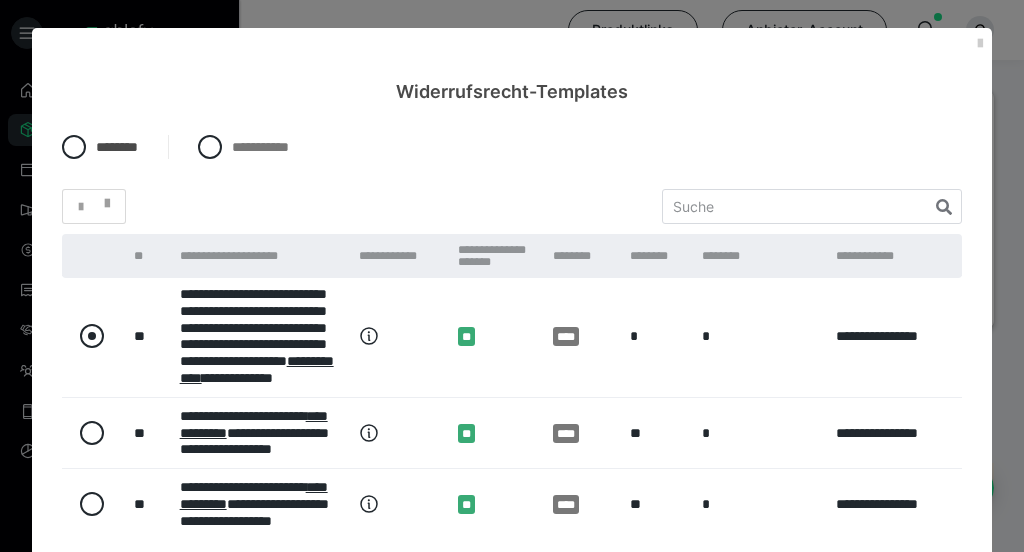 click at bounding box center [92, 336] 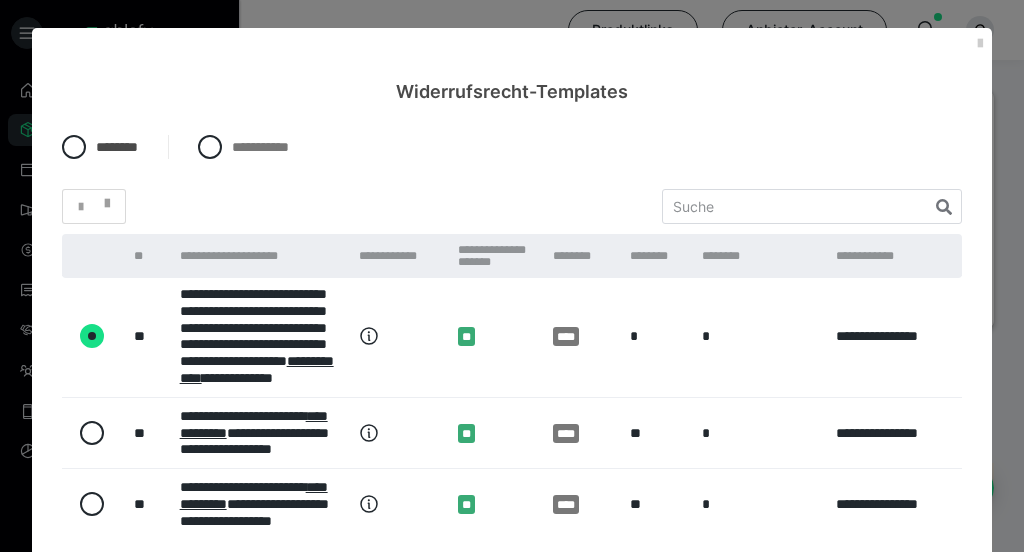 radio on "true" 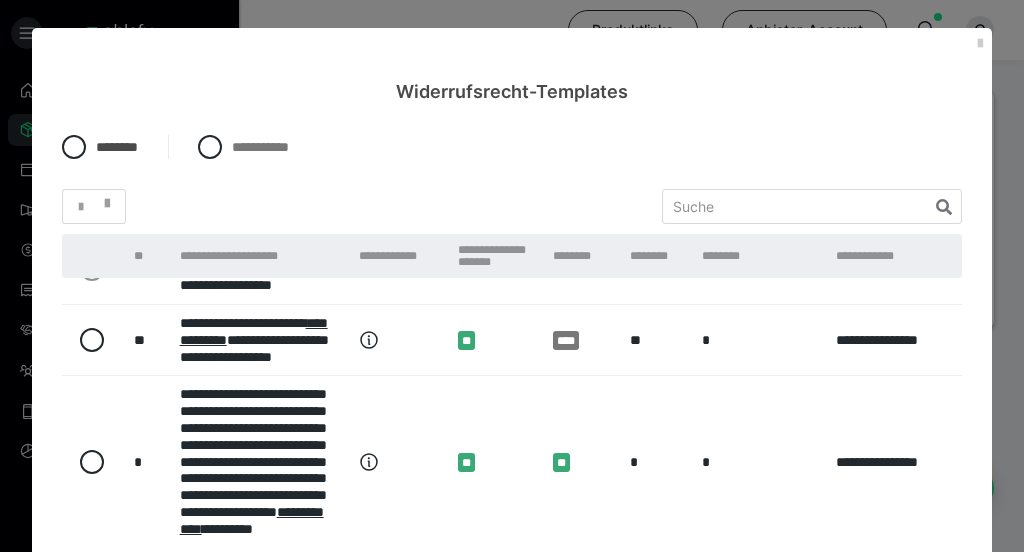 scroll, scrollTop: 1083, scrollLeft: 0, axis: vertical 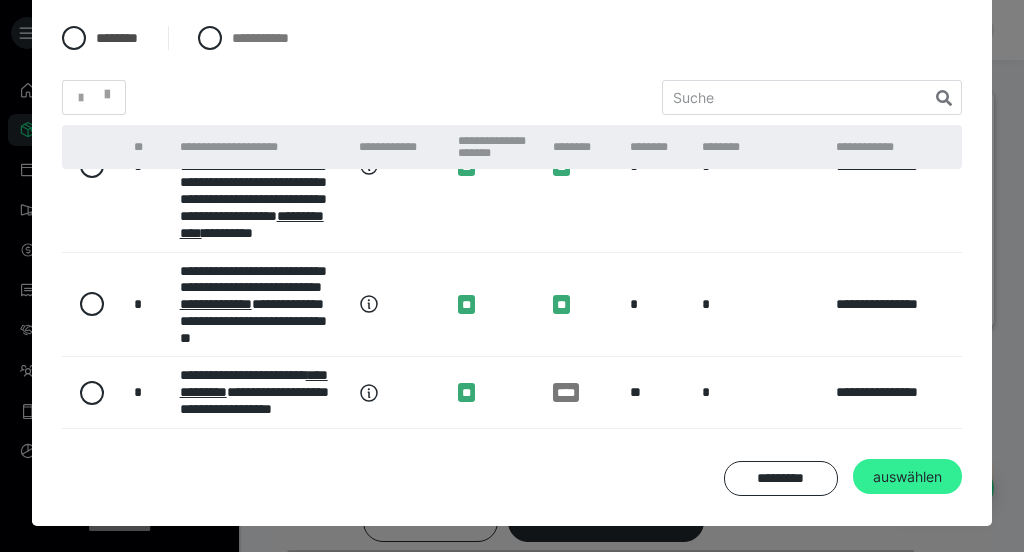 click on "auswählen" at bounding box center [907, 477] 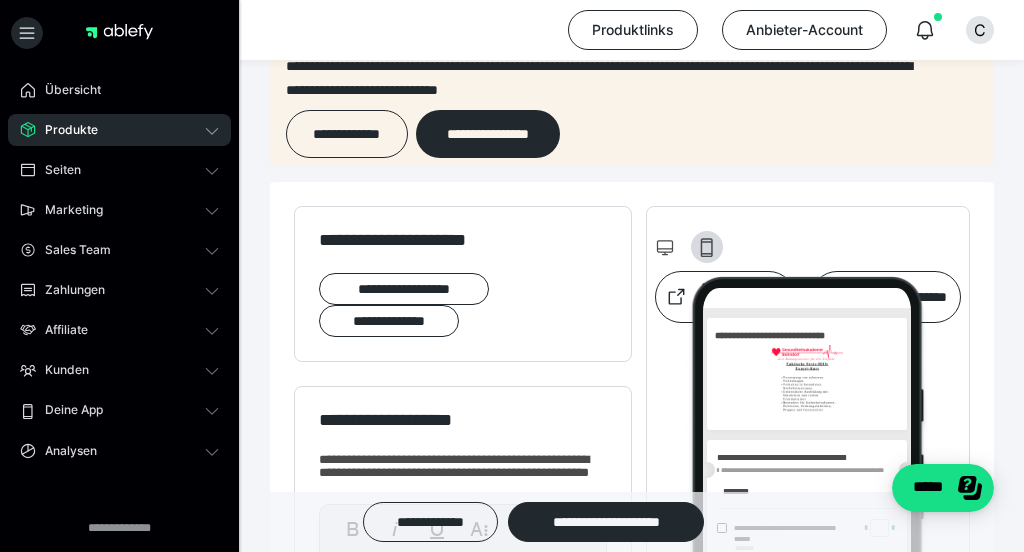 scroll, scrollTop: 506, scrollLeft: 0, axis: vertical 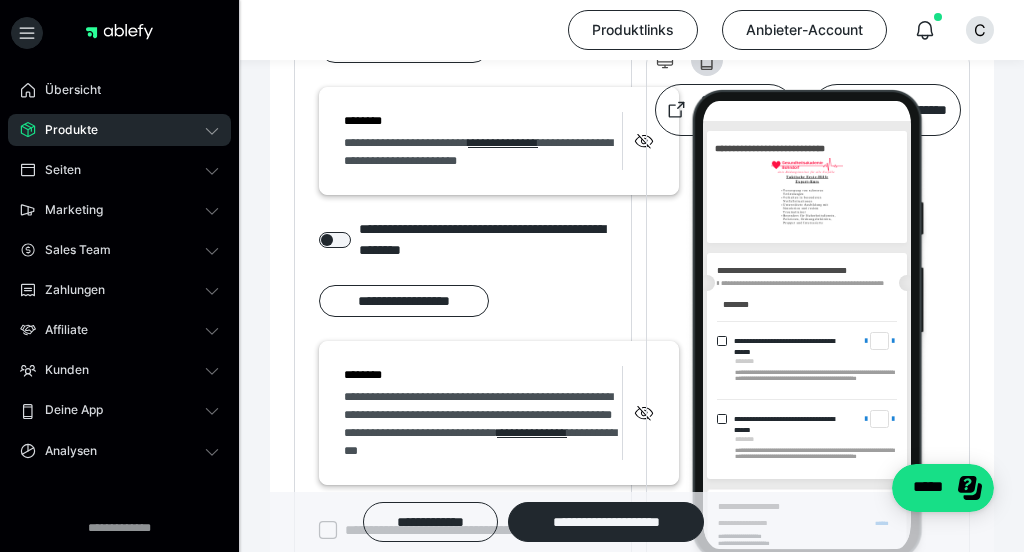 click 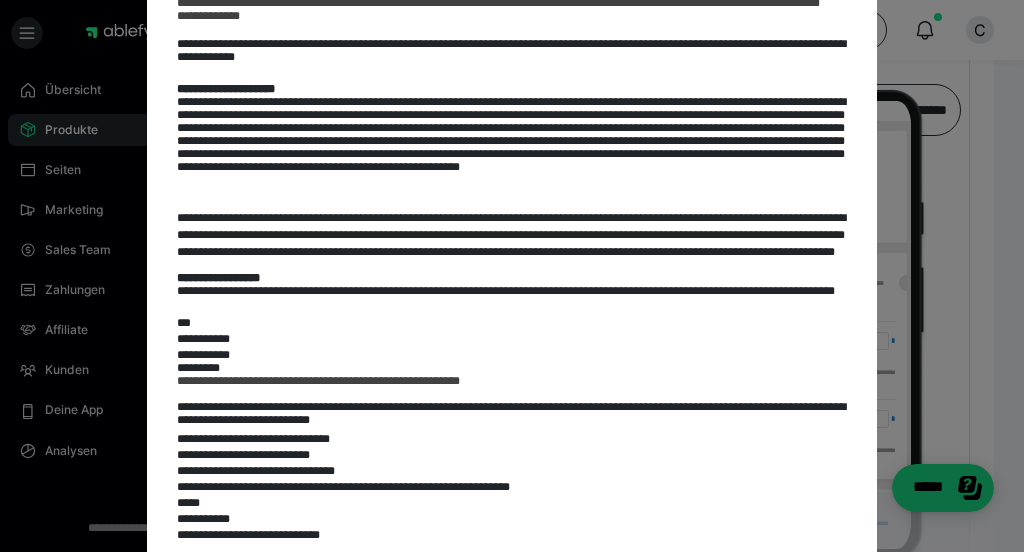 scroll, scrollTop: 0, scrollLeft: 0, axis: both 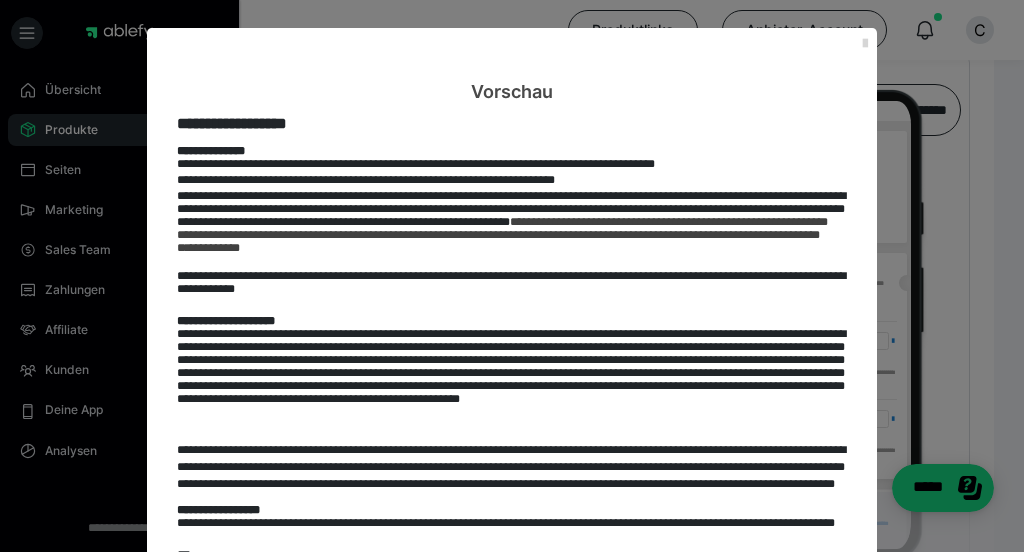 click at bounding box center (865, 44) 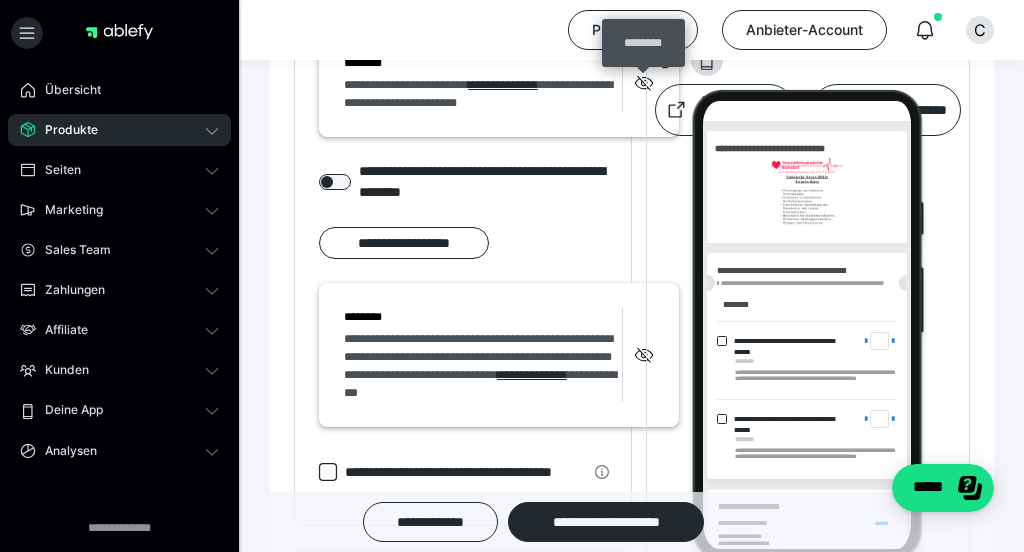 scroll, scrollTop: 2063, scrollLeft: 0, axis: vertical 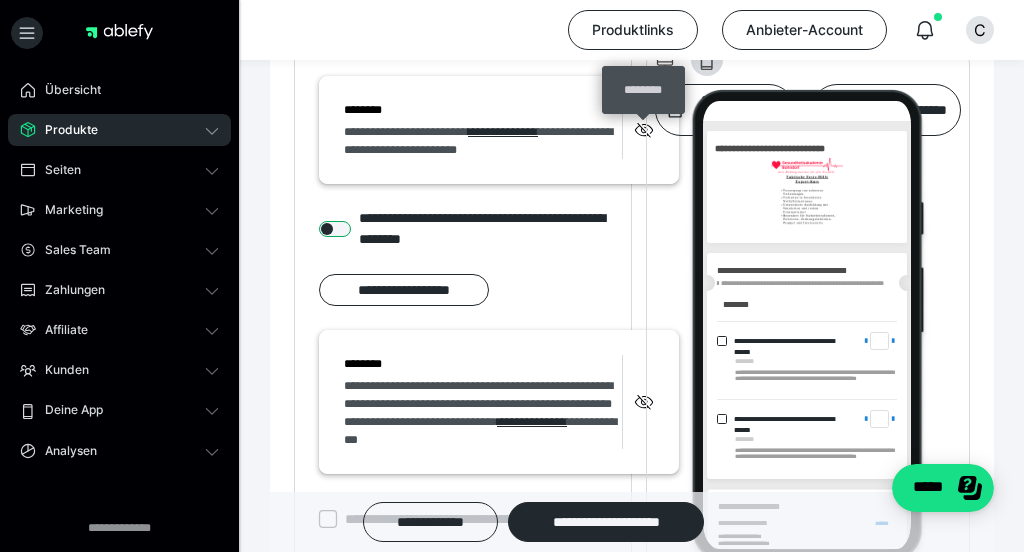 click at bounding box center [335, 229] 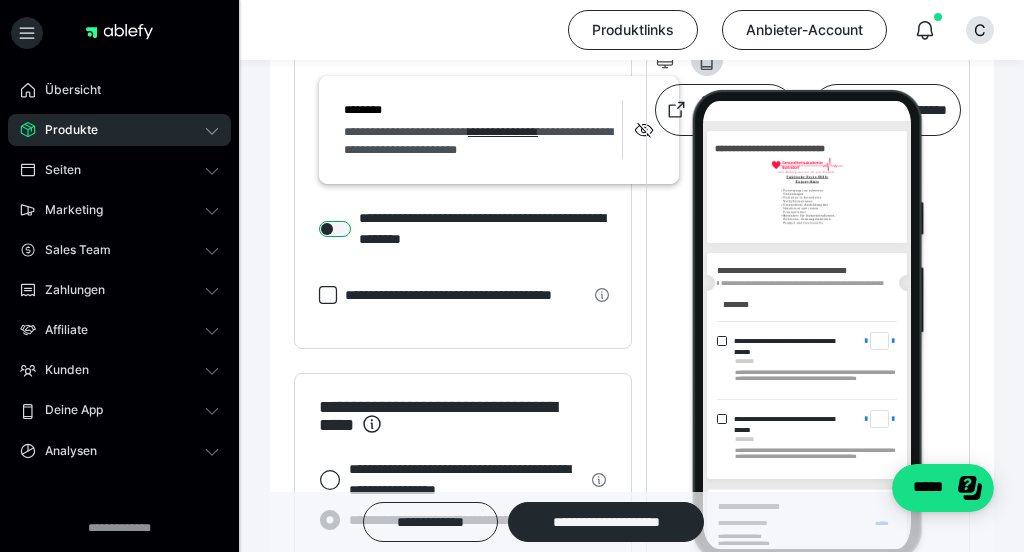 click at bounding box center (335, 229) 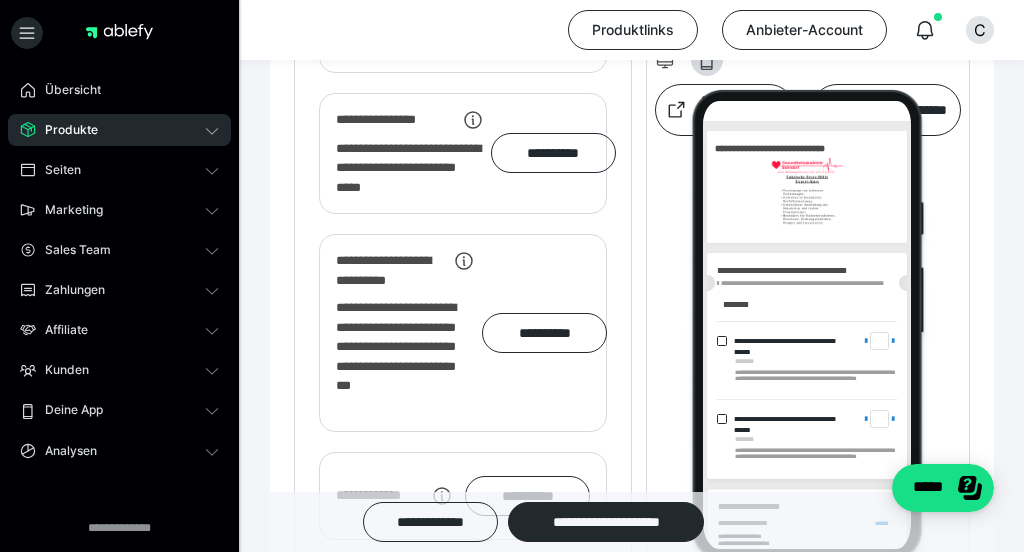 scroll, scrollTop: 3325, scrollLeft: 0, axis: vertical 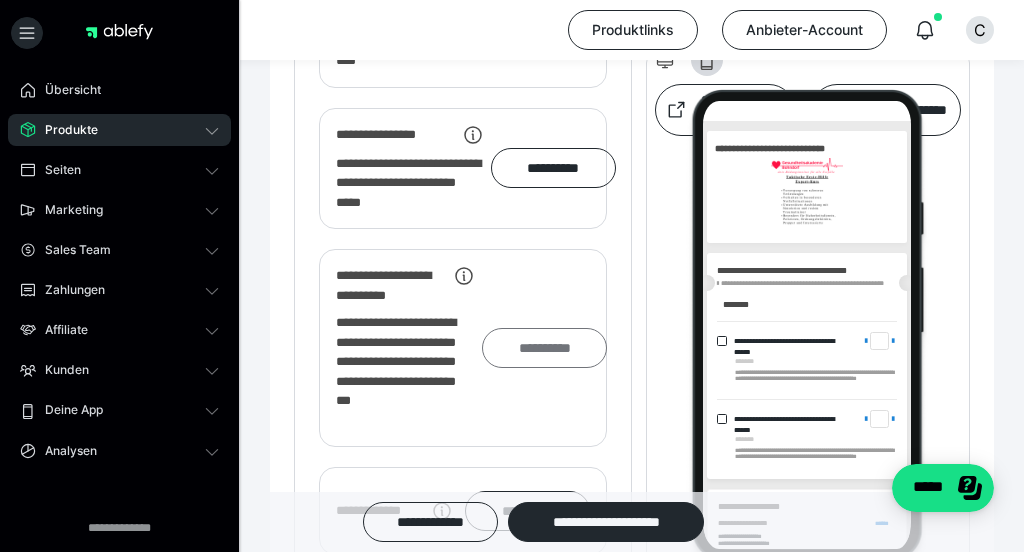 click on "**********" at bounding box center (544, 348) 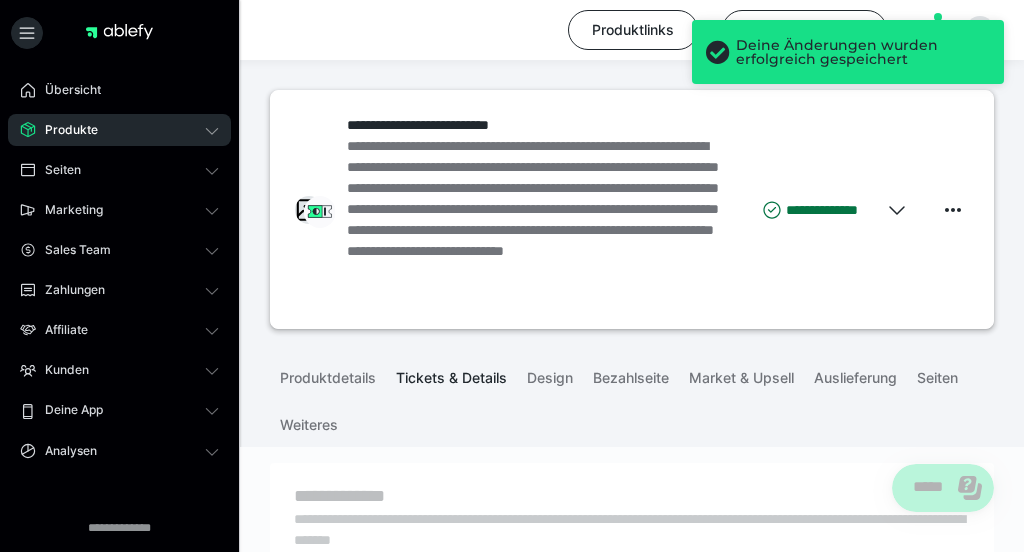 scroll, scrollTop: 0, scrollLeft: 0, axis: both 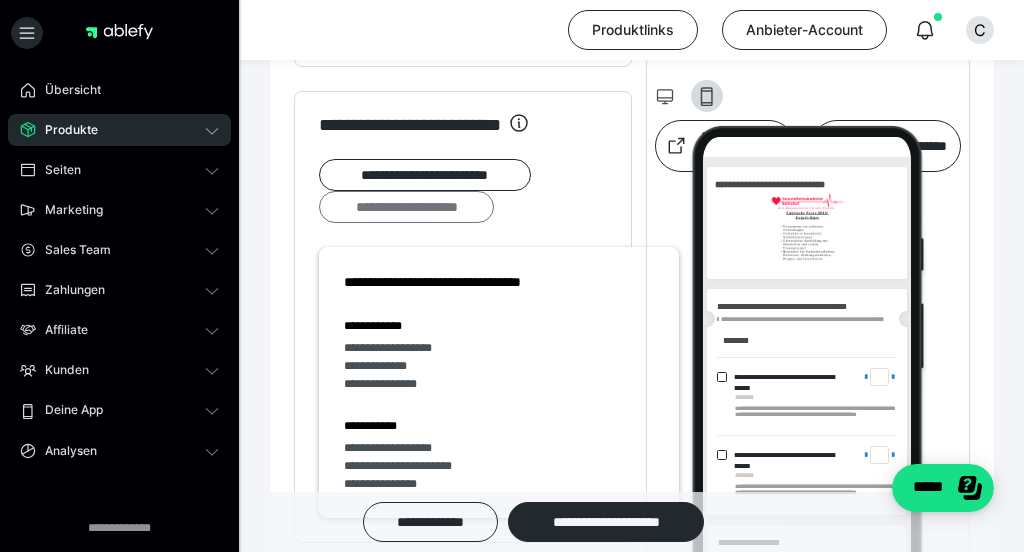 click on "**********" at bounding box center [406, 207] 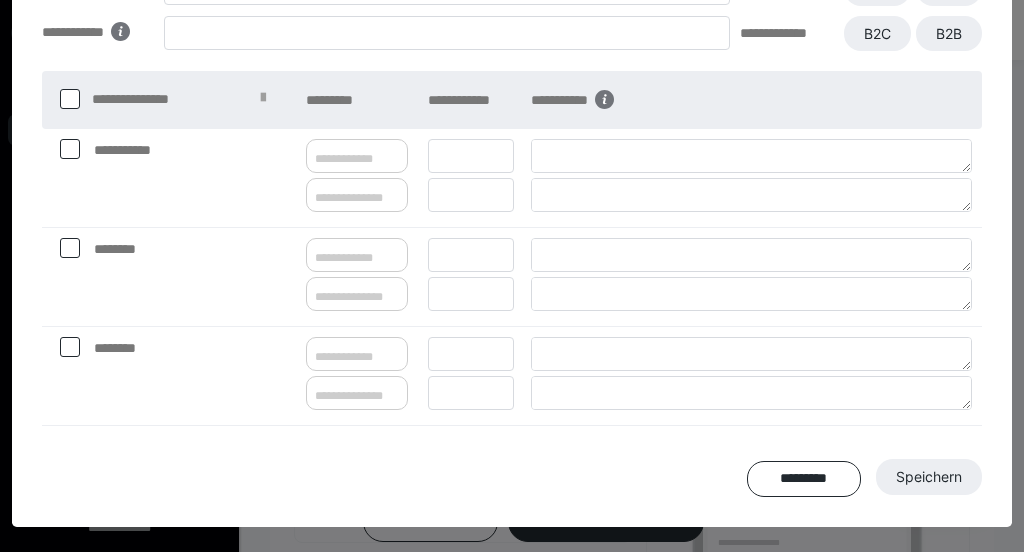 scroll, scrollTop: 413, scrollLeft: 0, axis: vertical 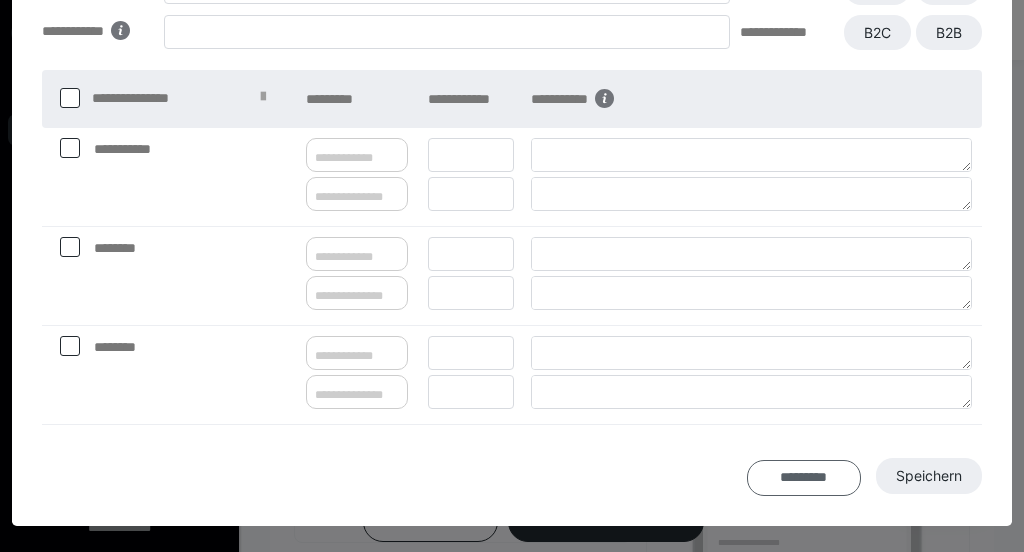 click on "*********" at bounding box center (804, 478) 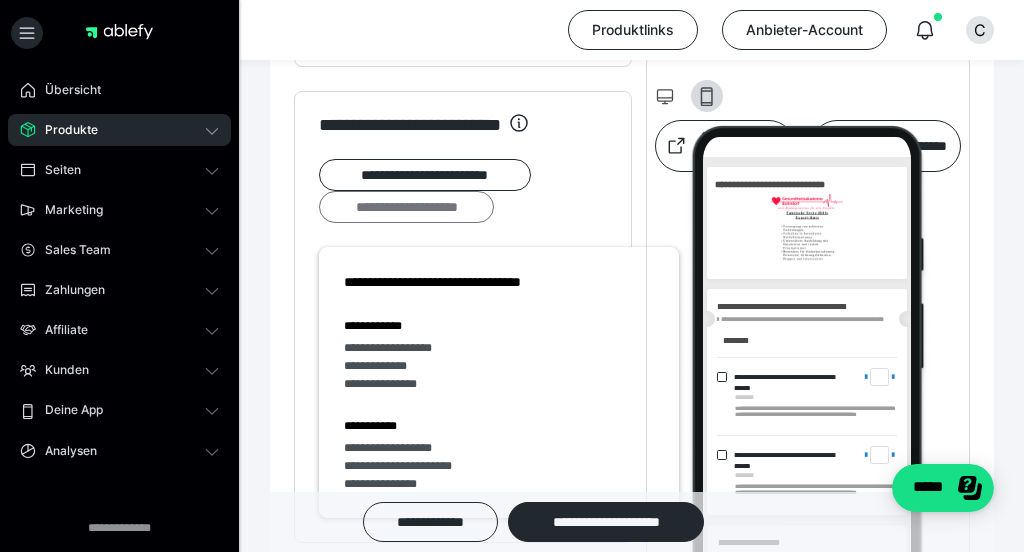 click on "**********" at bounding box center [406, 207] 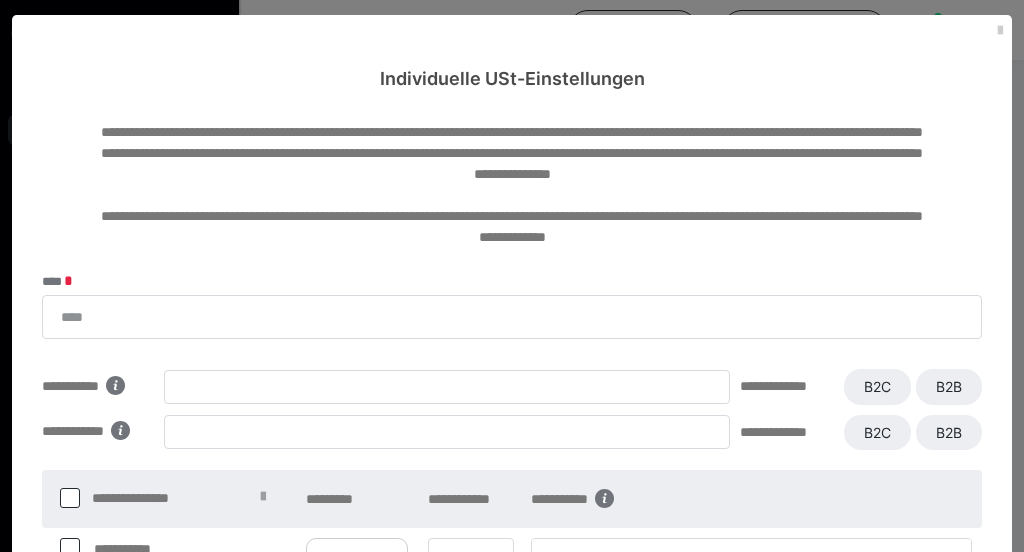 scroll, scrollTop: 0, scrollLeft: 0, axis: both 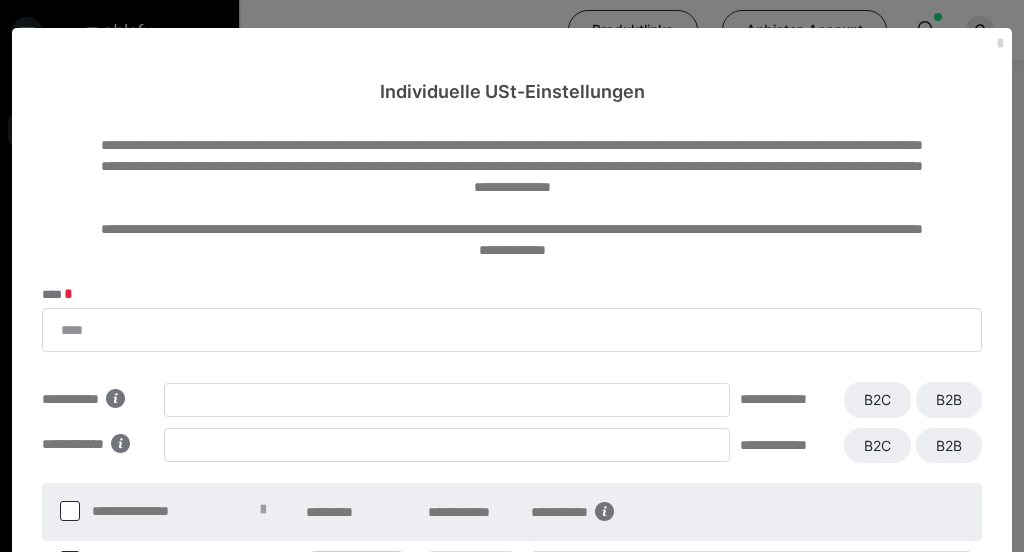 click at bounding box center (1000, 44) 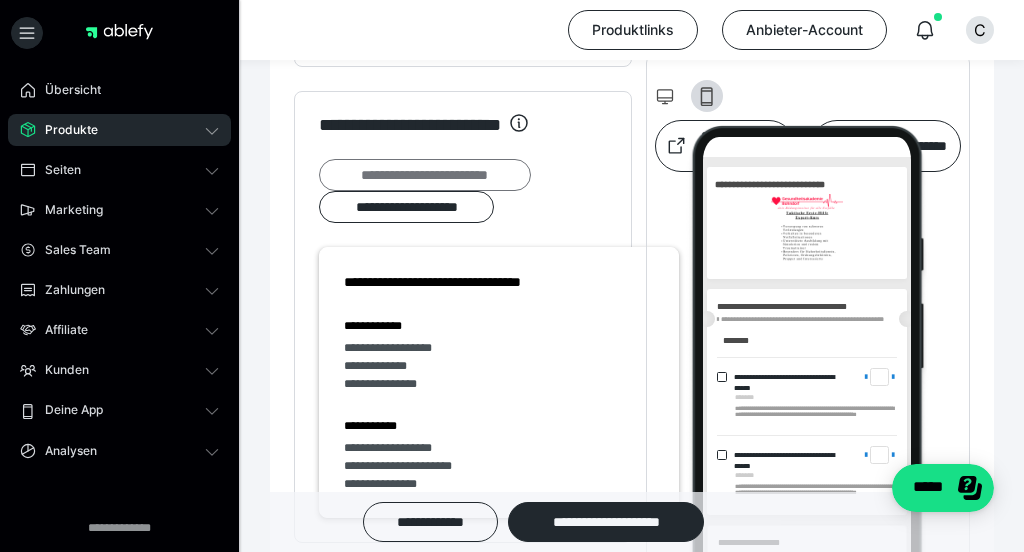 click on "**********" at bounding box center [425, 175] 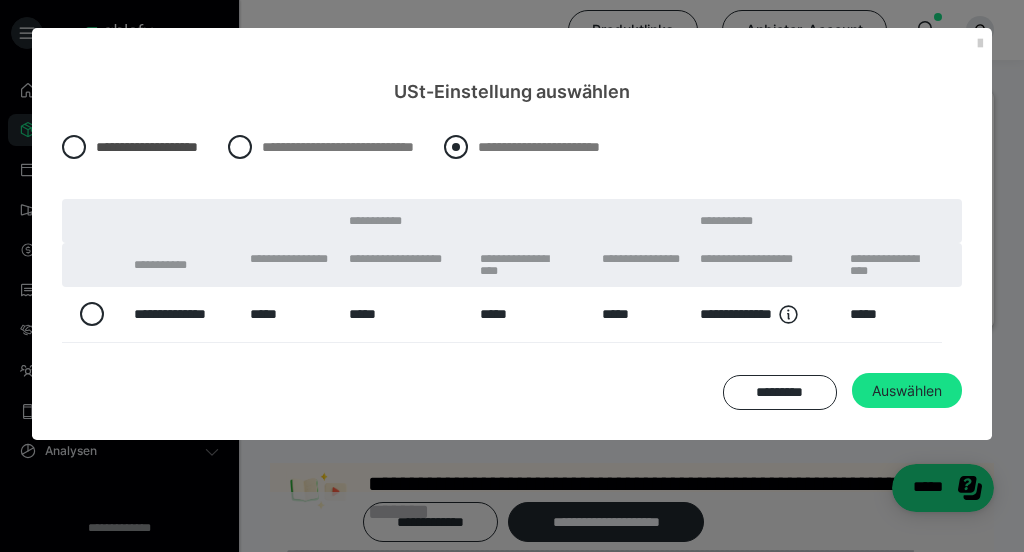 click at bounding box center [456, 147] 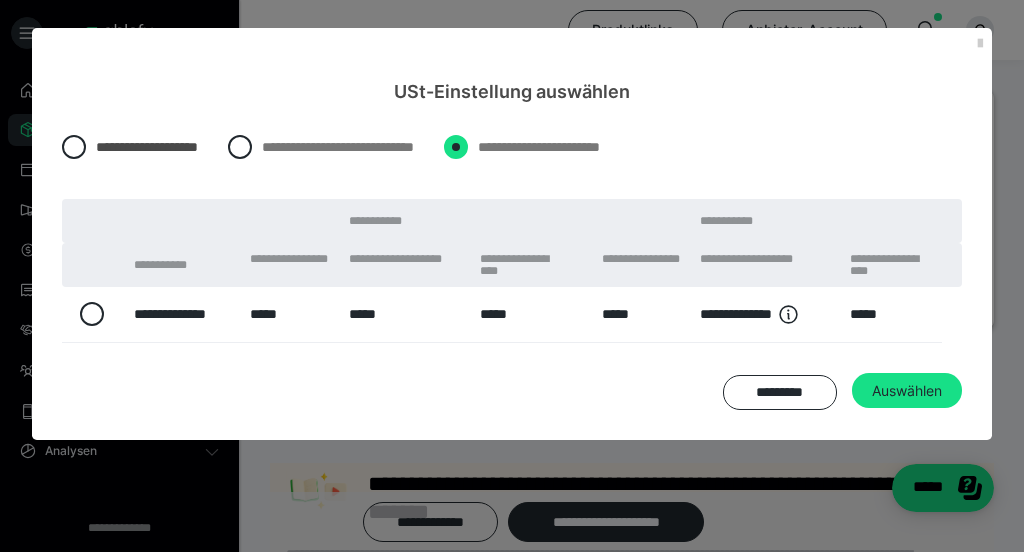 radio on "****" 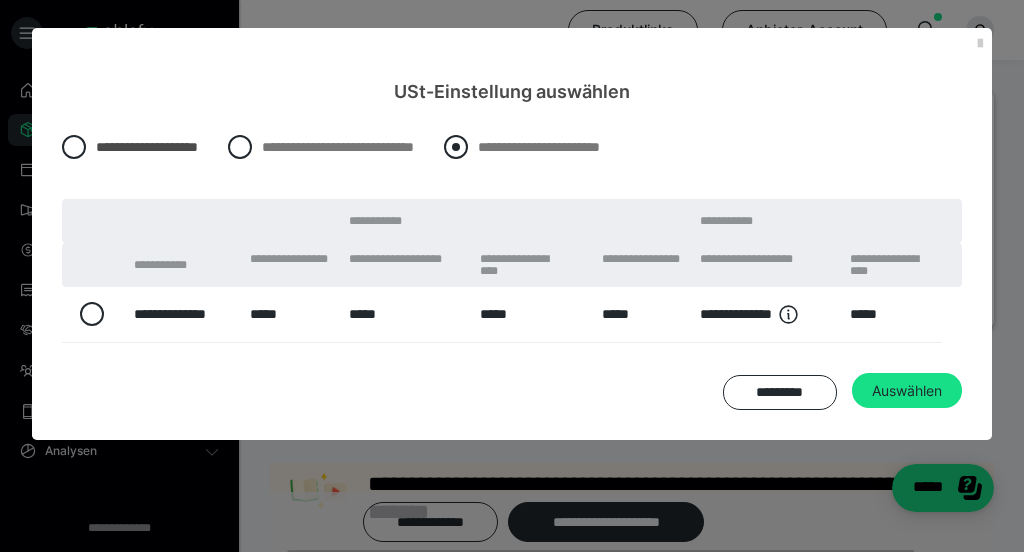 radio on "*****" 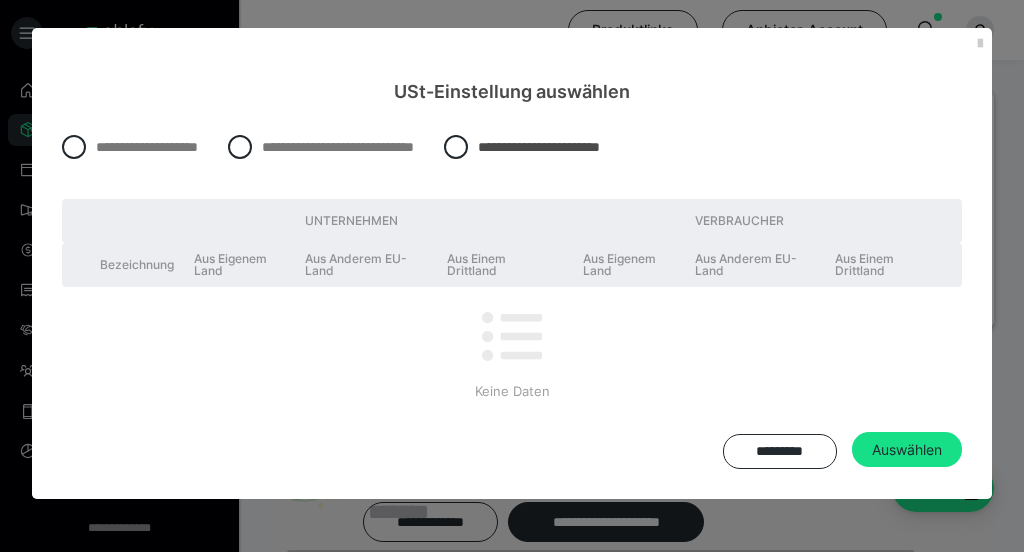 click on "**********" at bounding box center [512, 162] 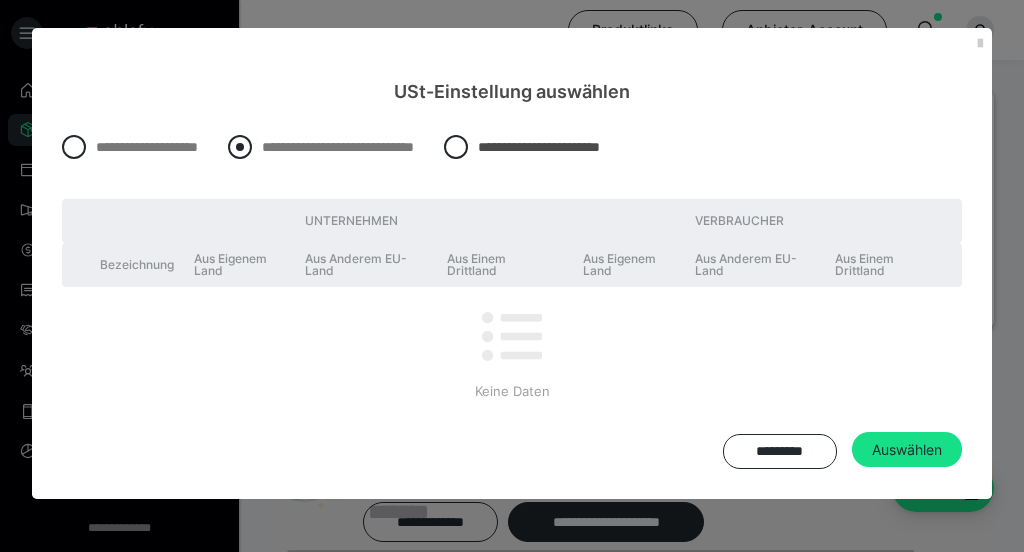click at bounding box center (240, 147) 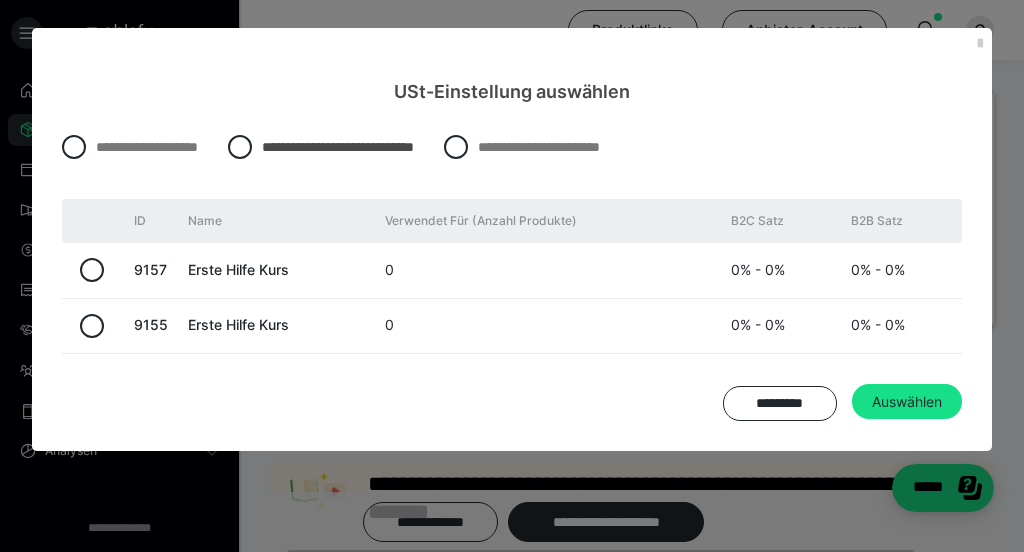 click on "Erste Hilfe Kurs" at bounding box center [276, 270] 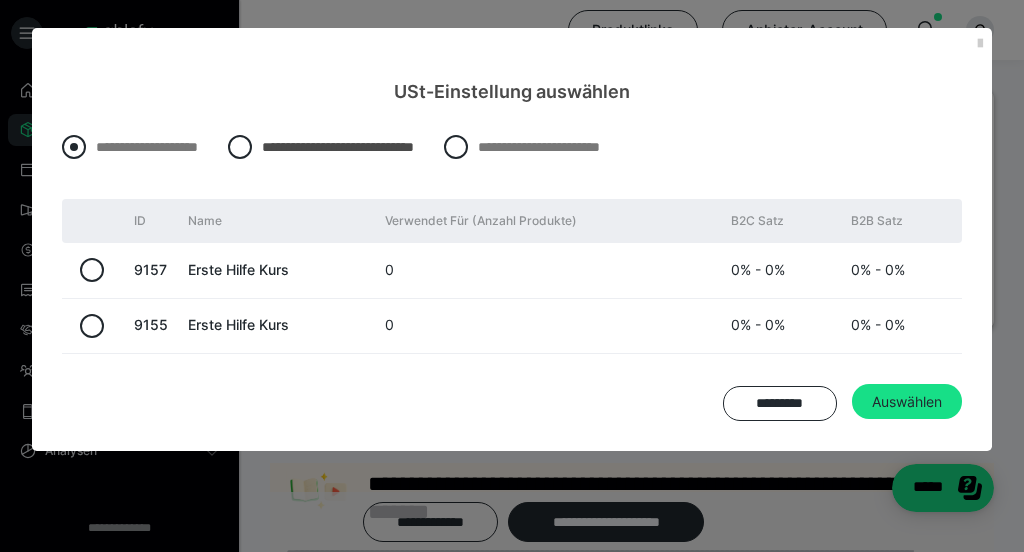 click at bounding box center [74, 147] 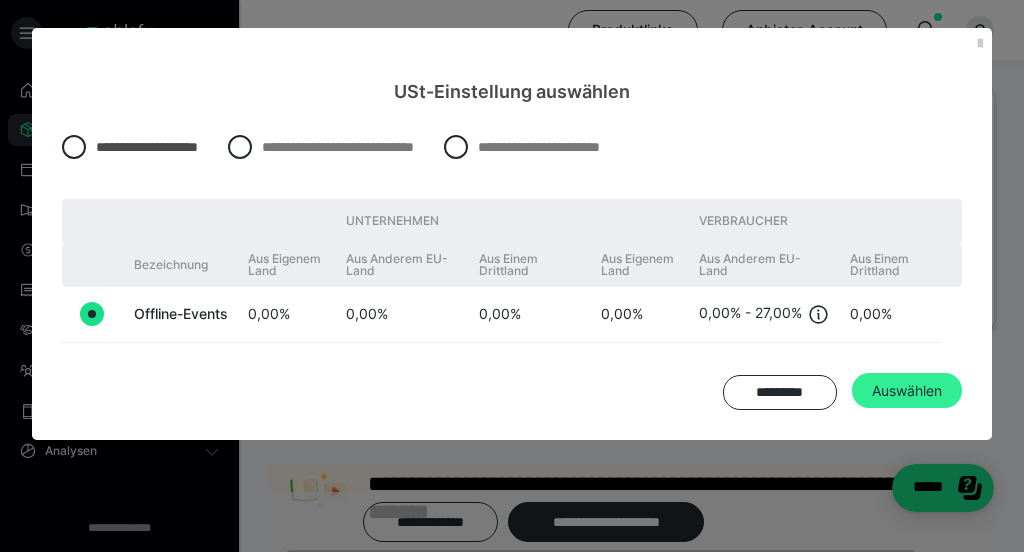 click on "Auswählen" at bounding box center [907, 391] 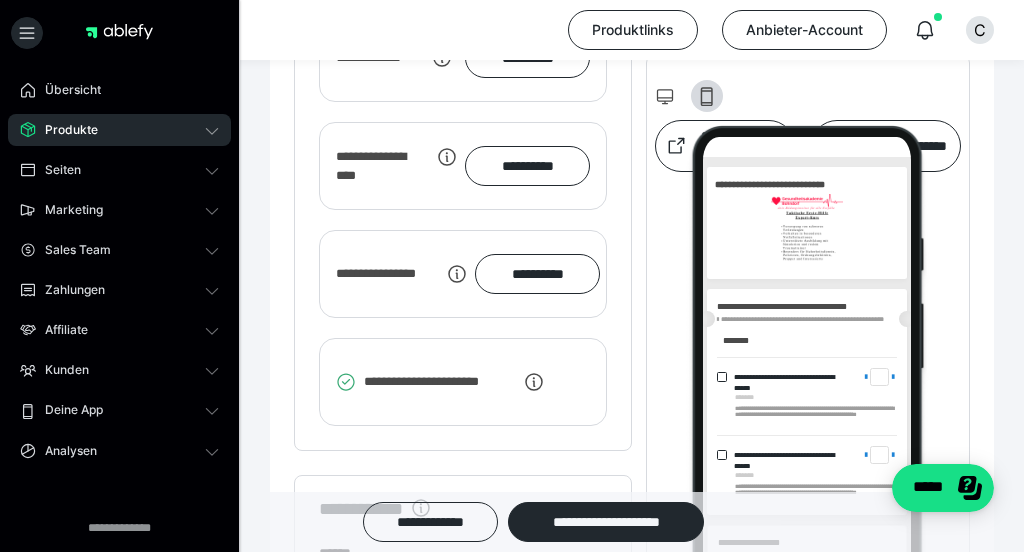 scroll, scrollTop: 4234, scrollLeft: 0, axis: vertical 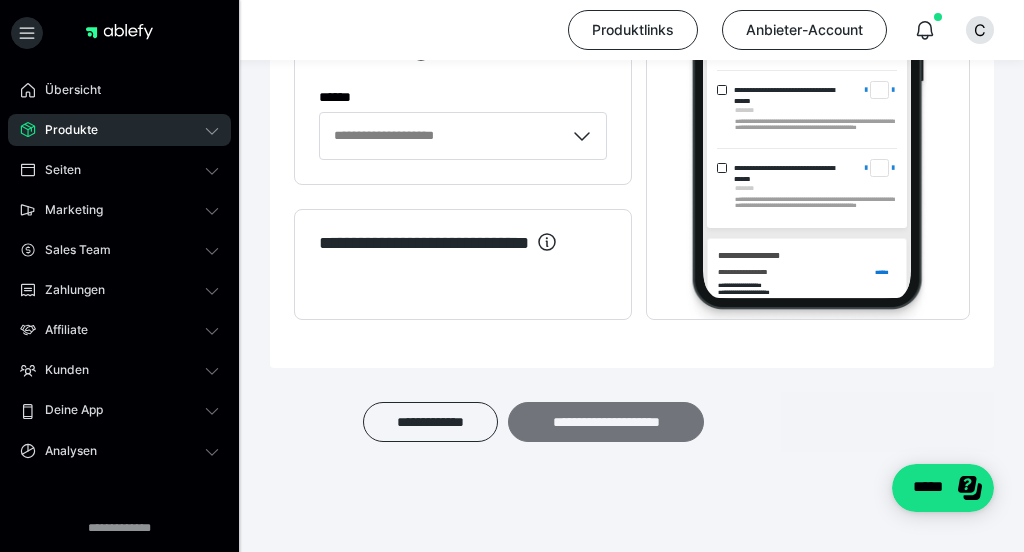 click on "**********" at bounding box center [606, 422] 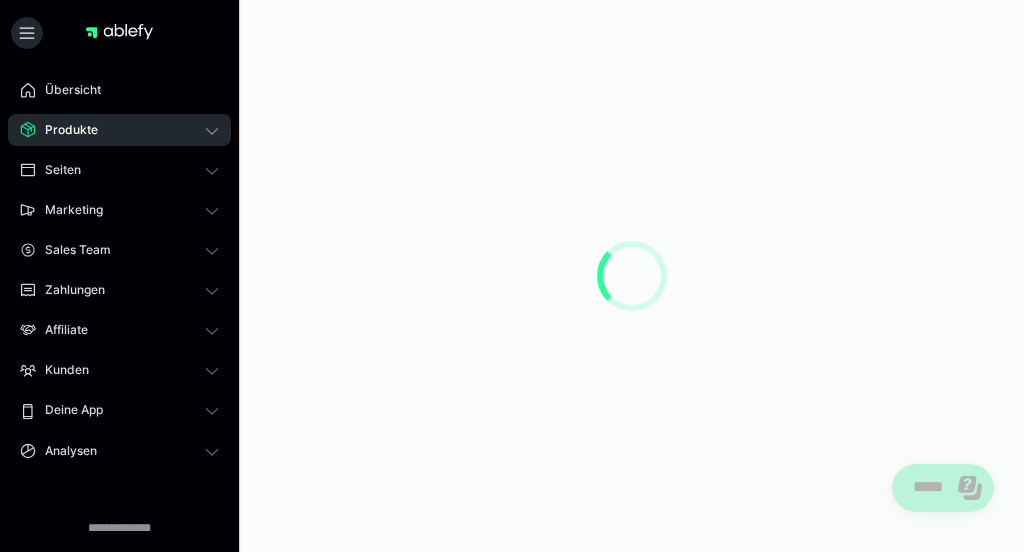scroll, scrollTop: 0, scrollLeft: 0, axis: both 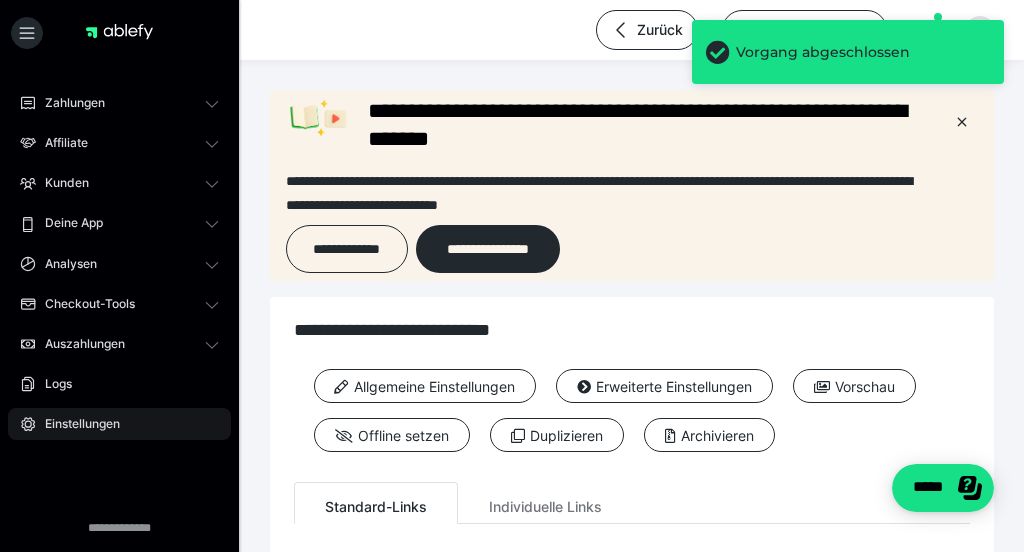 click on "Einstellungen" at bounding box center (75, 424) 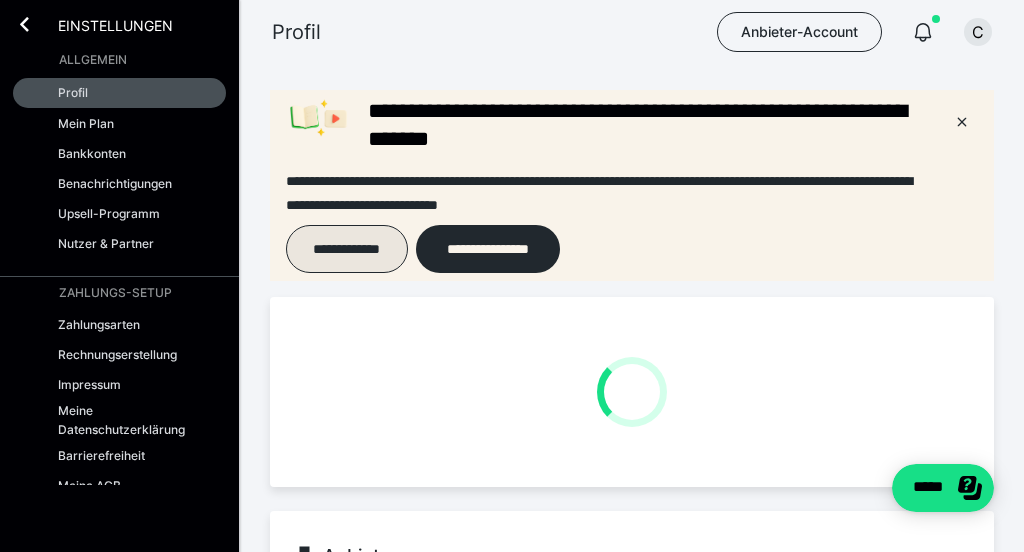 scroll, scrollTop: 0, scrollLeft: 0, axis: both 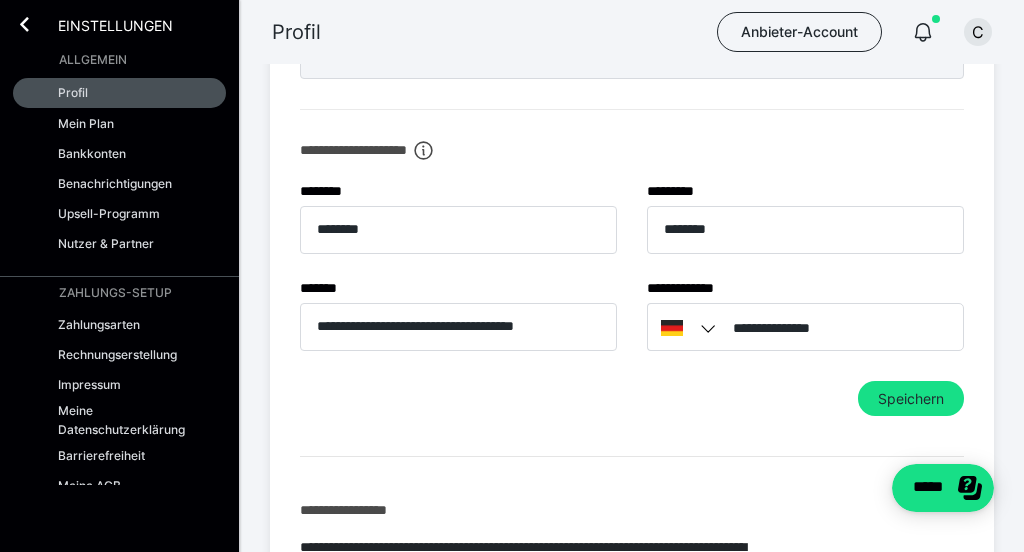 click on "Einstellungen" at bounding box center (101, 24) 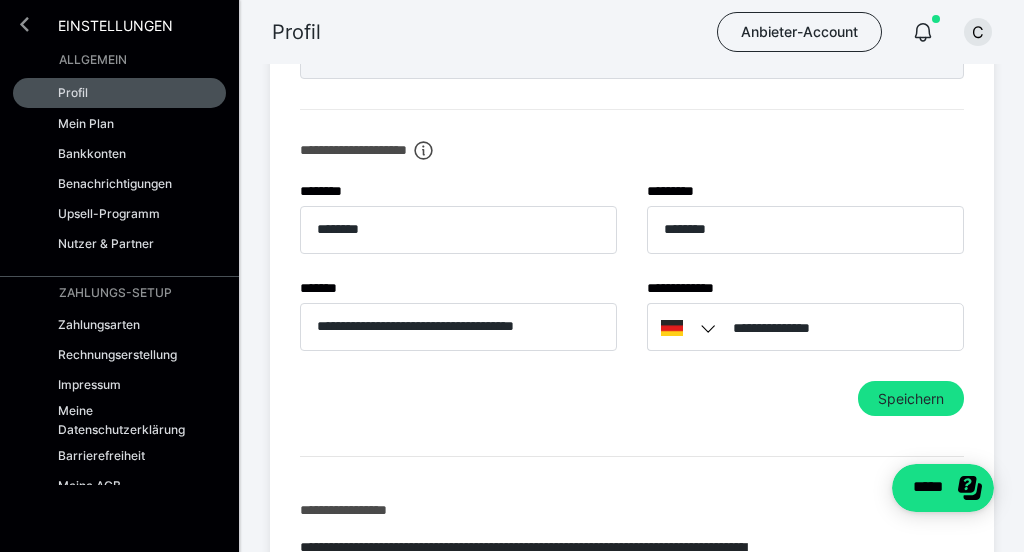 click at bounding box center [24, 24] 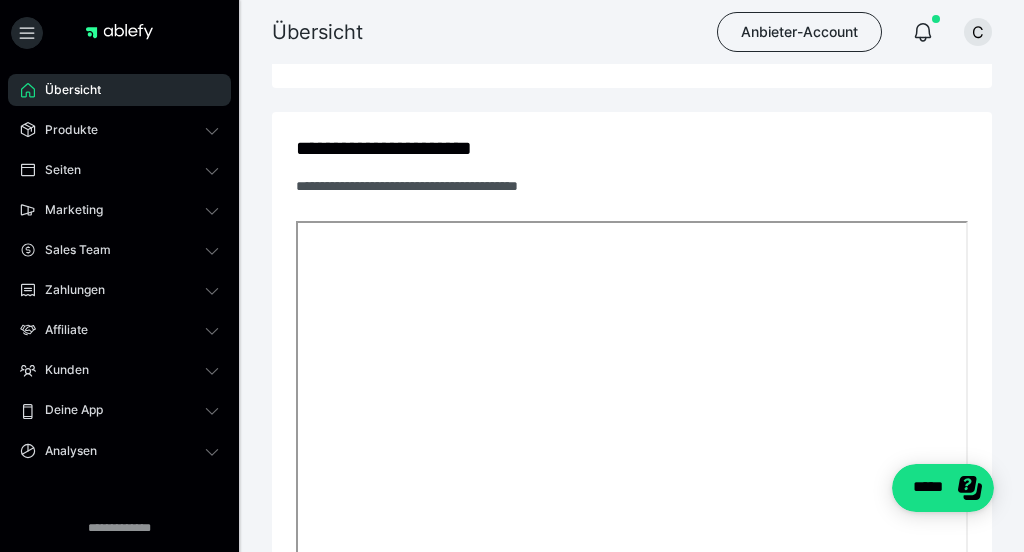 scroll, scrollTop: 0, scrollLeft: 0, axis: both 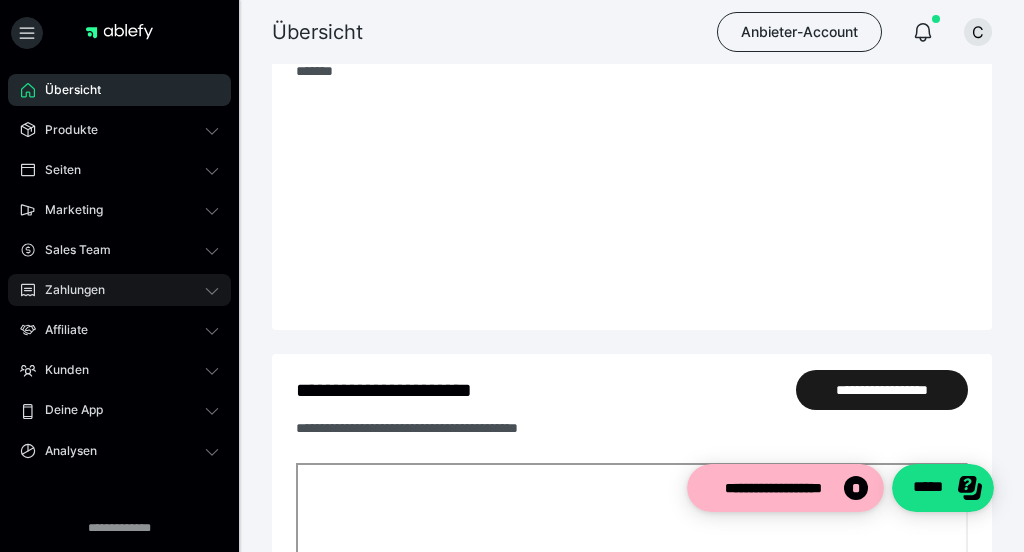 click on "Zahlungen" at bounding box center [68, 290] 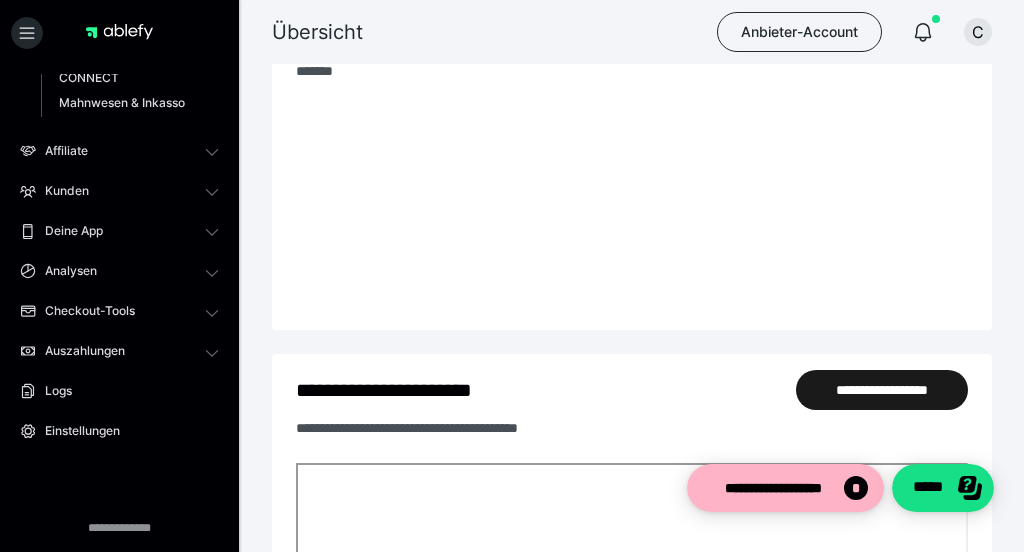scroll, scrollTop: 406, scrollLeft: 0, axis: vertical 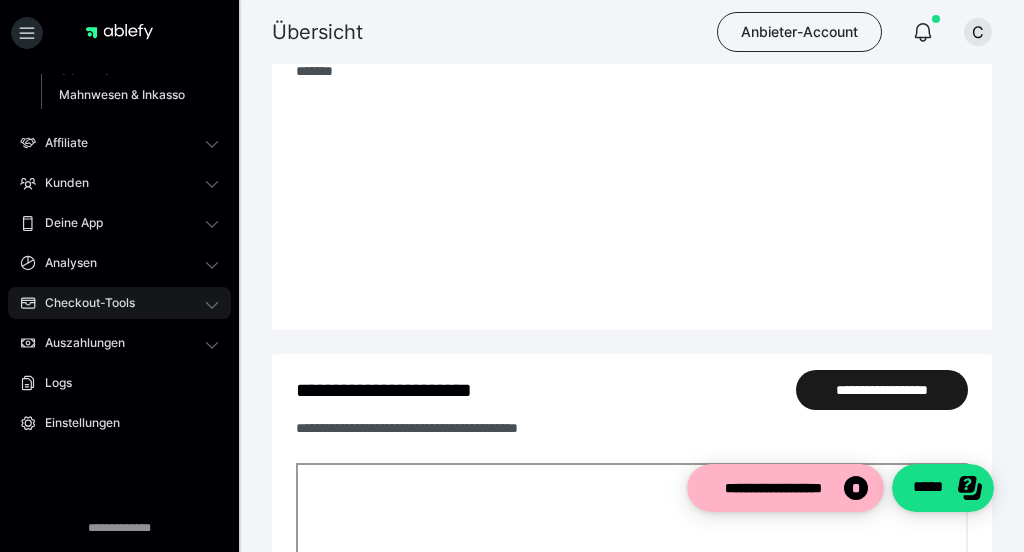 click on "Checkout-Tools" at bounding box center (83, 303) 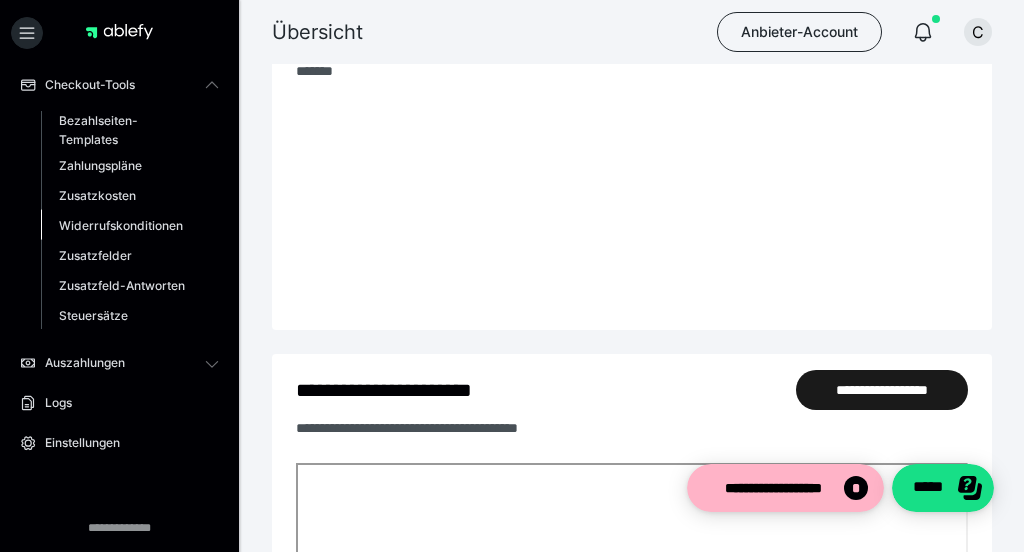 click on "Widerrufskonditionen" at bounding box center (121, 225) 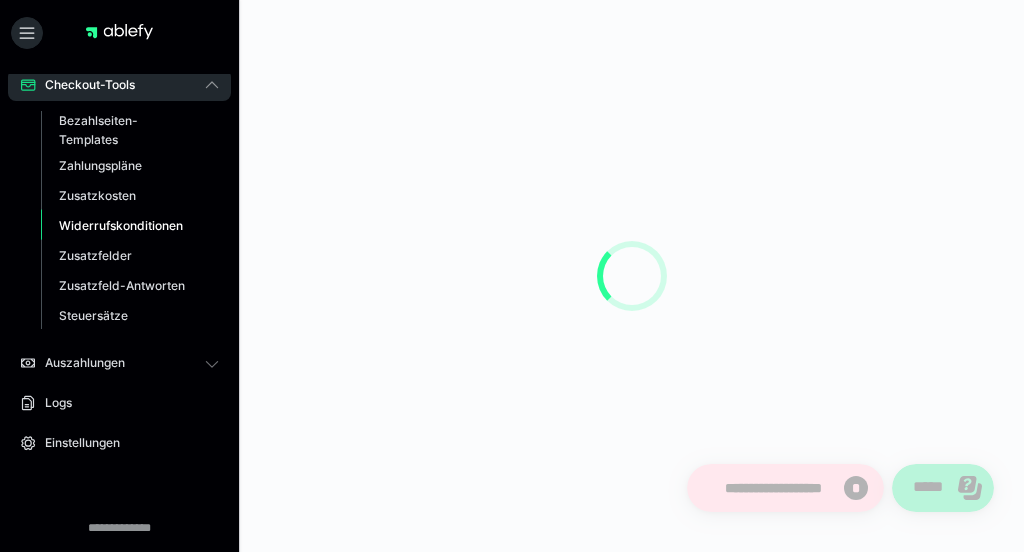 scroll, scrollTop: 0, scrollLeft: 0, axis: both 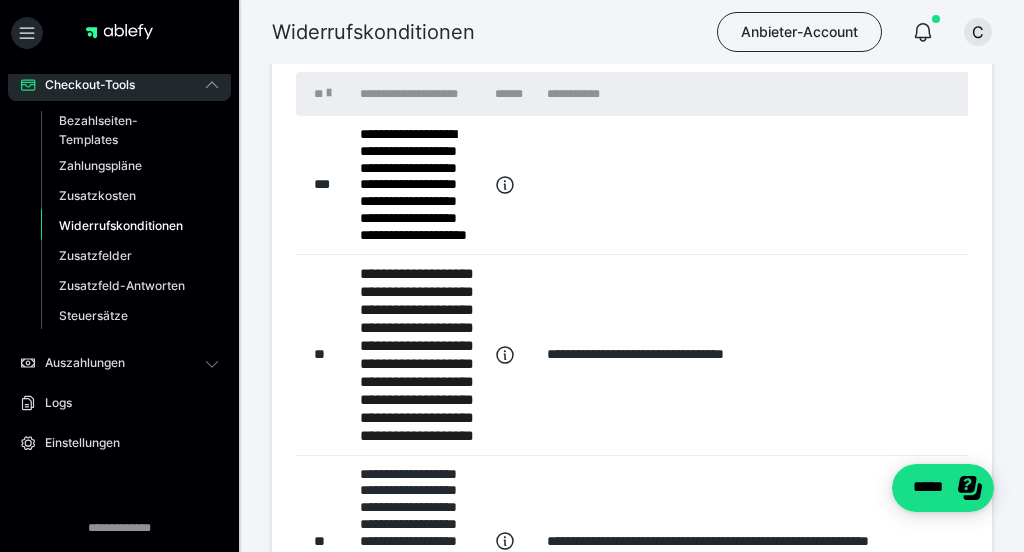 click on "**********" at bounding box center (413, 184) 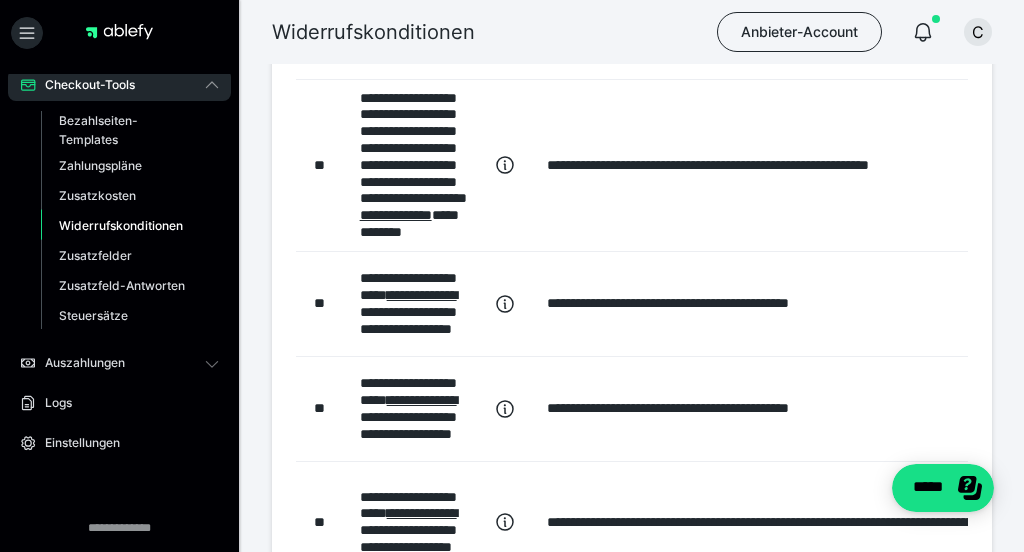 scroll, scrollTop: 767, scrollLeft: 0, axis: vertical 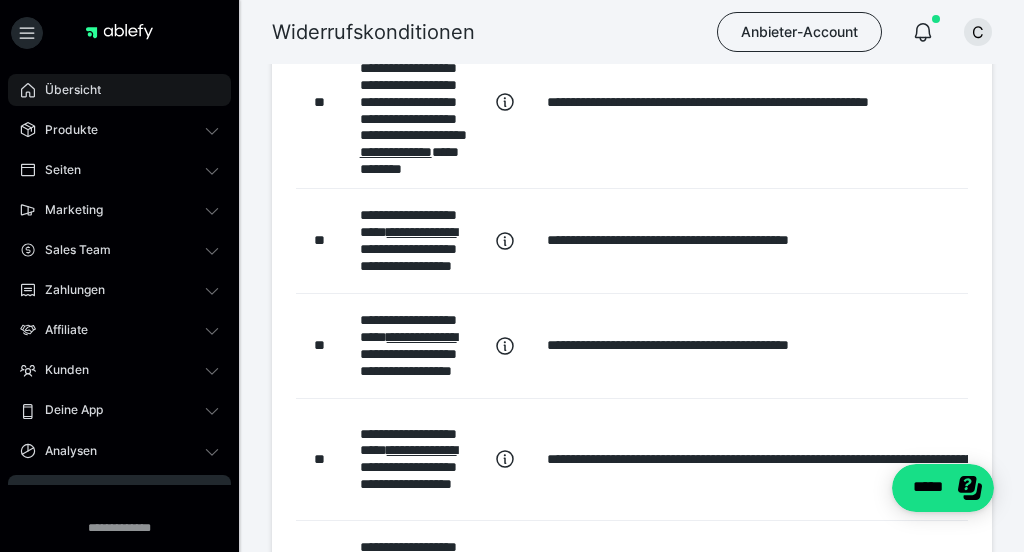 click on "Übersicht" at bounding box center [66, 90] 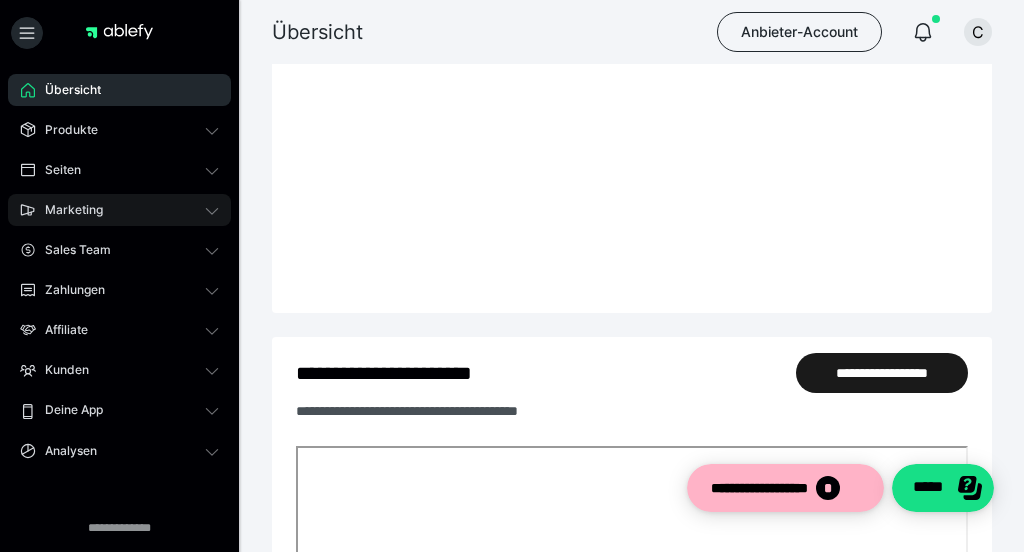 scroll, scrollTop: 0, scrollLeft: 0, axis: both 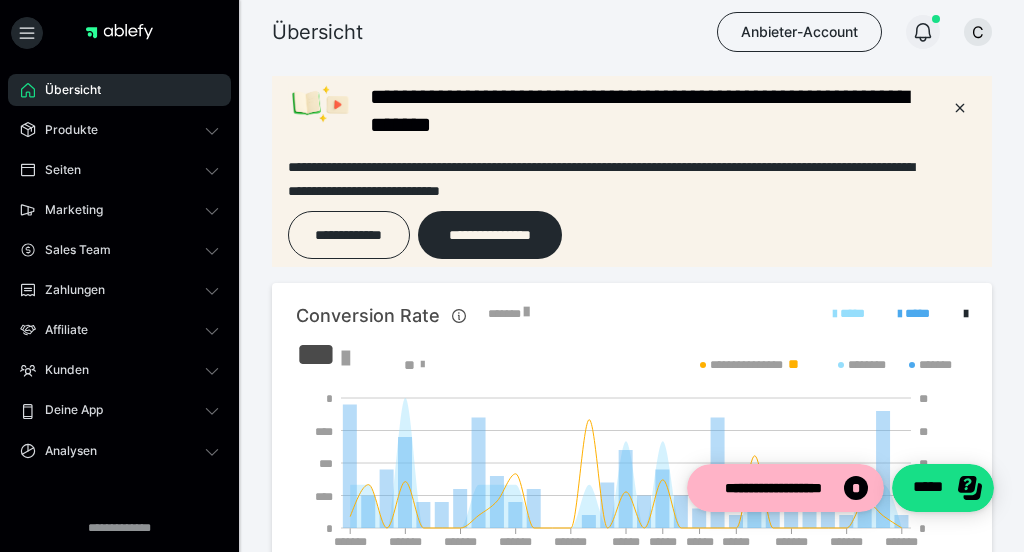 click 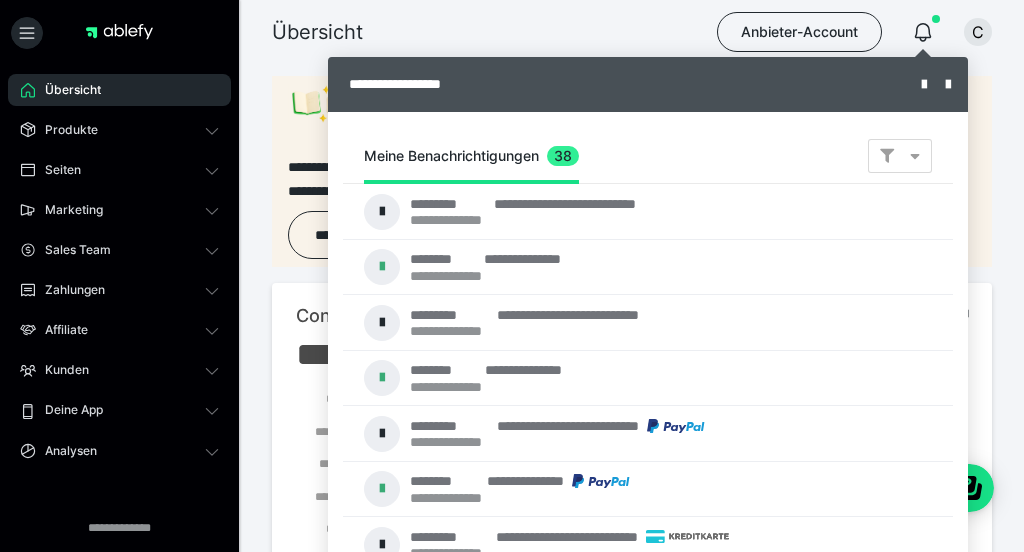click at bounding box center (512, 276) 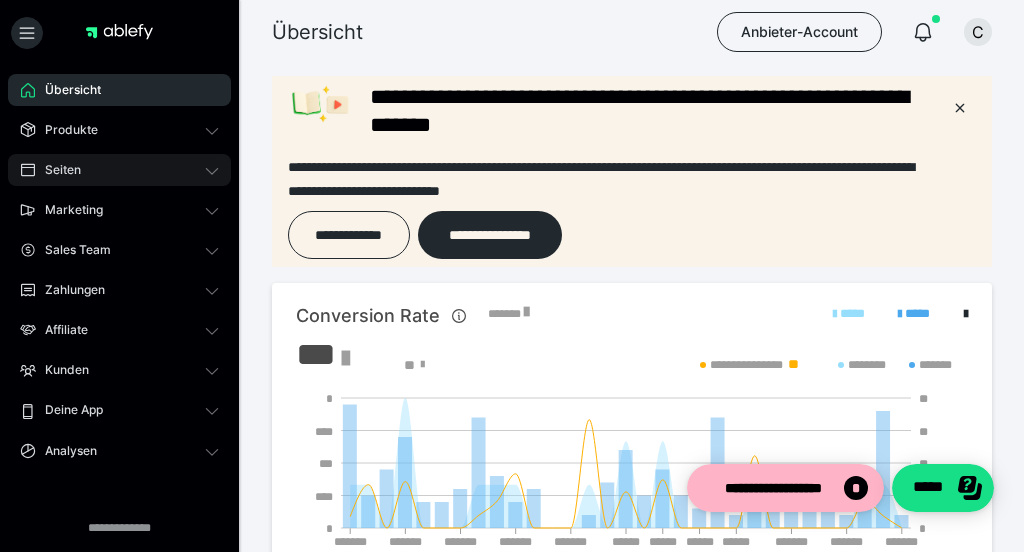 click on "Seiten" at bounding box center (56, 170) 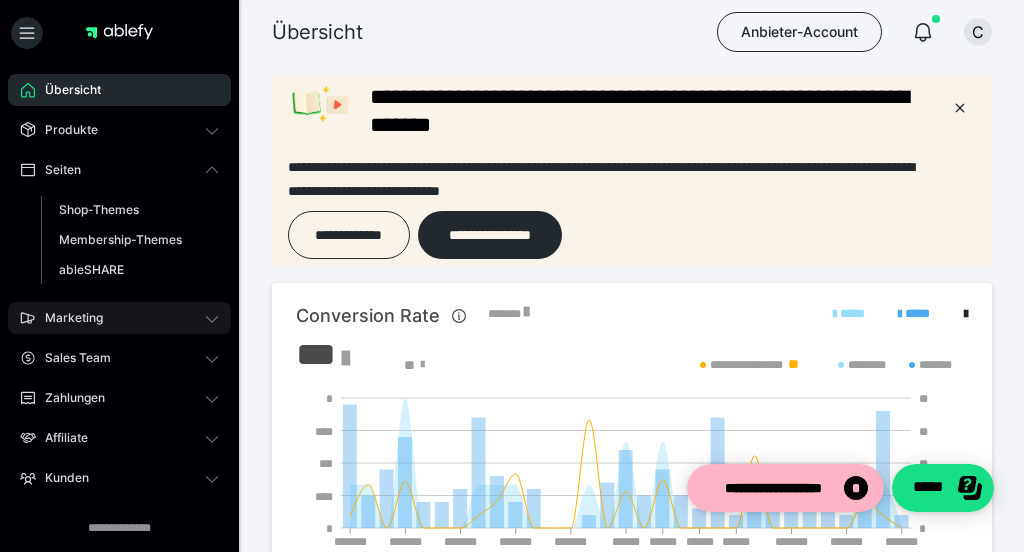 click on "Marketing" at bounding box center [67, 318] 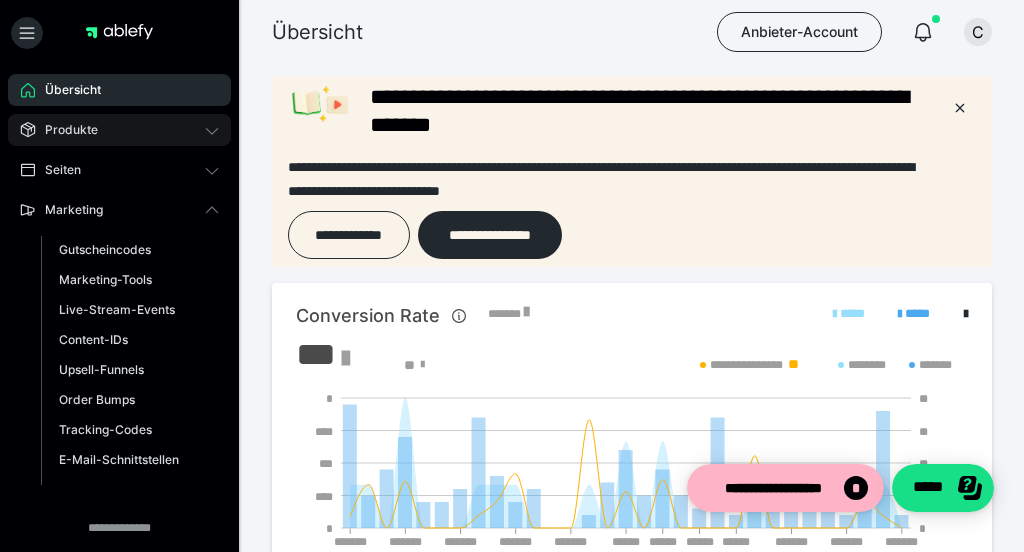 click on "Produkte" at bounding box center (64, 130) 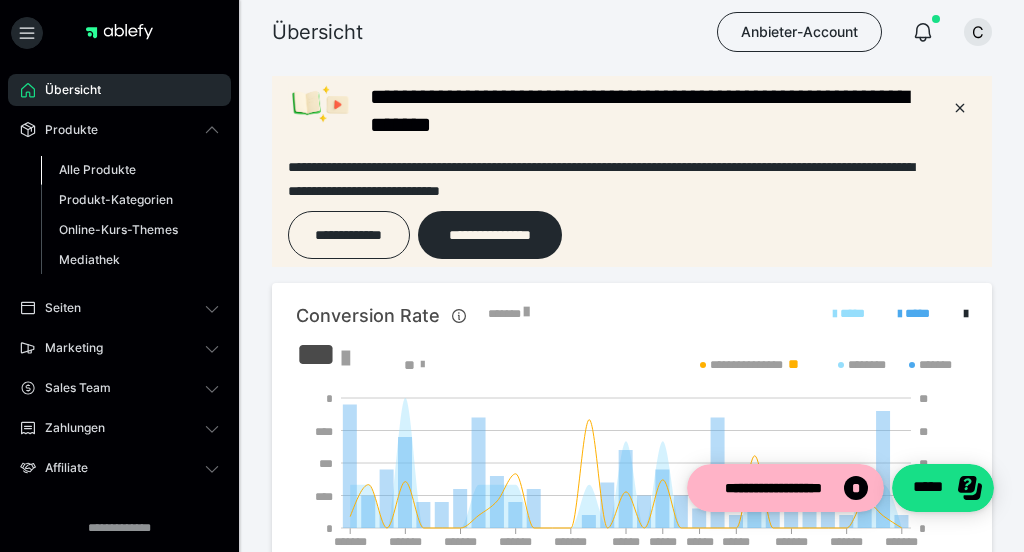 click on "Alle Produkte" at bounding box center (97, 169) 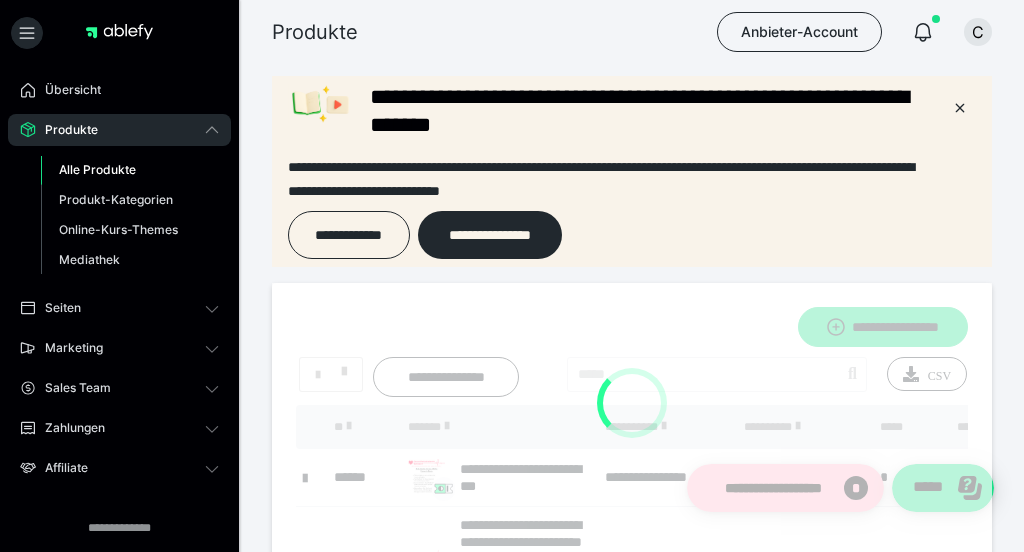 scroll, scrollTop: 0, scrollLeft: 0, axis: both 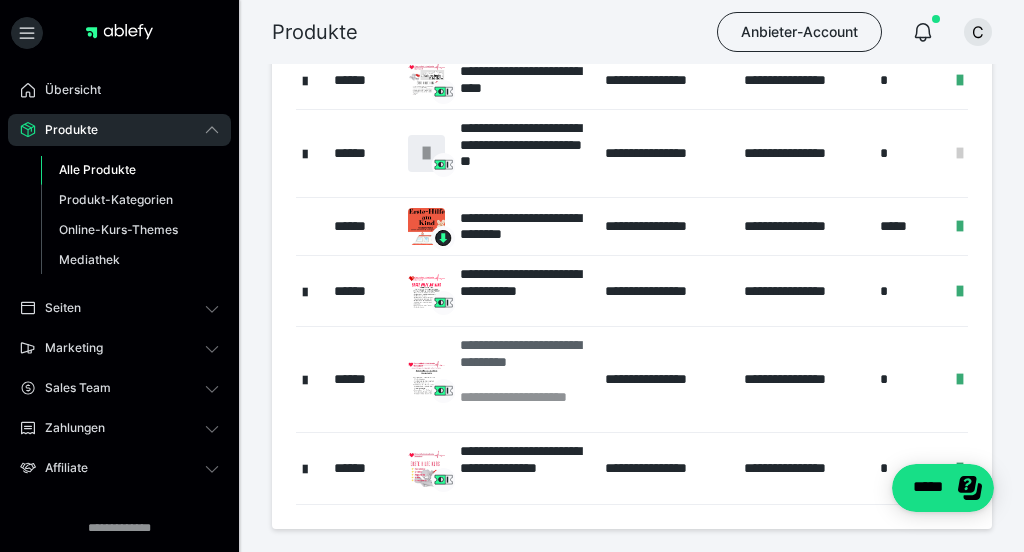 click on "**********" at bounding box center (522, 362) 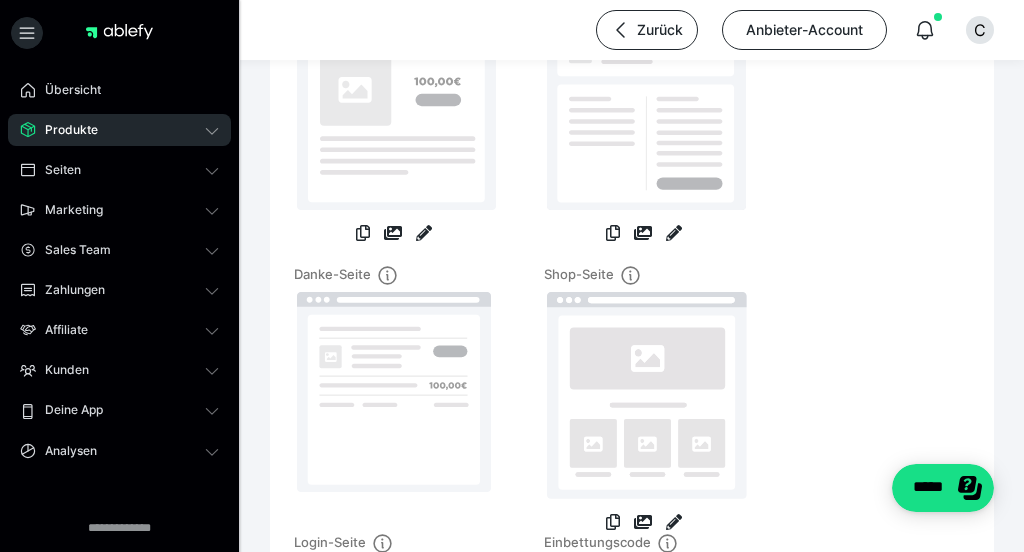 scroll, scrollTop: 0, scrollLeft: 0, axis: both 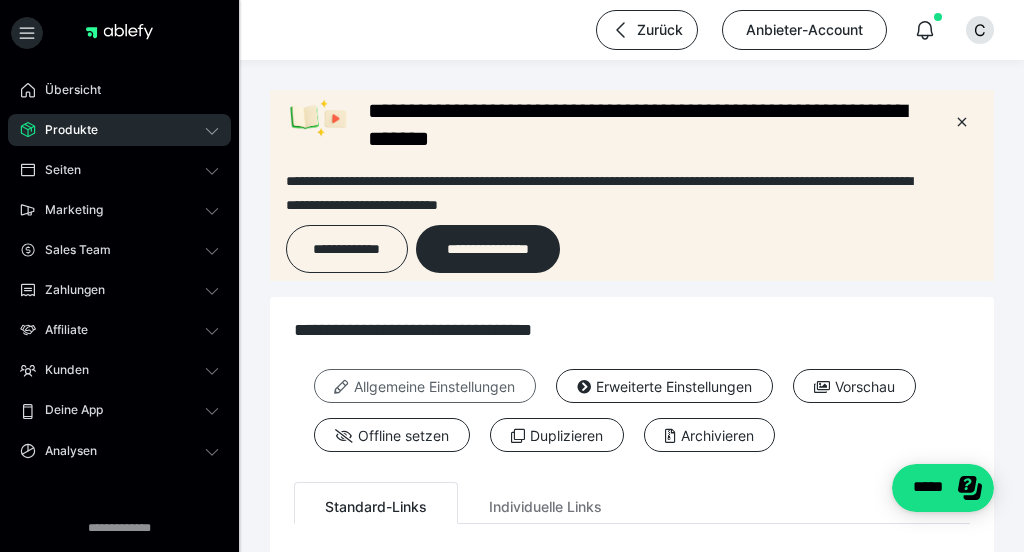 click on "Allgemeine Einstellungen" at bounding box center (425, 386) 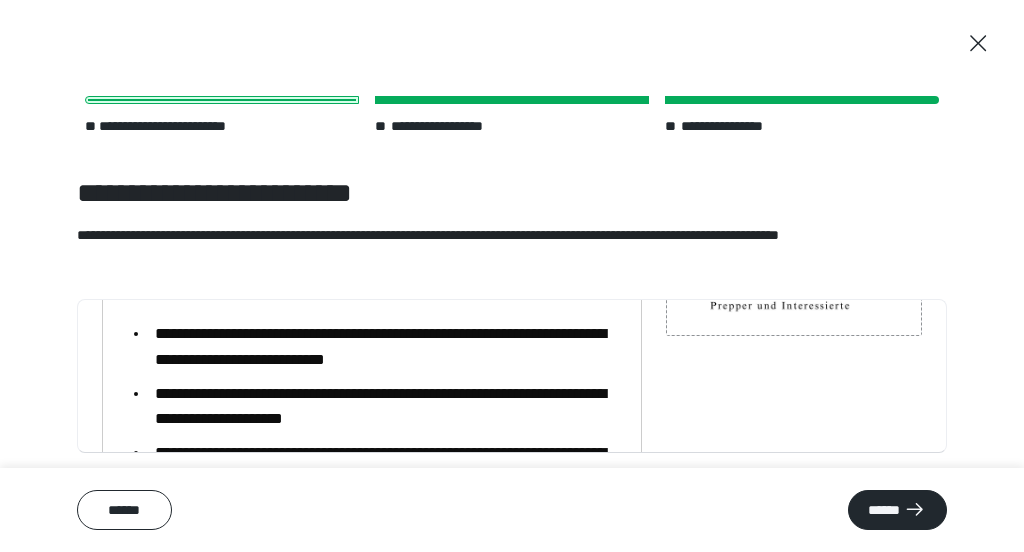 scroll, scrollTop: 371, scrollLeft: 0, axis: vertical 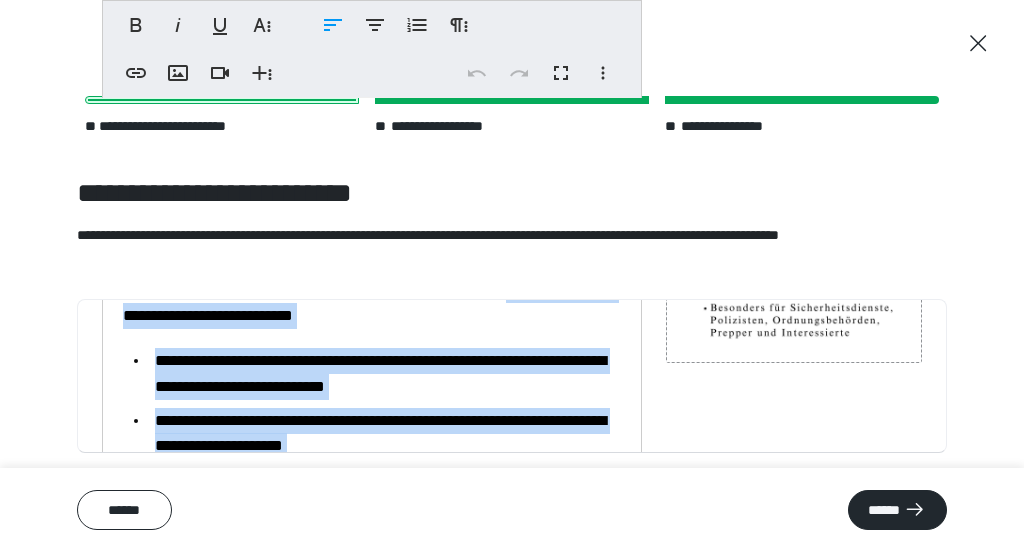 drag, startPoint x: 412, startPoint y: 379, endPoint x: 115, endPoint y: 315, distance: 303.81738 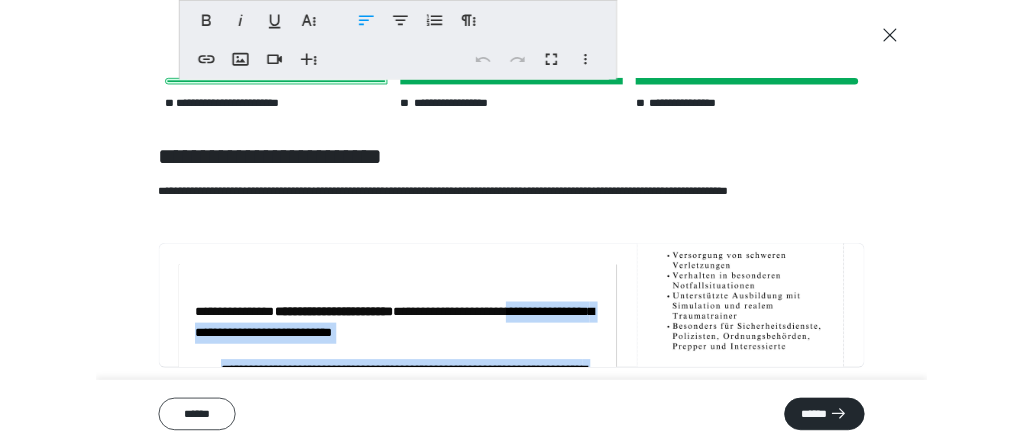 scroll, scrollTop: 235, scrollLeft: 0, axis: vertical 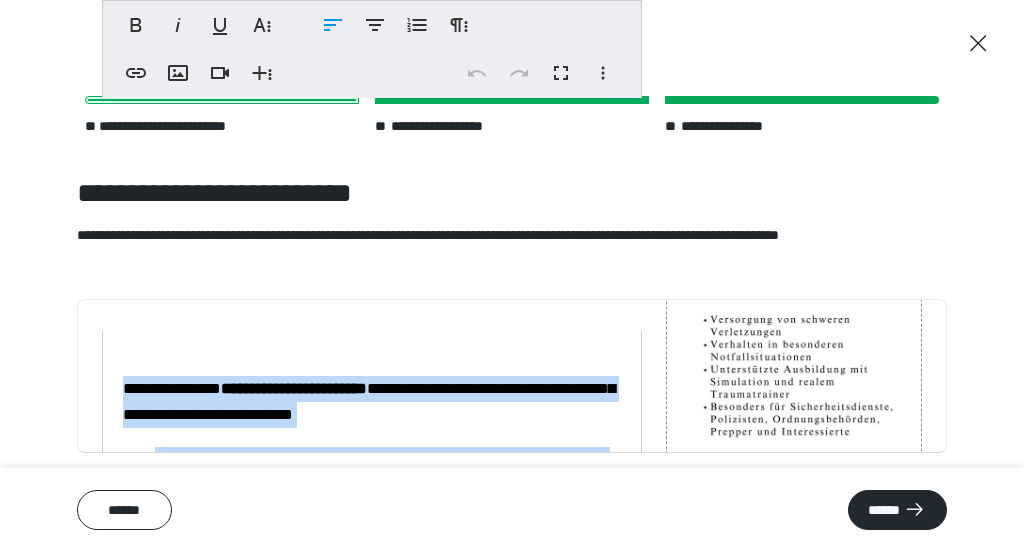copy on "**********" 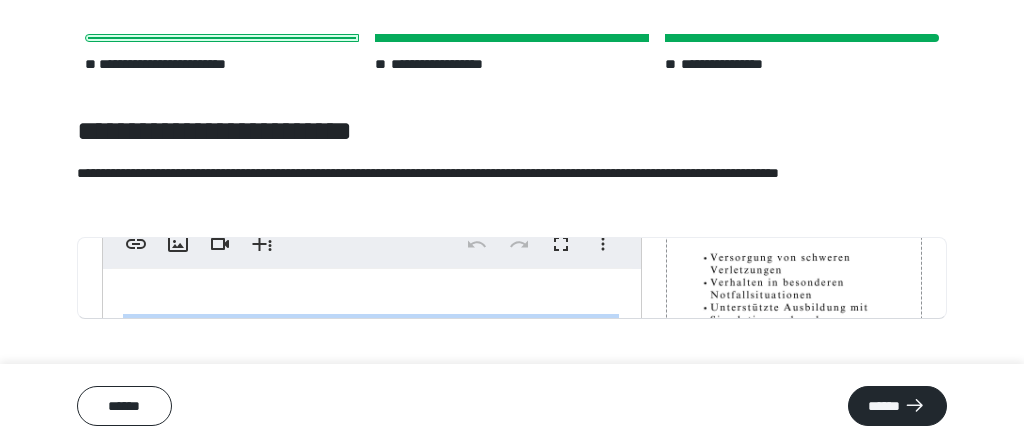 scroll, scrollTop: 96, scrollLeft: 0, axis: vertical 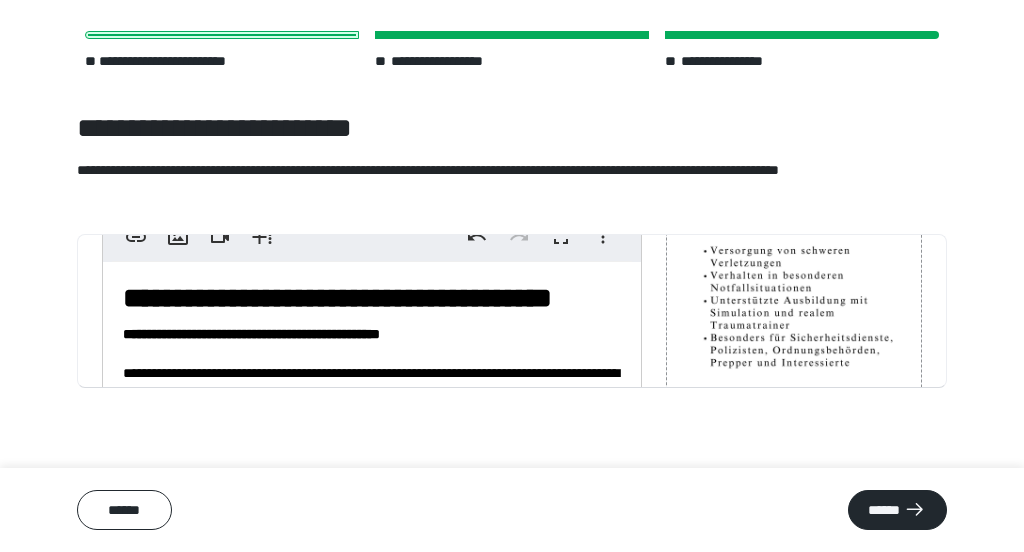 click on "**********" at bounding box center [372, 299] 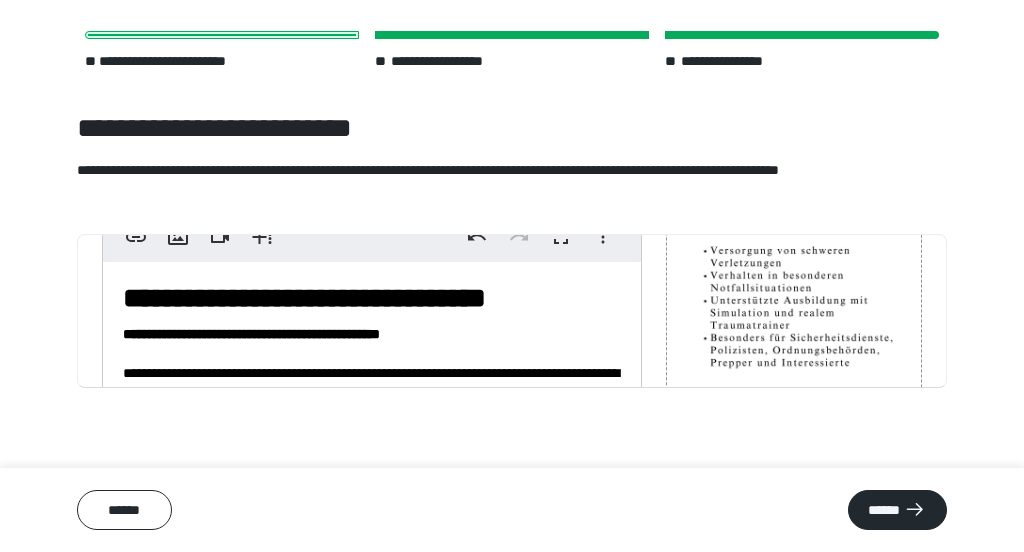 scroll, scrollTop: 54, scrollLeft: 0, axis: vertical 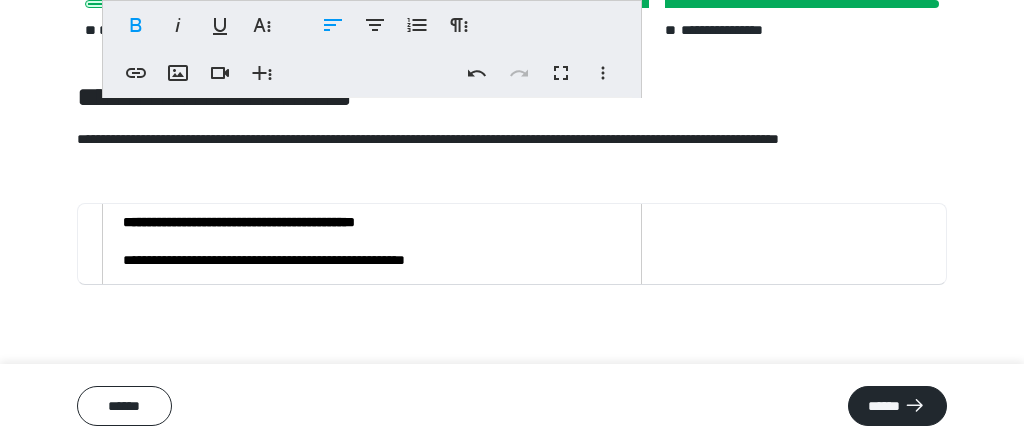 click on "**********" at bounding box center [372, 260] 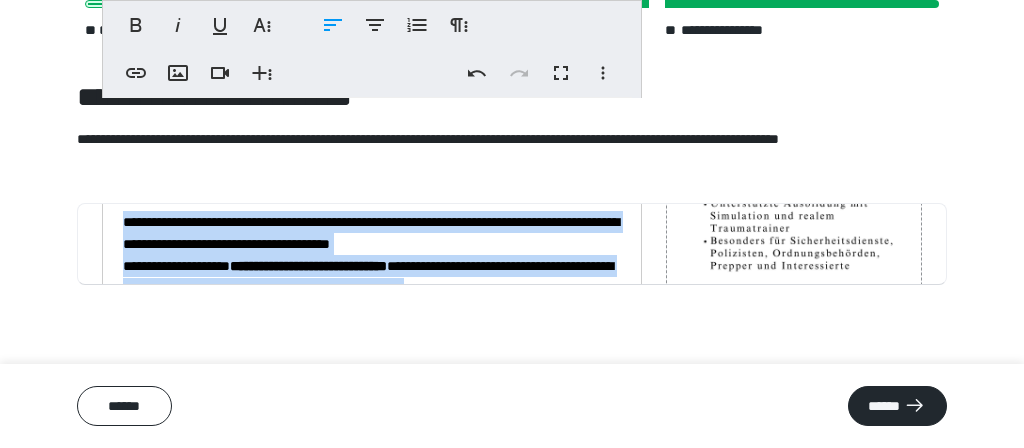 scroll, scrollTop: 244, scrollLeft: 0, axis: vertical 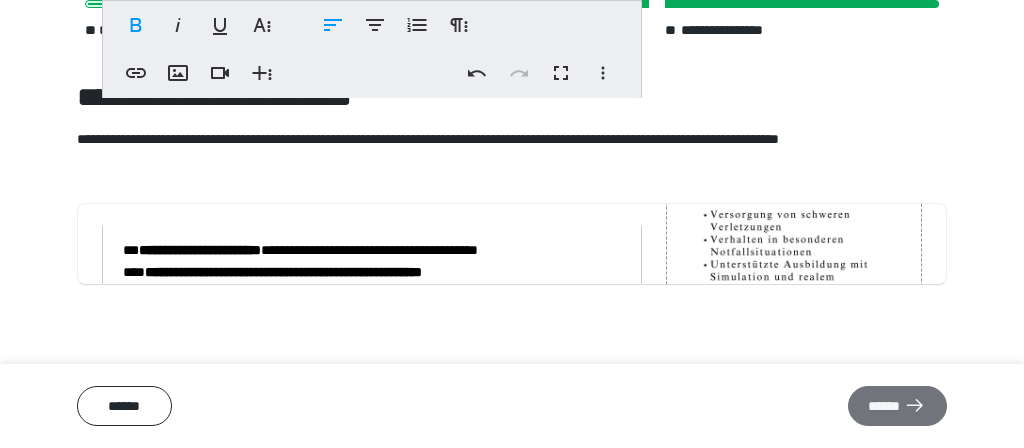 click 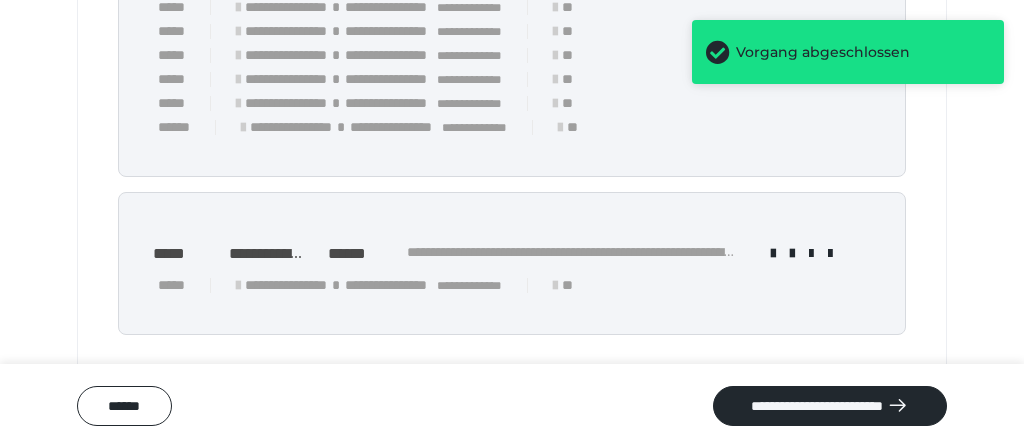 scroll, scrollTop: 514, scrollLeft: 0, axis: vertical 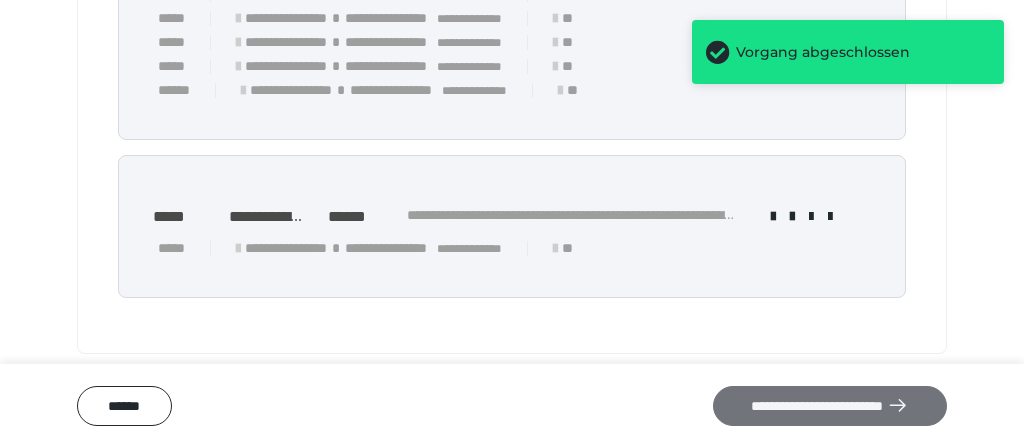 click on "**********" at bounding box center [830, 406] 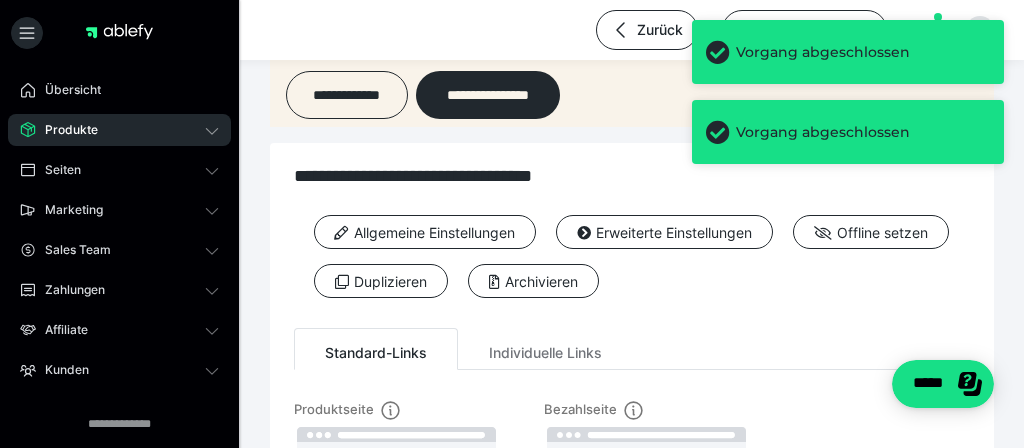 scroll, scrollTop: 166, scrollLeft: 0, axis: vertical 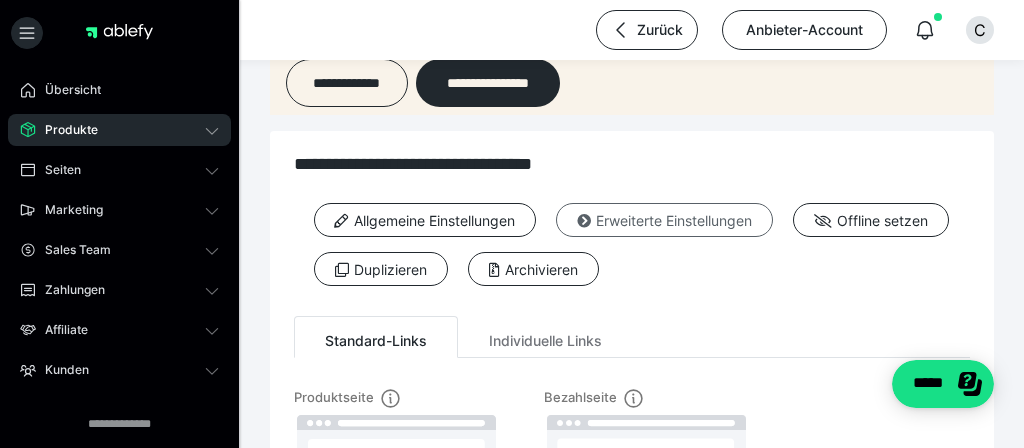 click on "Erweiterte Einstellungen" at bounding box center [664, 220] 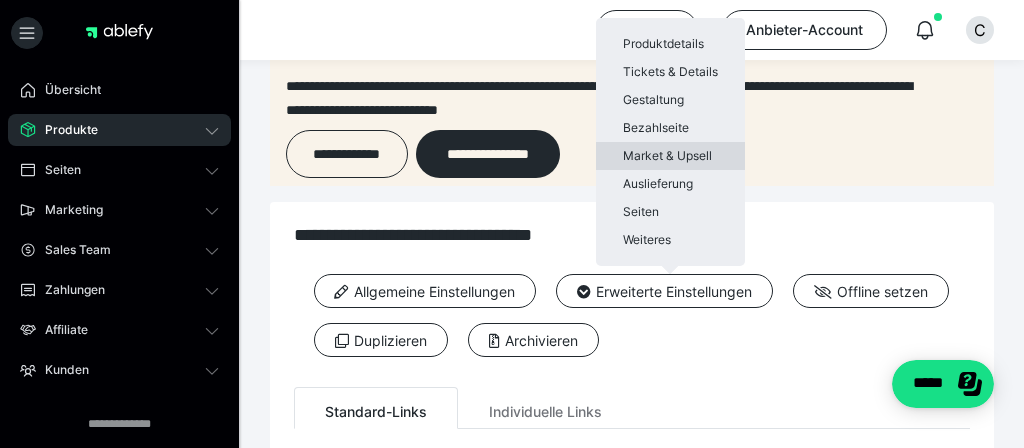 scroll, scrollTop: 84, scrollLeft: 0, axis: vertical 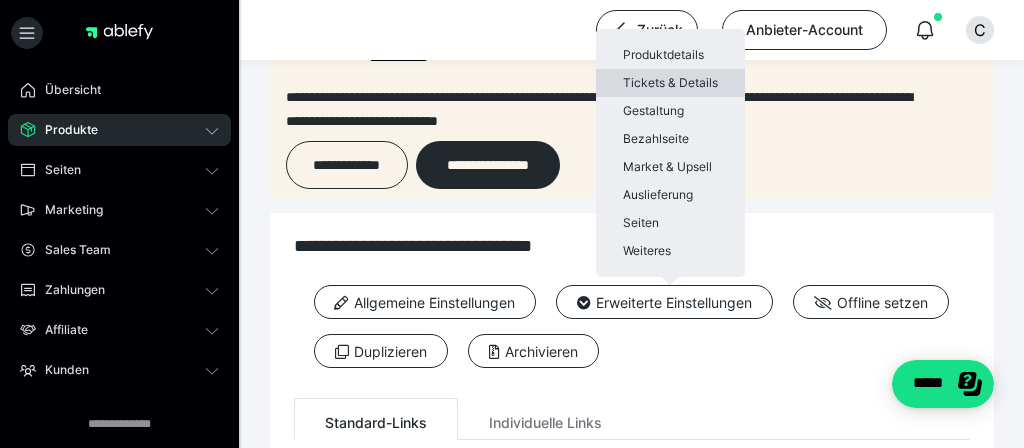 click on "Tickets & Details" at bounding box center (670, 83) 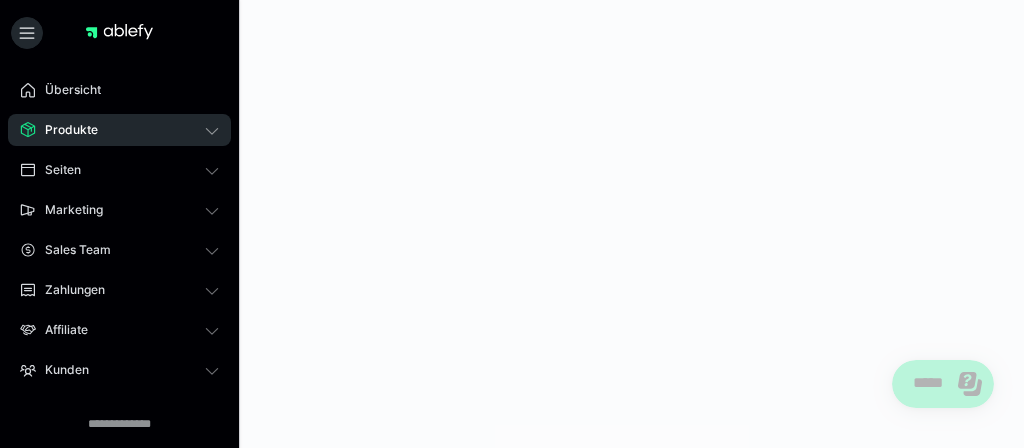 scroll, scrollTop: 0, scrollLeft: 0, axis: both 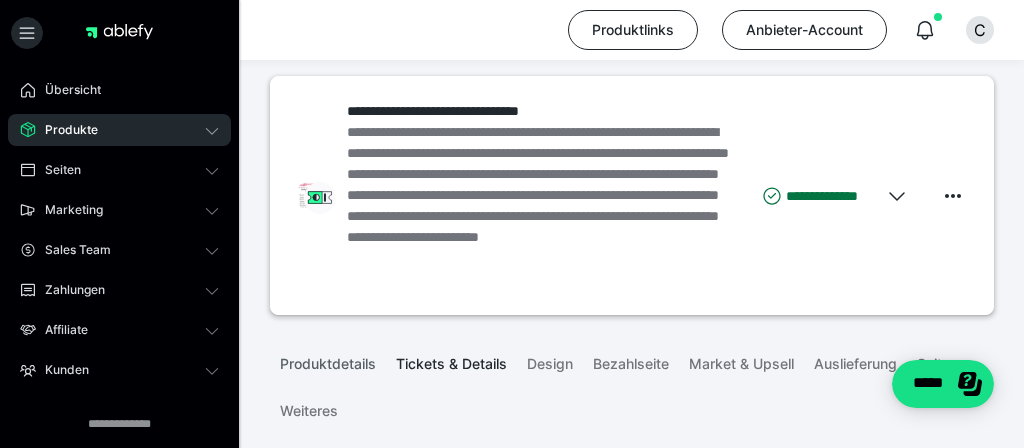 click on "Produktdetails" at bounding box center [328, 360] 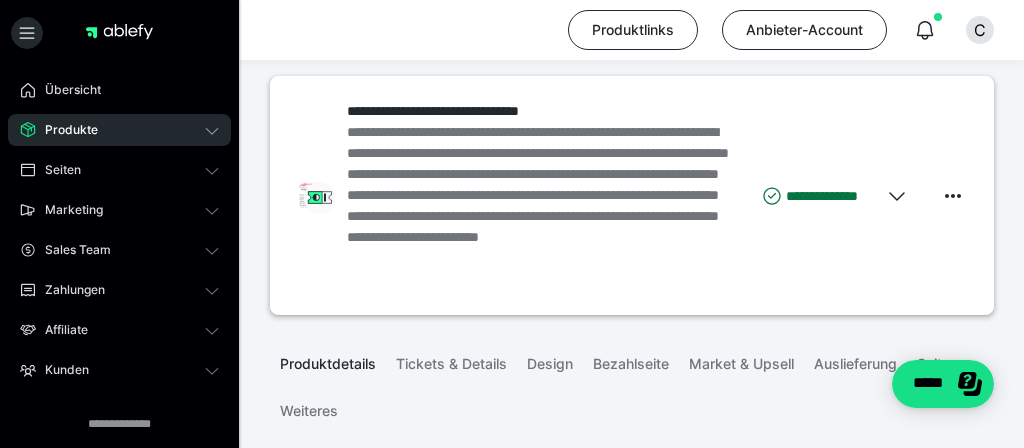 type on "**********" 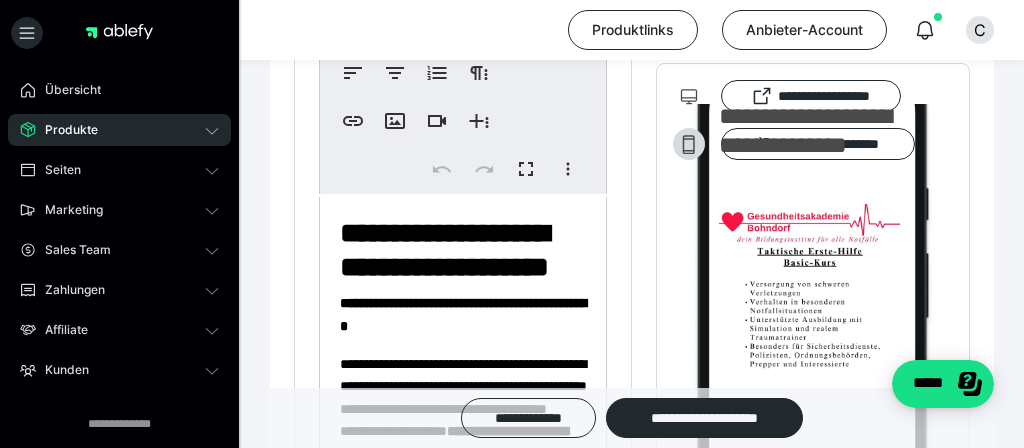 scroll, scrollTop: 916, scrollLeft: 0, axis: vertical 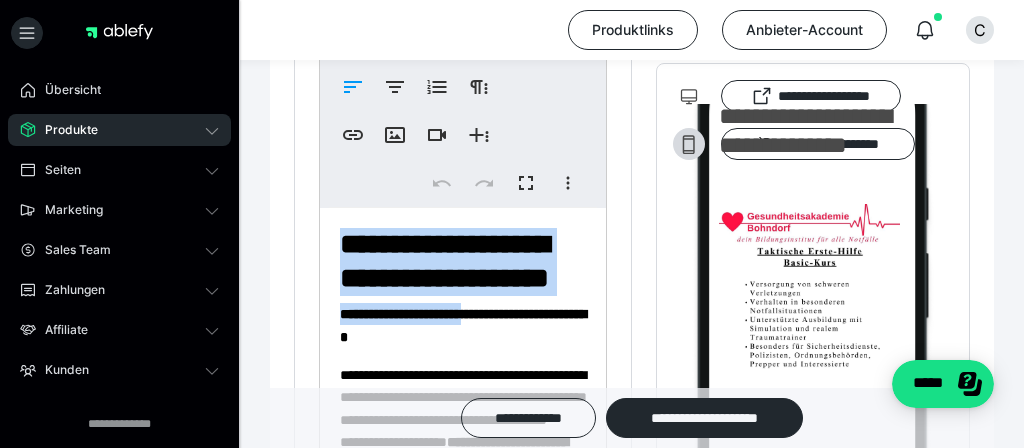 drag, startPoint x: 347, startPoint y: 245, endPoint x: 512, endPoint y: 339, distance: 189.89734 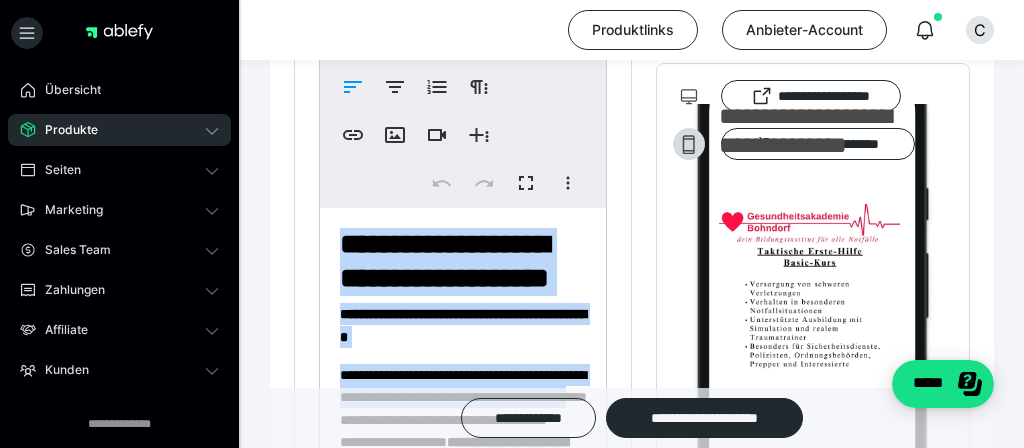 scroll, scrollTop: 1168, scrollLeft: 0, axis: vertical 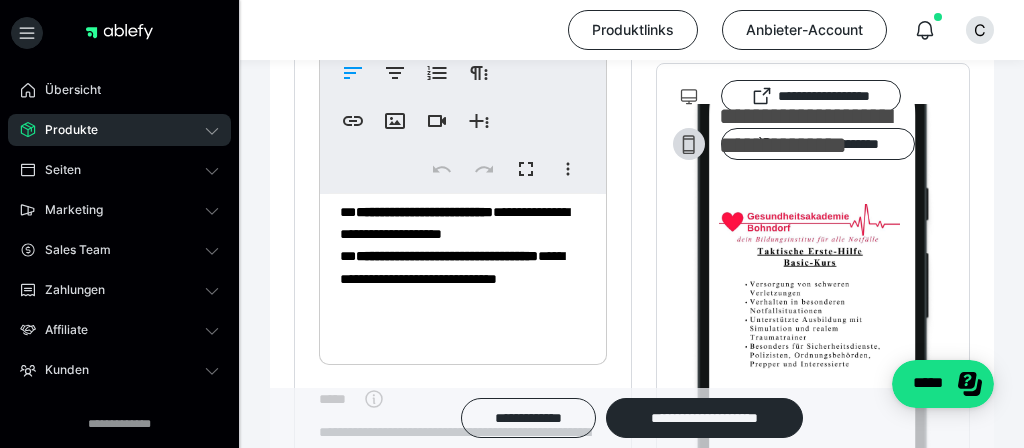 click on "**********" at bounding box center (632, 837) 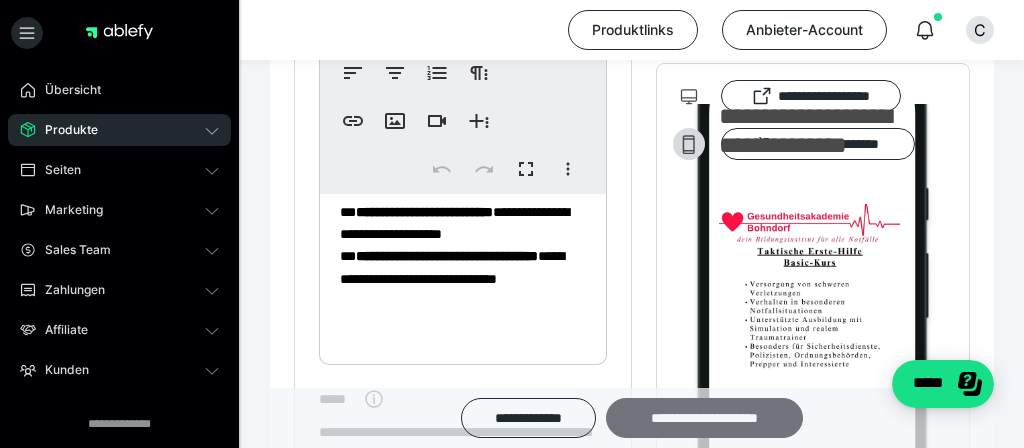 click on "**********" at bounding box center [704, 418] 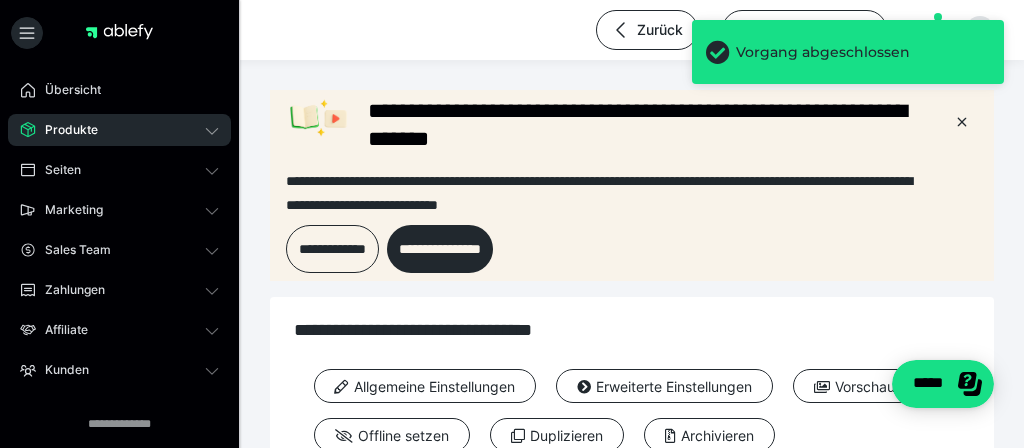 scroll, scrollTop: 0, scrollLeft: 0, axis: both 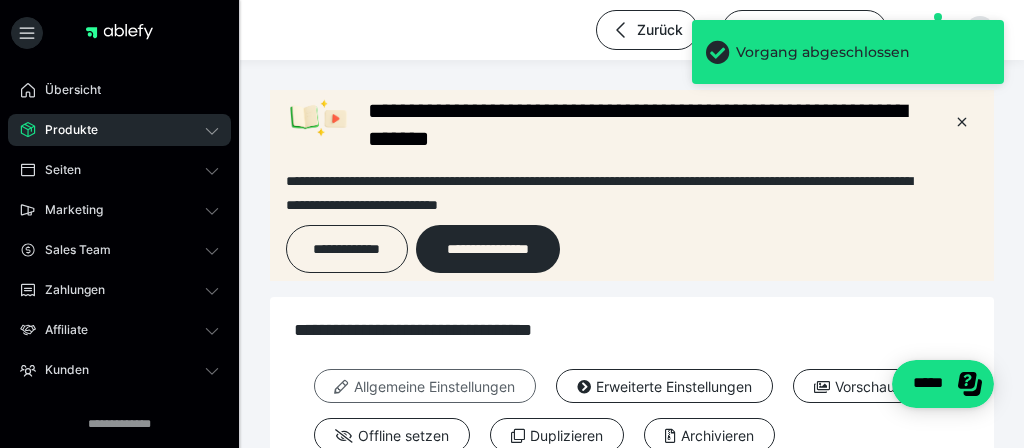 click on "Allgemeine Einstellungen" at bounding box center (425, 386) 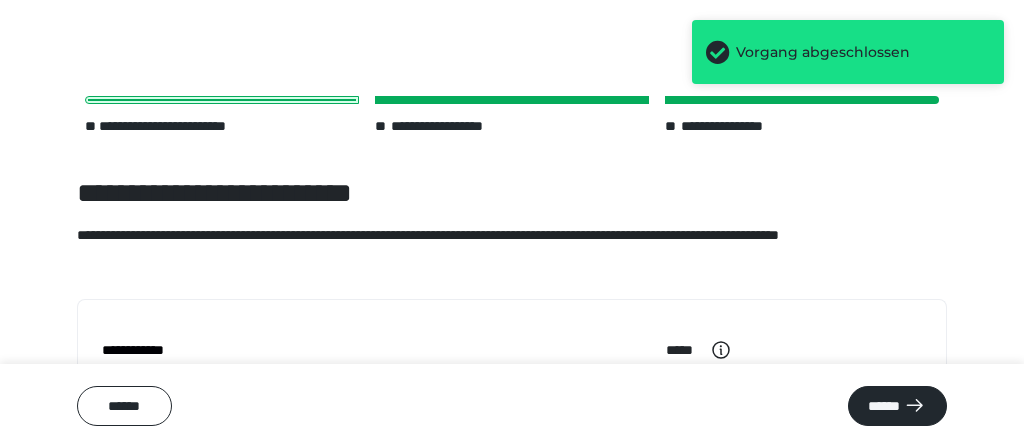 scroll, scrollTop: 96, scrollLeft: 0, axis: vertical 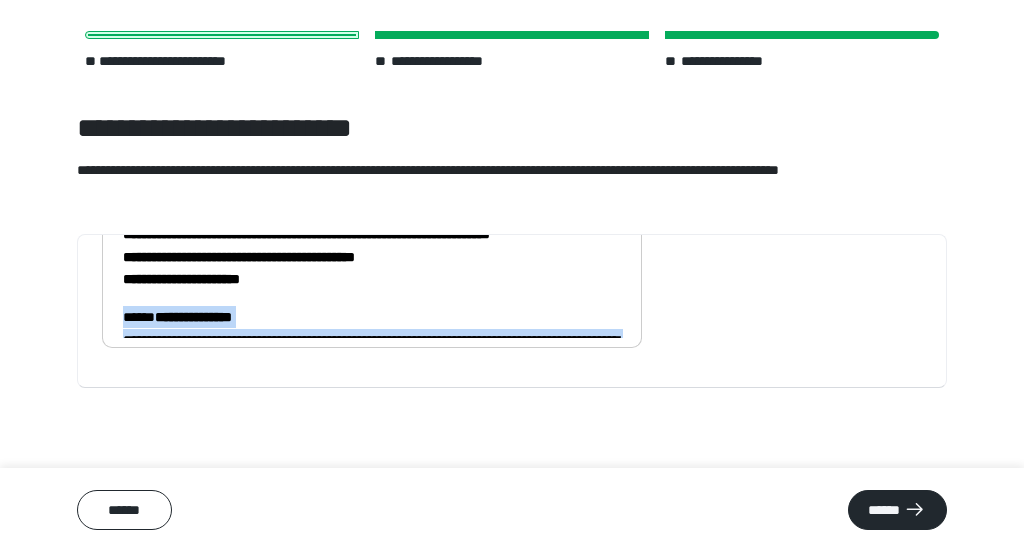drag, startPoint x: 126, startPoint y: 302, endPoint x: 216, endPoint y: 326, distance: 93.14505 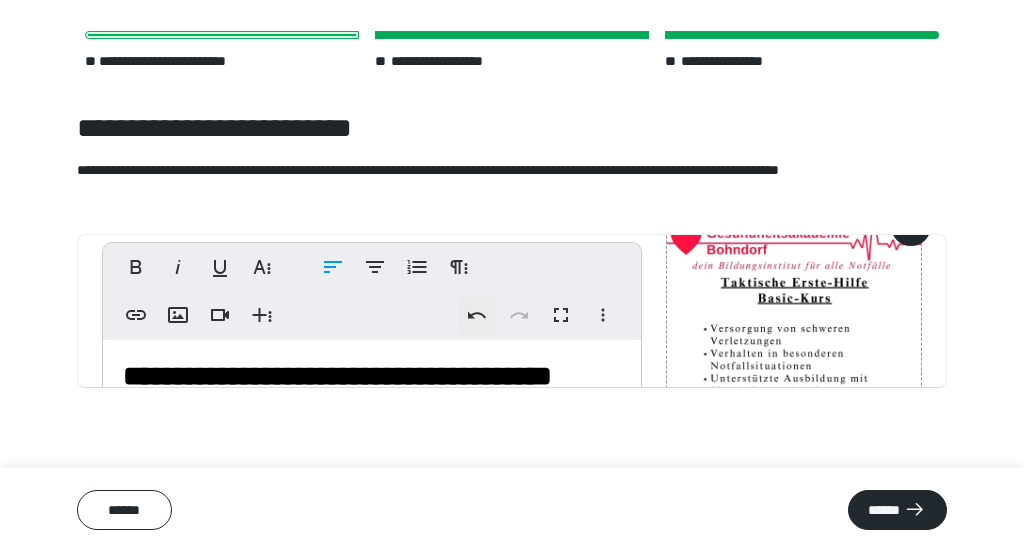 scroll, scrollTop: 159, scrollLeft: 0, axis: vertical 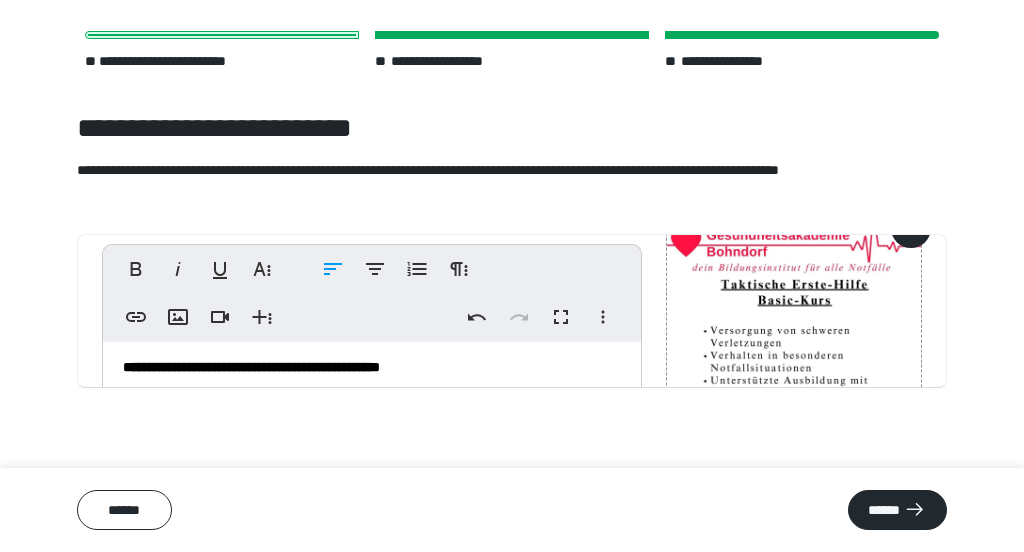 click on "**********" at bounding box center (372, 332) 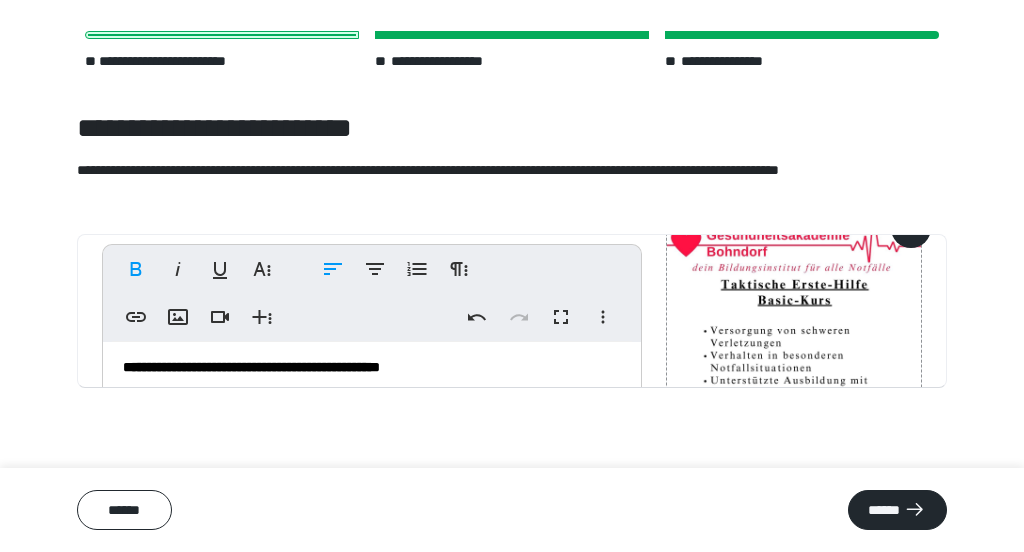 scroll, scrollTop: 0, scrollLeft: 0, axis: both 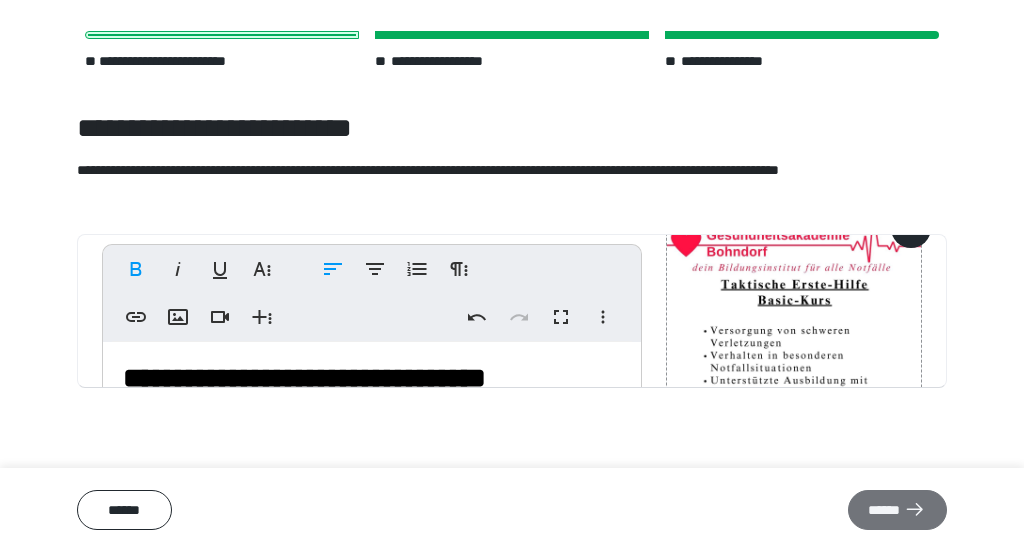 click on "******" at bounding box center (897, 510) 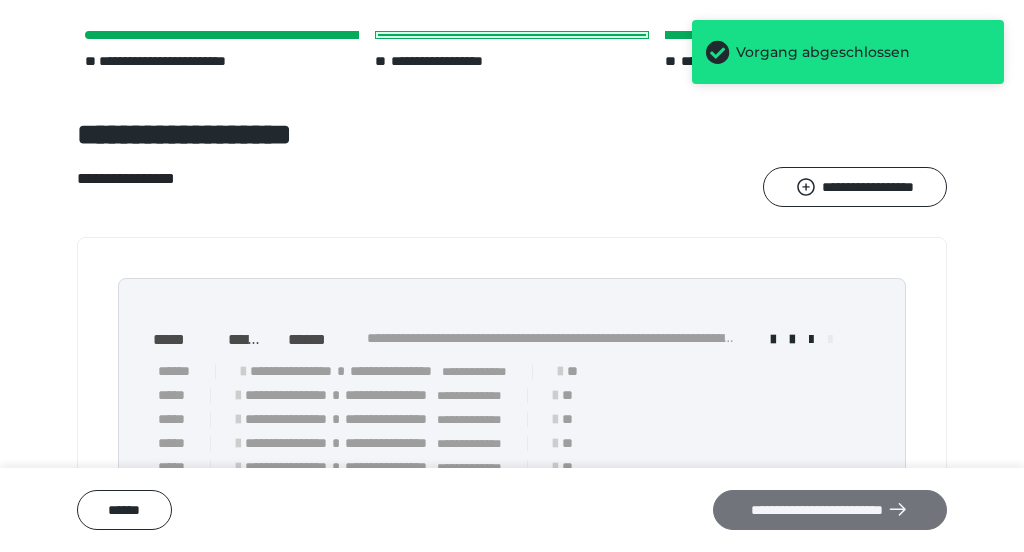 click on "**********" at bounding box center (830, 510) 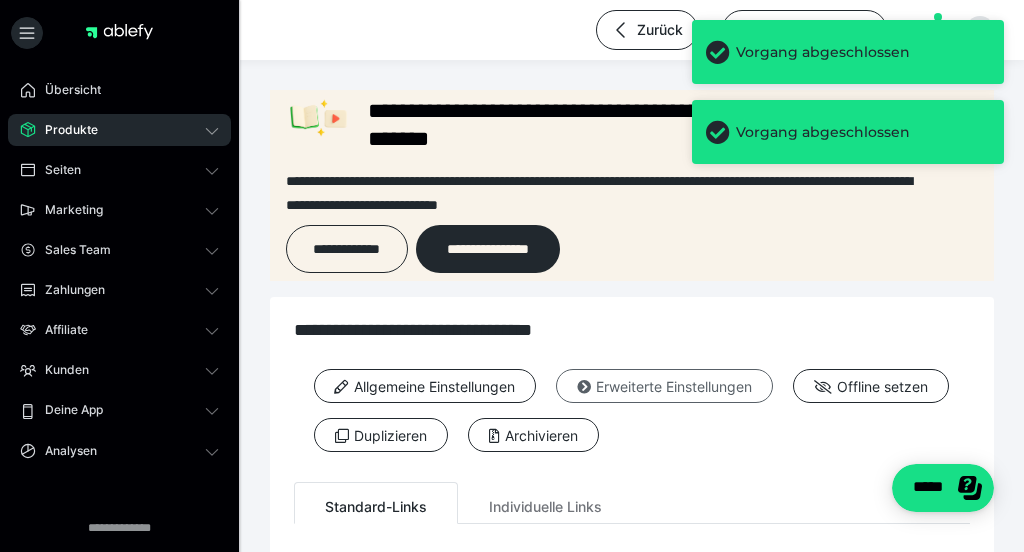 click on "Erweiterte Einstellungen" at bounding box center (664, 386) 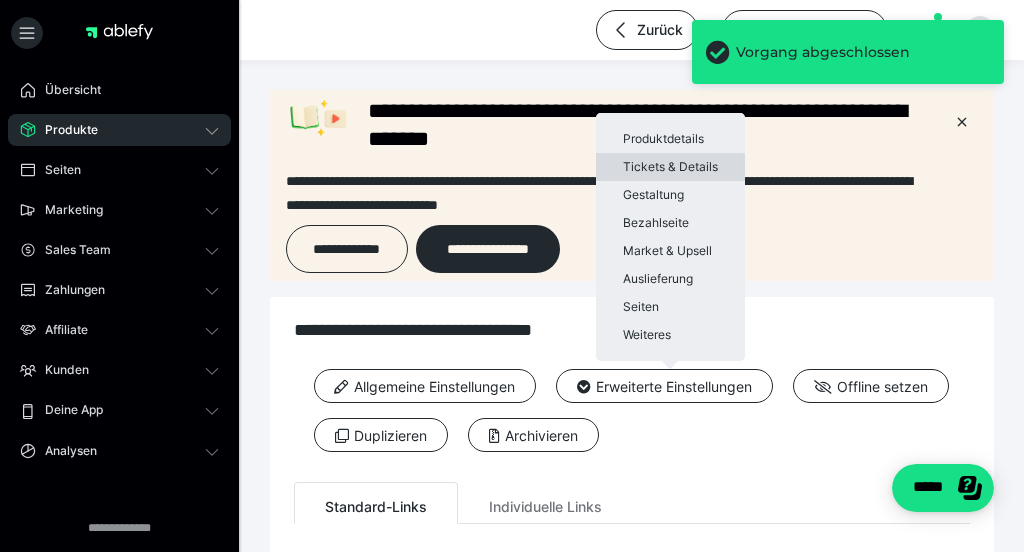 click on "Tickets & Details" at bounding box center [670, 167] 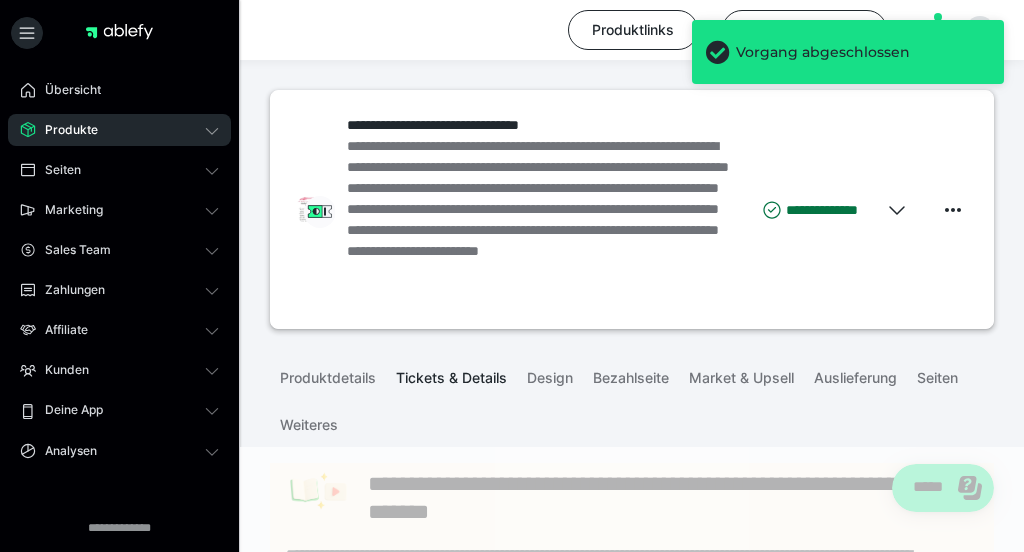 scroll, scrollTop: 0, scrollLeft: 0, axis: both 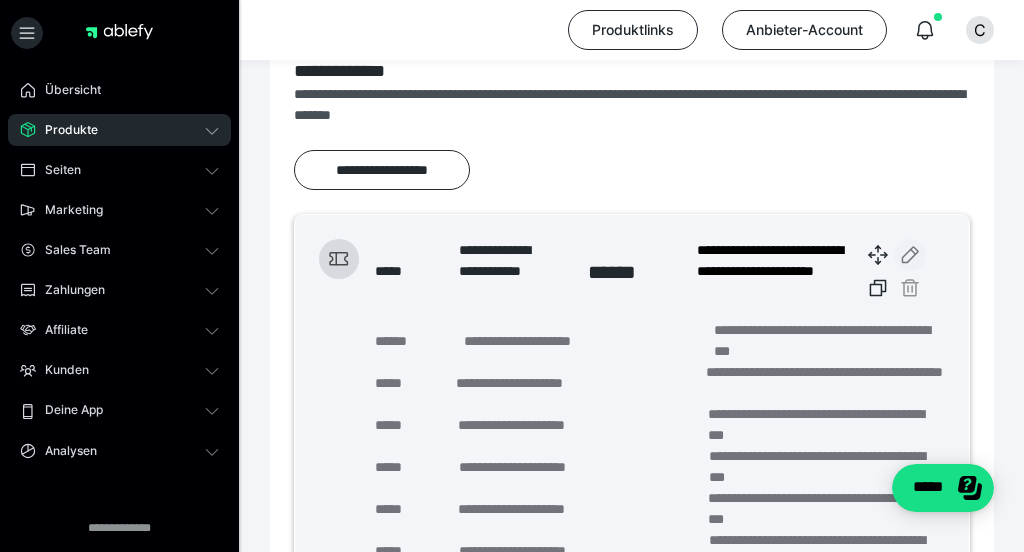 click 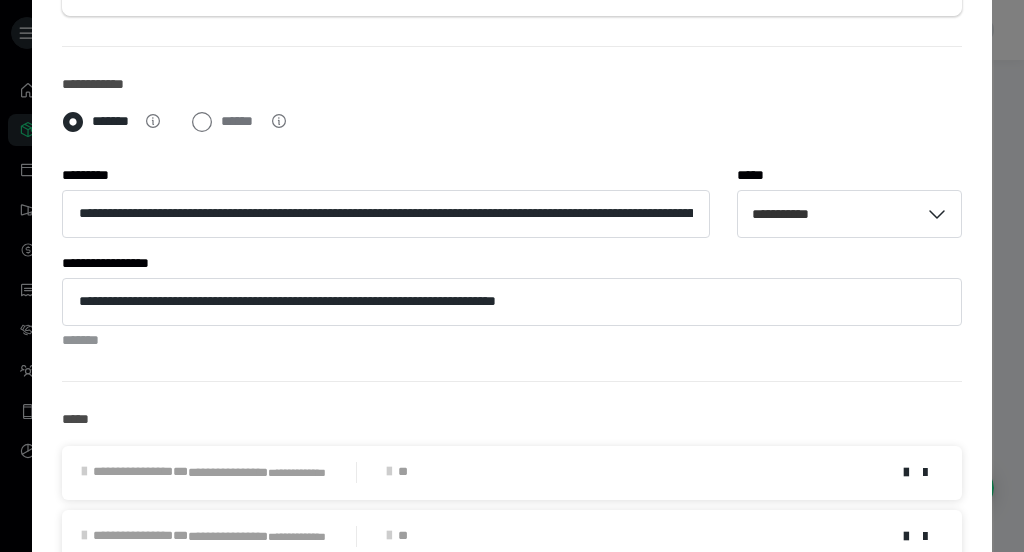 scroll, scrollTop: 582, scrollLeft: 0, axis: vertical 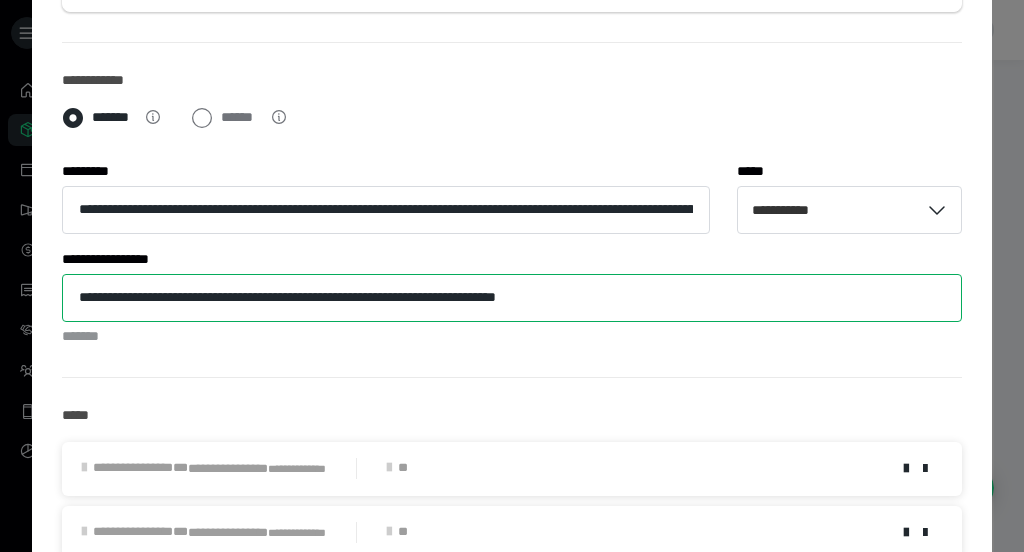 click on "**********" at bounding box center (512, 298) 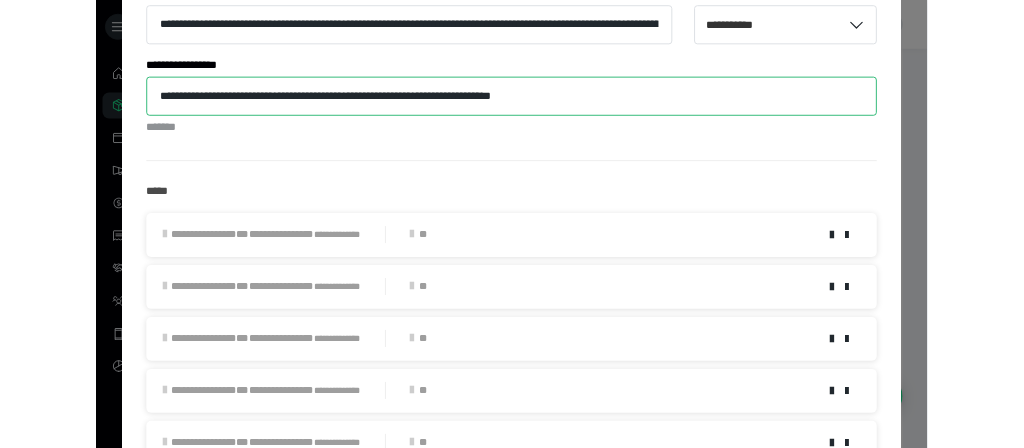 scroll, scrollTop: 764, scrollLeft: 0, axis: vertical 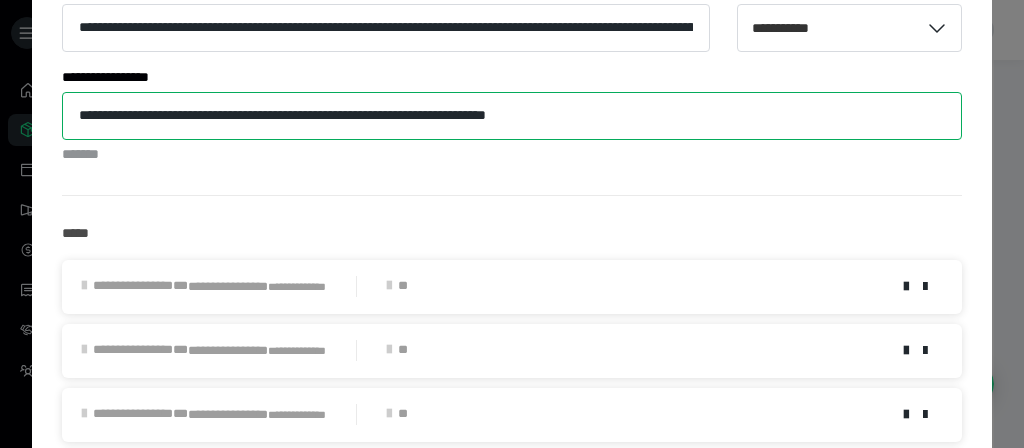 type on "**********" 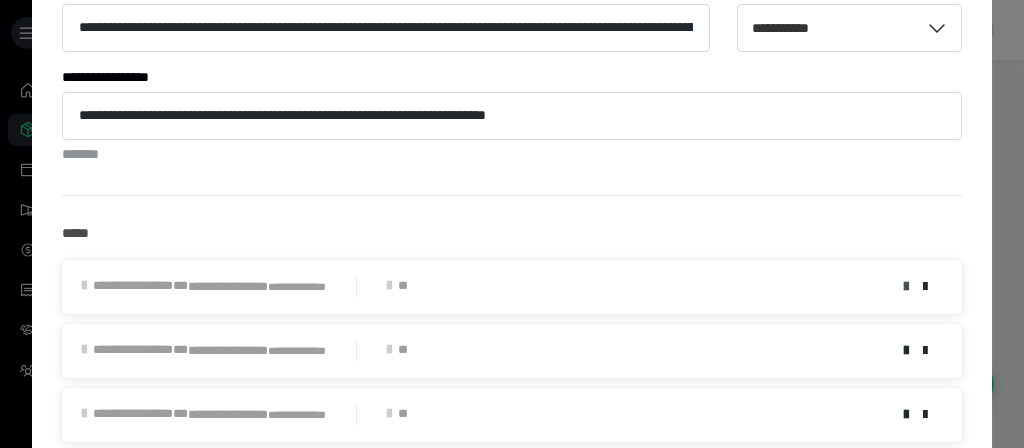 click at bounding box center [906, 287] 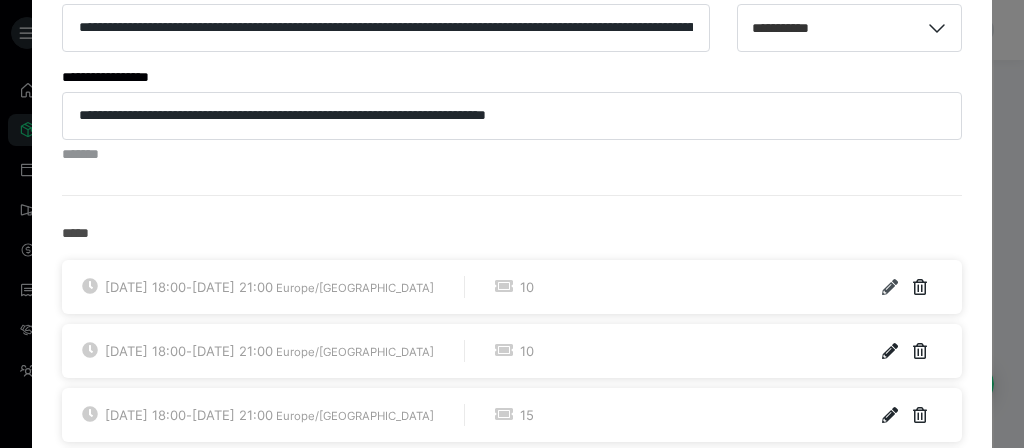 click at bounding box center (890, 287) 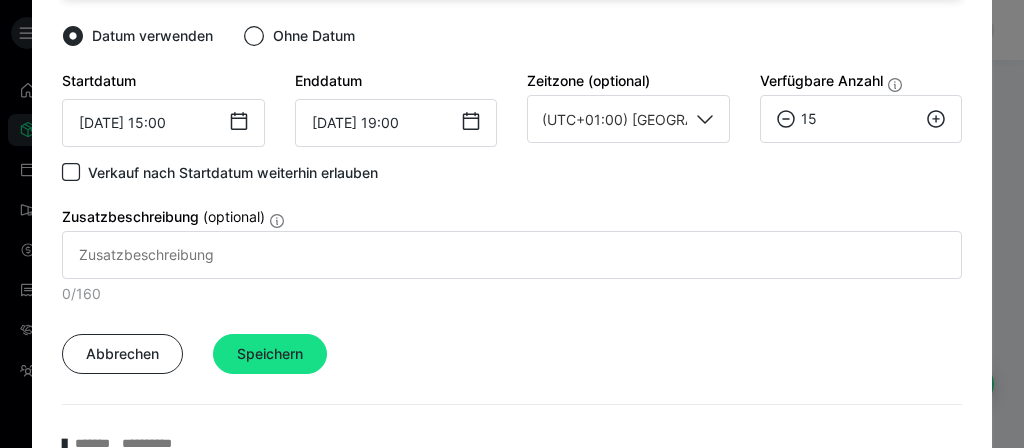 scroll, scrollTop: 1487, scrollLeft: 0, axis: vertical 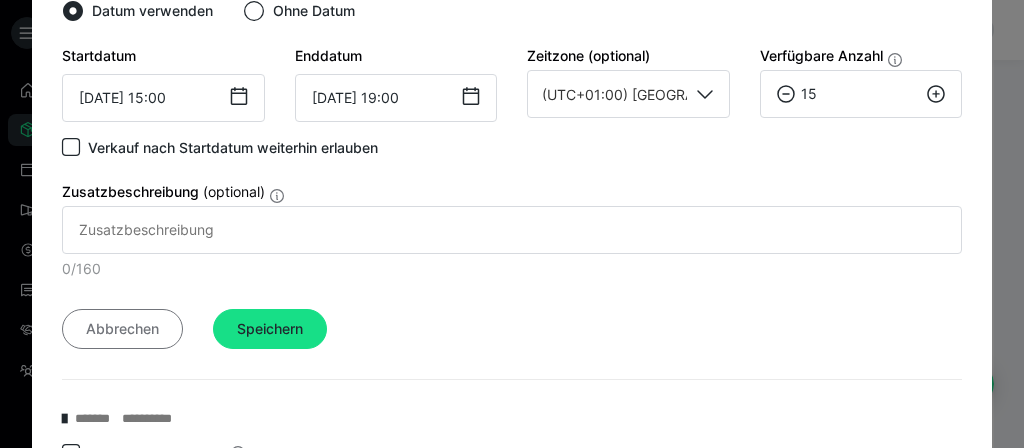 click on "Abbrechen" at bounding box center [122, 329] 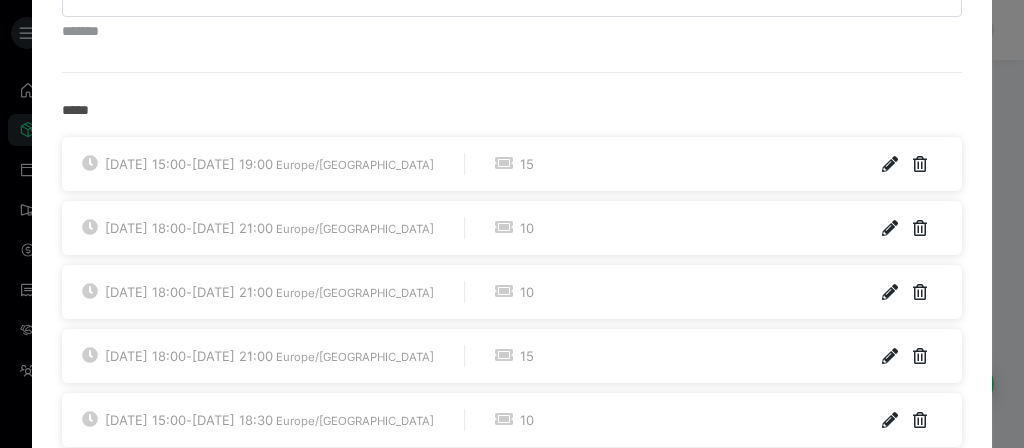 scroll, scrollTop: 854, scrollLeft: 0, axis: vertical 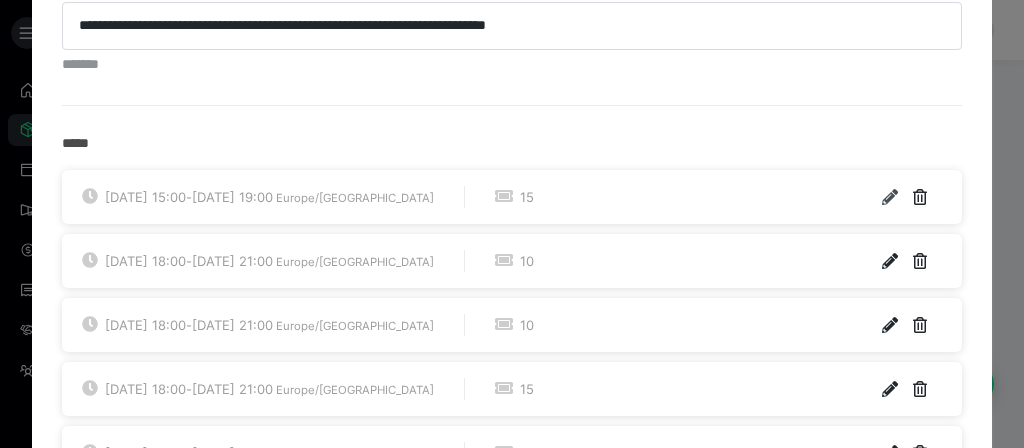 click at bounding box center (890, 197) 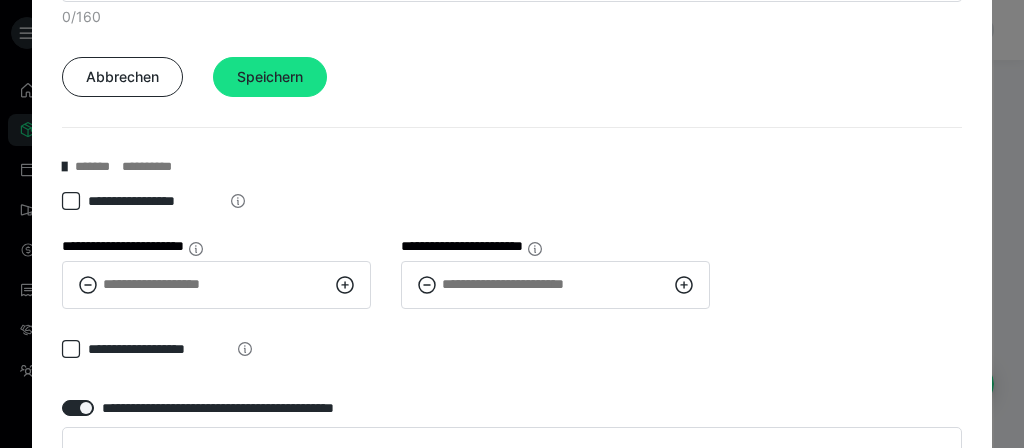 scroll, scrollTop: 1525, scrollLeft: 0, axis: vertical 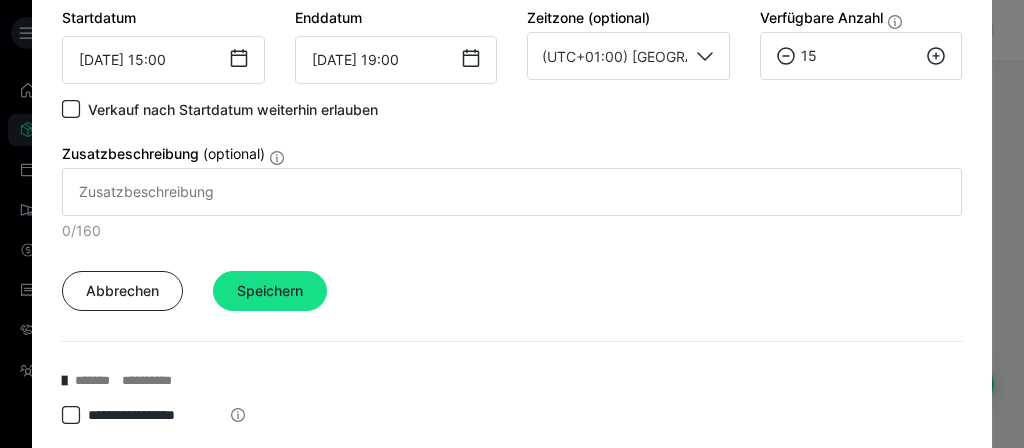 click 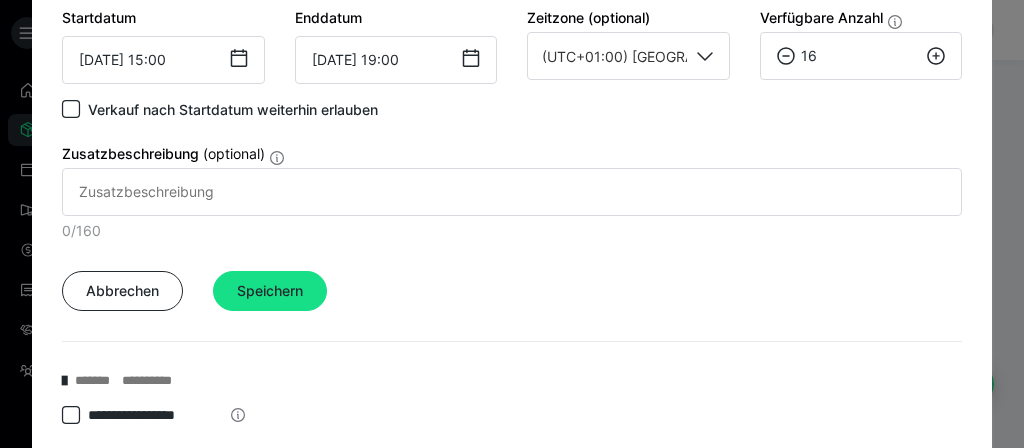 click 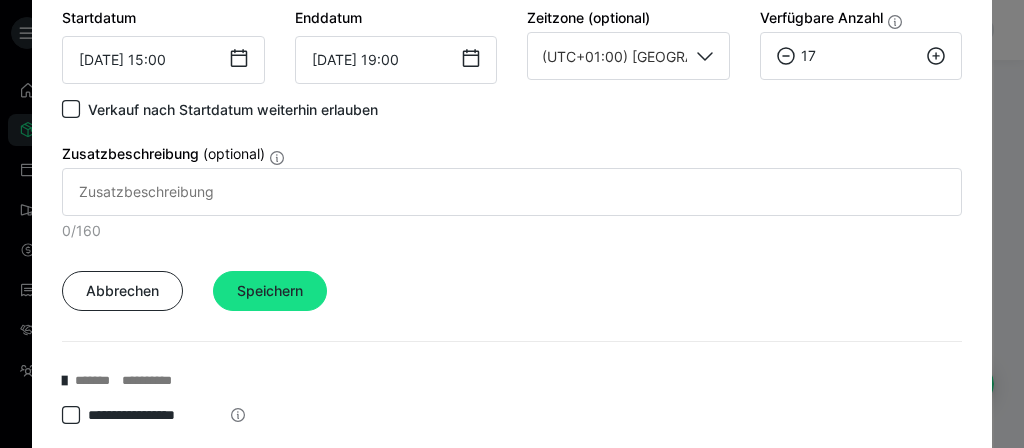 click 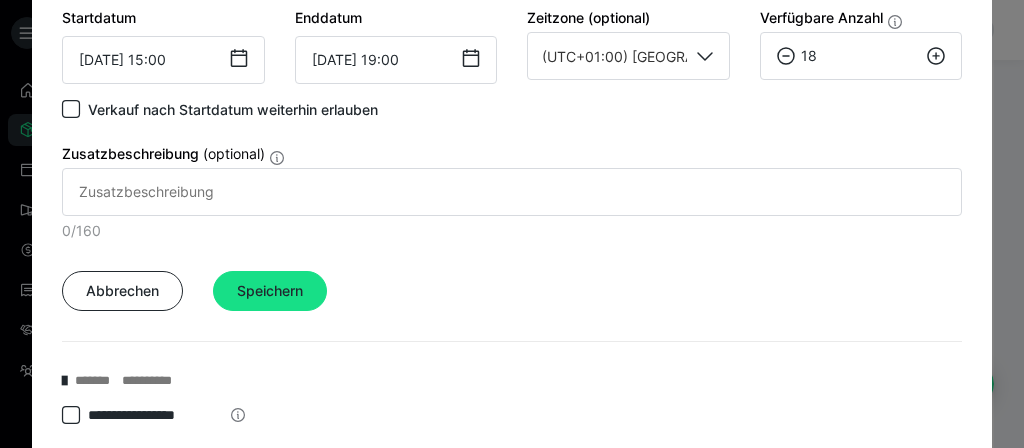 click 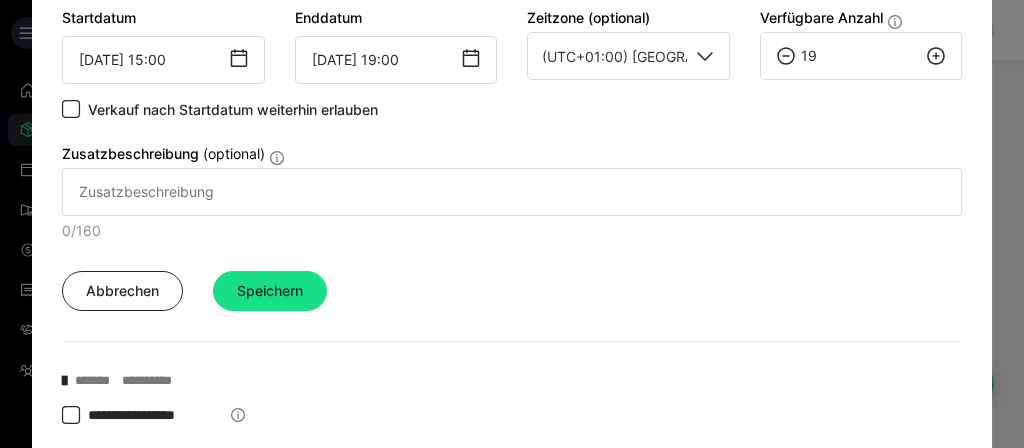 click 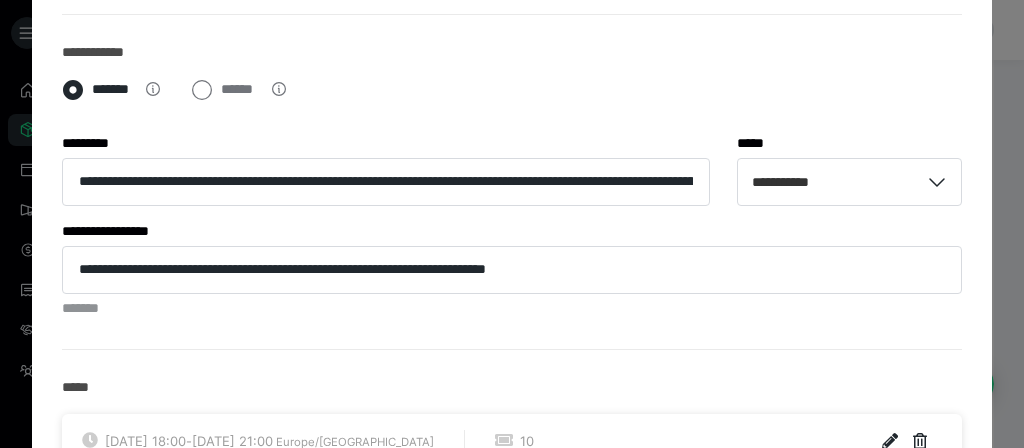 scroll, scrollTop: 607, scrollLeft: 0, axis: vertical 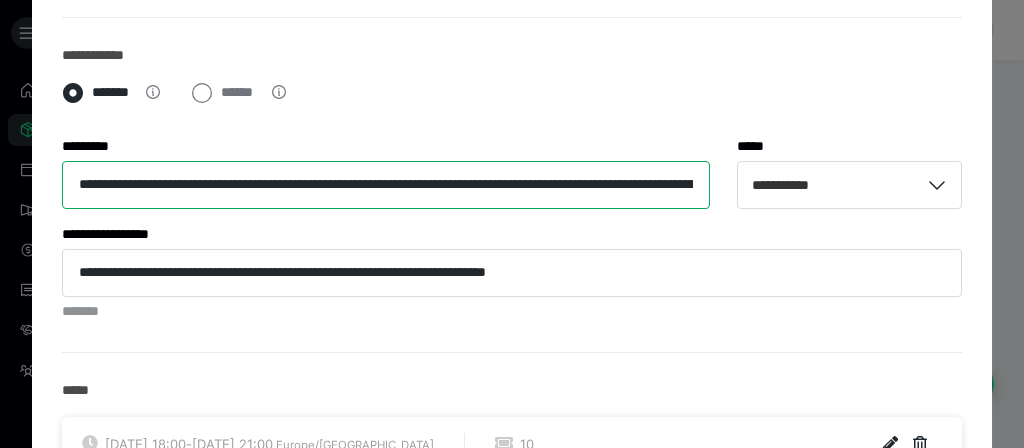 click on "**********" at bounding box center (386, 185) 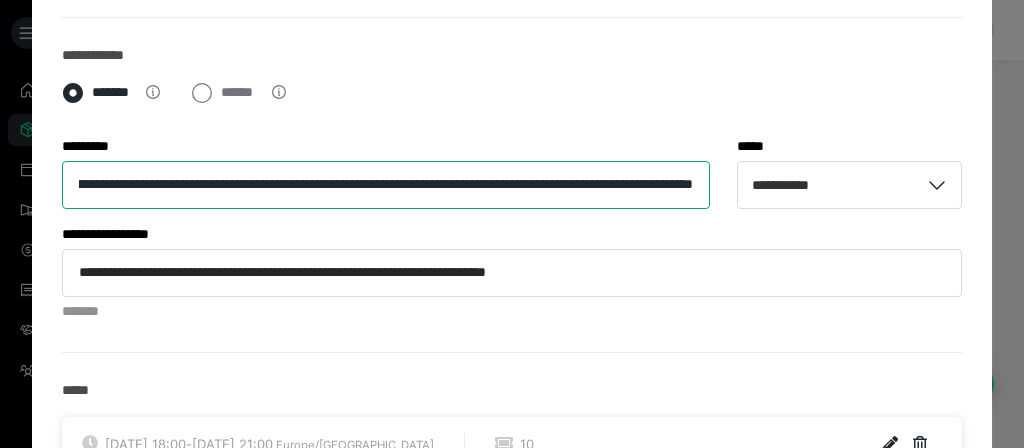 scroll, scrollTop: 0, scrollLeft: 839, axis: horizontal 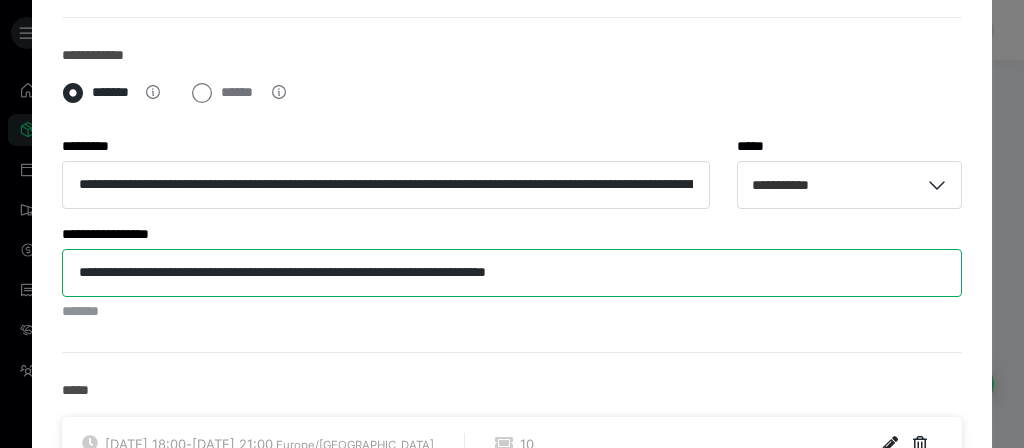 drag, startPoint x: 627, startPoint y: 271, endPoint x: 0, endPoint y: 216, distance: 629.40765 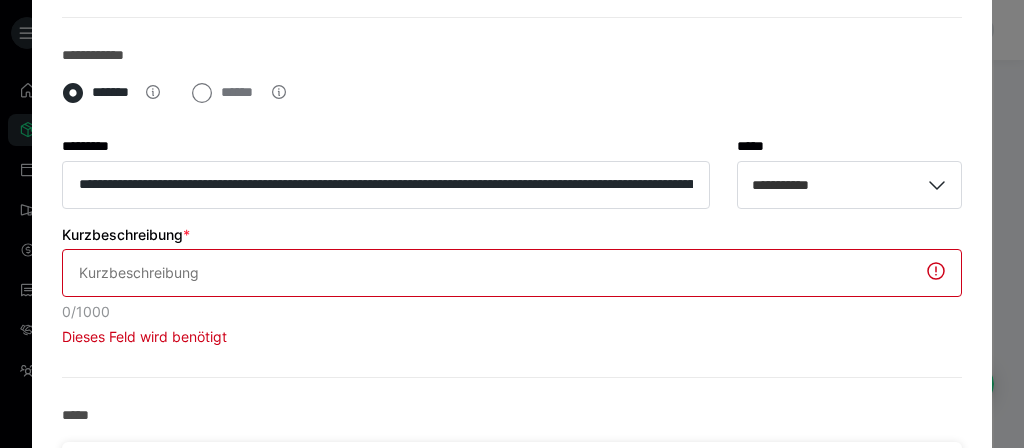 type 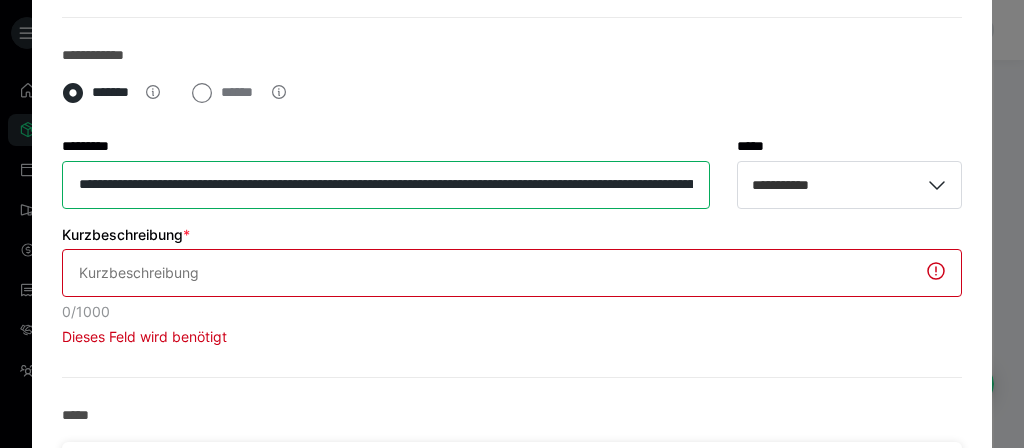 drag, startPoint x: 304, startPoint y: 186, endPoint x: 679, endPoint y: 191, distance: 375.03333 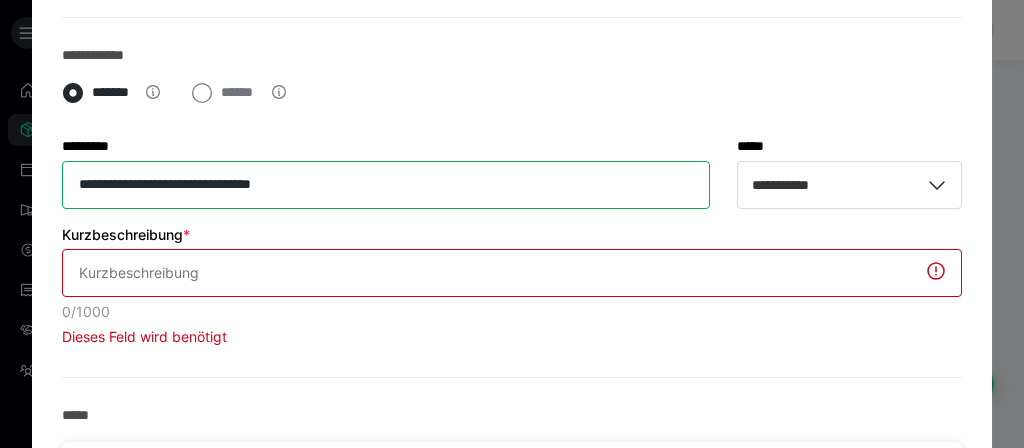 scroll, scrollTop: 0, scrollLeft: 0, axis: both 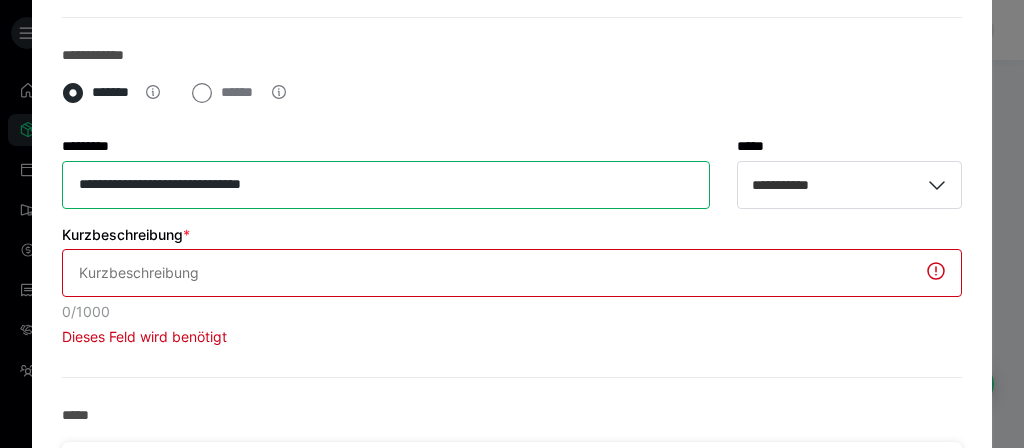 type on "**********" 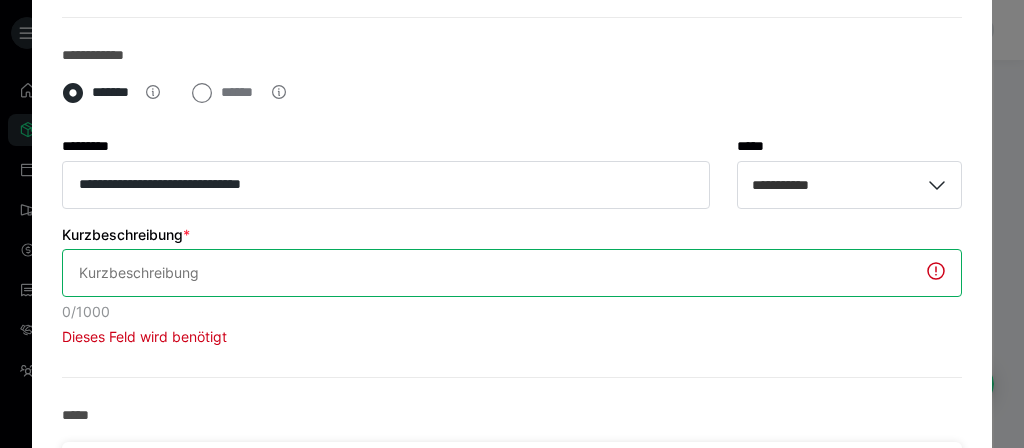 click on "Kurzbeschreibung *" at bounding box center [512, 273] 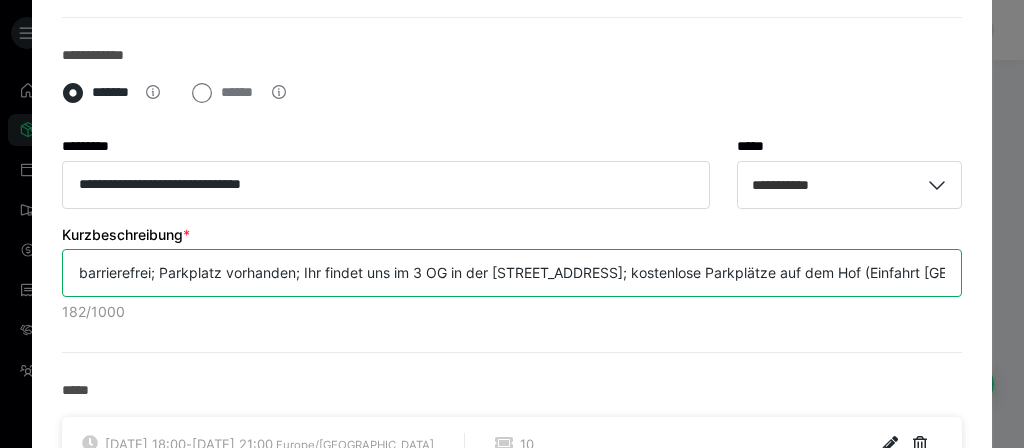 scroll, scrollTop: 0, scrollLeft: 361, axis: horizontal 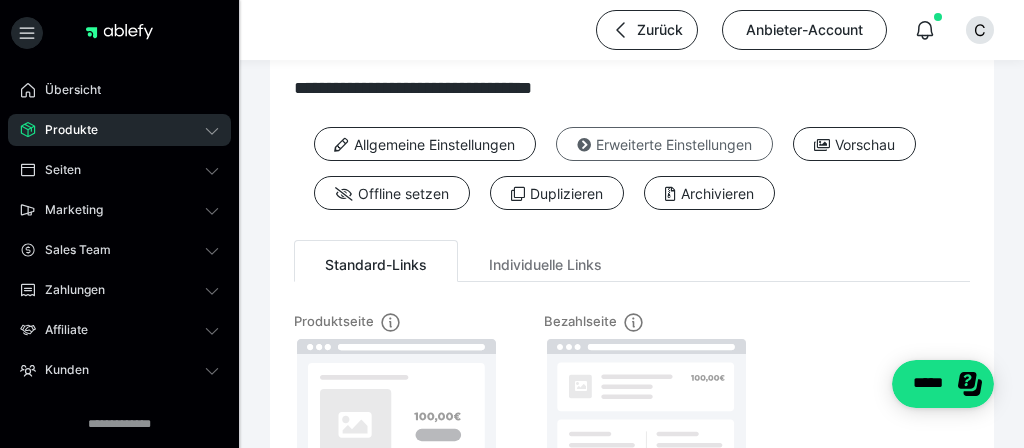 click on "Erweiterte Einstellungen" at bounding box center (664, 144) 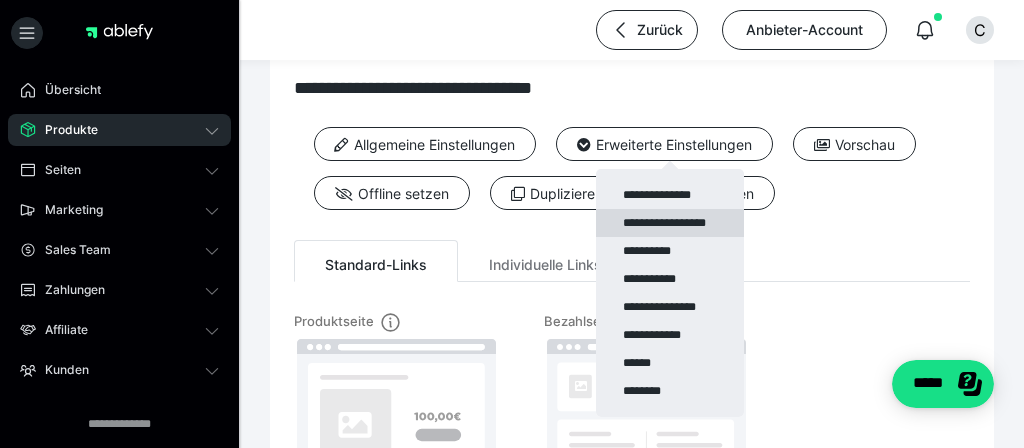 click on "**********" at bounding box center [670, 223] 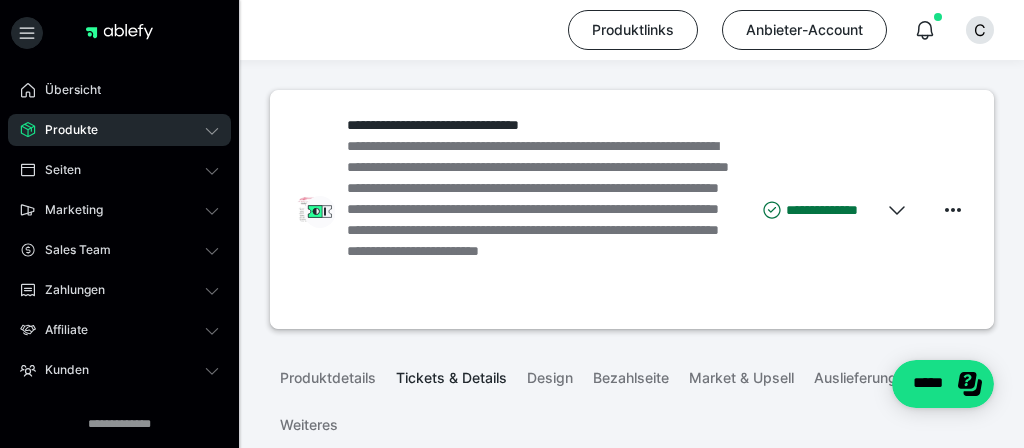 scroll, scrollTop: 0, scrollLeft: 0, axis: both 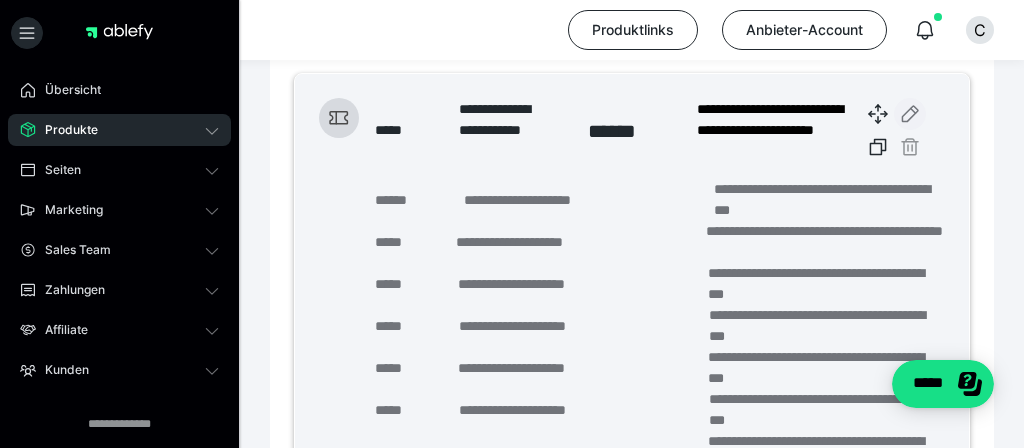 click at bounding box center [910, 114] 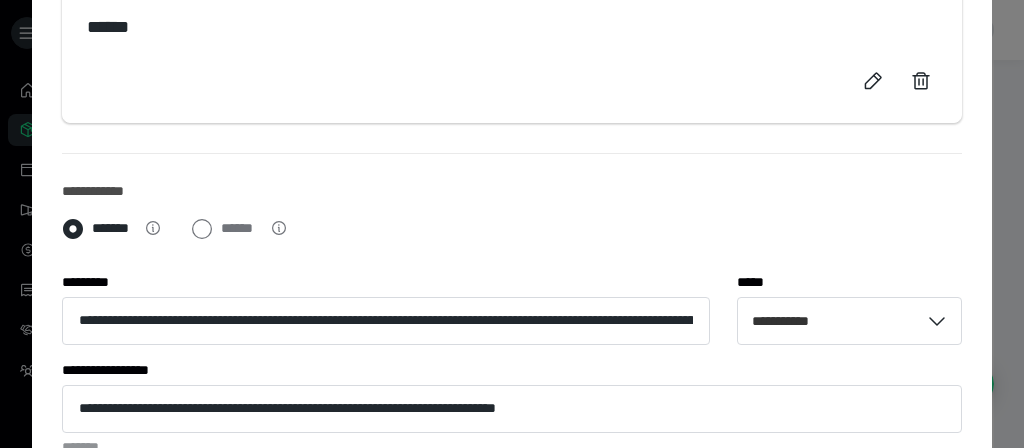 scroll, scrollTop: 475, scrollLeft: 0, axis: vertical 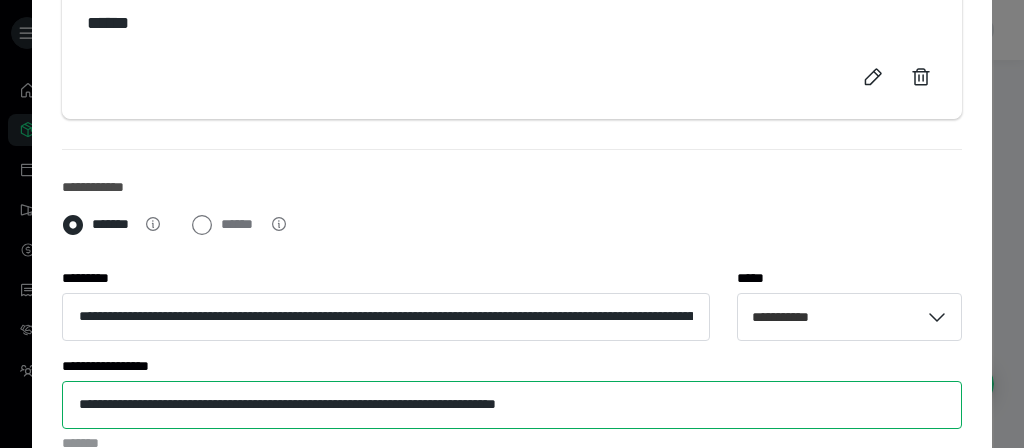 drag, startPoint x: 672, startPoint y: 407, endPoint x: 59, endPoint y: 402, distance: 613.0204 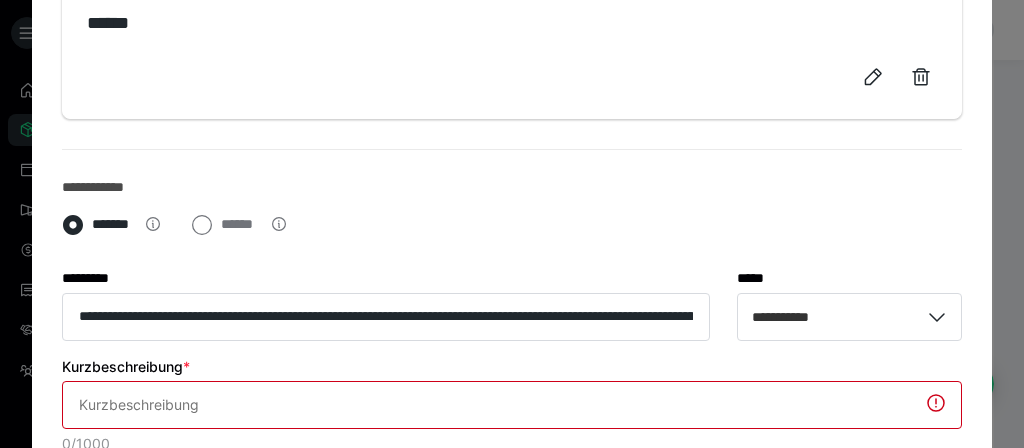 type 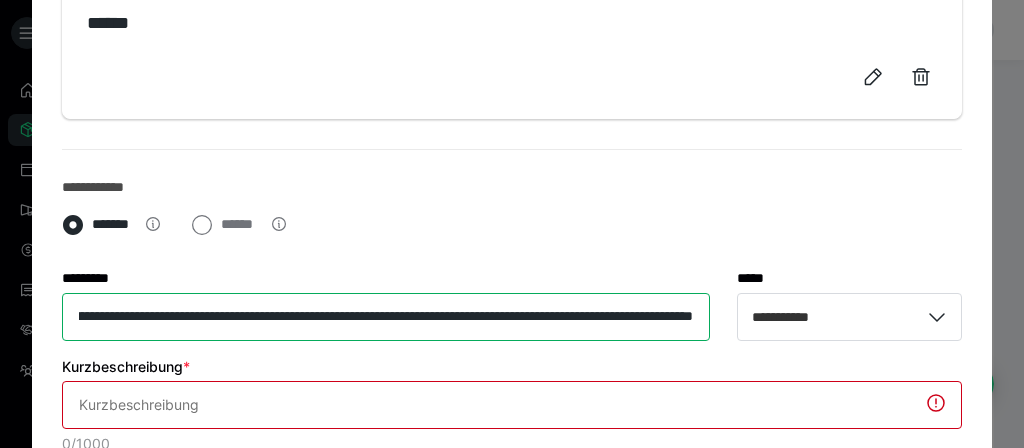 scroll, scrollTop: 0, scrollLeft: 839, axis: horizontal 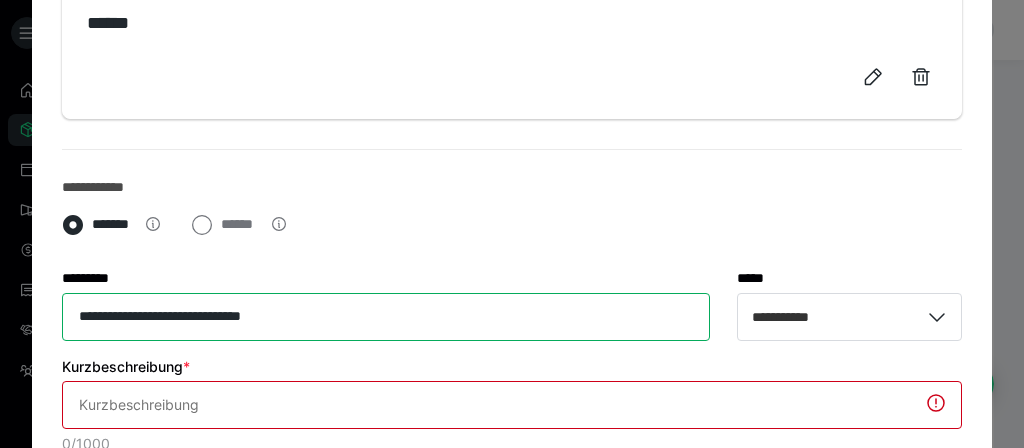 type on "**********" 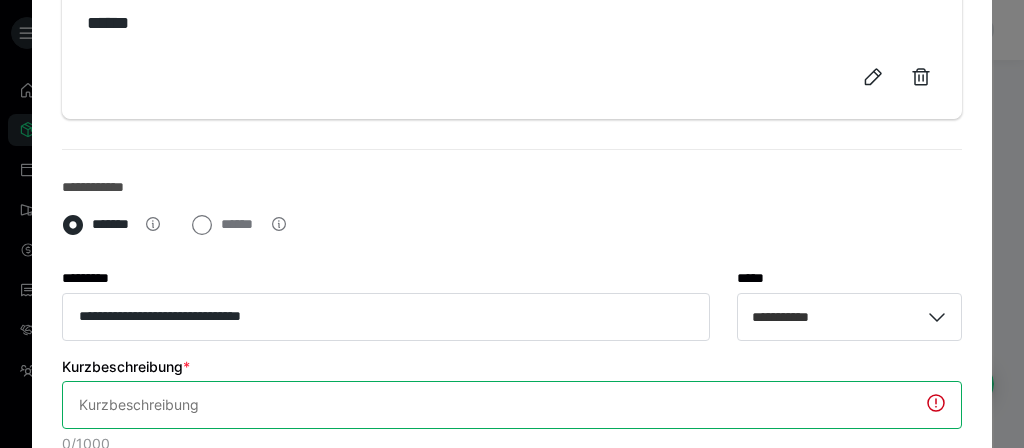 click on "Kurzbeschreibung *" at bounding box center [512, 405] 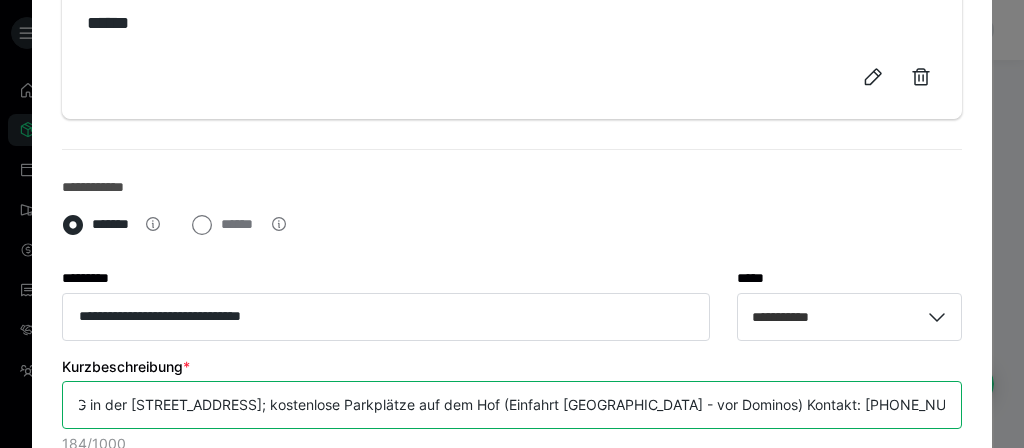 scroll, scrollTop: 0, scrollLeft: 0, axis: both 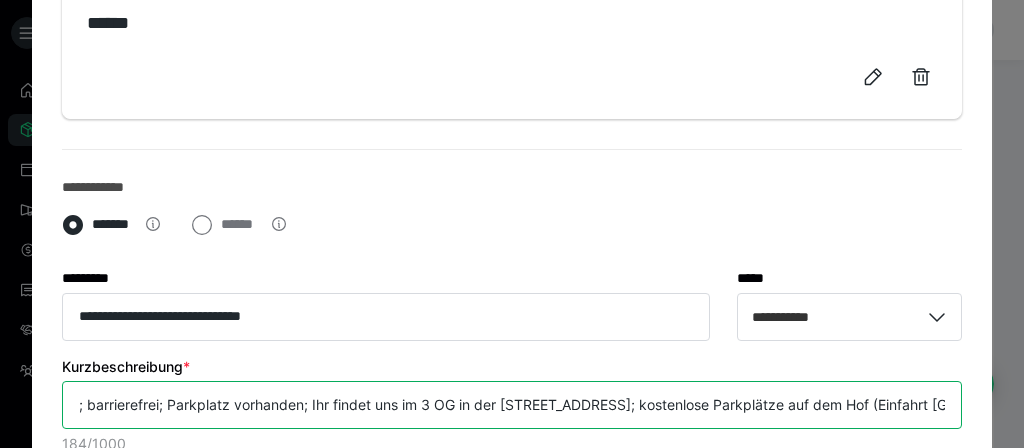 click on "; barrierefrei; Parkplatz vorhanden; Ihr findet uns im 3 OG in der [STREET_ADDRESS]; kostenlose Parkplätze auf dem Hof (Einfahrt [GEOGRAPHIC_DATA] - vor Dominos) Kontakt: [PHONE_NUMBER]" at bounding box center [512, 405] 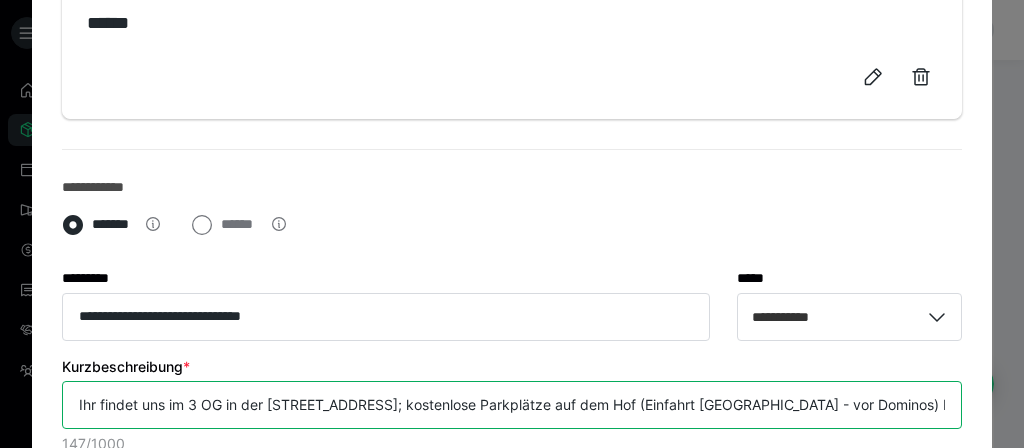 click on "Ihr findet uns im 3 OG in der [STREET_ADDRESS]; kostenlose Parkplätze auf dem Hof (Einfahrt [GEOGRAPHIC_DATA] - vor Dominos) Kontakt: [PHONE_NUMBER]" at bounding box center (512, 405) 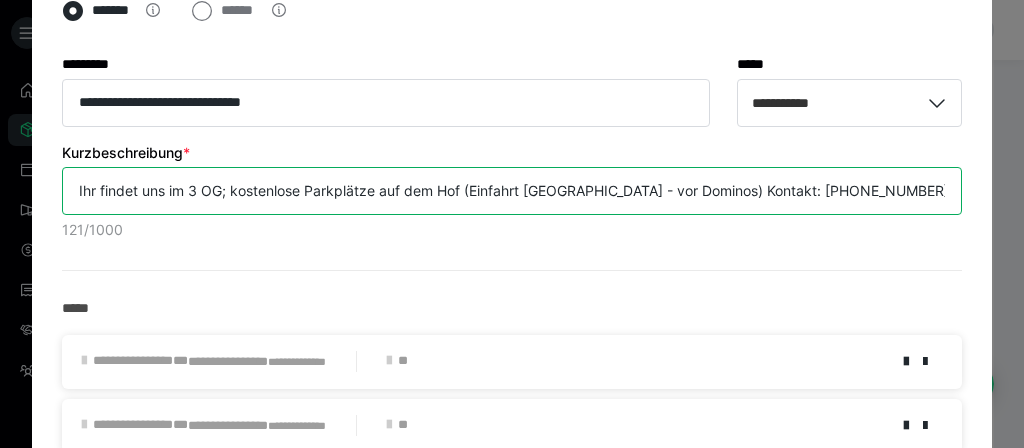 scroll, scrollTop: 686, scrollLeft: 0, axis: vertical 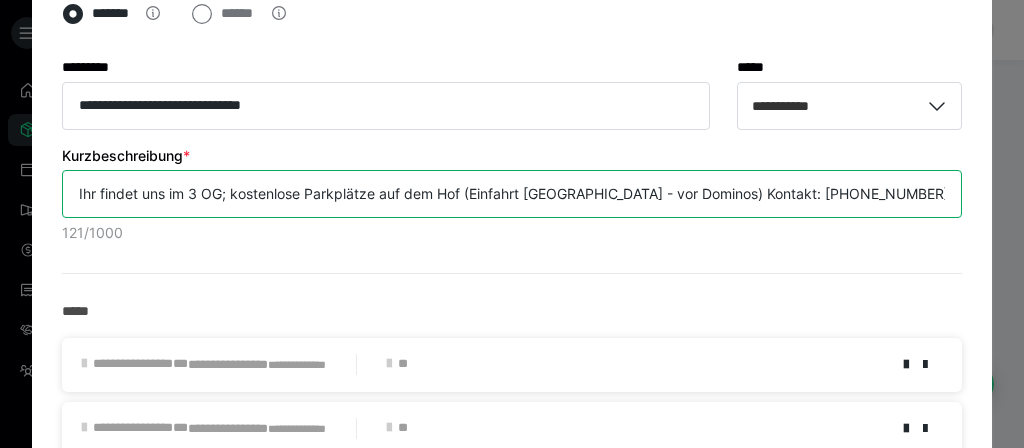 drag, startPoint x: 922, startPoint y: 195, endPoint x: 140, endPoint y: 193, distance: 782.00256 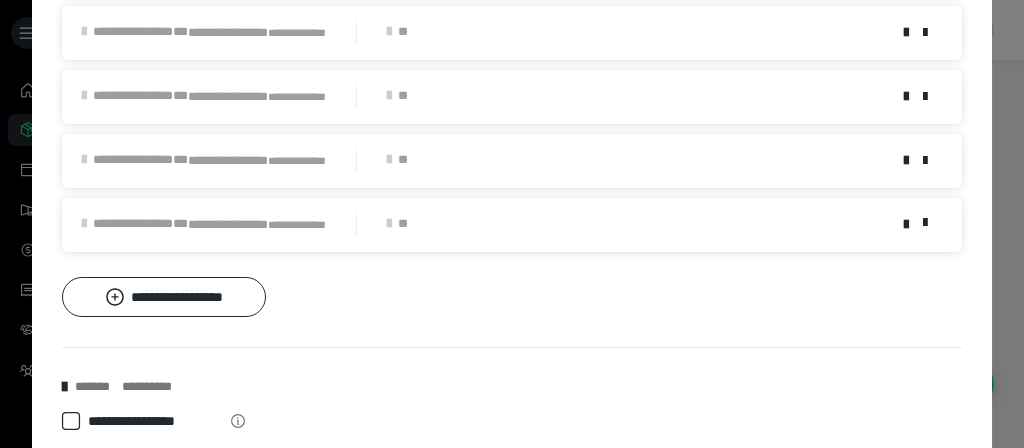 scroll, scrollTop: 1310, scrollLeft: 0, axis: vertical 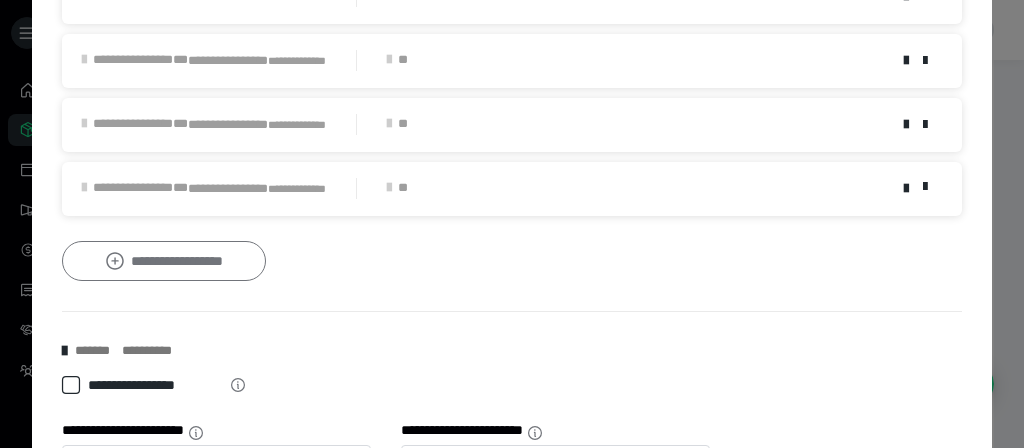 type on "Ihr findet uns im 3 OG; kostenlose Parkplätze auf dem Hof (Einfahrt [GEOGRAPHIC_DATA] - vor Dominos) Kontakt: [PHONE_NUMBER]" 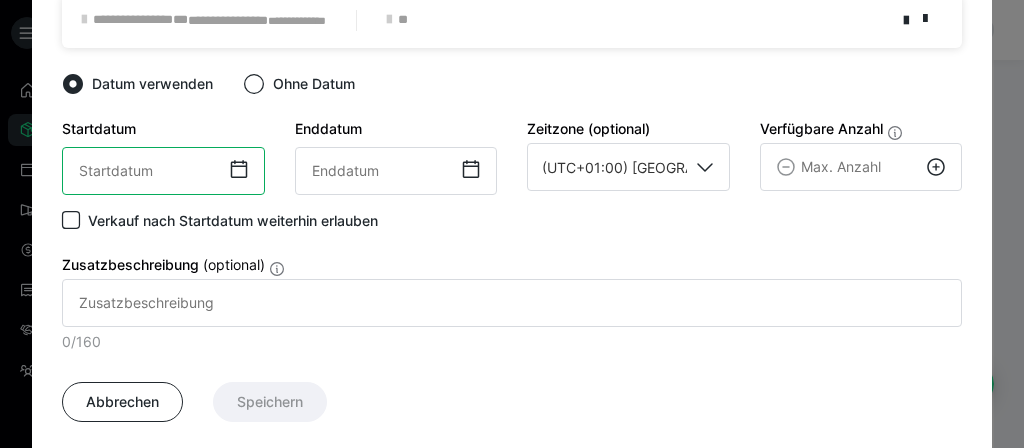 click on "‹ [DATE] › Su Mo Tu We Th Fr Sa 29 30 1 2 3 4 5 6 7 8 9 10 11 12 13 14 15 16 17 18 19 20 21 22 23 24 25 26 27 28 29 30 31 1 2 3 4 5 6 7 8 9 00:00" at bounding box center (163, 171) 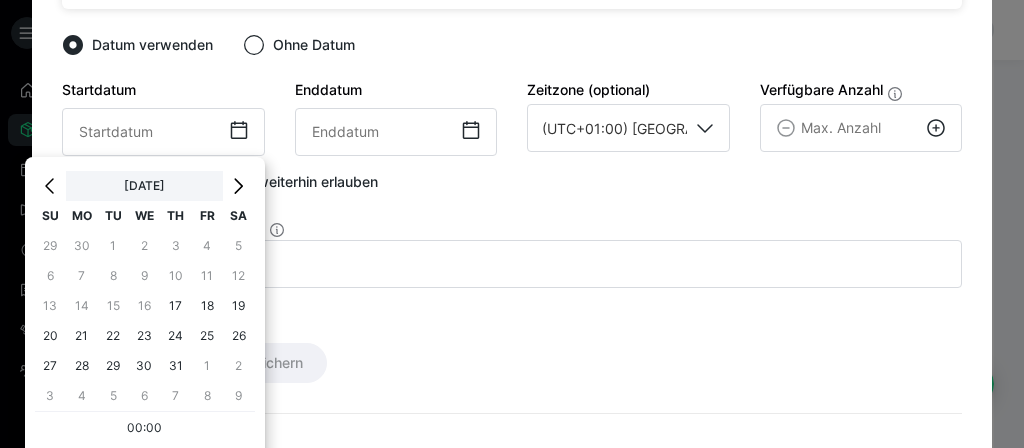 click on "[DATE]" at bounding box center [144, 186] 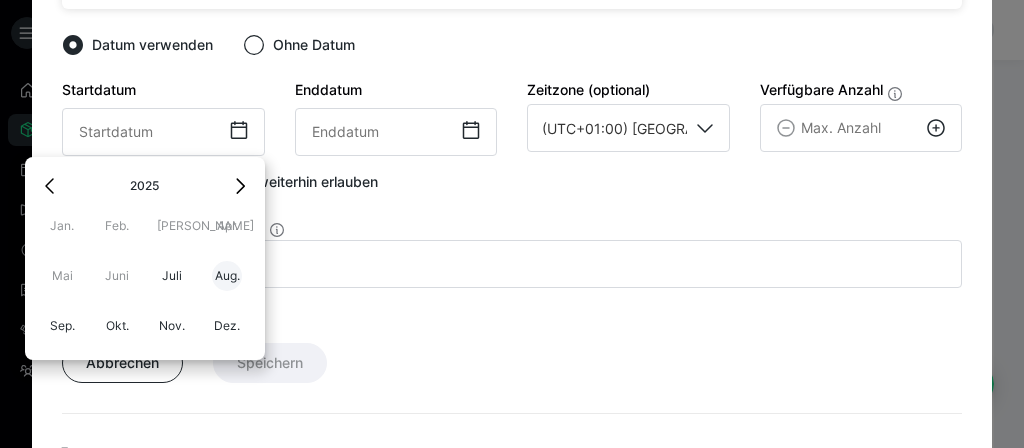 click on "Aug." at bounding box center (227, 276) 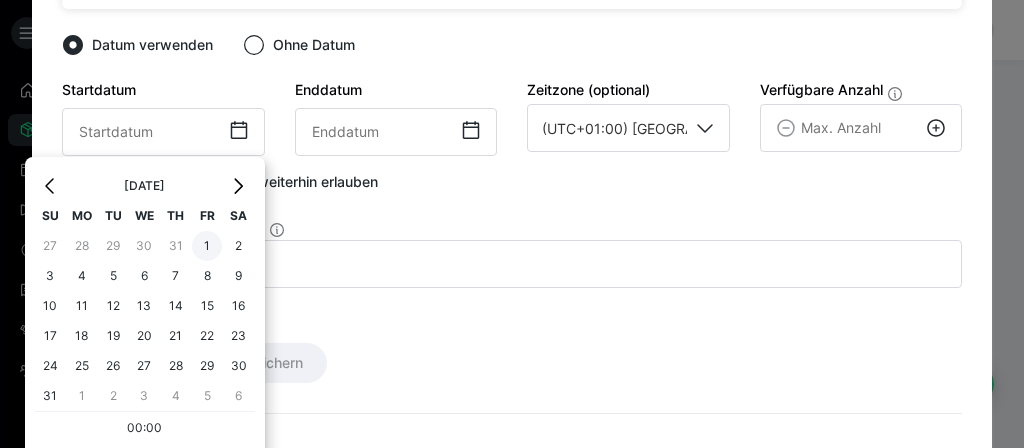 click on "1" at bounding box center [207, 246] 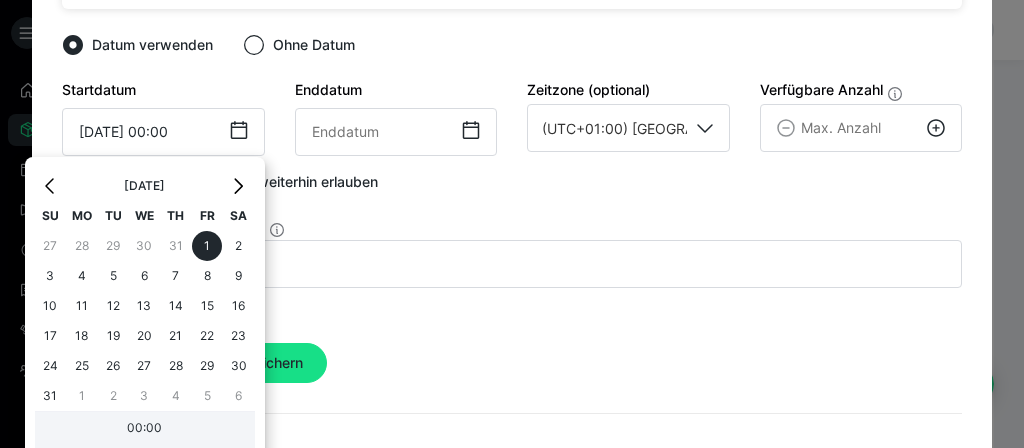 click on "00:00" at bounding box center [145, 430] 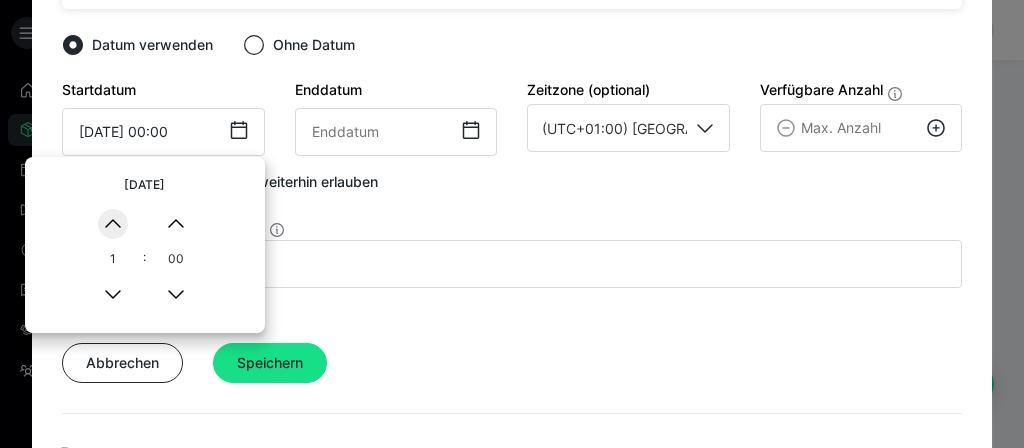 click on "▲" at bounding box center [113, 224] 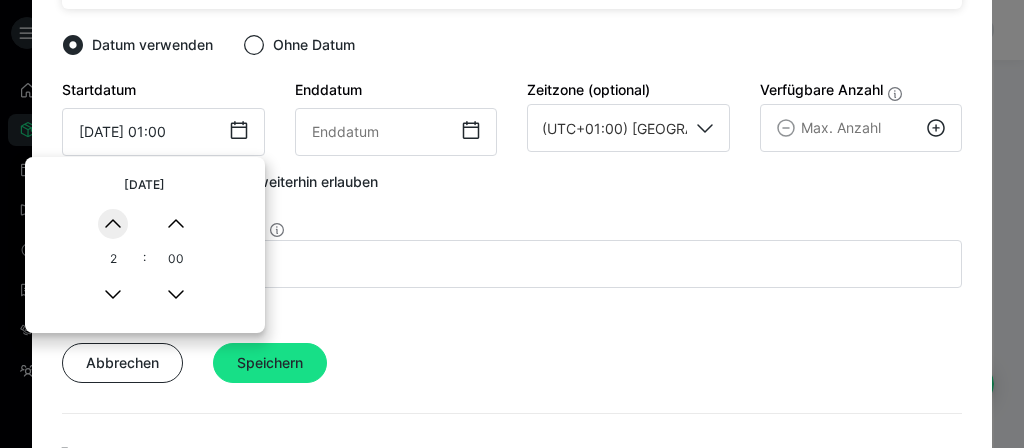 click on "▲" at bounding box center [113, 224] 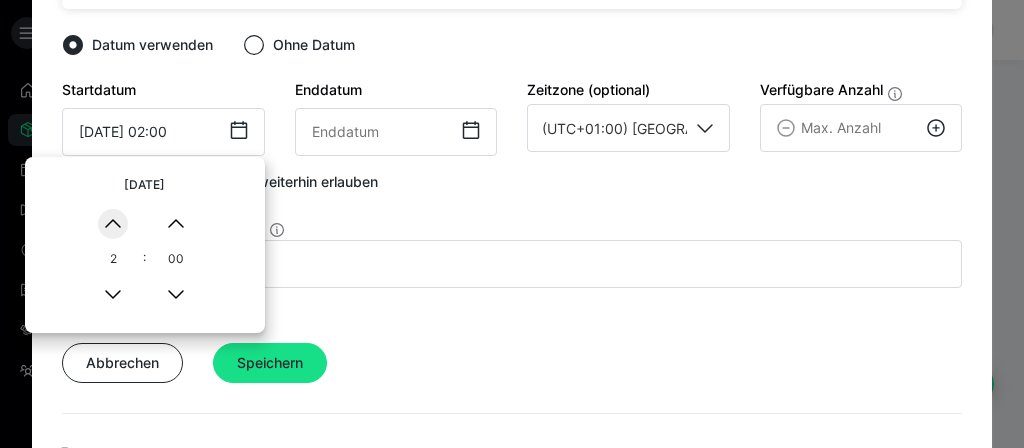 click on "▲" at bounding box center (113, 224) 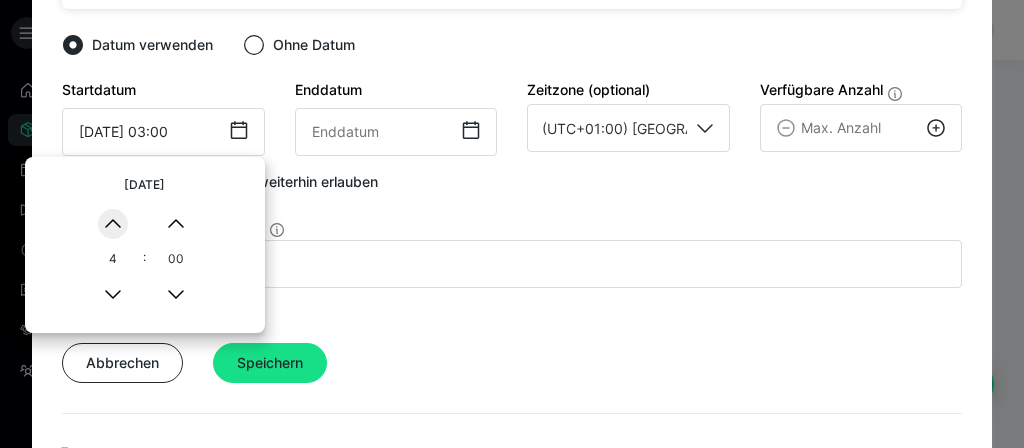 click on "▲" at bounding box center (113, 224) 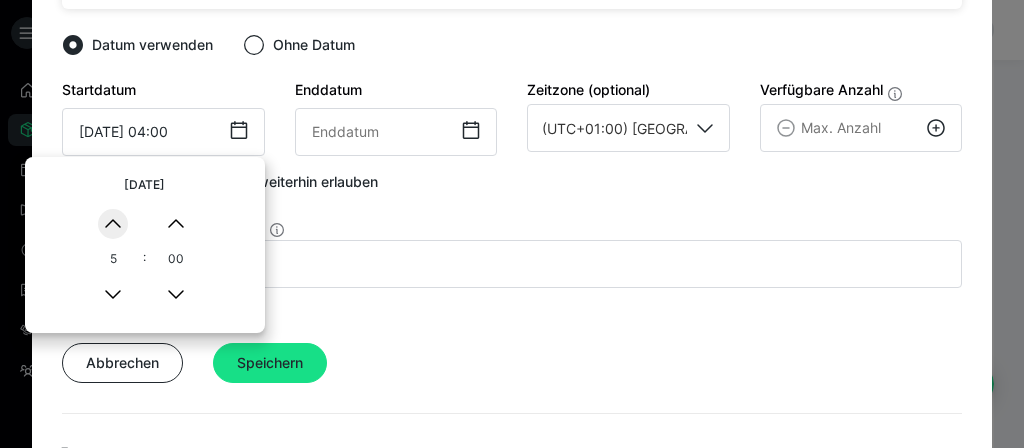 click on "▲" at bounding box center (113, 224) 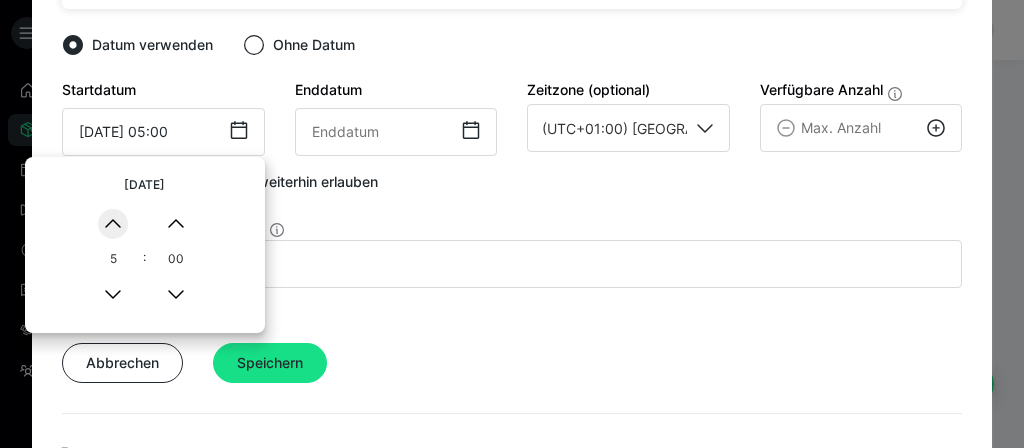 click on "▲" at bounding box center (113, 224) 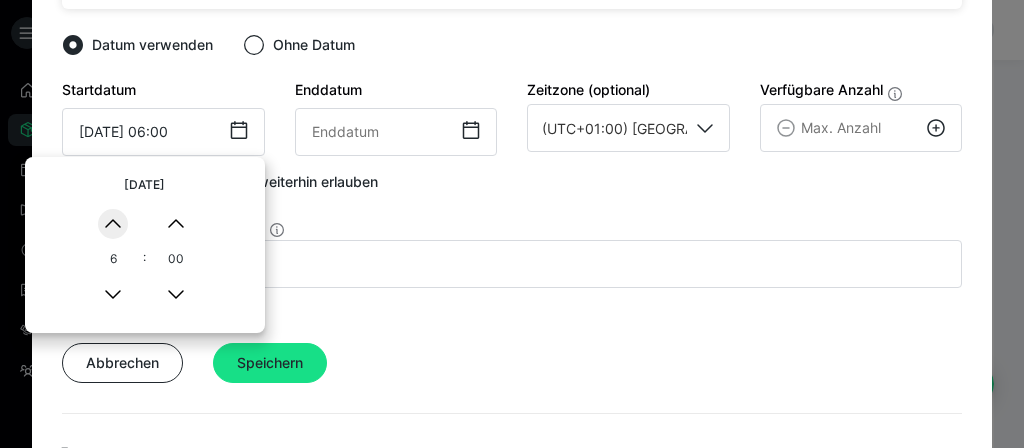 click on "▲" at bounding box center [113, 224] 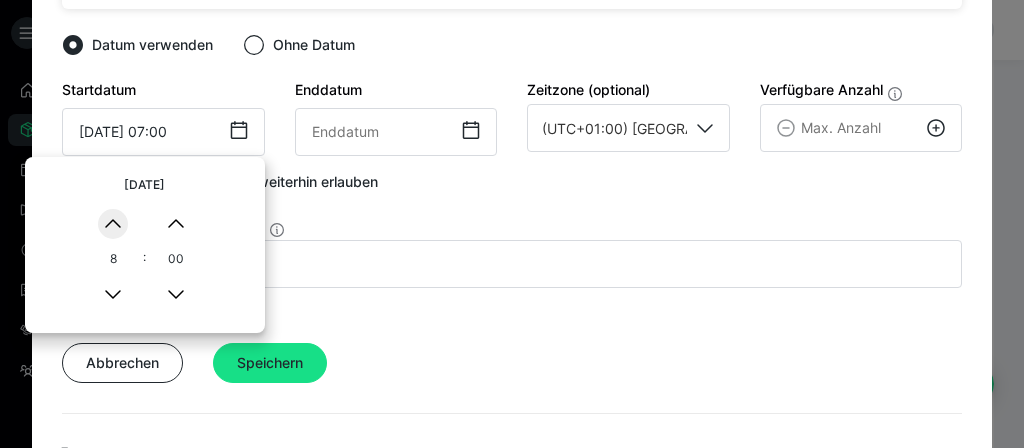 click on "▲" at bounding box center (113, 224) 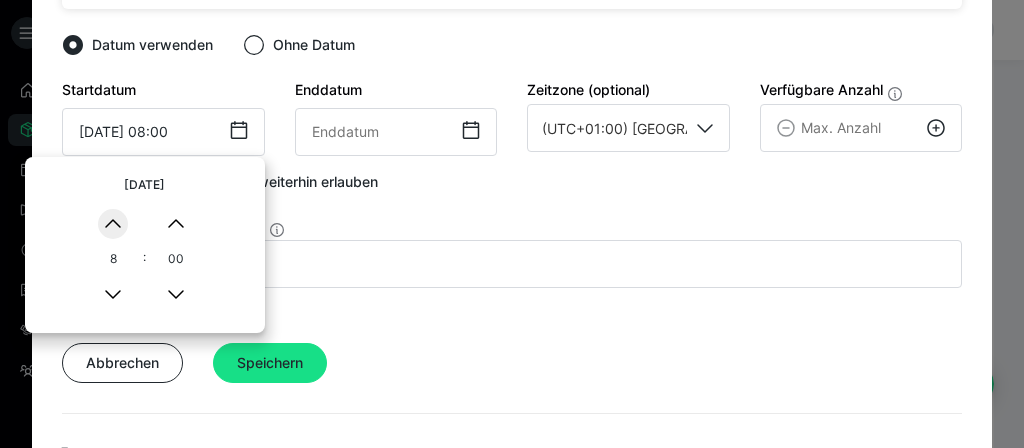click on "▲" at bounding box center (113, 224) 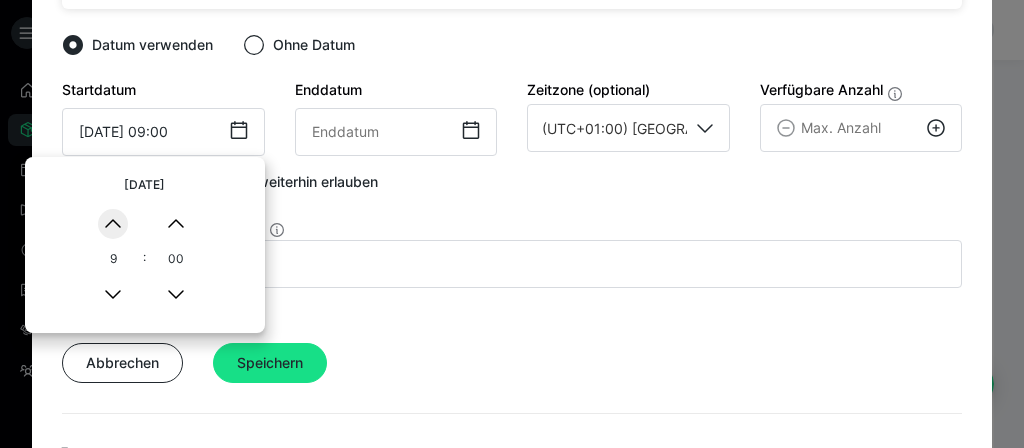 click on "▲" at bounding box center (113, 224) 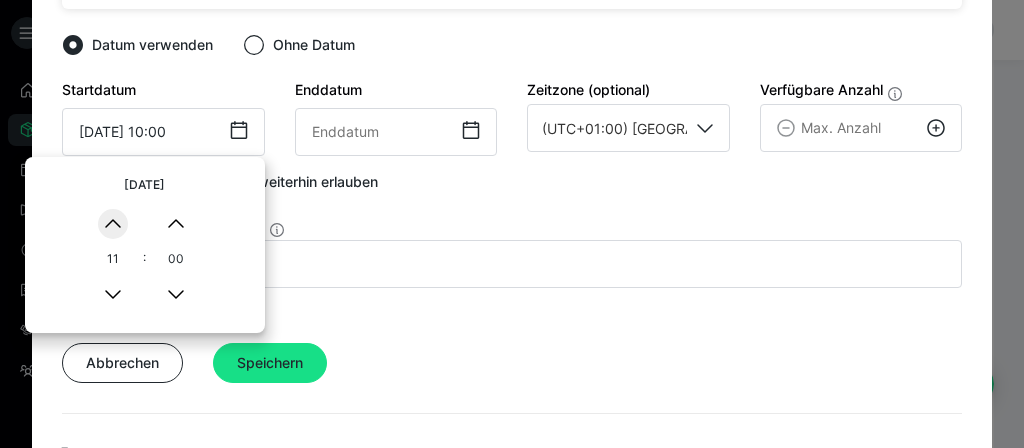 click on "▲" at bounding box center [113, 224] 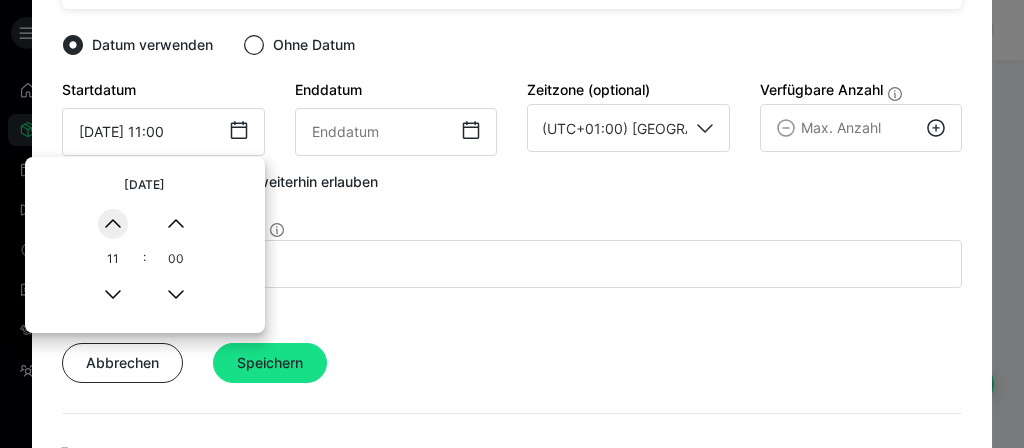 click on "▲" at bounding box center [113, 224] 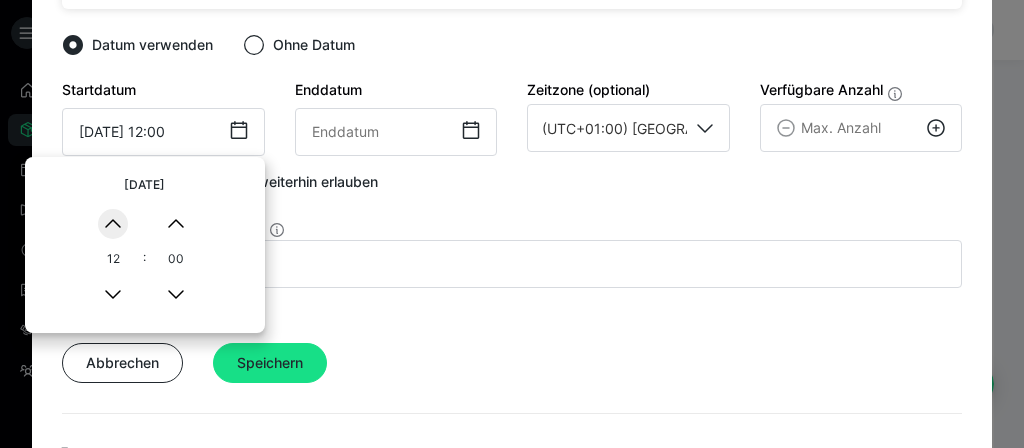 click on "▲" at bounding box center (113, 224) 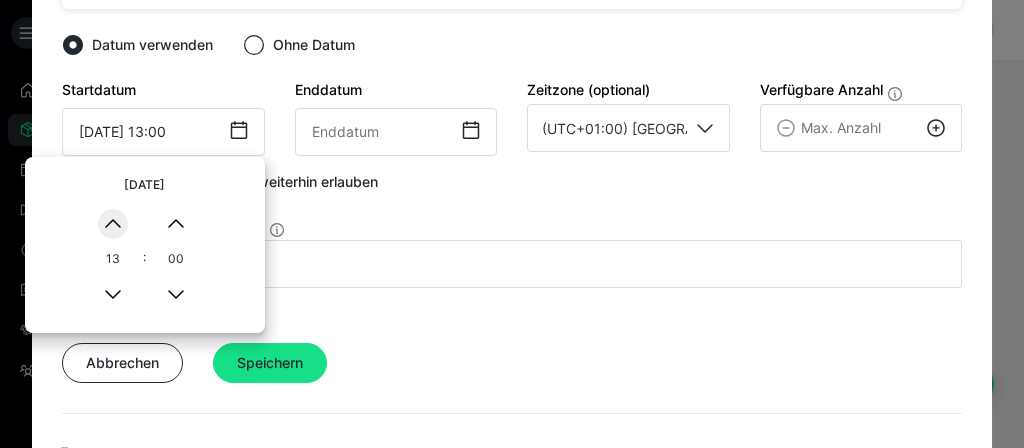 click on "▲" at bounding box center [113, 224] 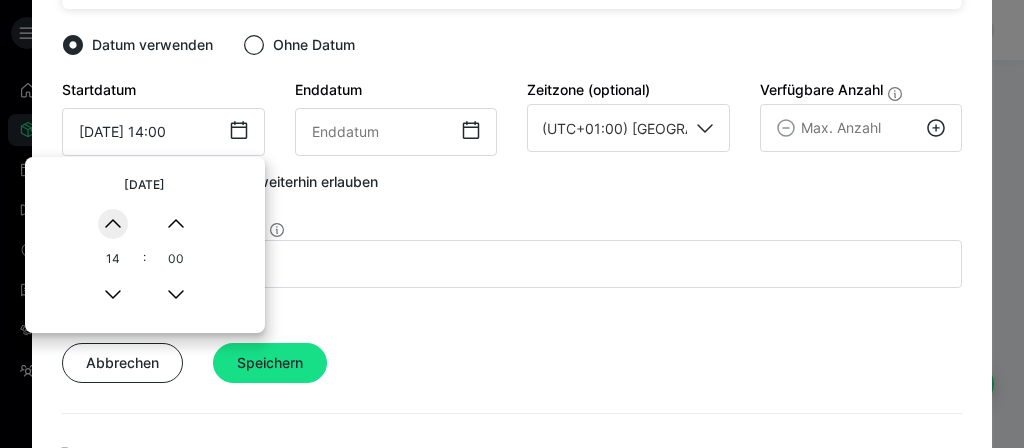 click on "▲" at bounding box center [113, 224] 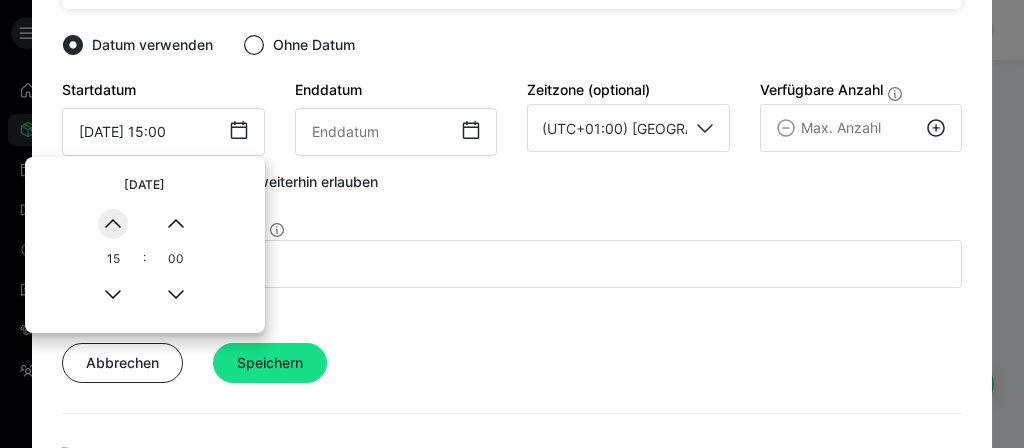 click on "▲" at bounding box center [113, 224] 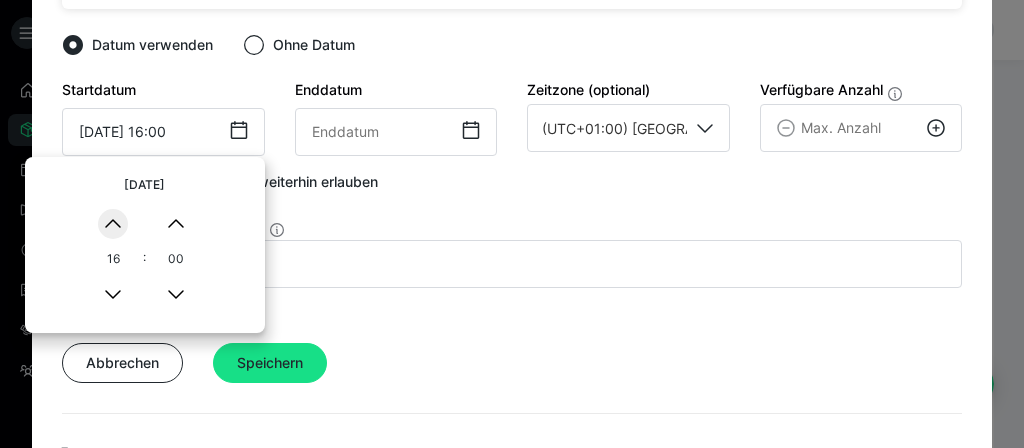 click on "▲" at bounding box center (113, 224) 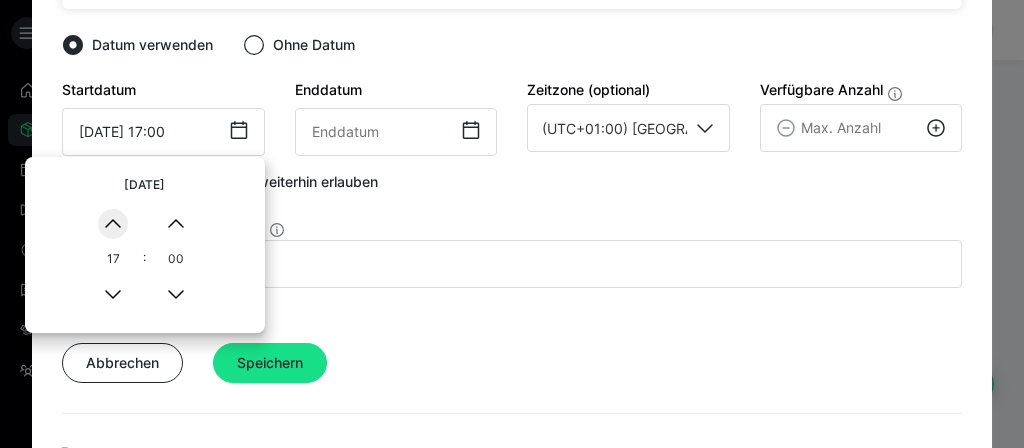click on "▲" at bounding box center (113, 224) 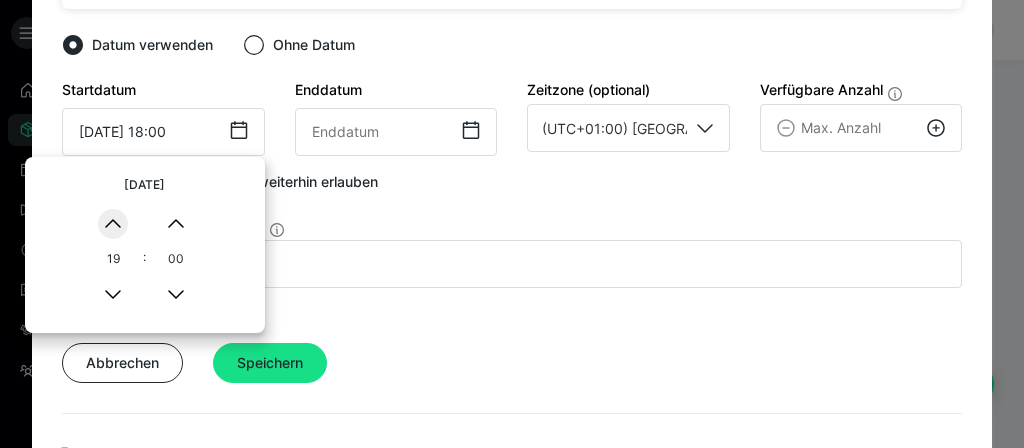 click on "▲" at bounding box center (113, 224) 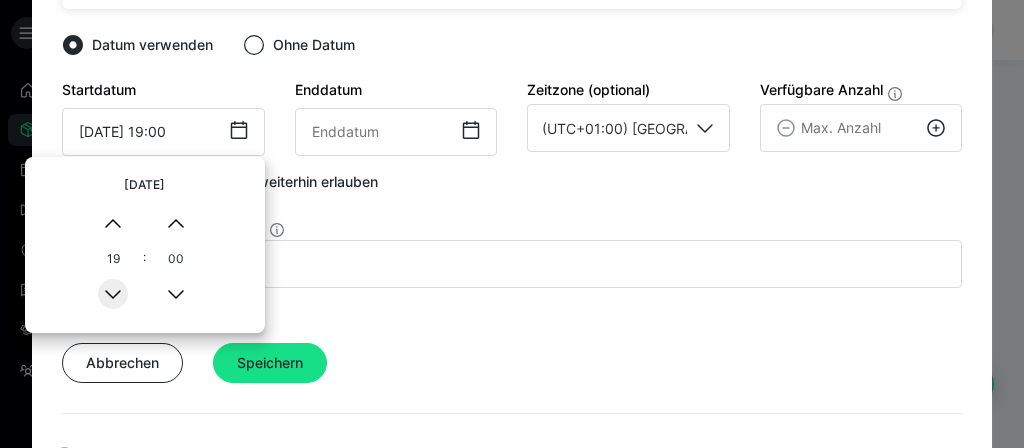 click on "▼" at bounding box center (113, 294) 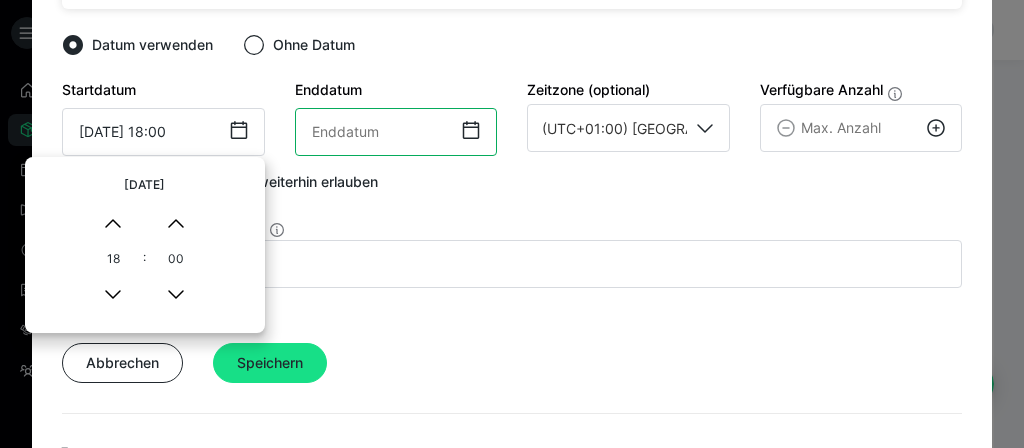 click at bounding box center (396, 132) 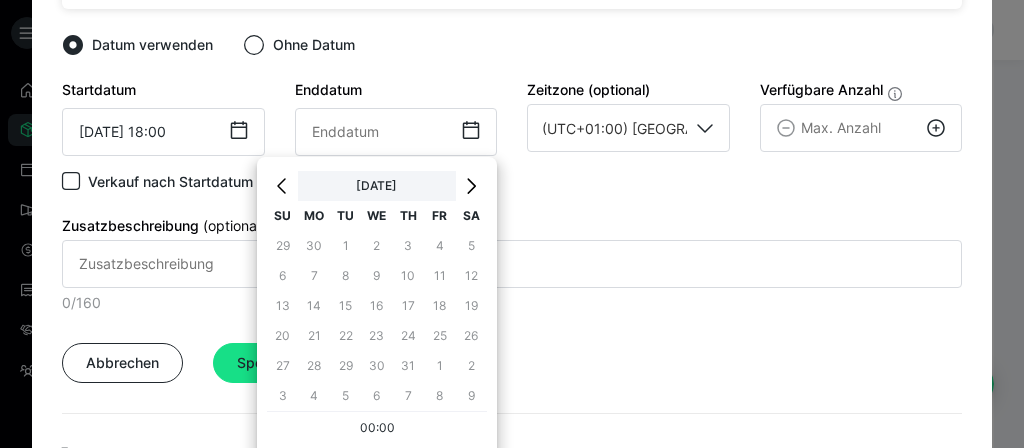 click on "[DATE]" at bounding box center (376, 186) 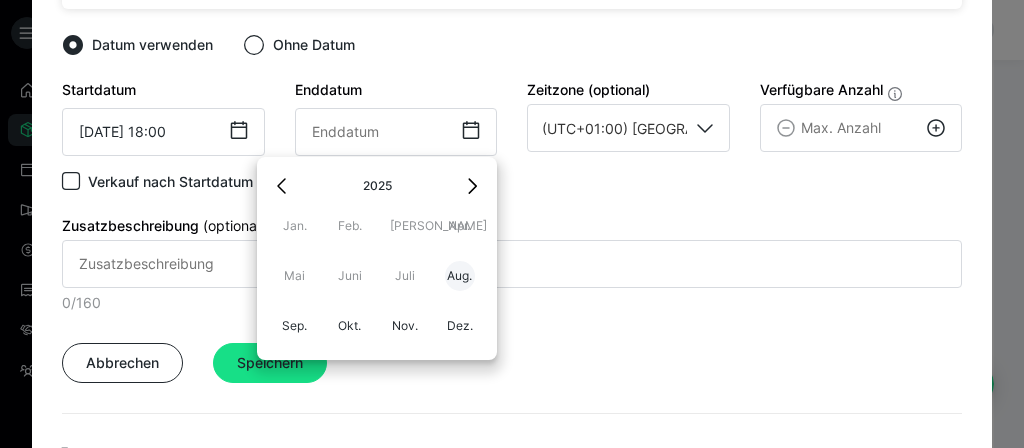 click on "Aug." at bounding box center [460, 276] 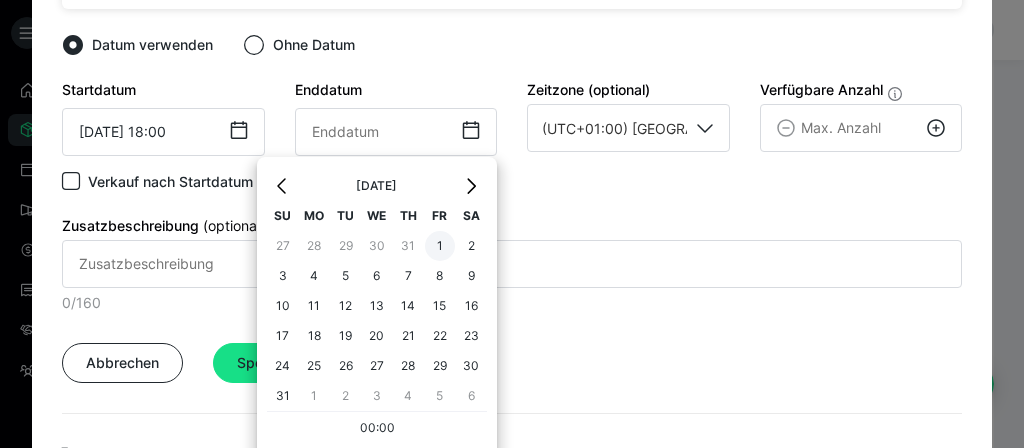 click on "1" at bounding box center (440, 246) 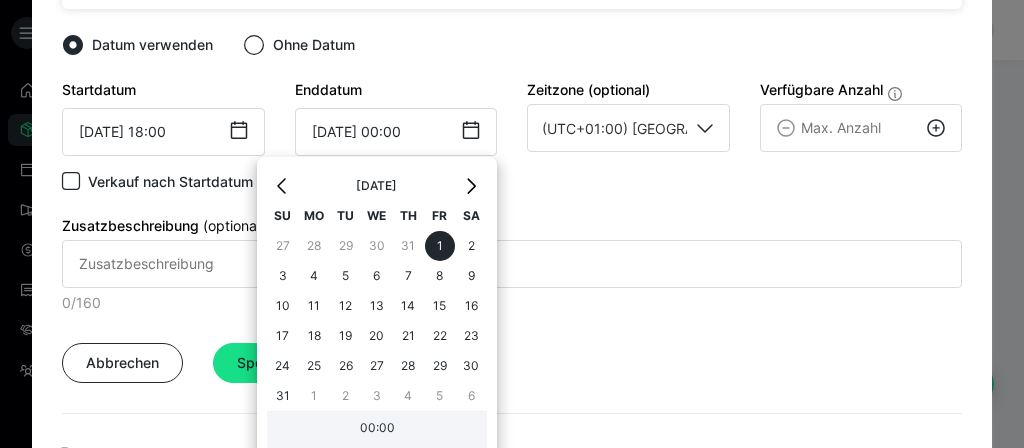 click on "00:00" at bounding box center [377, 430] 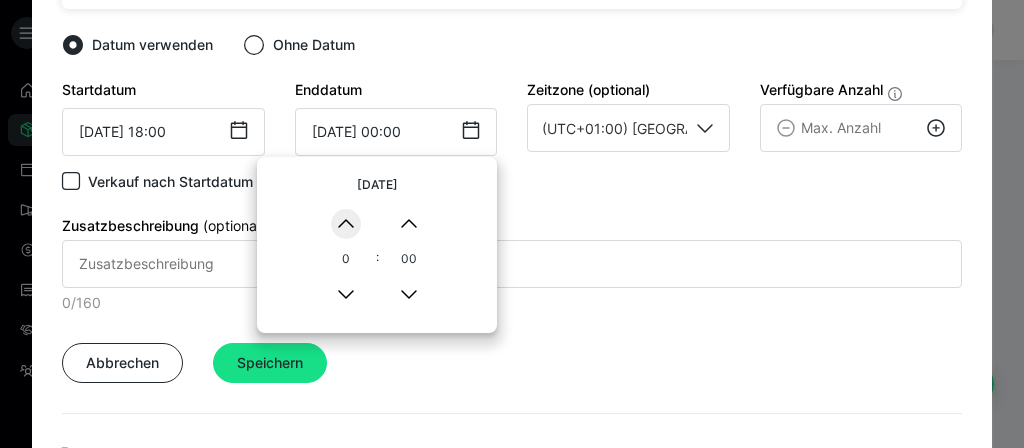 click on "▲" at bounding box center (346, 224) 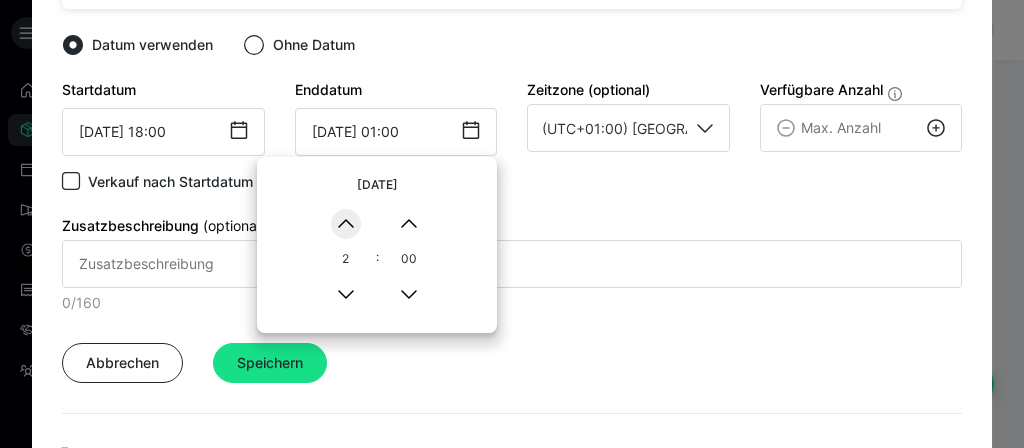 click on "▲" at bounding box center (346, 224) 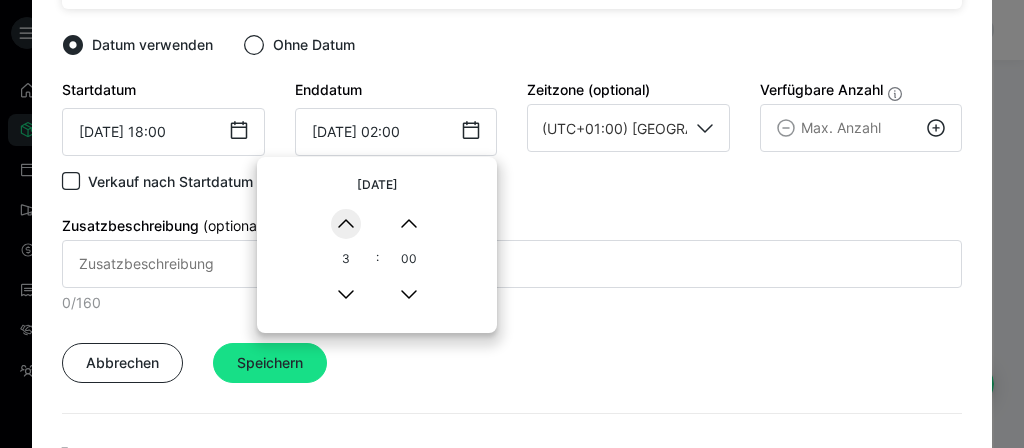 click on "▲" at bounding box center [346, 224] 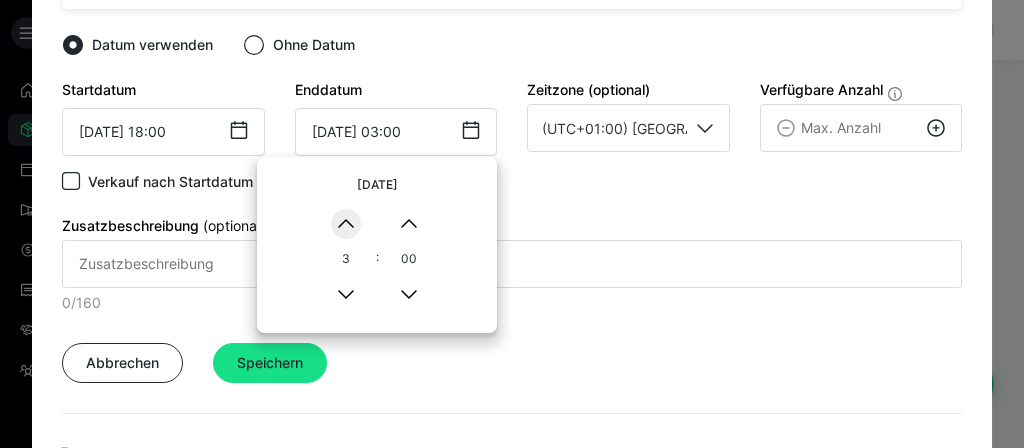click on "▲" at bounding box center [346, 224] 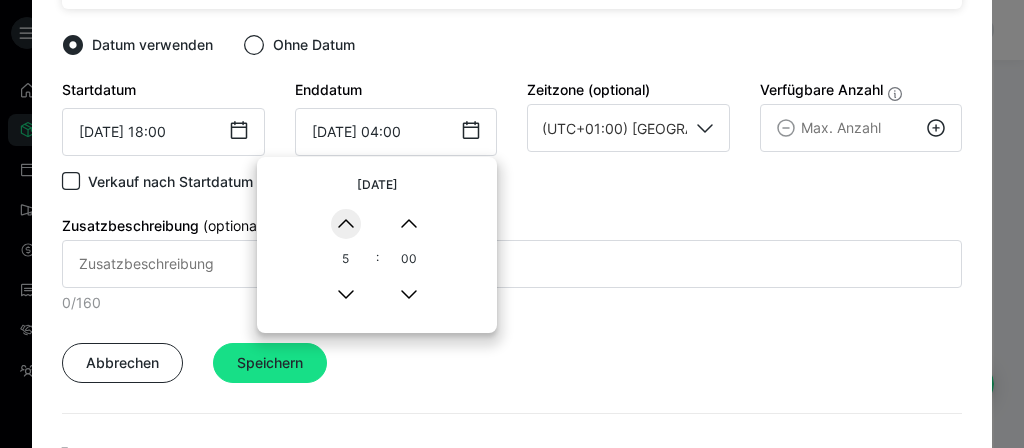 click on "▲" at bounding box center [346, 224] 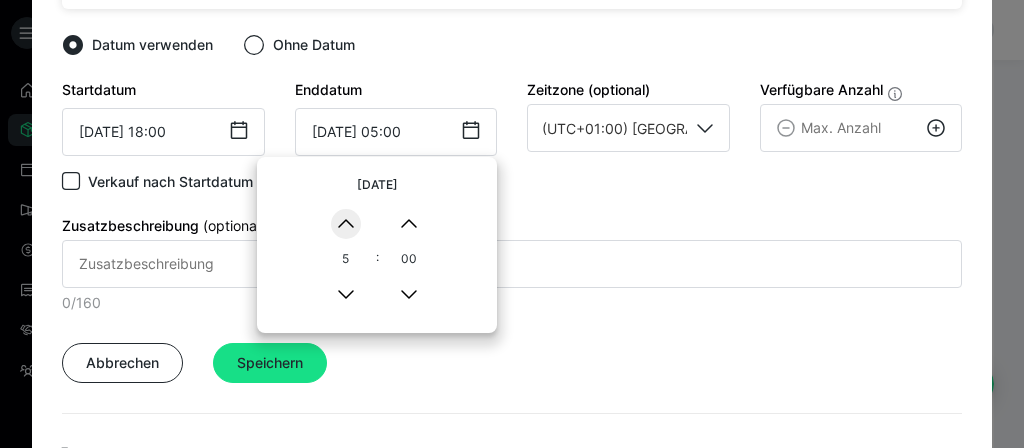 click on "▲" at bounding box center [346, 224] 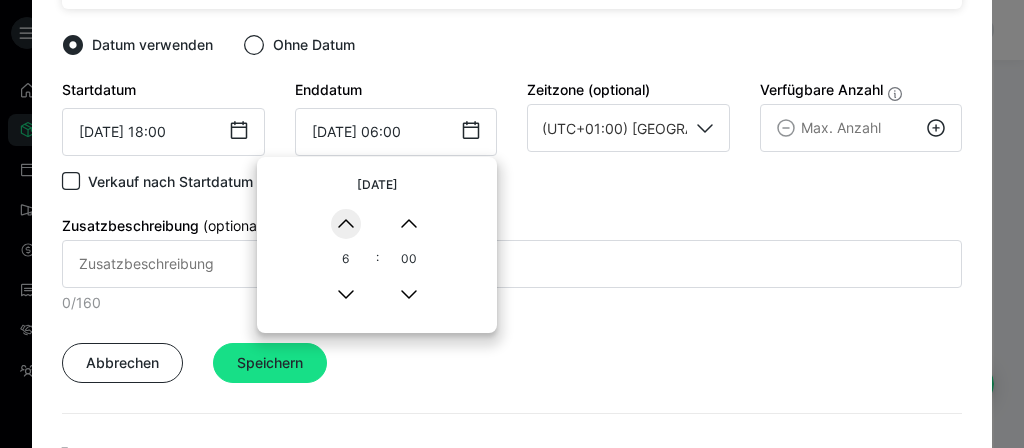 click on "▲" at bounding box center [346, 224] 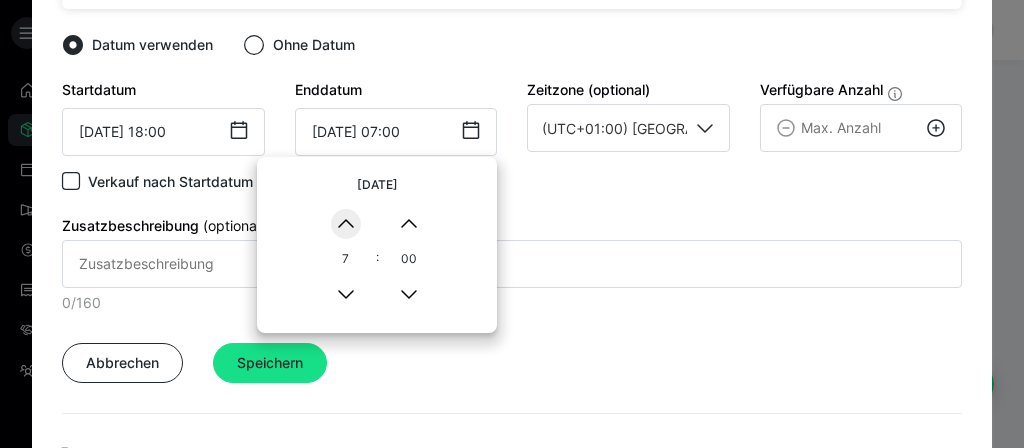 click on "▲" at bounding box center [346, 224] 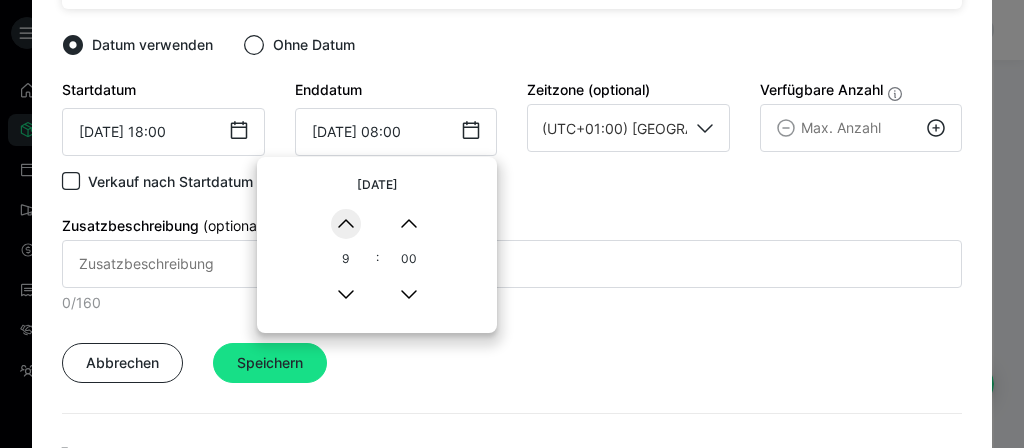 click on "▲" at bounding box center [346, 224] 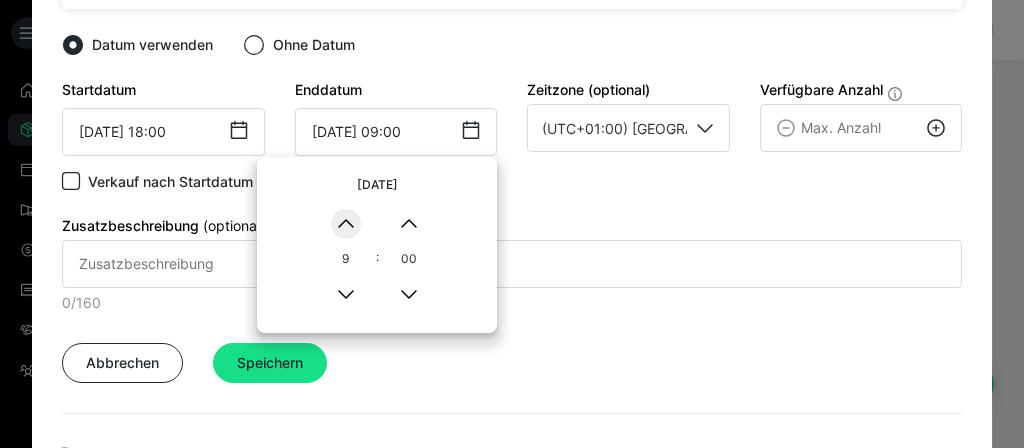 click on "▲" at bounding box center [346, 224] 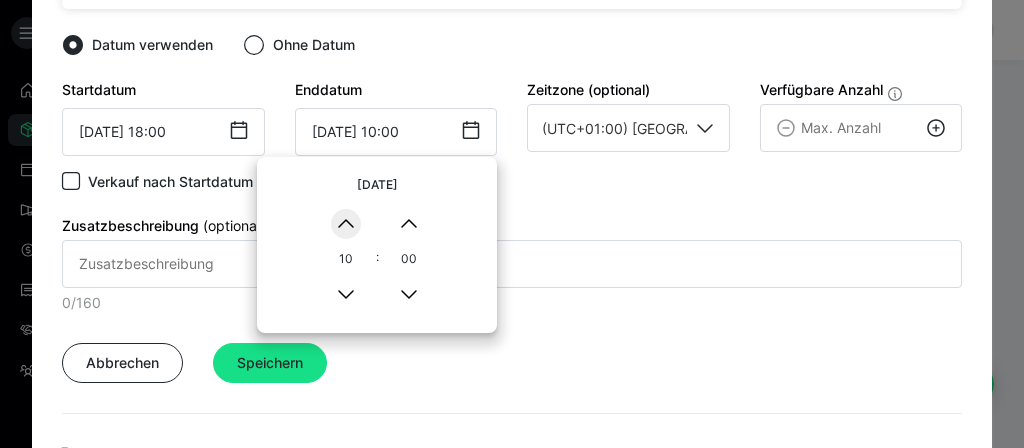 click on "▲" at bounding box center [346, 224] 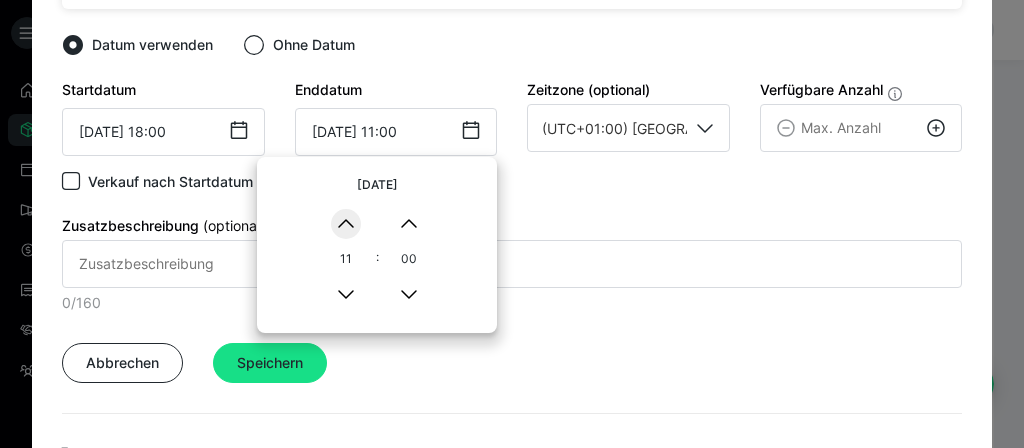 click on "▲" at bounding box center (346, 224) 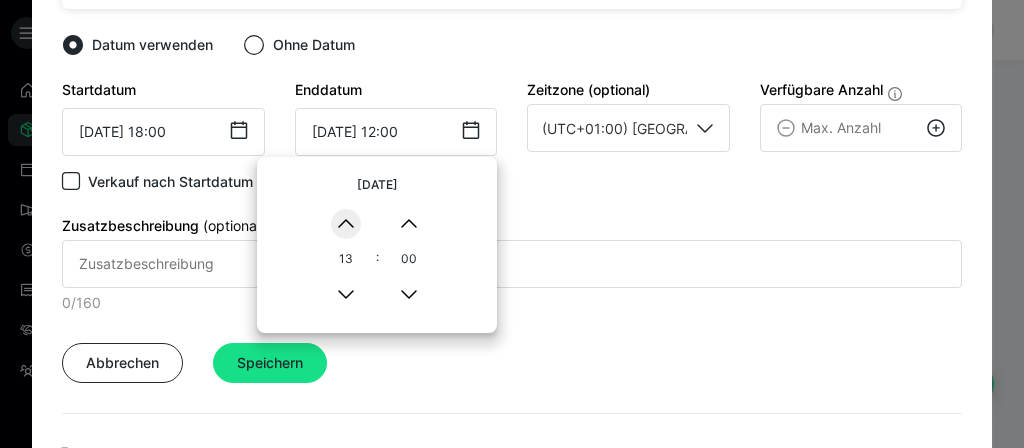 click on "▲" at bounding box center [346, 224] 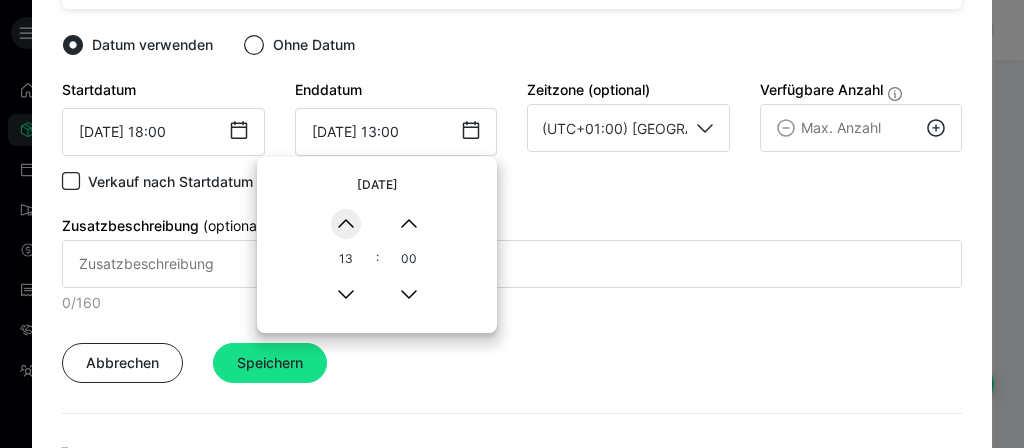 click on "▲" at bounding box center [346, 224] 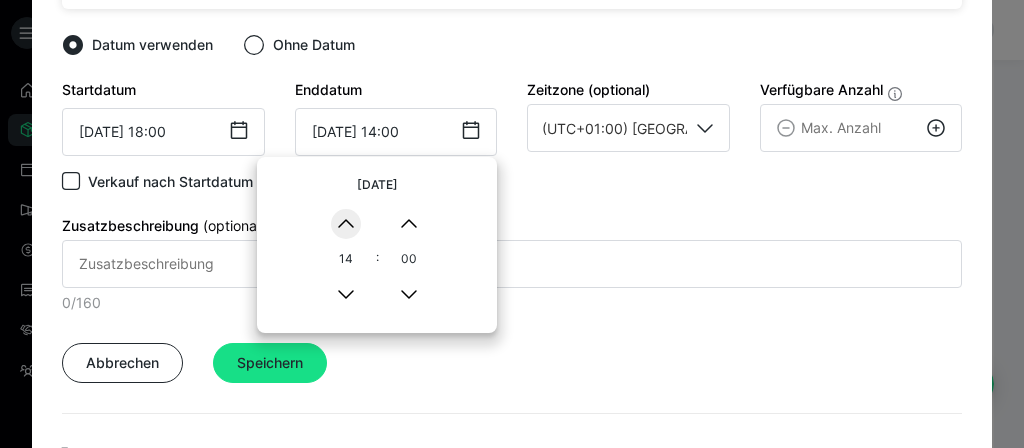 click on "▲" at bounding box center (346, 224) 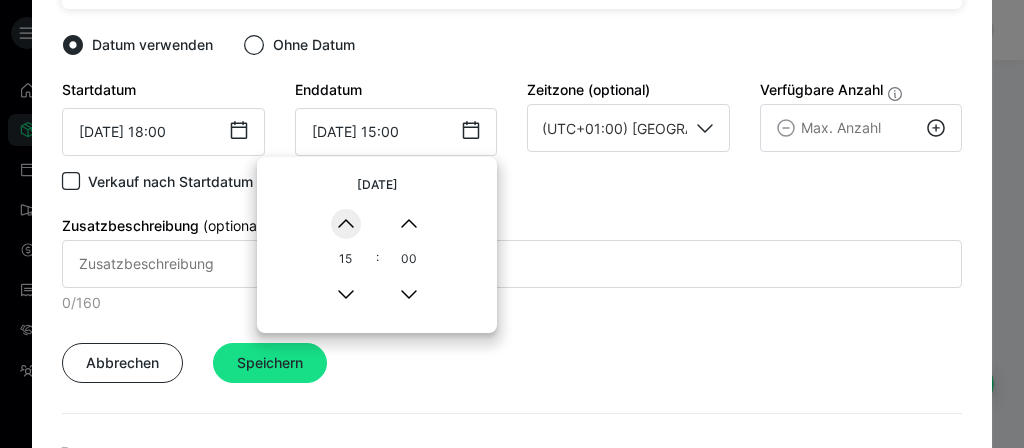 click on "▲" at bounding box center [346, 224] 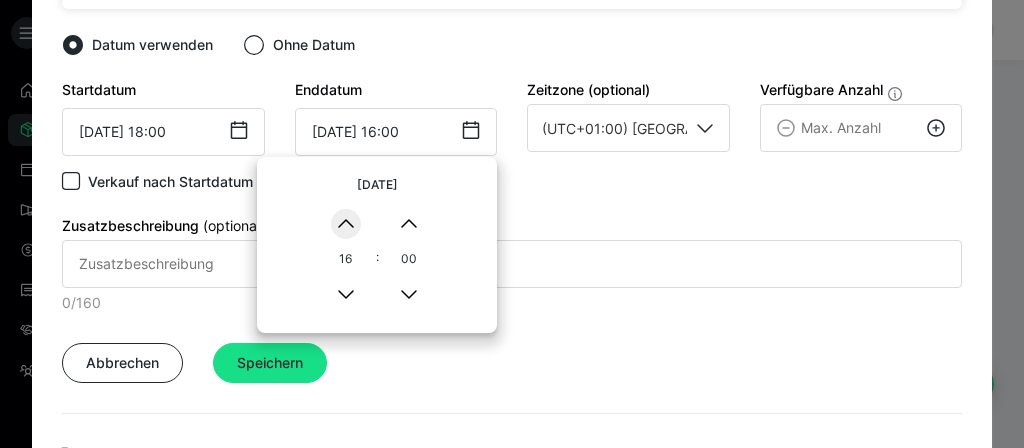 click on "▲" at bounding box center [346, 224] 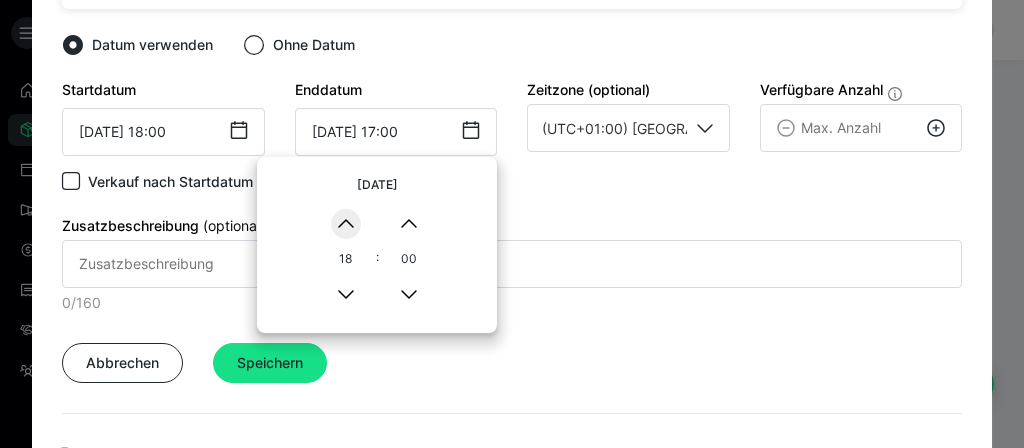 click on "▲" at bounding box center [346, 224] 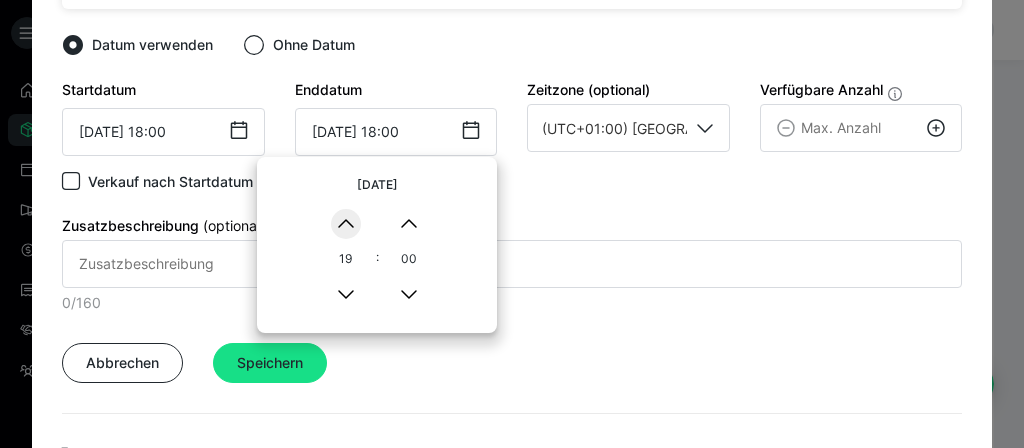 click on "▲" at bounding box center (346, 224) 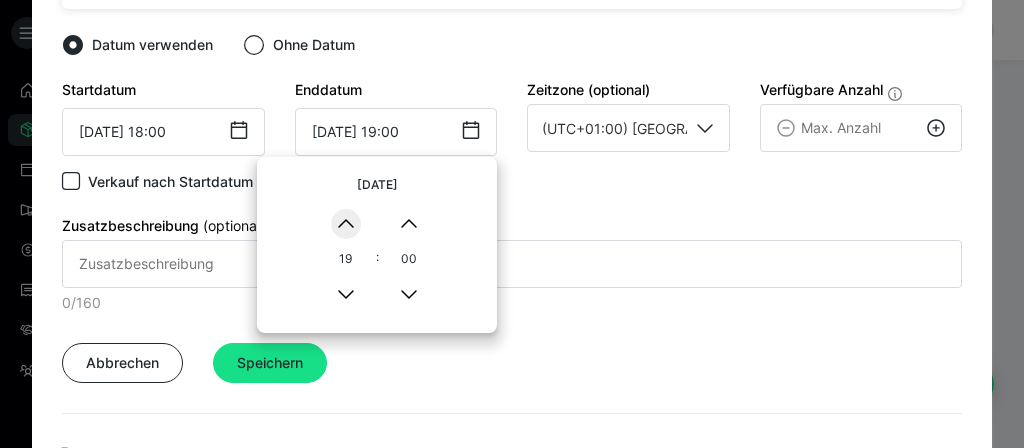 click on "▲" at bounding box center (346, 224) 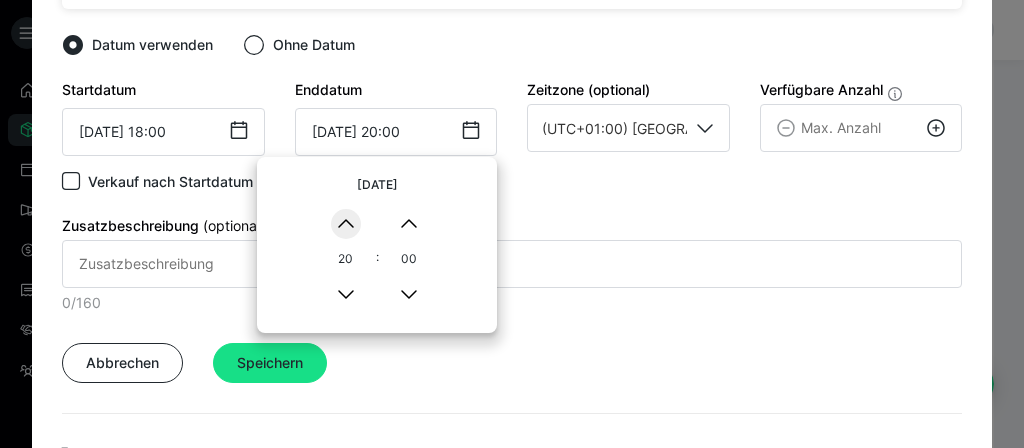 click on "▲" at bounding box center [346, 224] 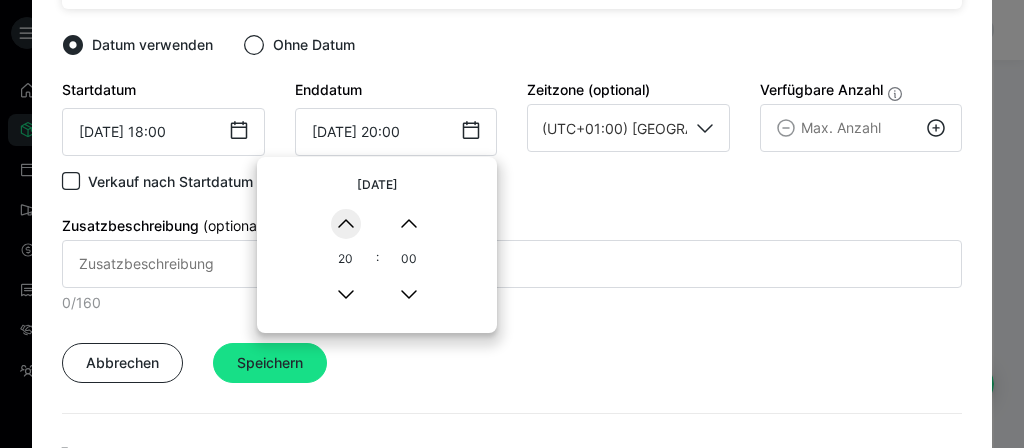 type on "[DATE] 21:00" 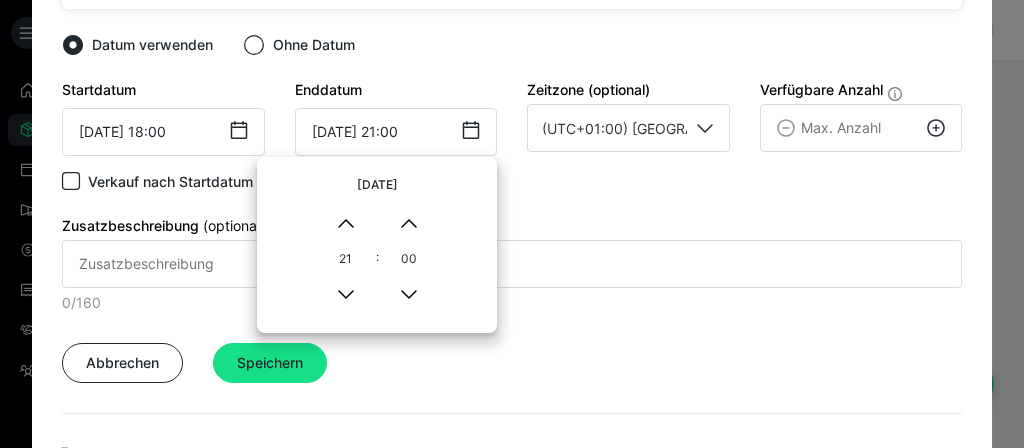 click 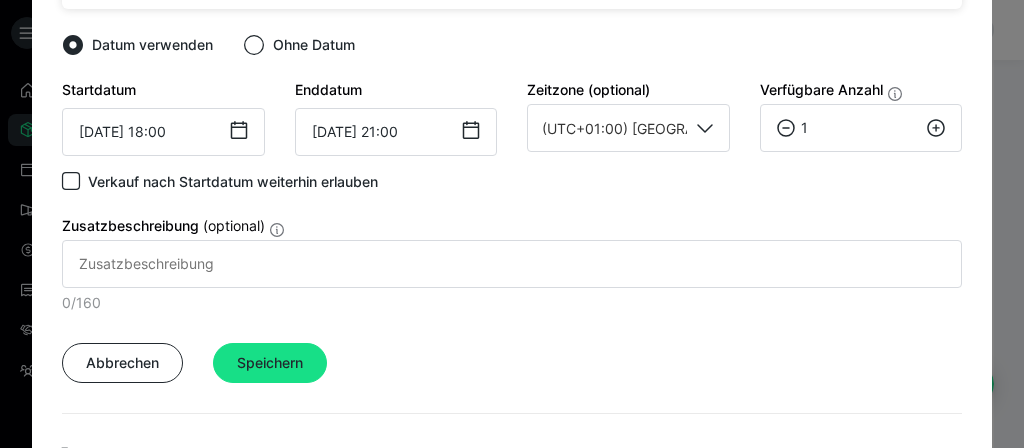 click 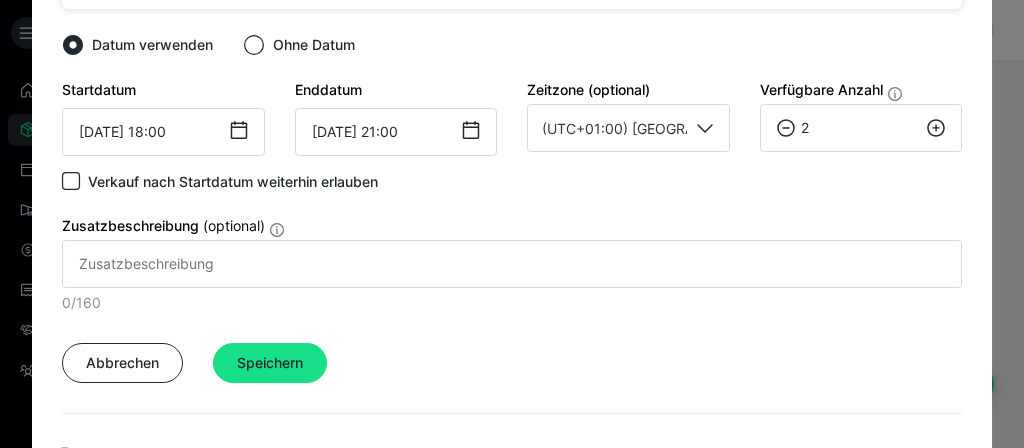 click 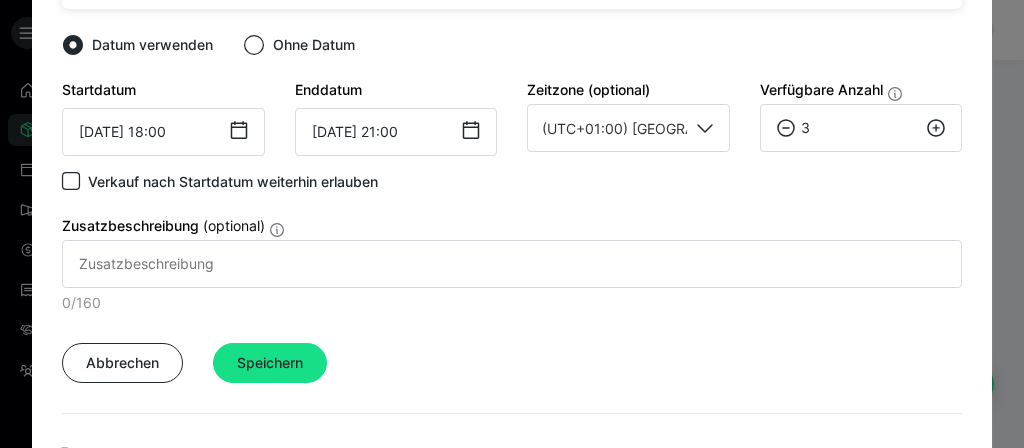 click 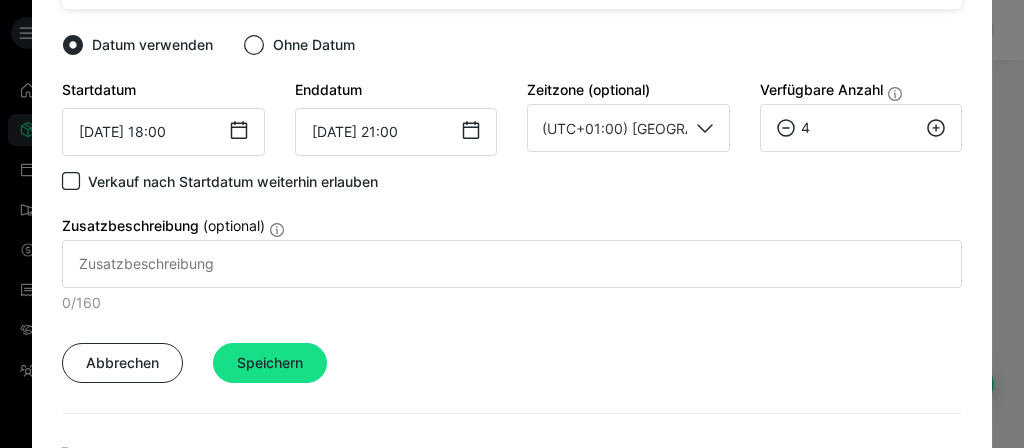 click 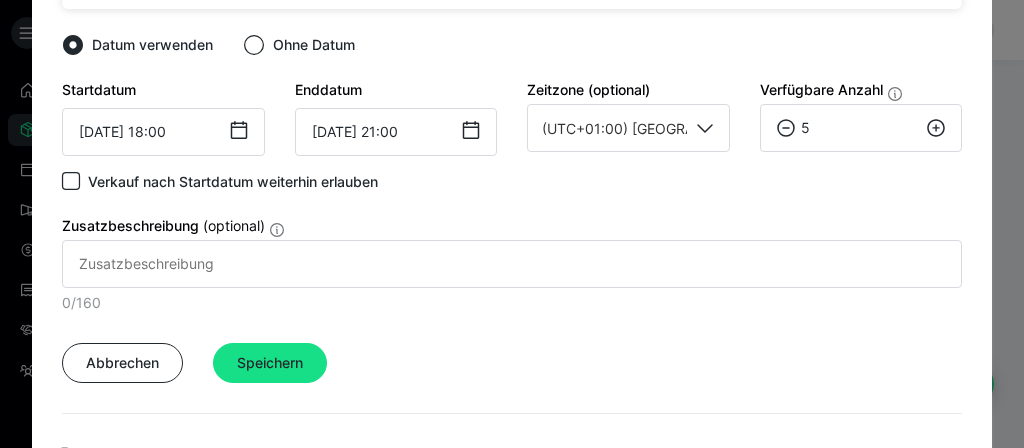 click 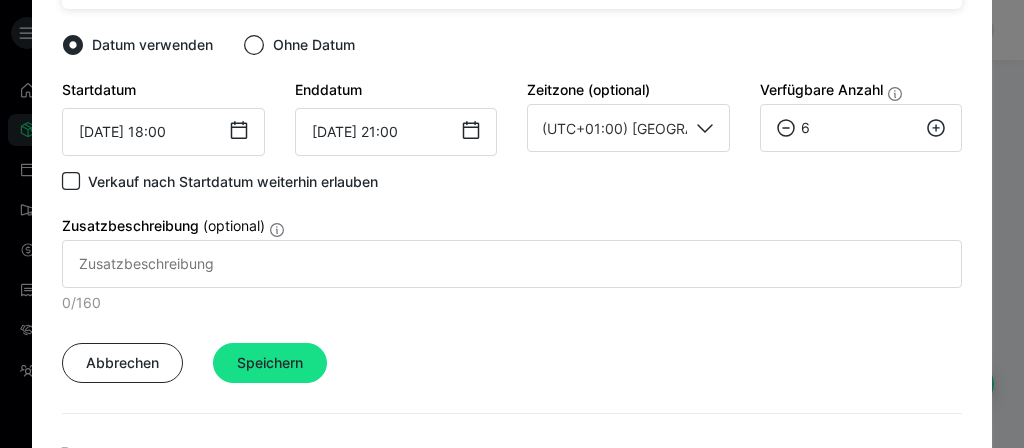 click 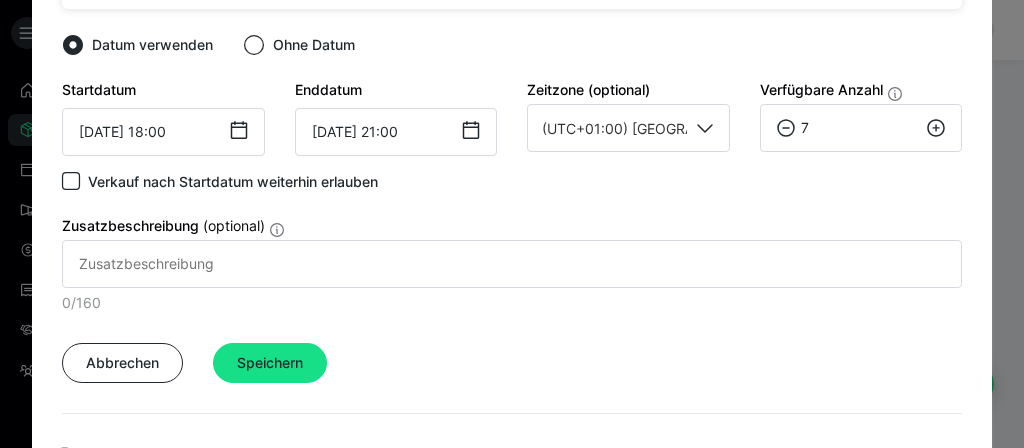 click 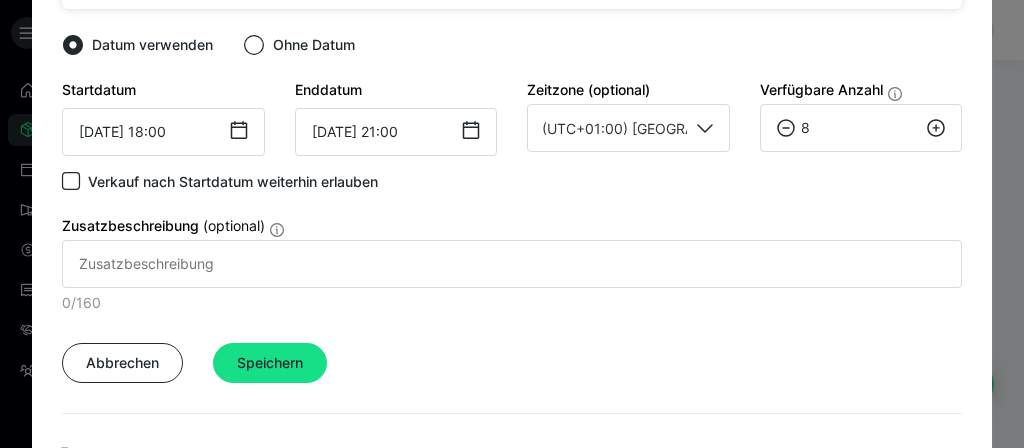 click 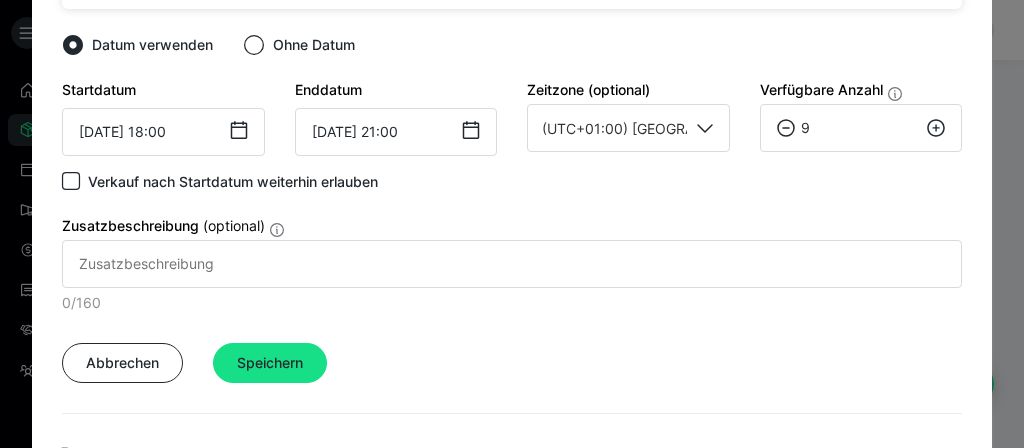 click 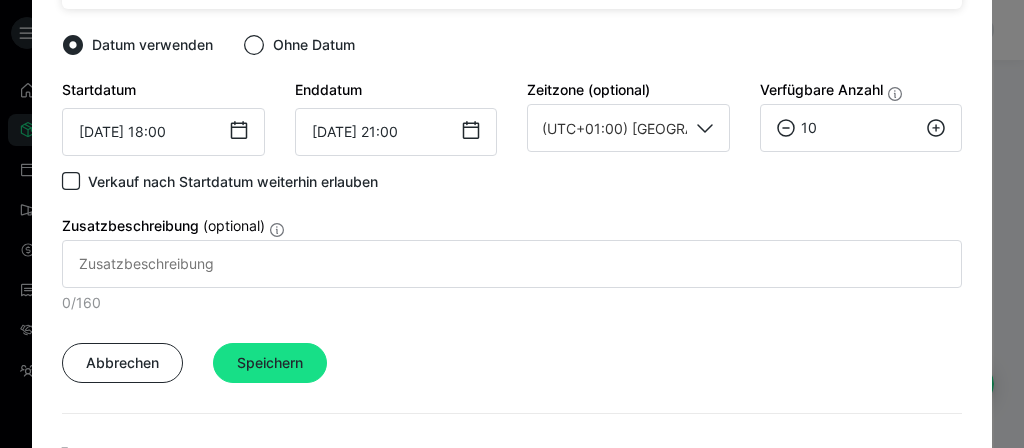 click 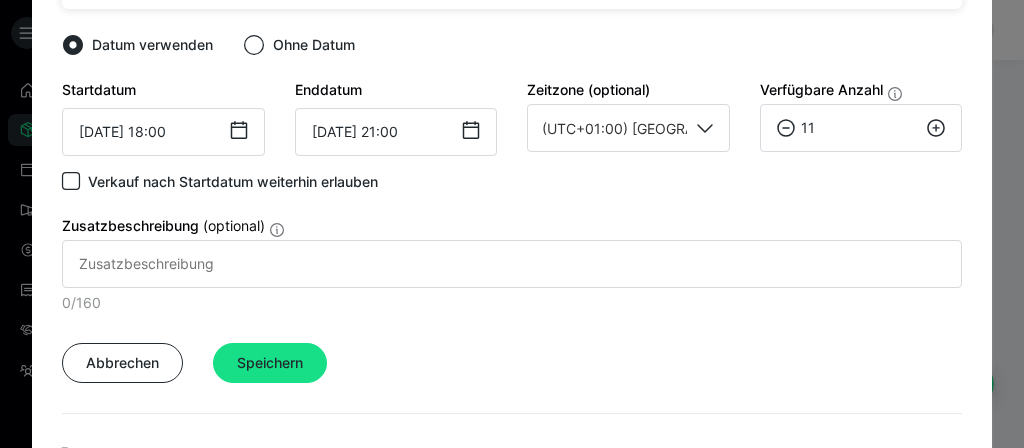 click 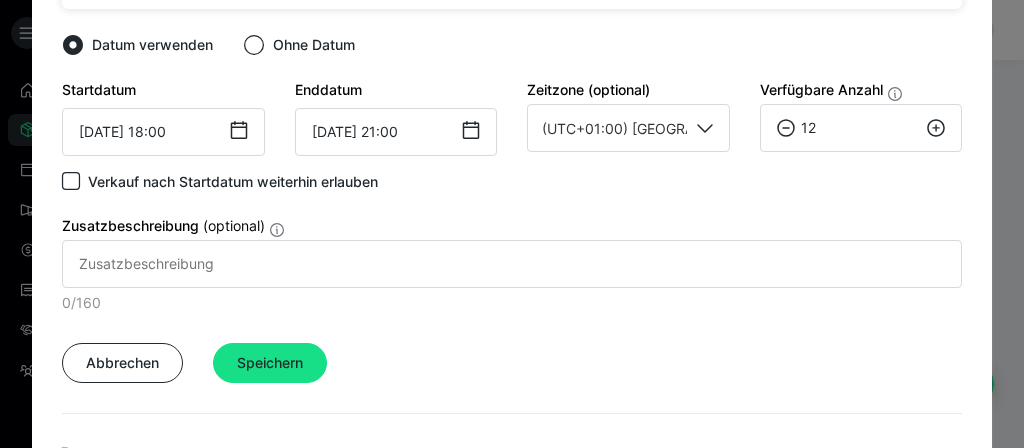 click 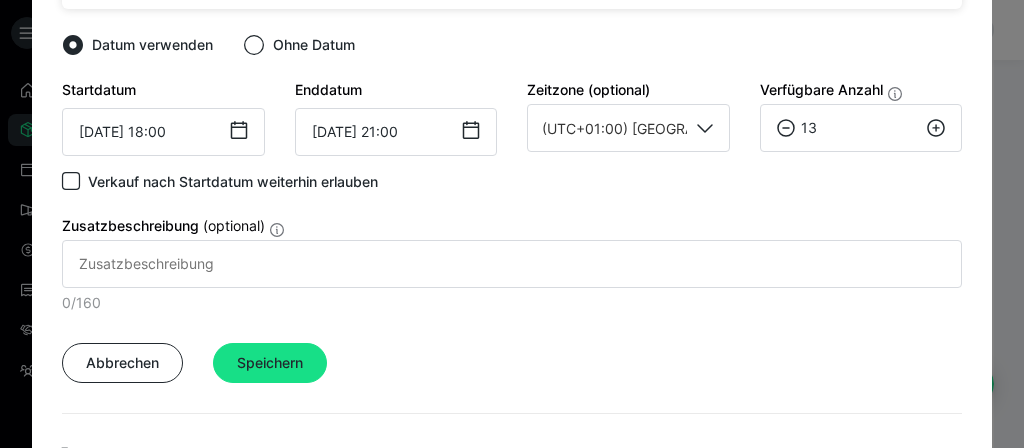 click 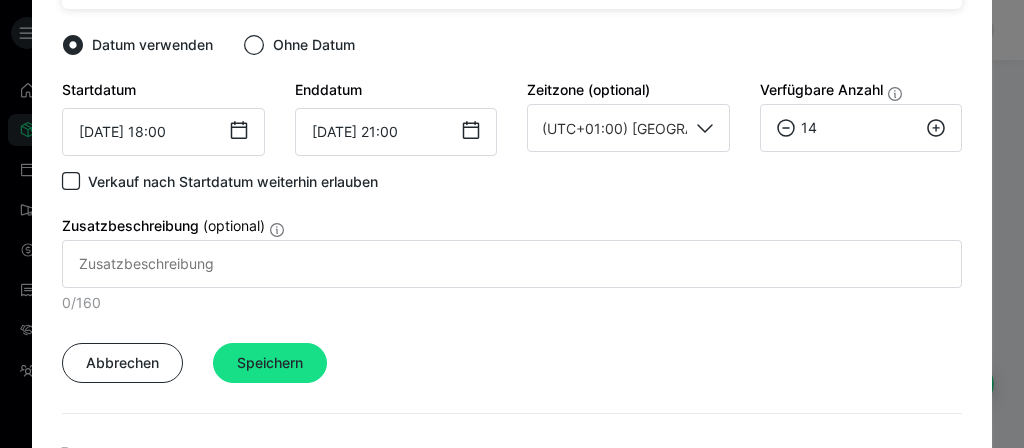 click 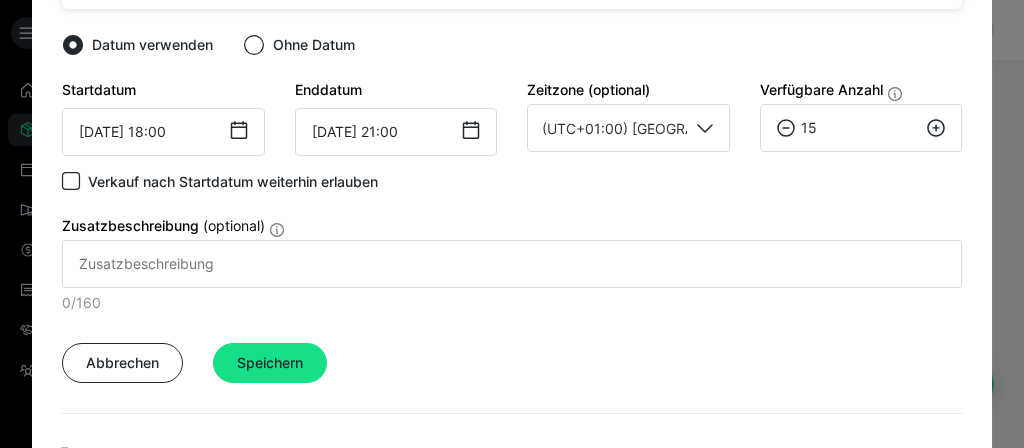 click 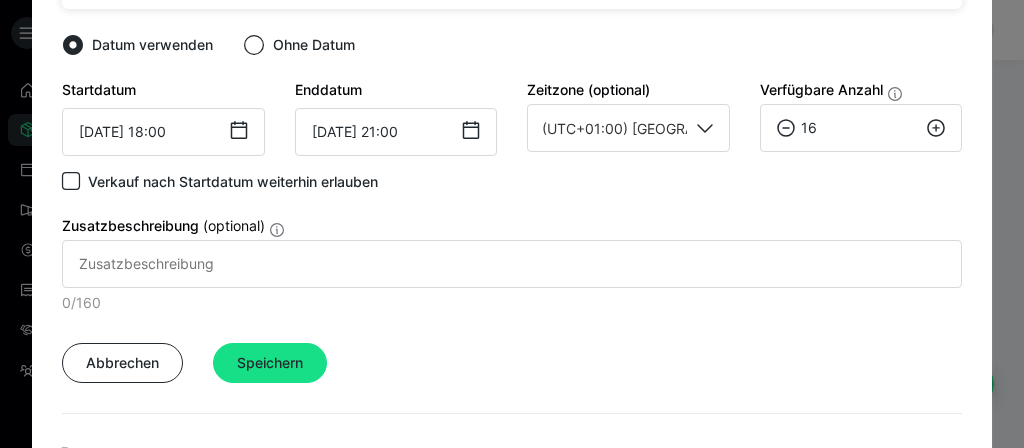 click 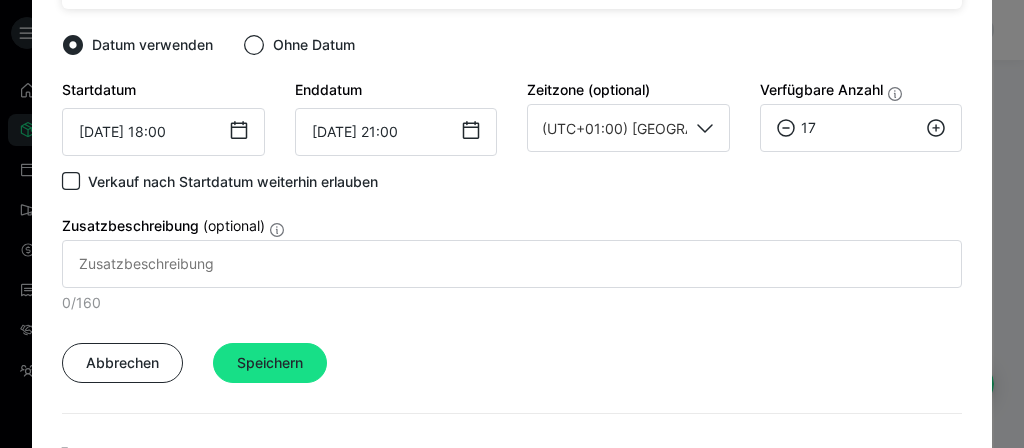 click 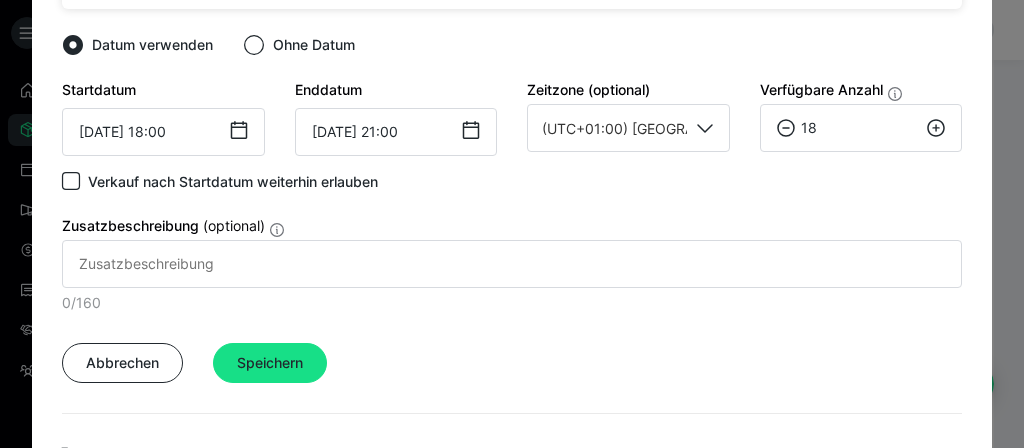 click 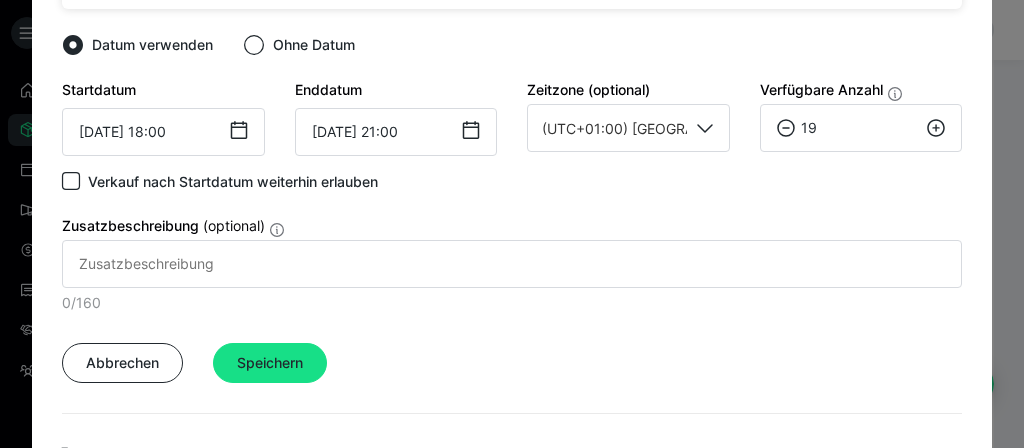 click 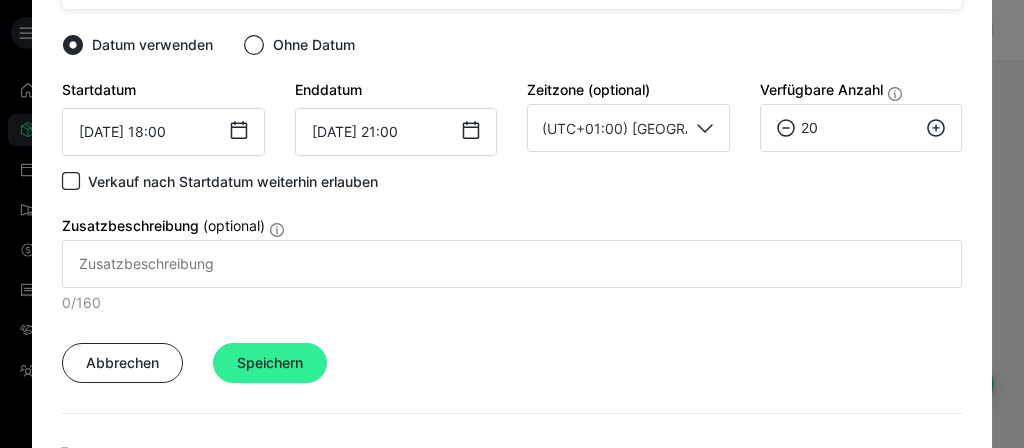 click on "Speichern" at bounding box center (270, 363) 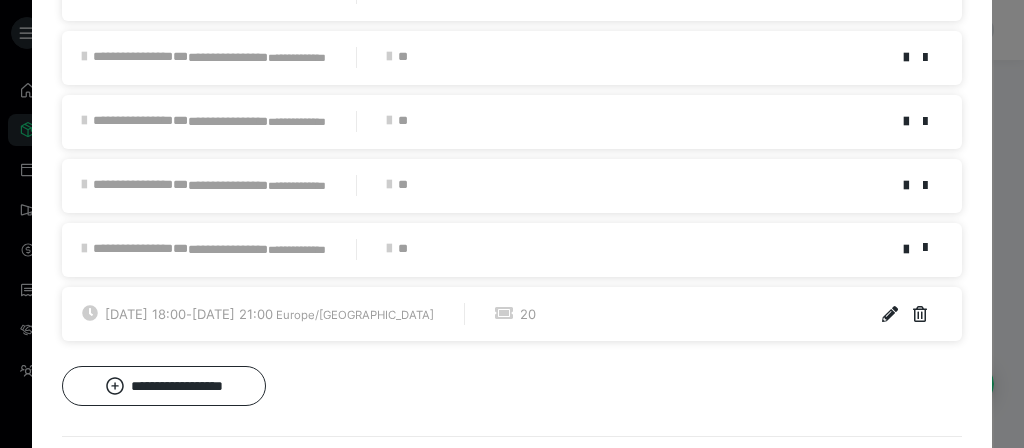 scroll, scrollTop: 1251, scrollLeft: 0, axis: vertical 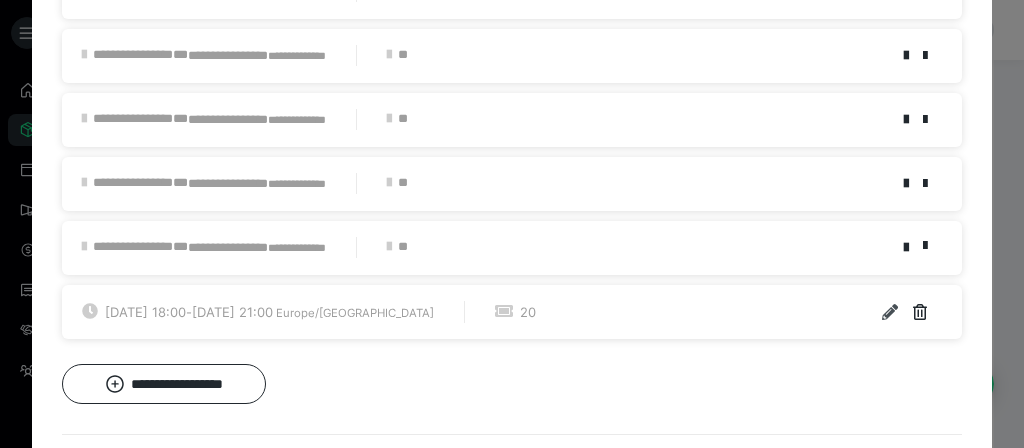 click at bounding box center [890, 312] 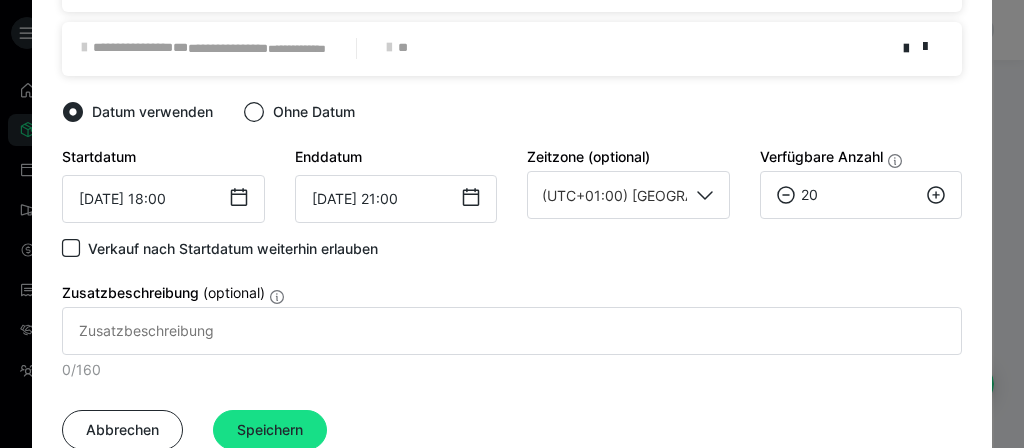 scroll, scrollTop: 1516, scrollLeft: 0, axis: vertical 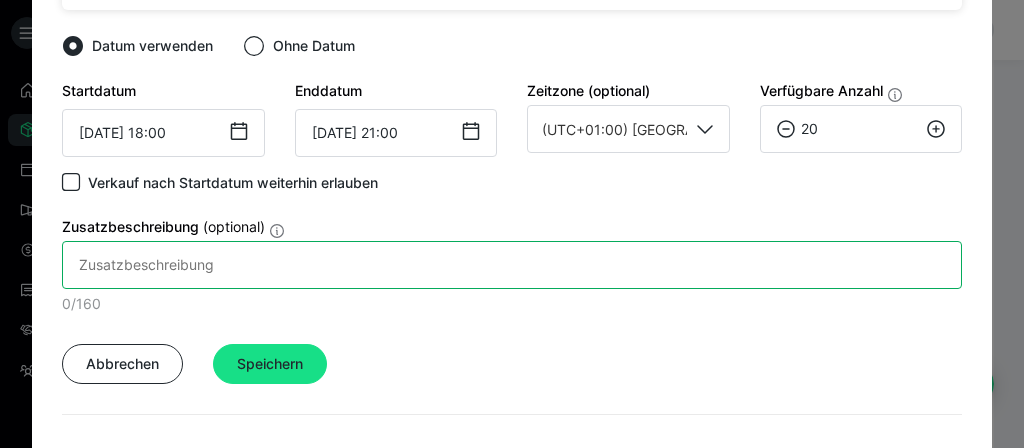 click on "Zusatzbeschreibung   (optional)" at bounding box center [512, 265] 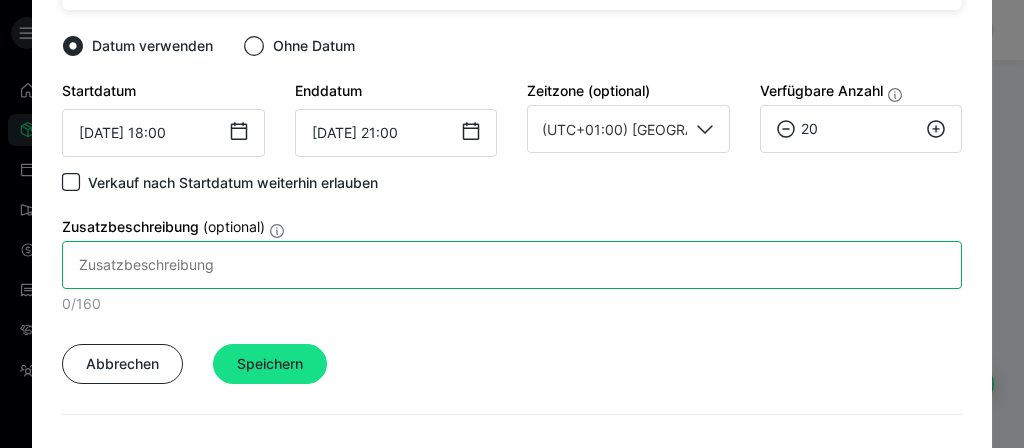 paste on "Ihr findet uns im 3 OG; kostenlose Parkplätze auf dem Hof (Einfahrt [GEOGRAPHIC_DATA] - vor Dominos) Kontakt: [PHONE_NUMBER]" 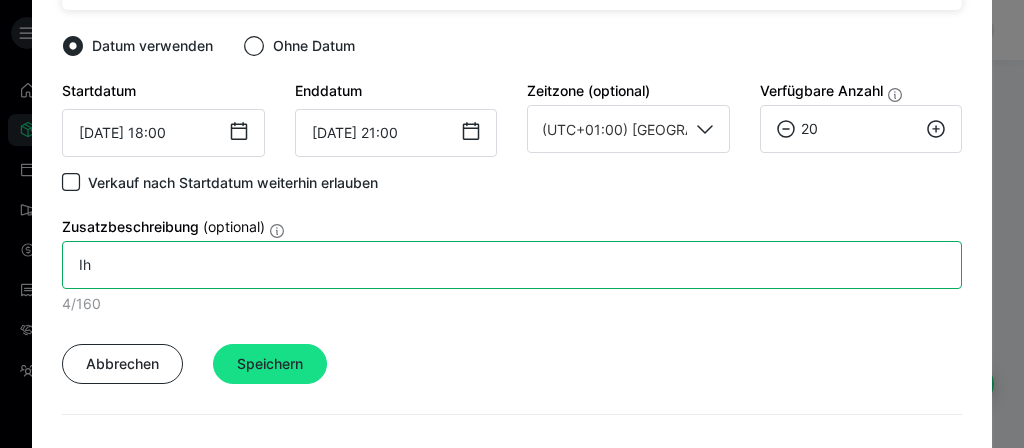 type on "I" 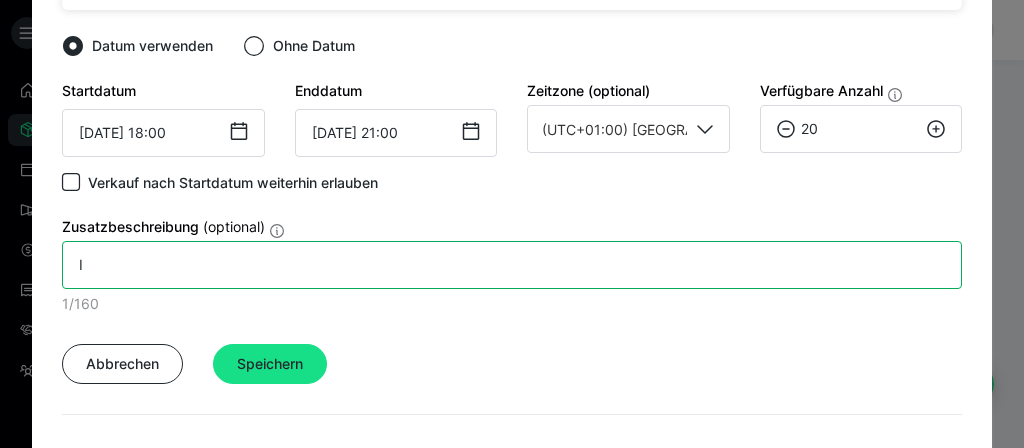 type 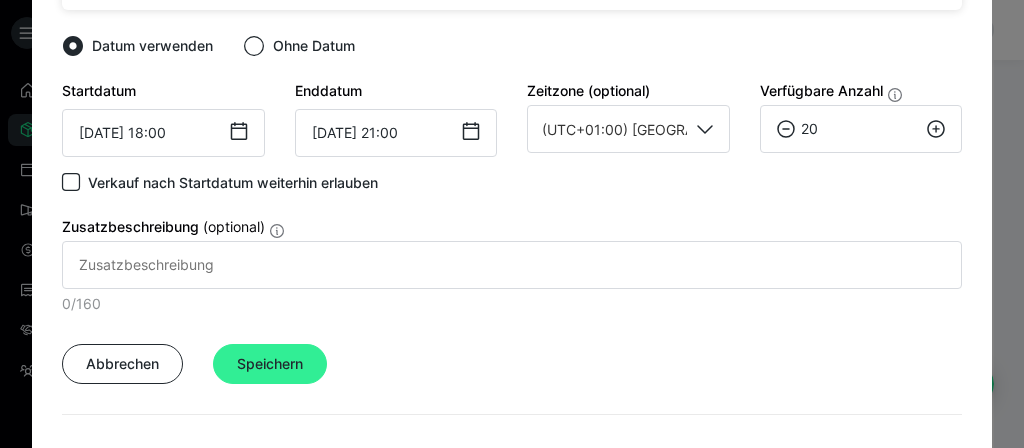 click on "Speichern" at bounding box center (270, 364) 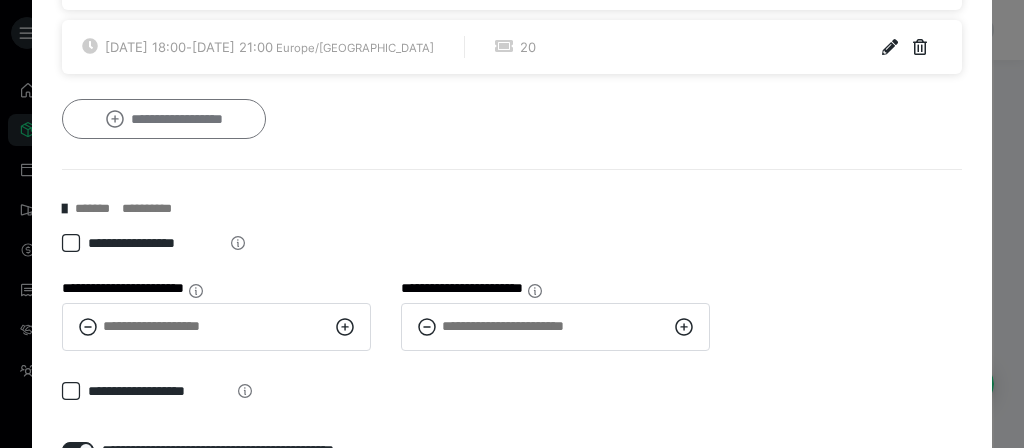 click on "**********" at bounding box center (164, 119) 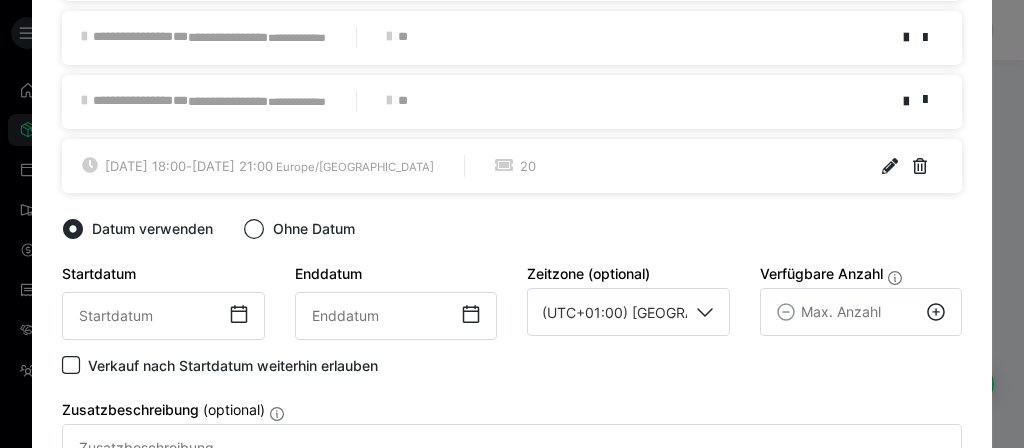 scroll, scrollTop: 1396, scrollLeft: 0, axis: vertical 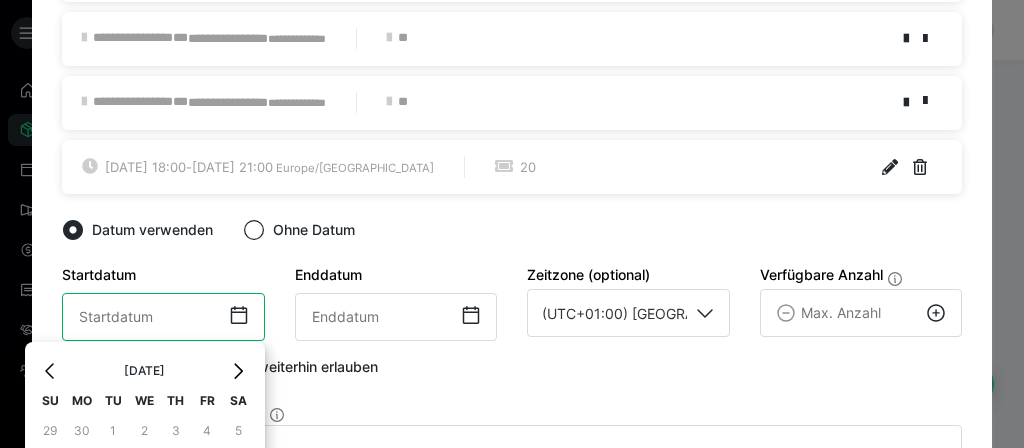 click on "‹ [DATE] › Su Mo Tu We Th Fr Sa 29 30 1 2 3 4 5 6 7 8 9 10 11 12 13 14 15 16 17 18 19 20 21 22 23 24 25 26 27 28 29 30 31 1 2 3 4 5 6 7 8 9 00:00" at bounding box center (163, 317) 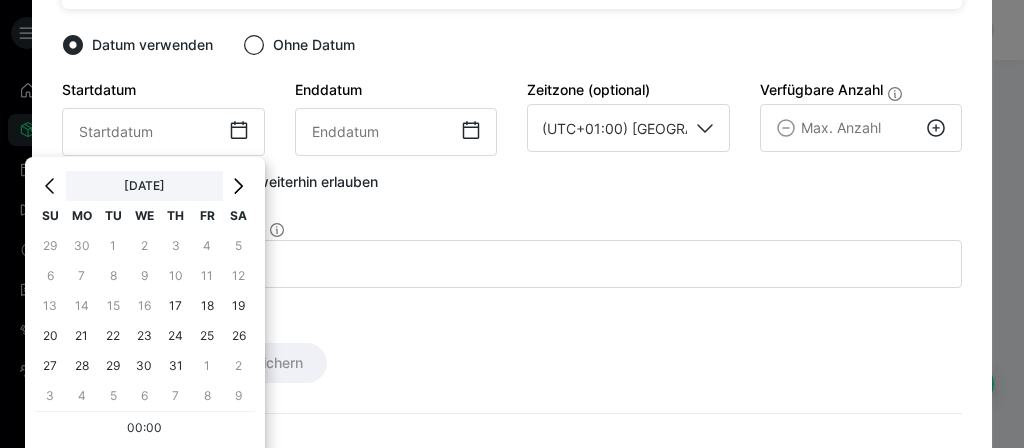 click on "[DATE]" at bounding box center [144, 186] 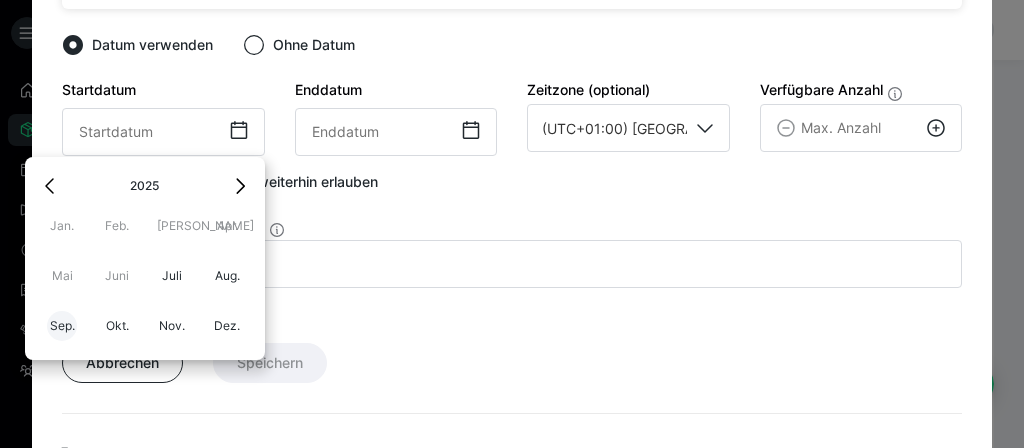click on "Sep." at bounding box center [62, 326] 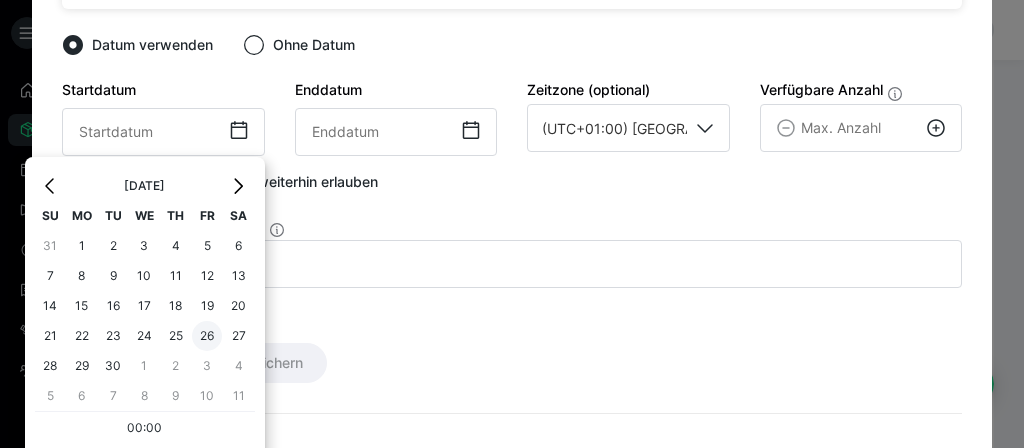 click on "26" at bounding box center (207, 336) 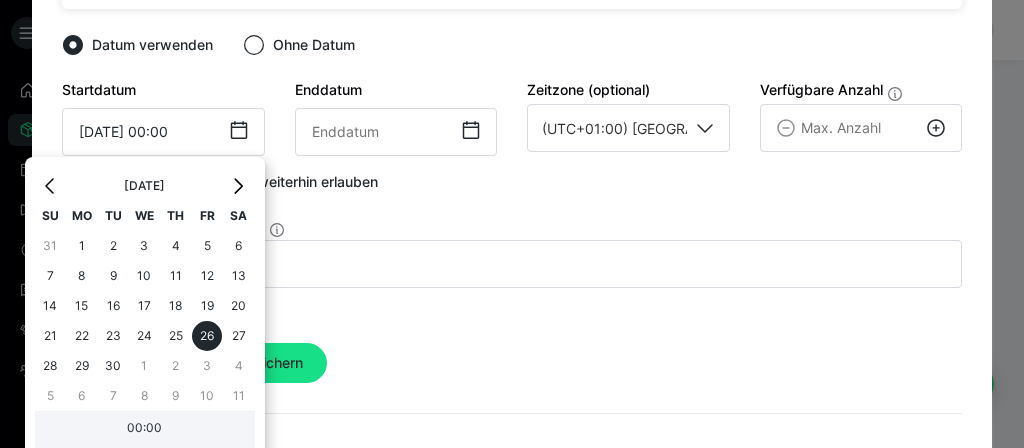 click on "00:00" at bounding box center [145, 430] 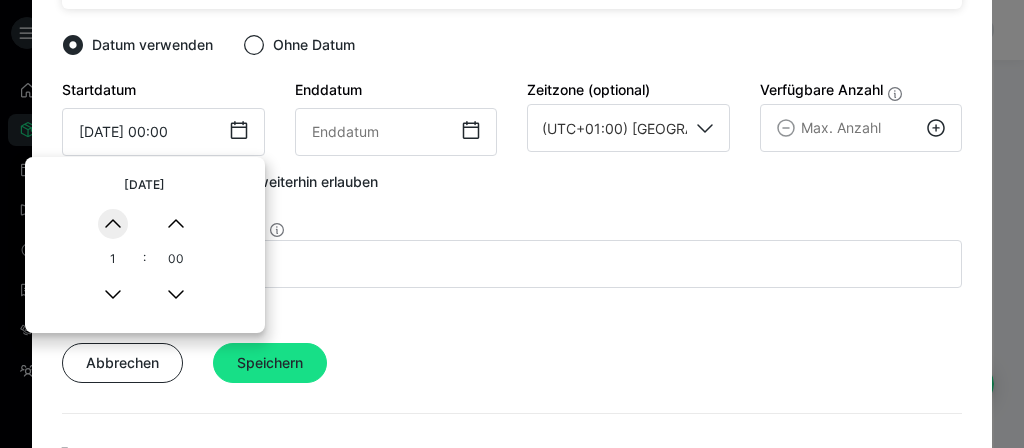 click on "▲" at bounding box center [113, 224] 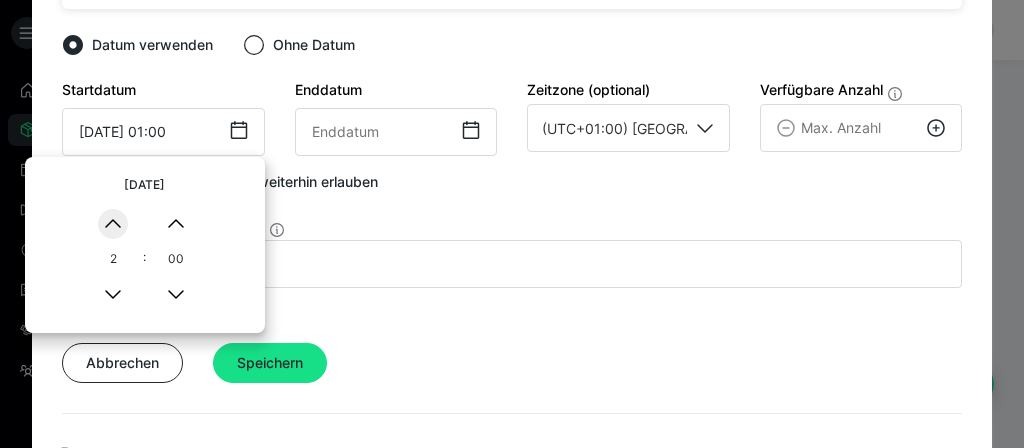 click on "▲" at bounding box center (113, 224) 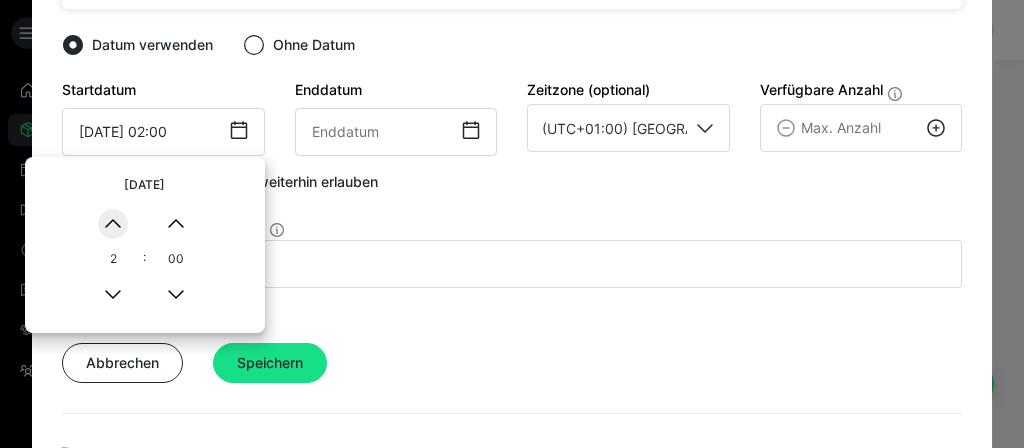 click on "▲" at bounding box center [113, 224] 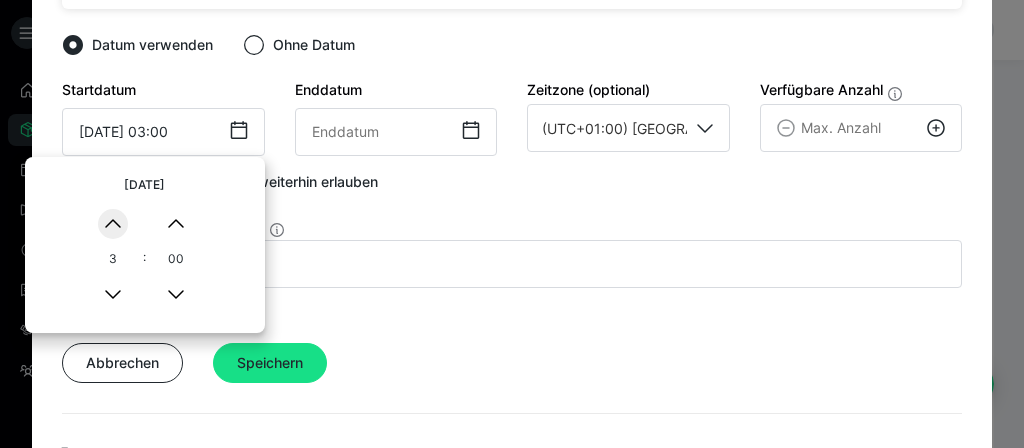 click on "▲" at bounding box center [113, 224] 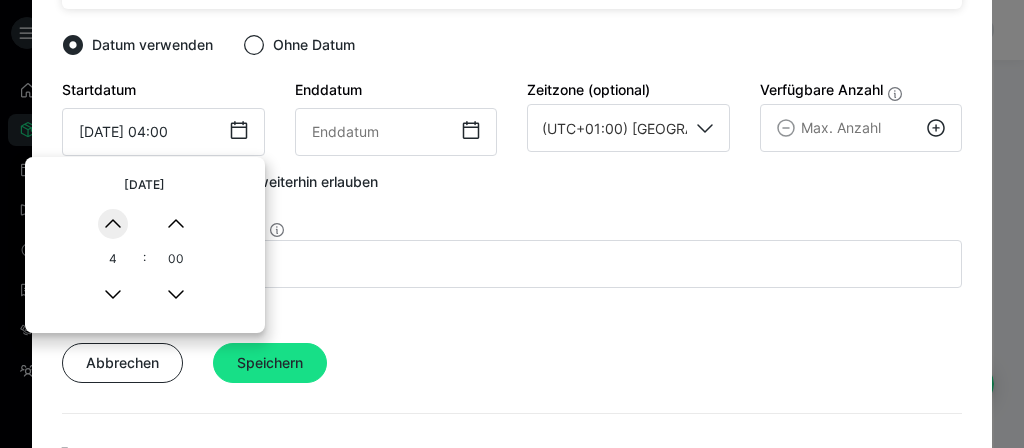 click on "▲" at bounding box center (113, 224) 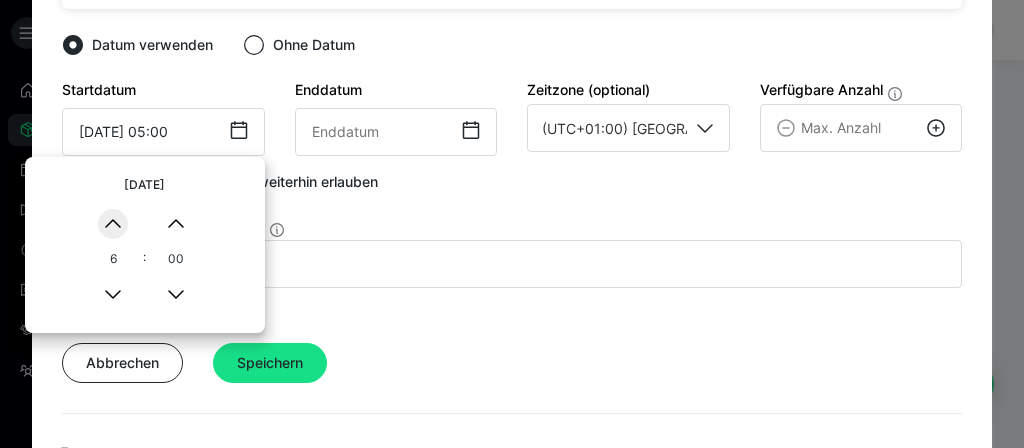 click on "▲" at bounding box center (113, 224) 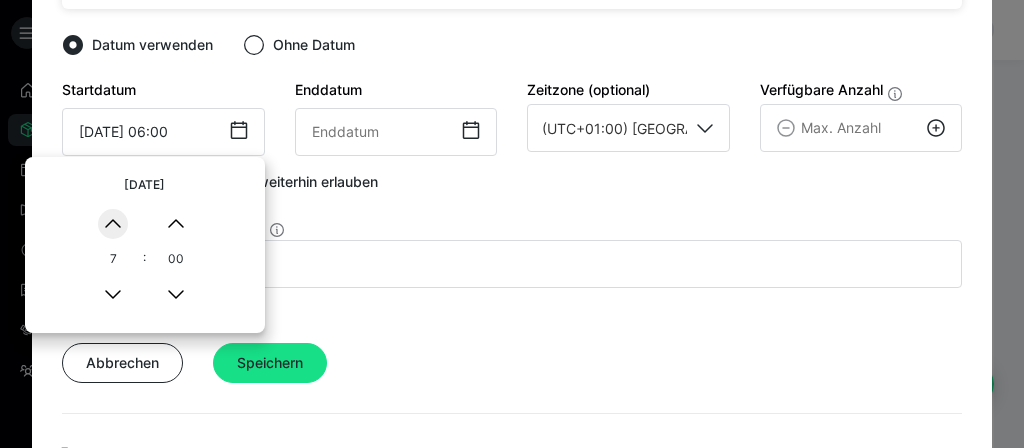 click on "▲" at bounding box center [113, 224] 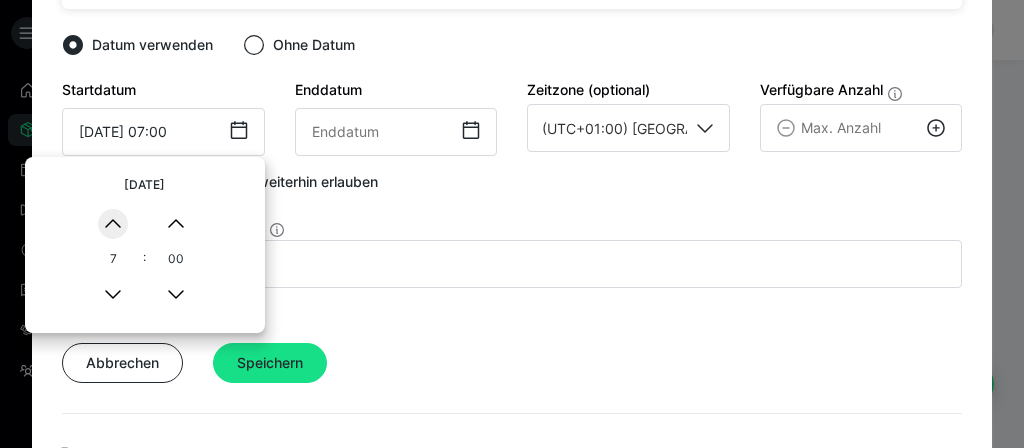 click on "▲" at bounding box center [113, 224] 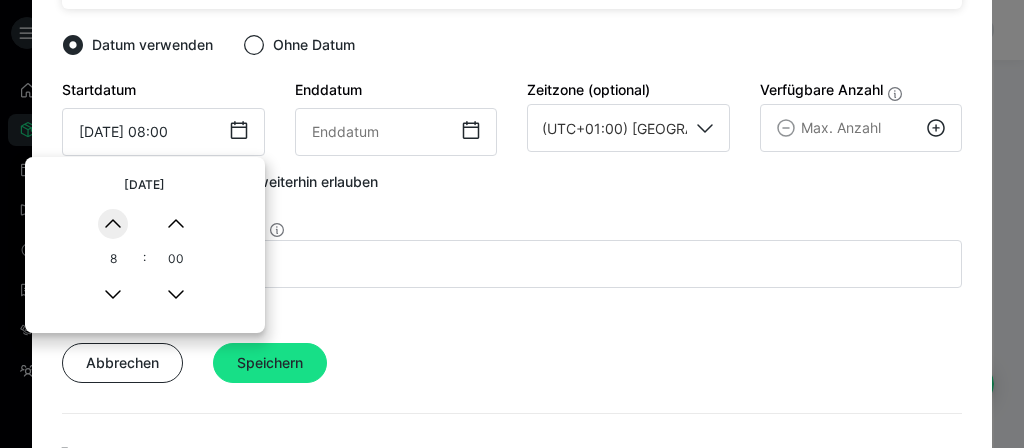 click on "▲" at bounding box center (113, 224) 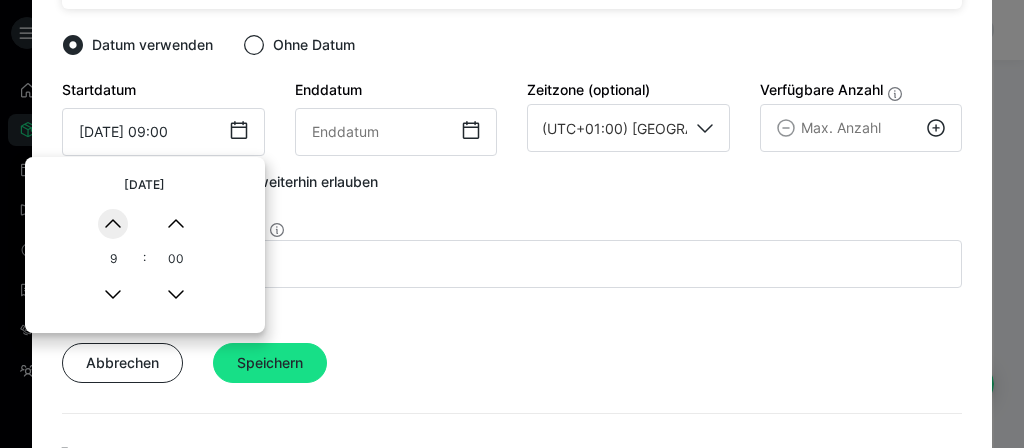 click on "▲" at bounding box center (113, 224) 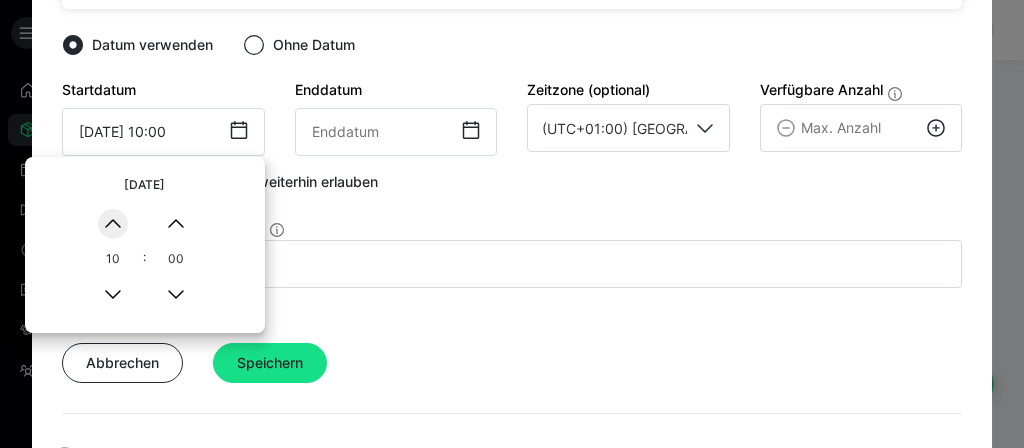 click on "▲" at bounding box center [113, 224] 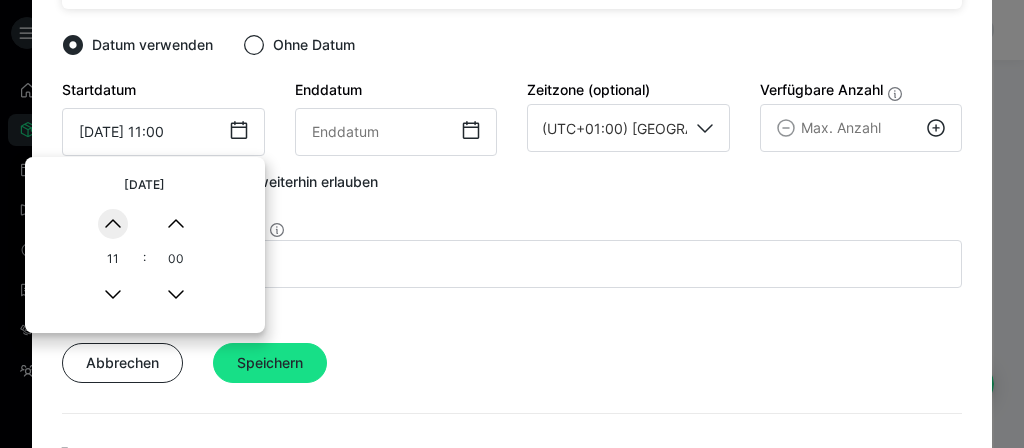click on "▲" at bounding box center (113, 224) 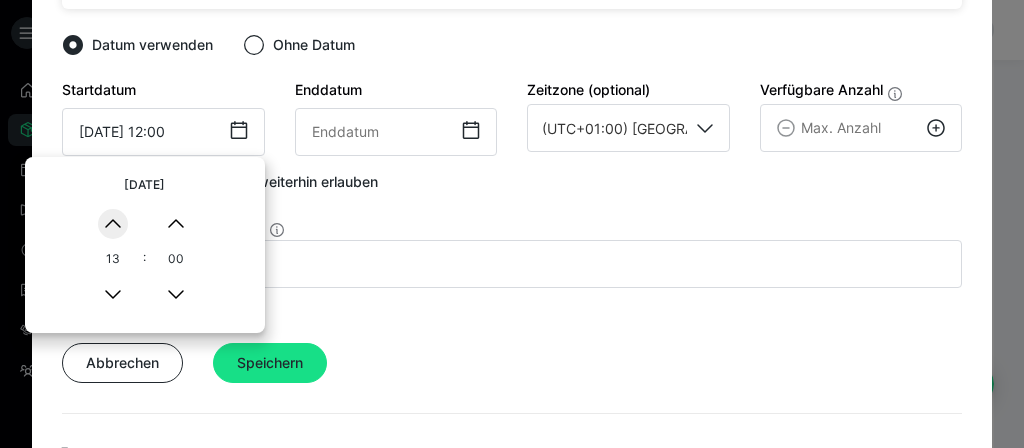click on "▲" at bounding box center [113, 224] 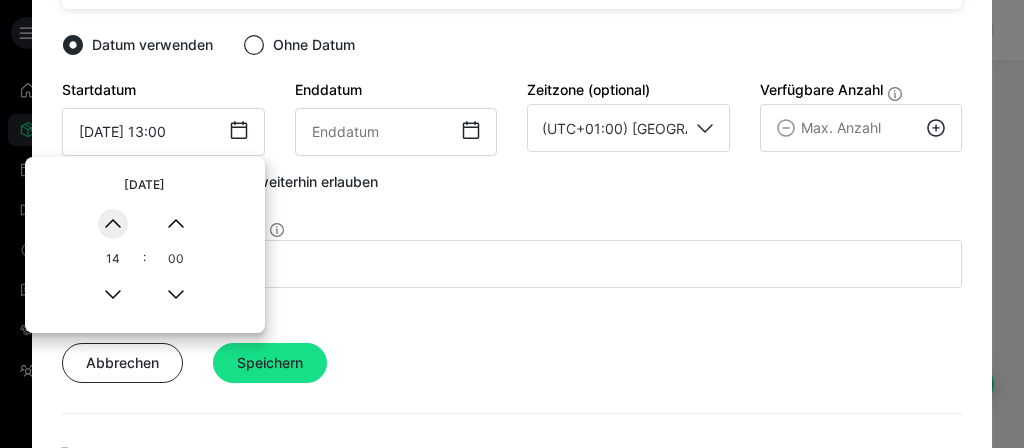 click on "▲" at bounding box center (113, 224) 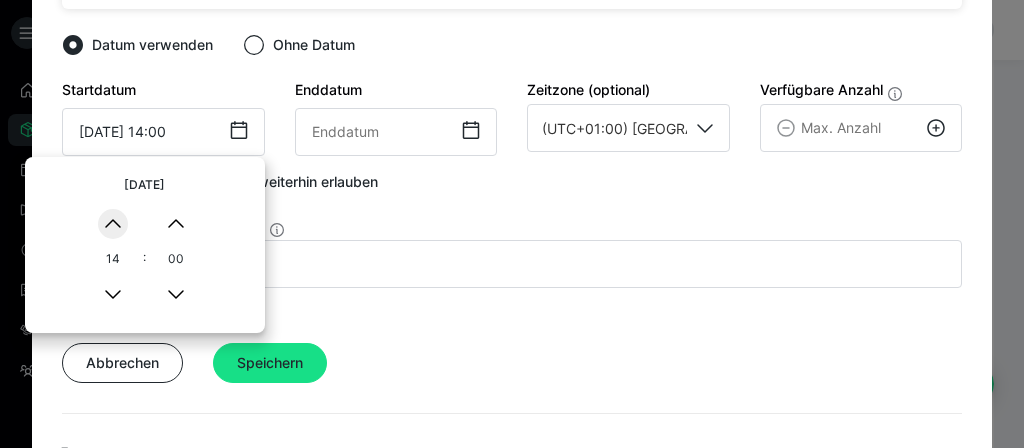 click on "▲" at bounding box center [113, 224] 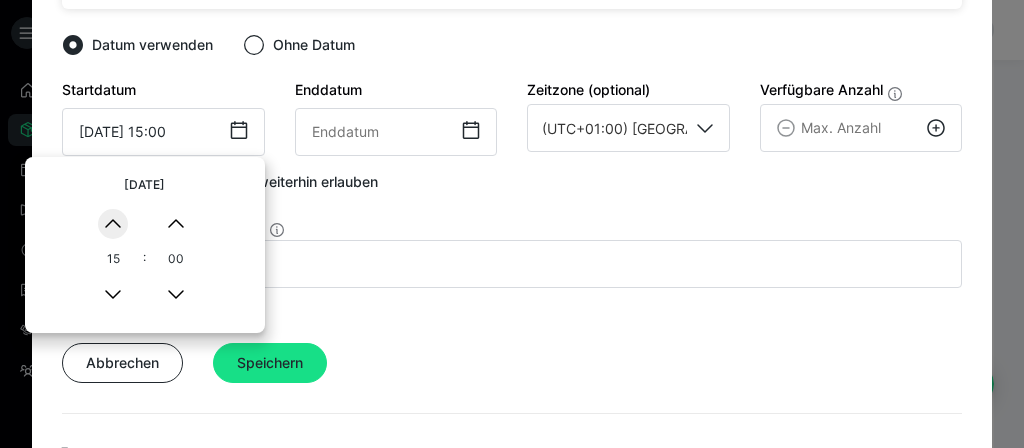 click on "▲" at bounding box center [113, 224] 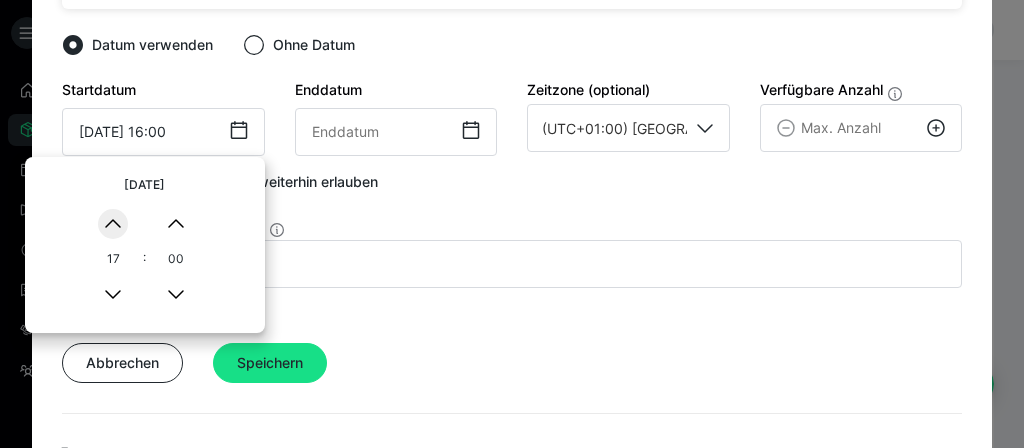 click on "▲" at bounding box center (113, 224) 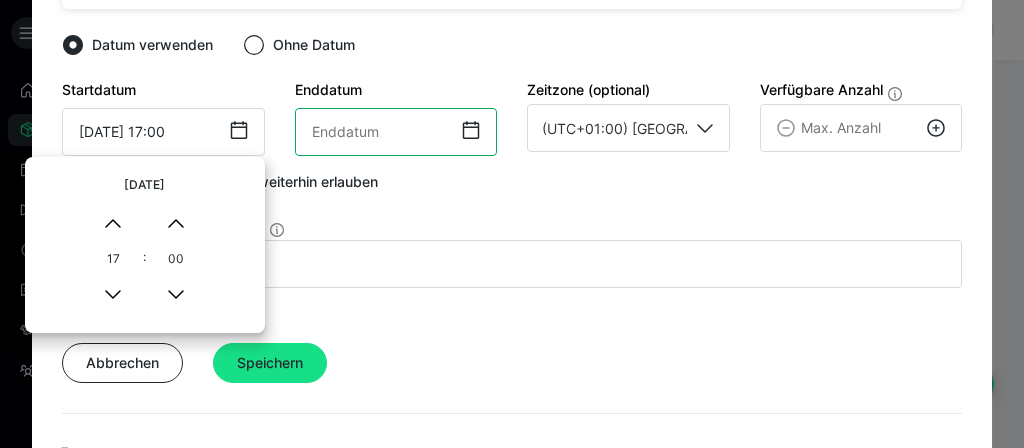 click at bounding box center (396, 132) 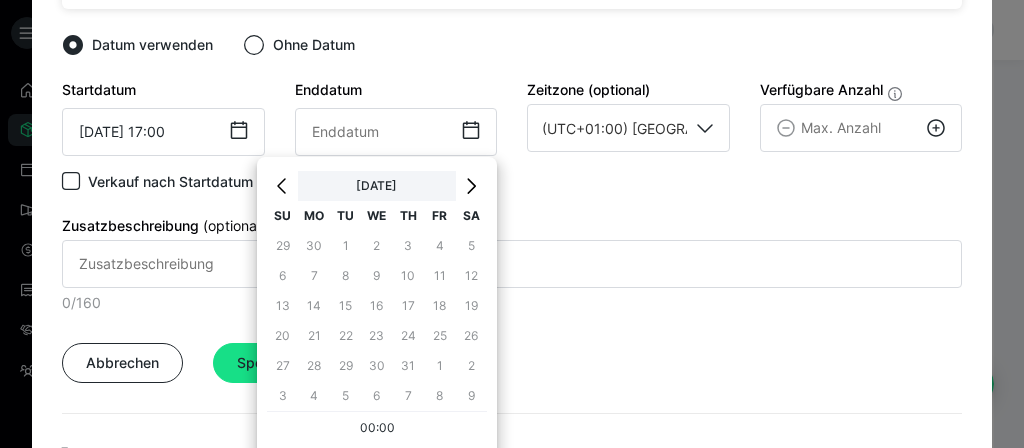 click on "[DATE]" at bounding box center (376, 186) 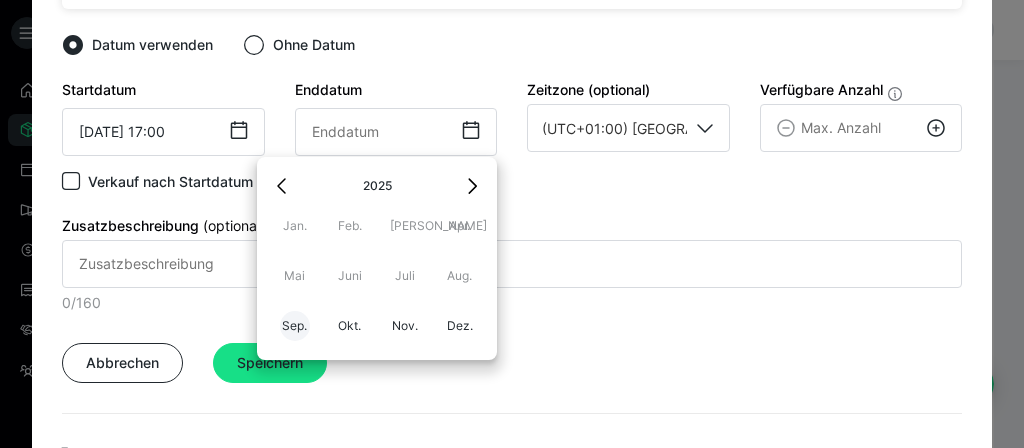 click on "Sep." at bounding box center [295, 326] 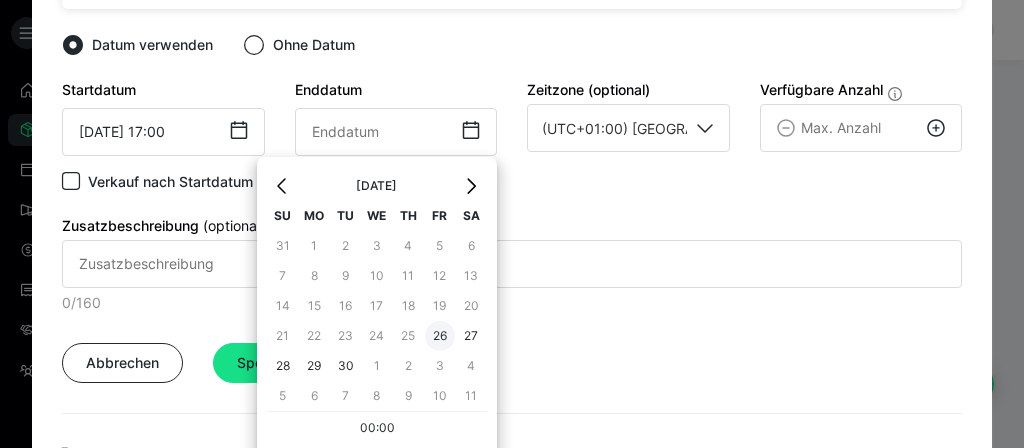 click on "26" at bounding box center [440, 336] 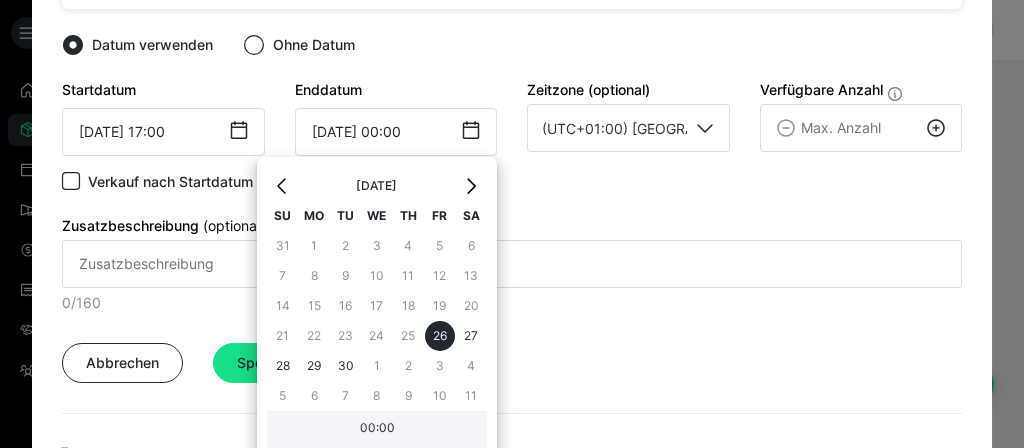 click on "00:00" at bounding box center (377, 430) 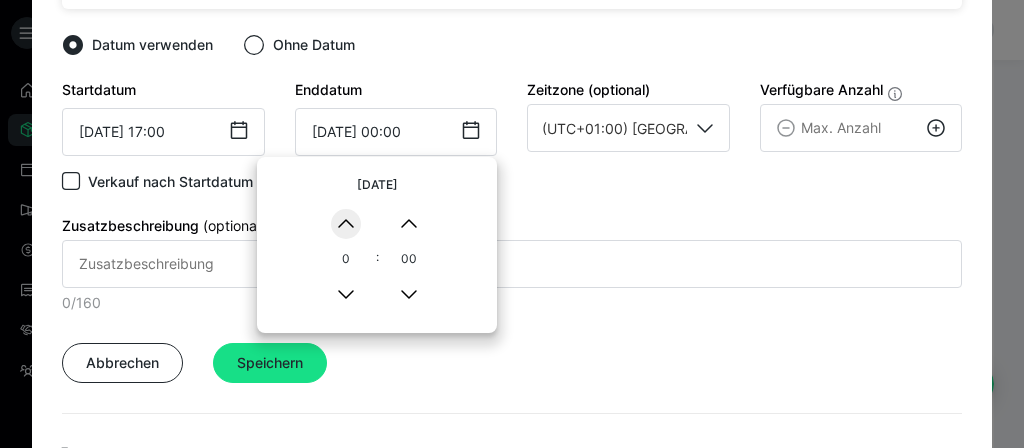 click on "▲" at bounding box center (346, 224) 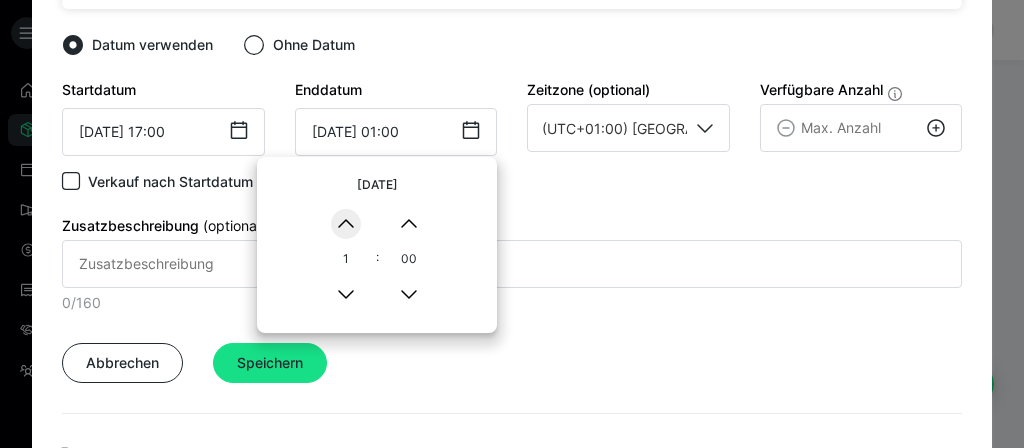 click on "▲" at bounding box center [346, 224] 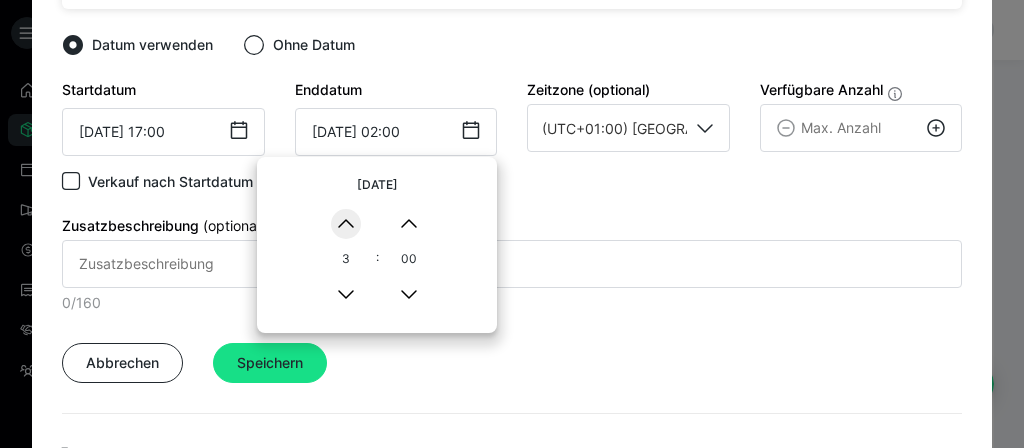 click on "▲" at bounding box center [346, 224] 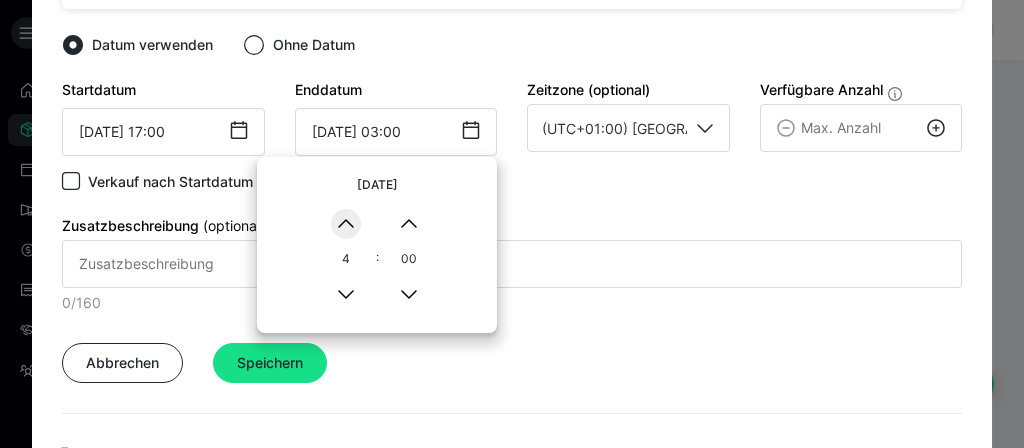 click on "▲" at bounding box center [346, 224] 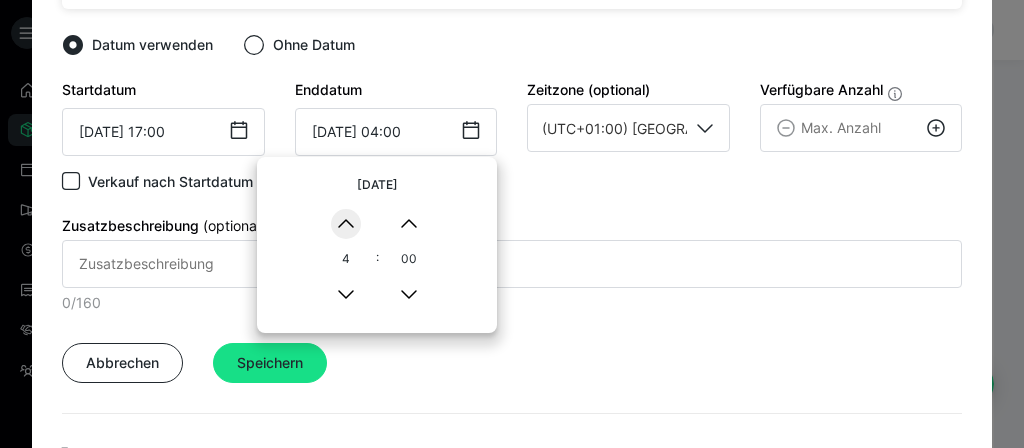 click on "▲" at bounding box center [346, 224] 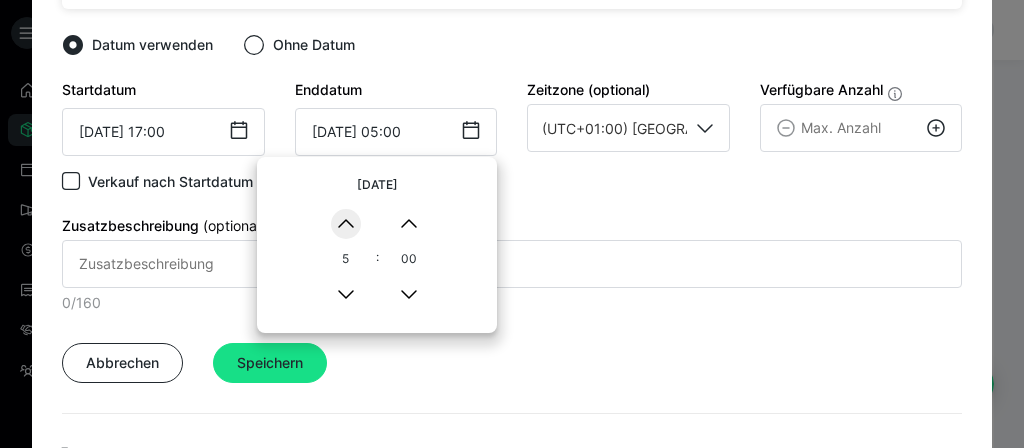 click on "▲" at bounding box center [346, 224] 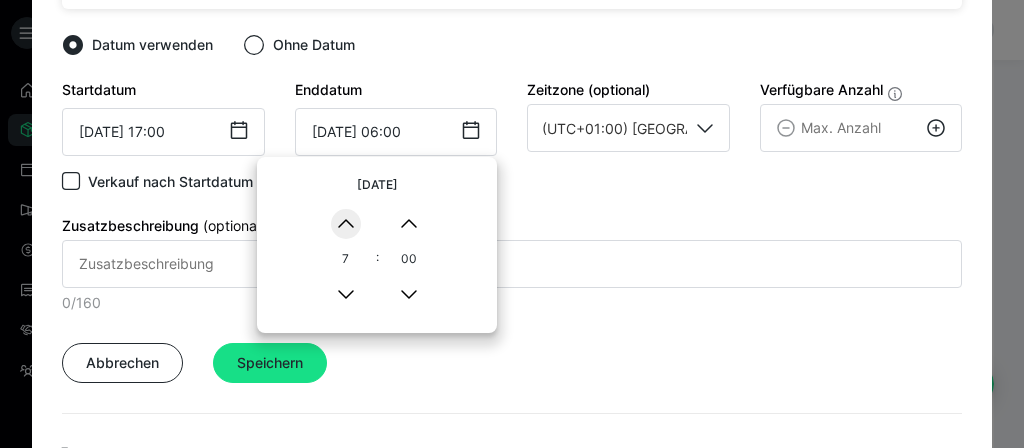 click on "▲" at bounding box center (346, 224) 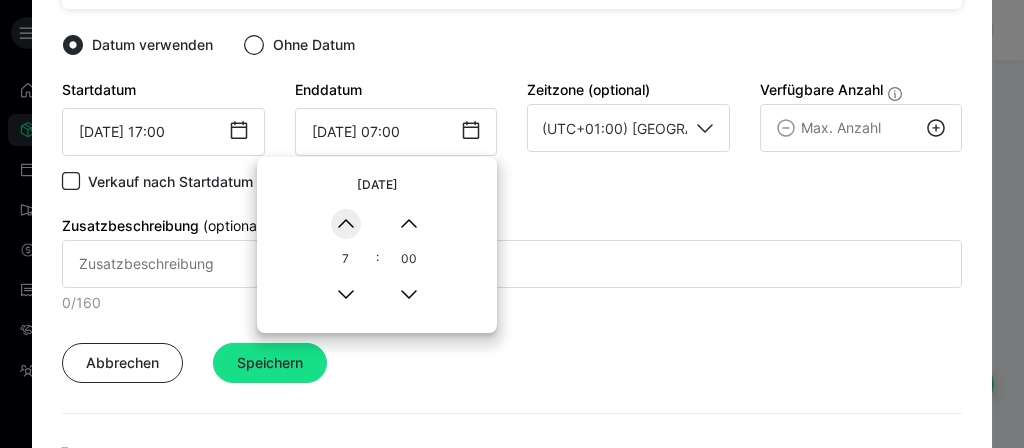click on "▲" at bounding box center [346, 224] 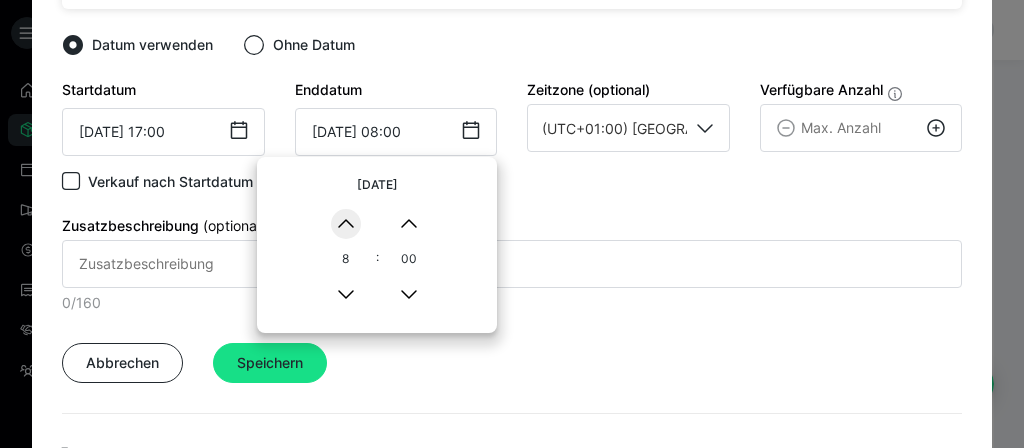 click on "▲" at bounding box center (346, 224) 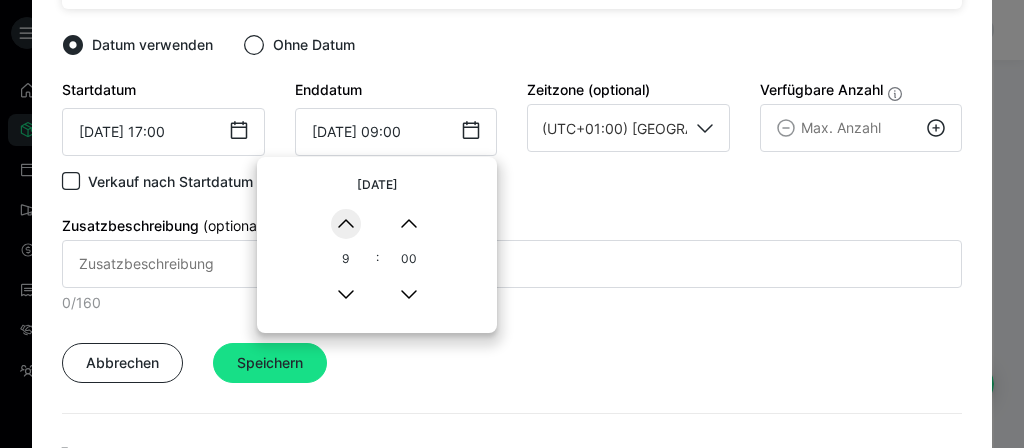click on "▲" at bounding box center (346, 224) 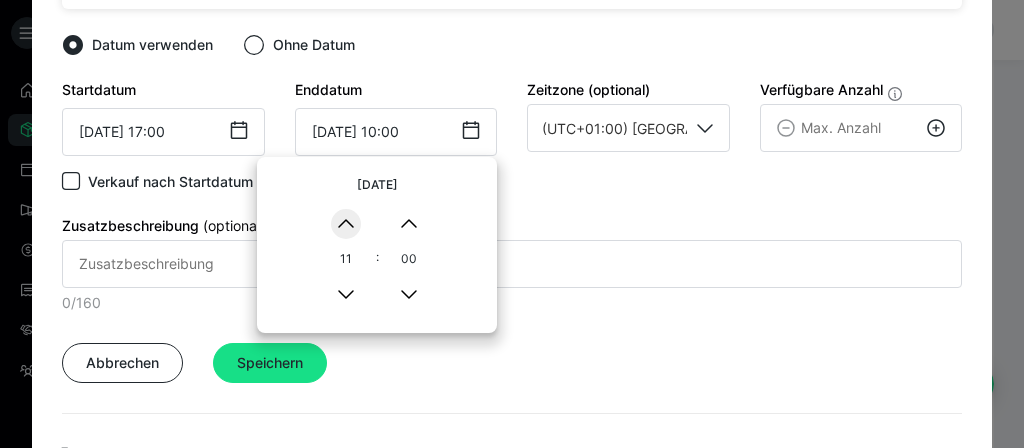 click on "▲" at bounding box center [346, 224] 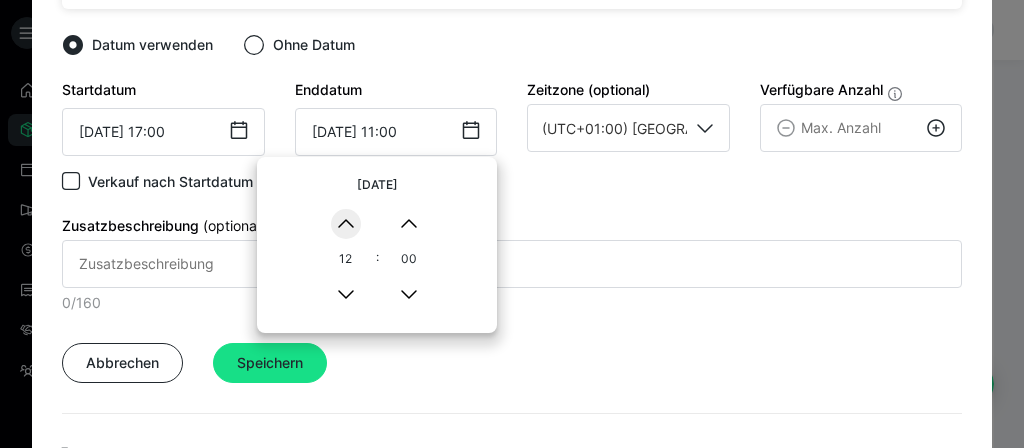 click on "▲" at bounding box center [346, 224] 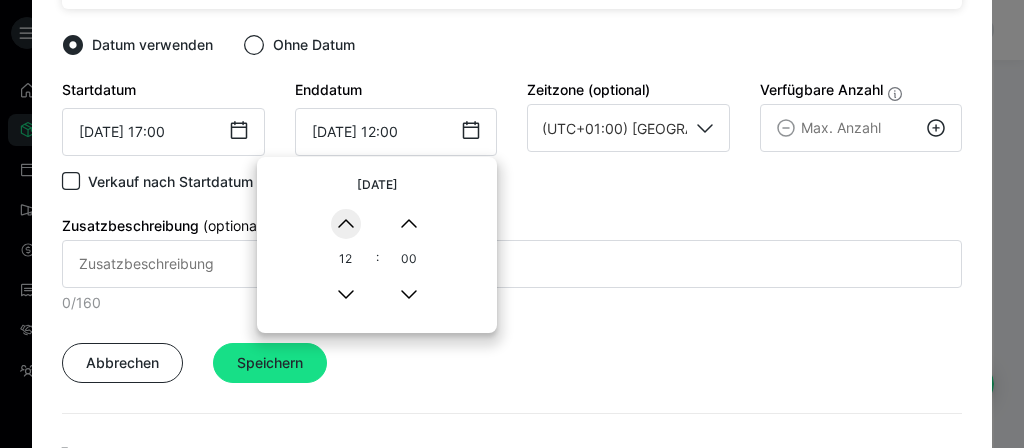 click on "▲" at bounding box center (346, 224) 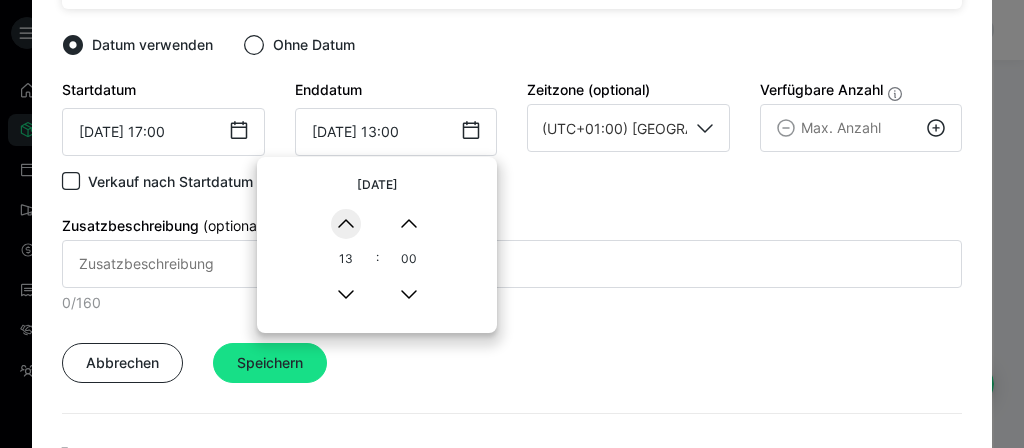 click on "▲" at bounding box center (346, 224) 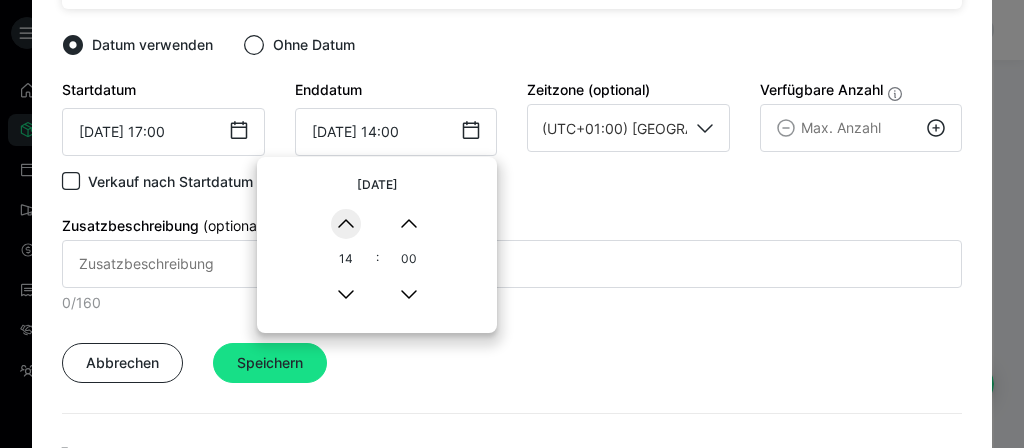 click on "▲" at bounding box center [346, 224] 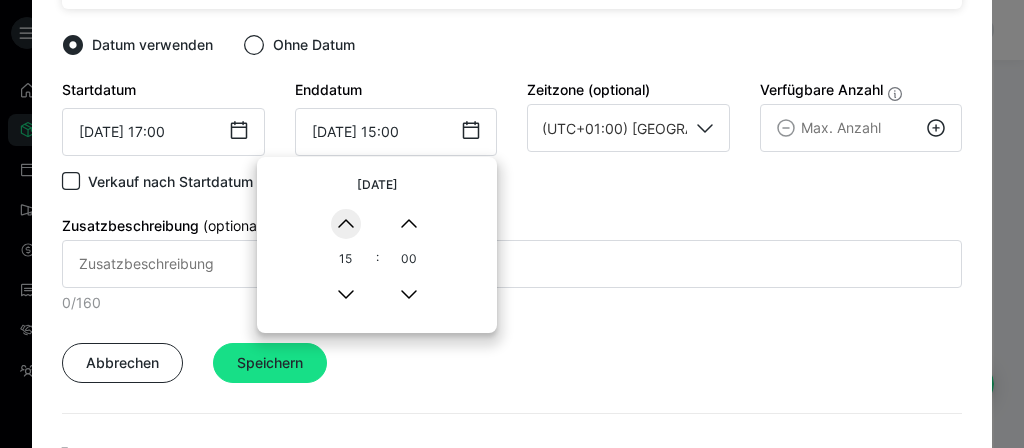 click on "▲" at bounding box center (346, 224) 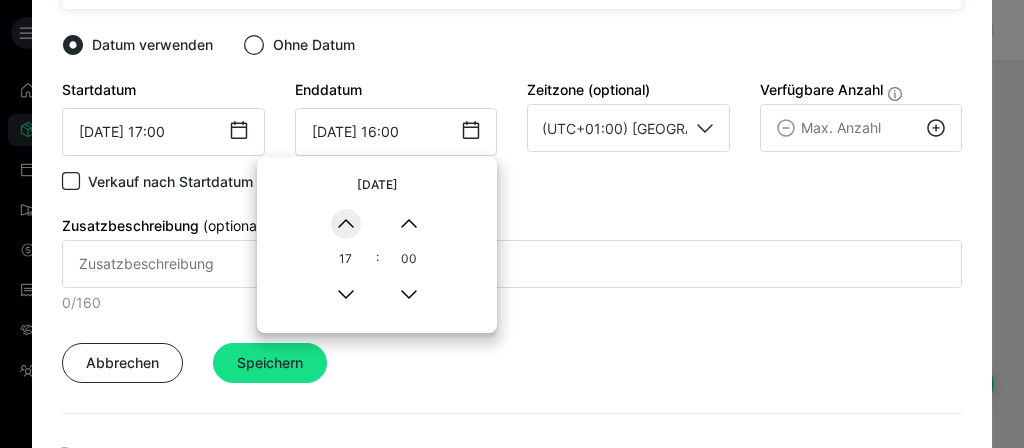 click on "▲" at bounding box center [346, 224] 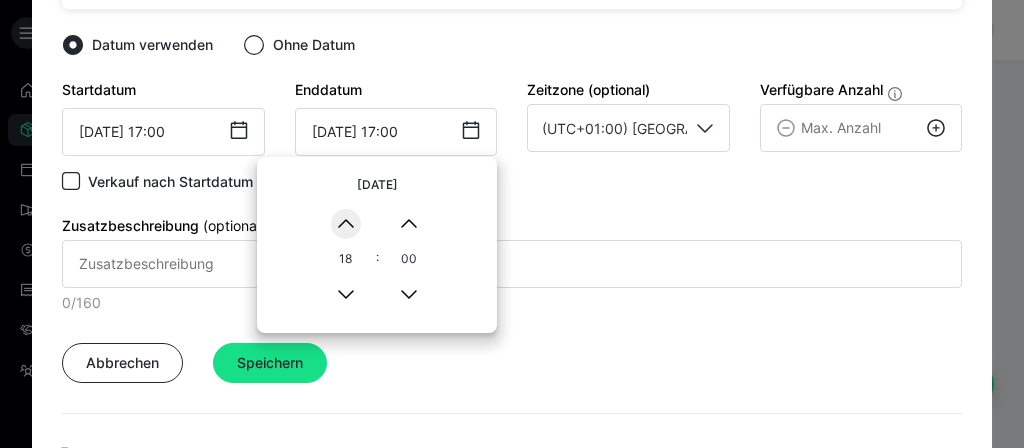 click on "▲" at bounding box center (346, 224) 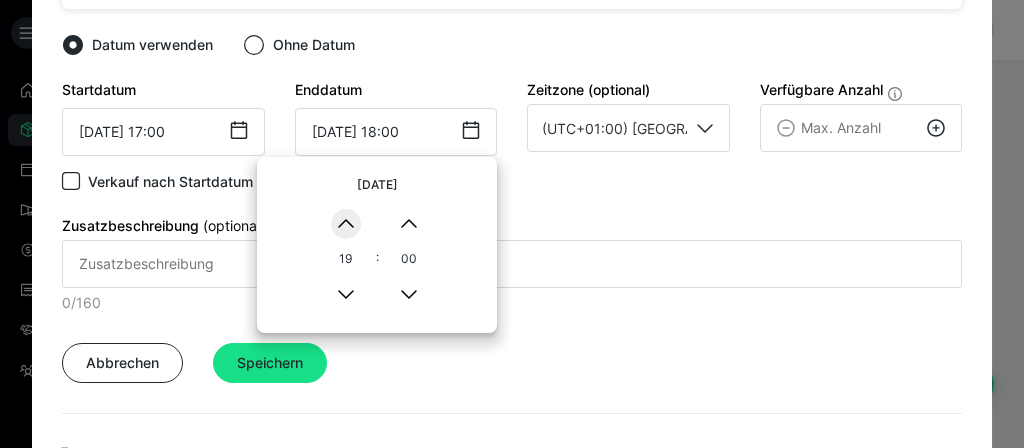 click on "▲" at bounding box center [346, 224] 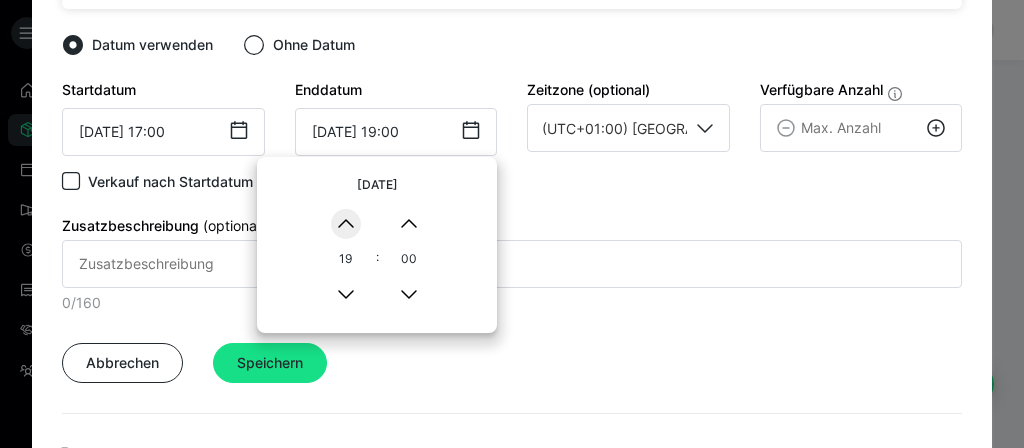 click on "▲" at bounding box center (346, 224) 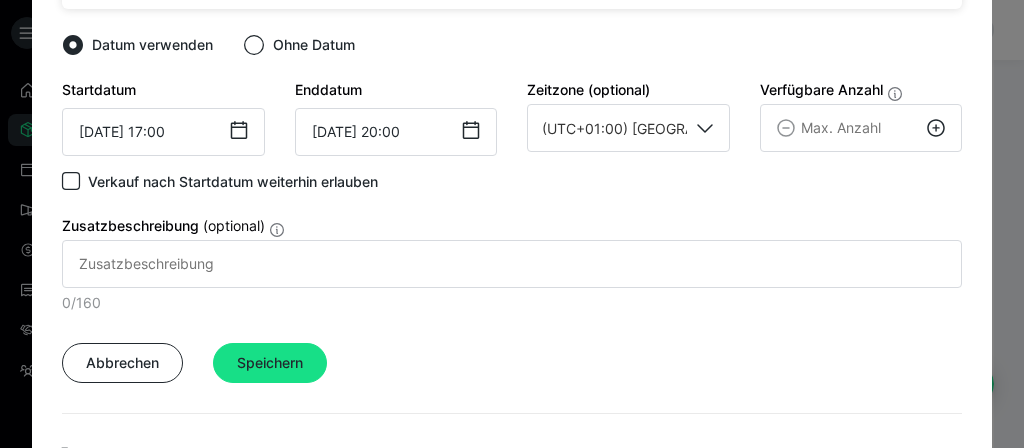 click 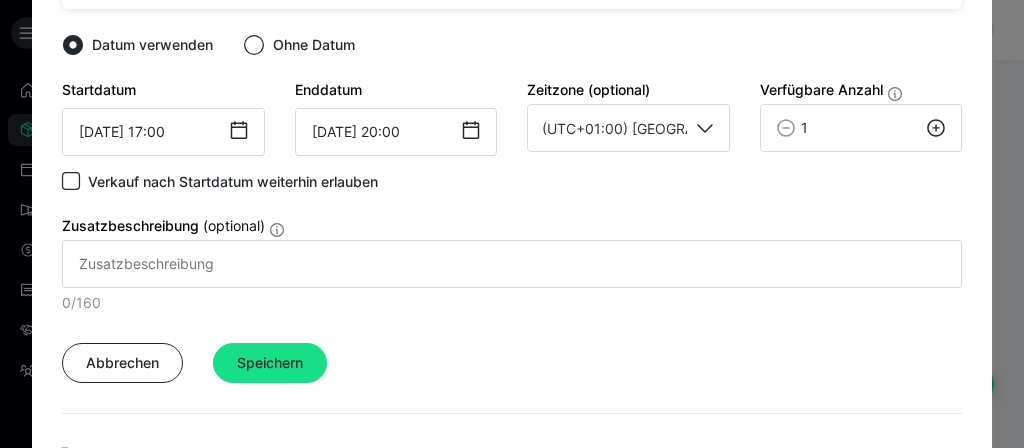 click 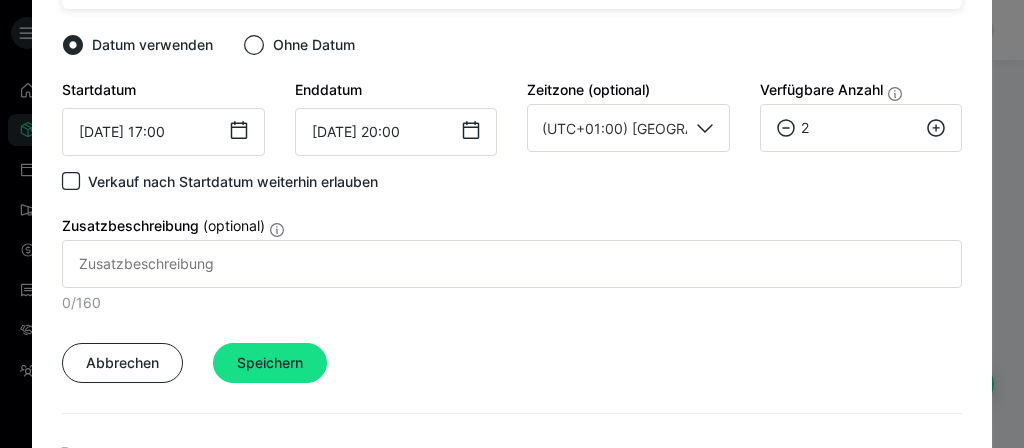 click 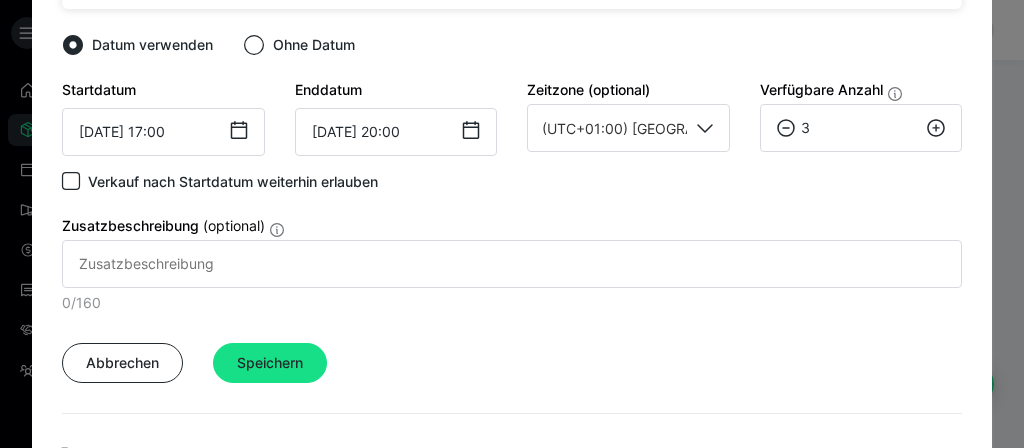 click 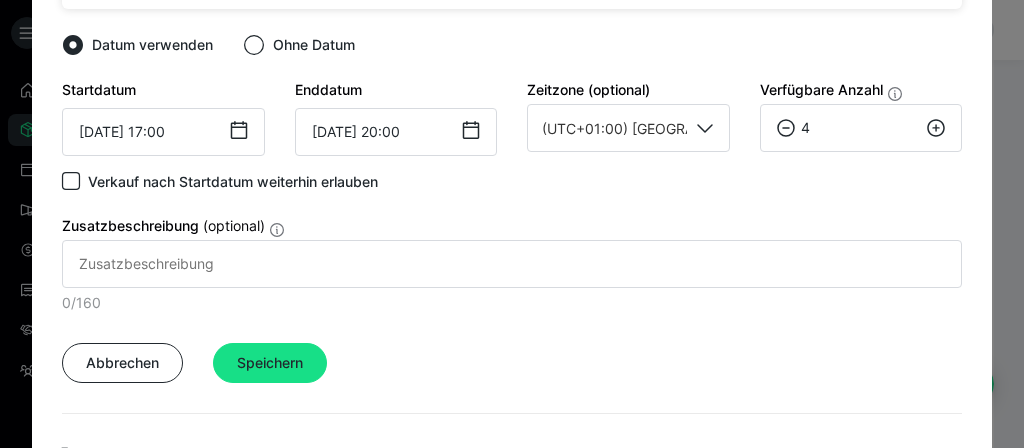 click 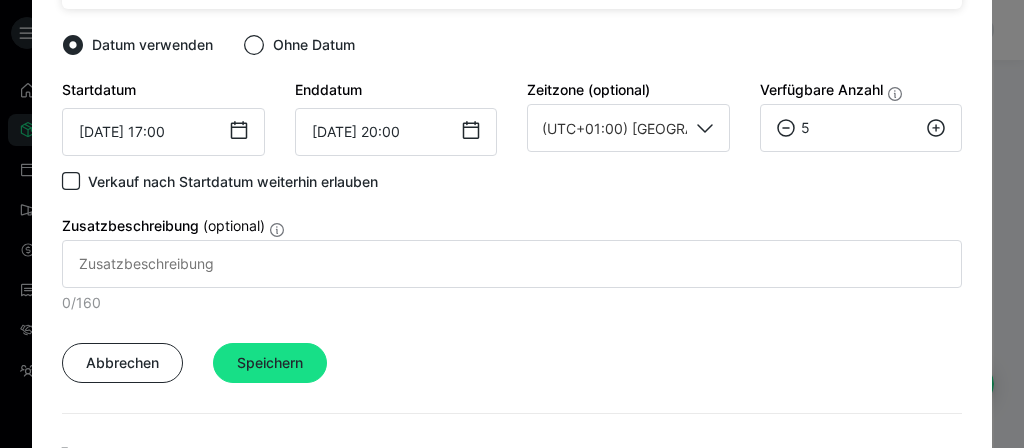 click 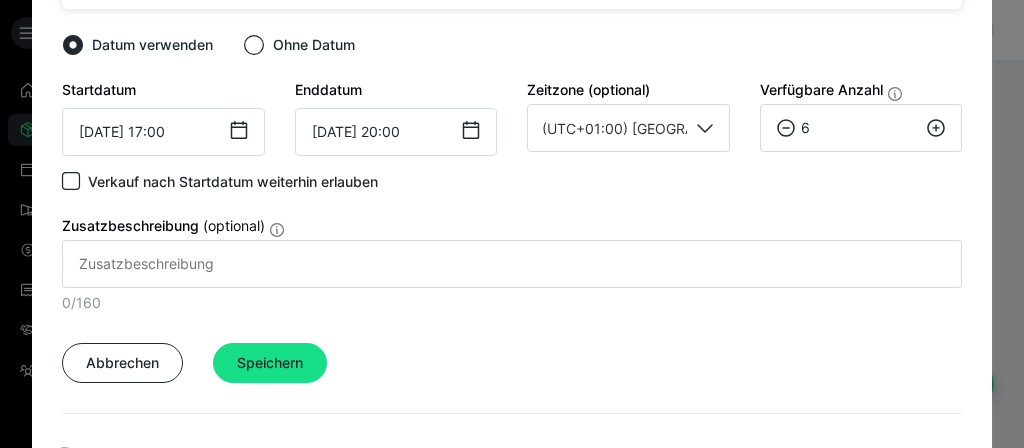 click 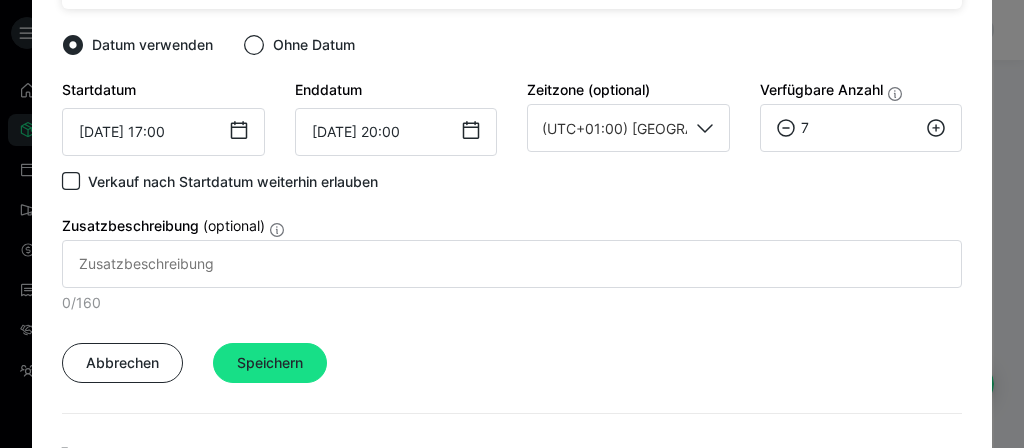 click 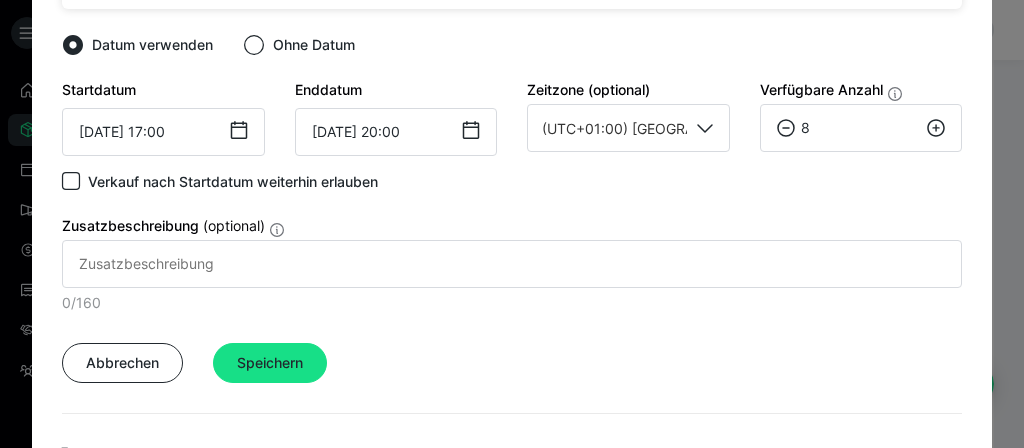 click 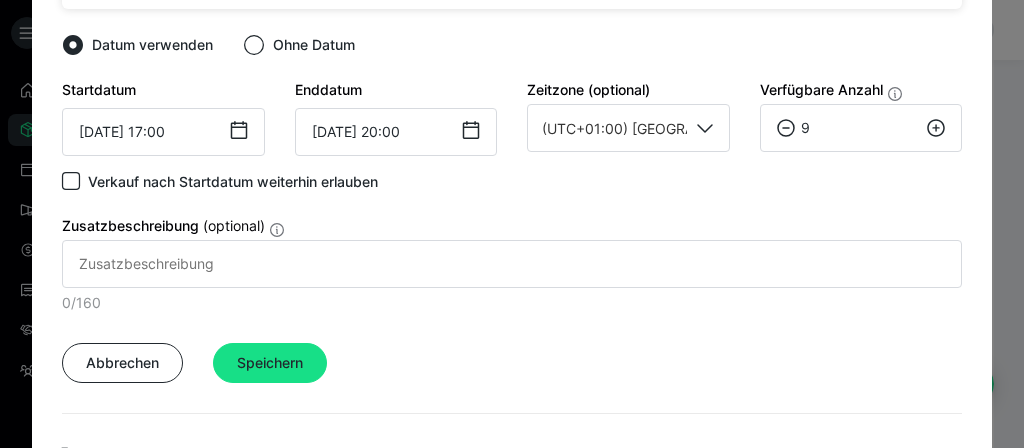 click 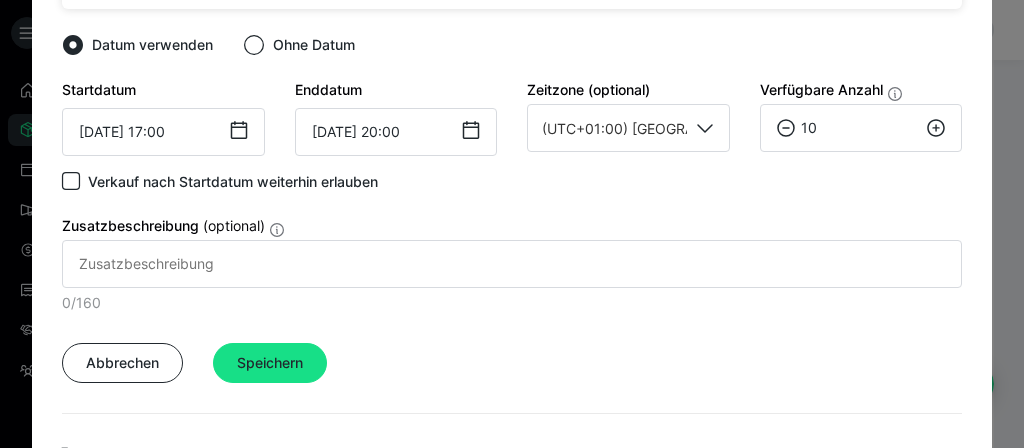 click 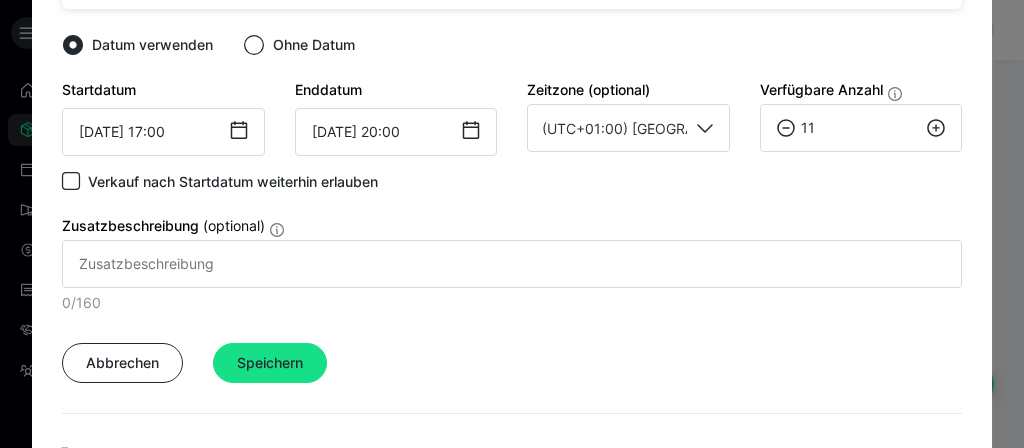 click 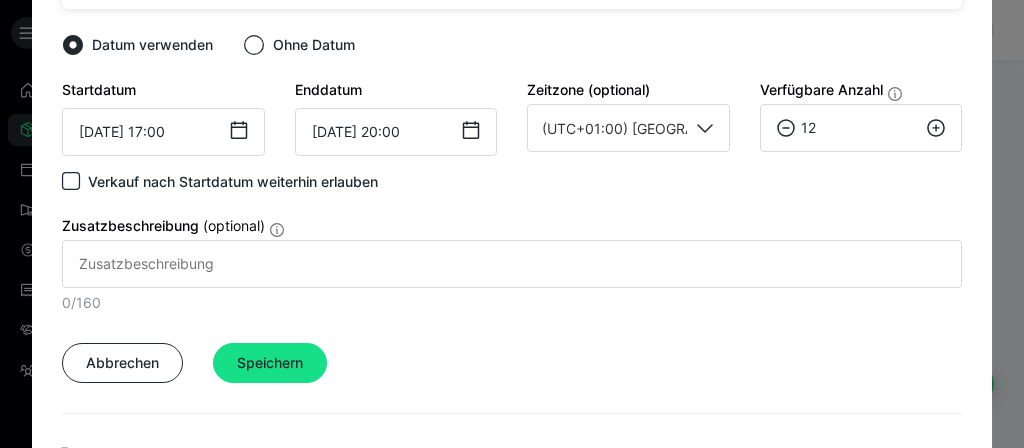 click 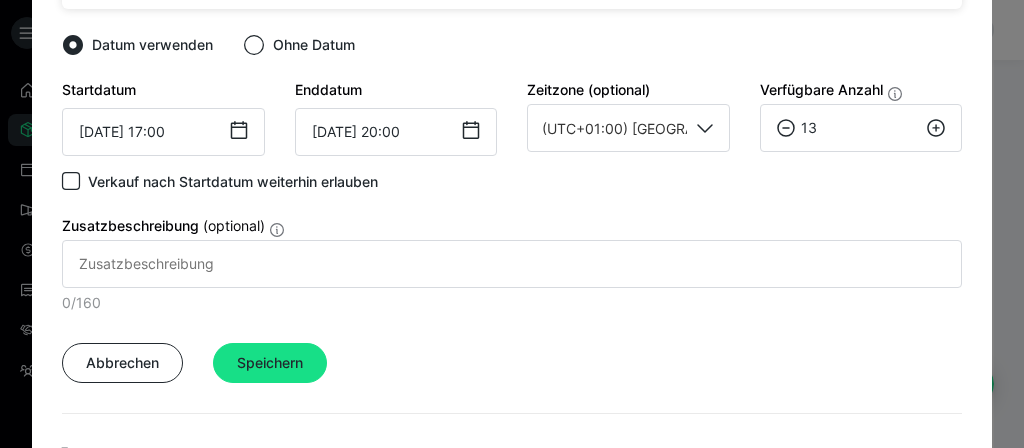 click 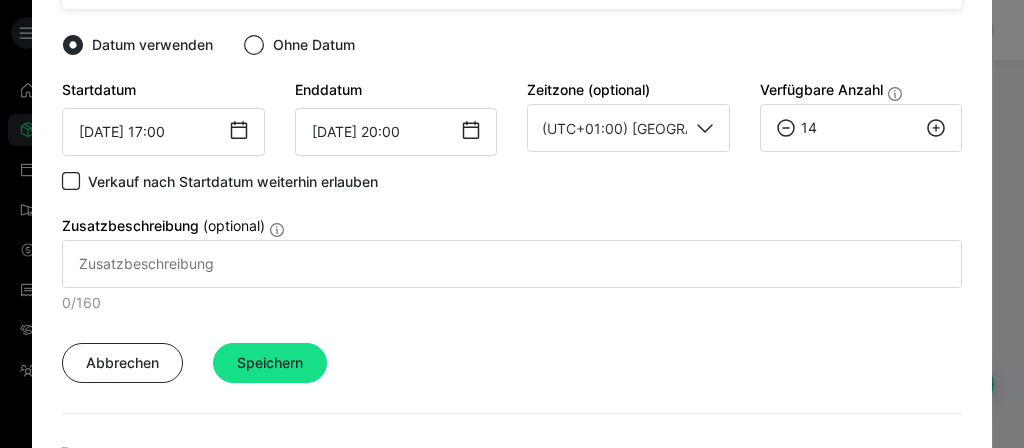 click 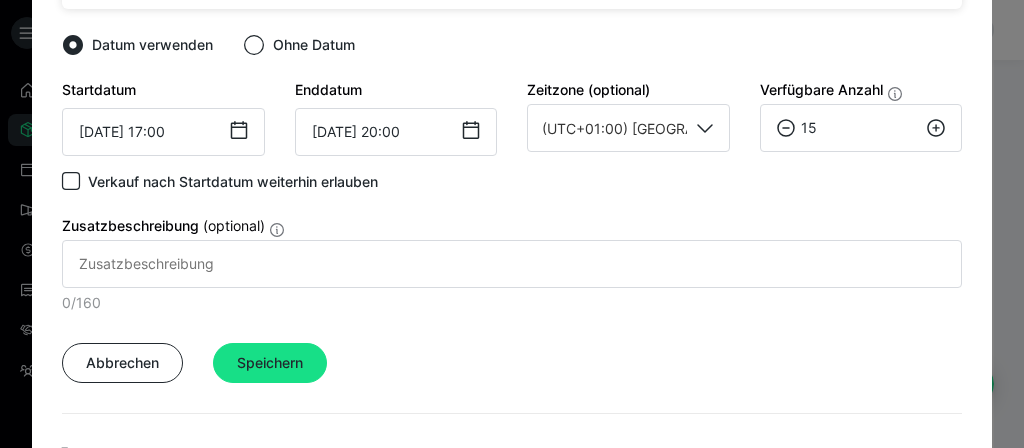 click 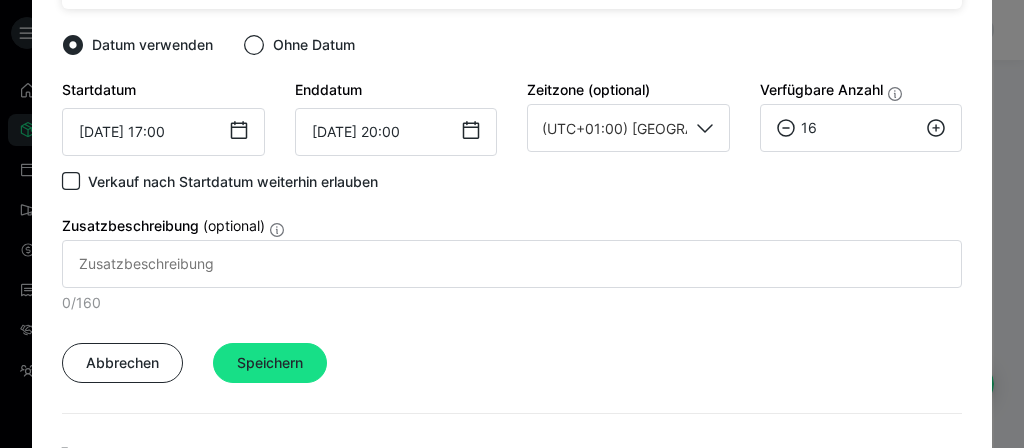 click 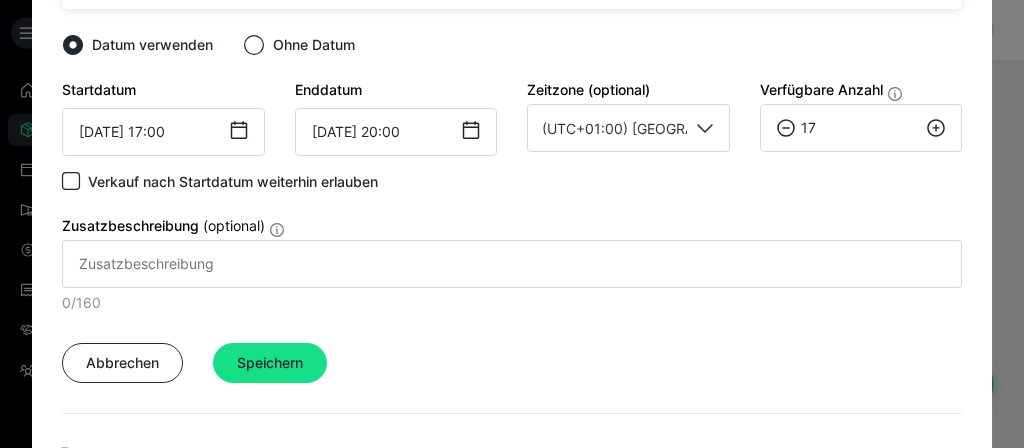 click 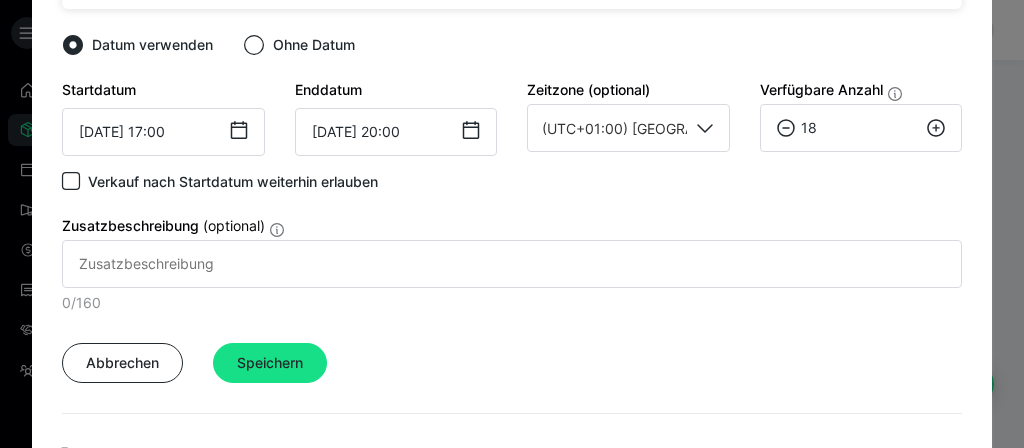 click 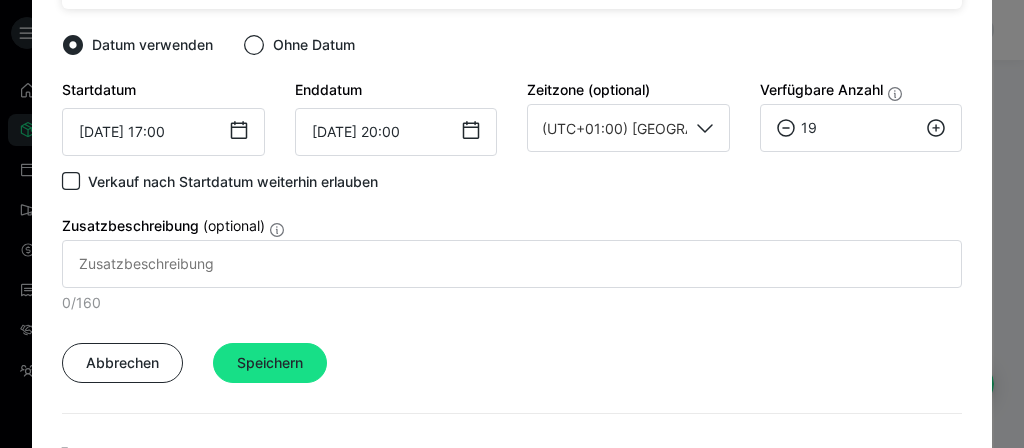 click 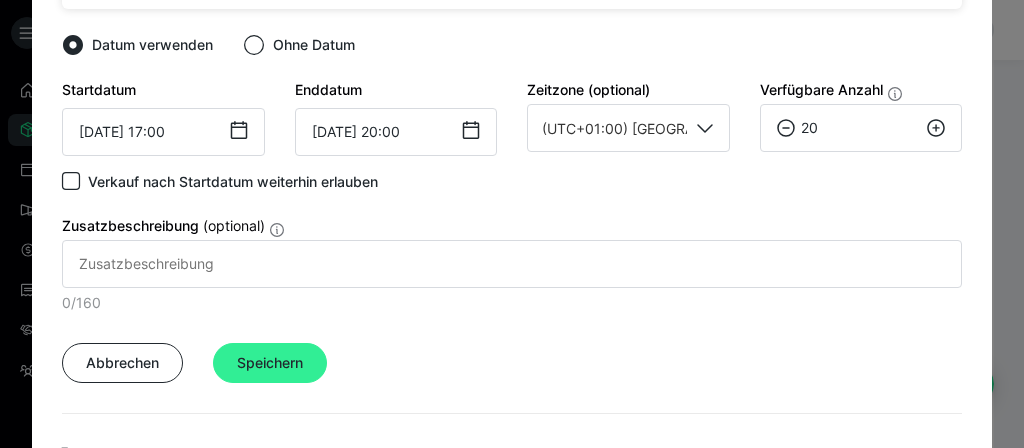 click on "Speichern" at bounding box center (270, 363) 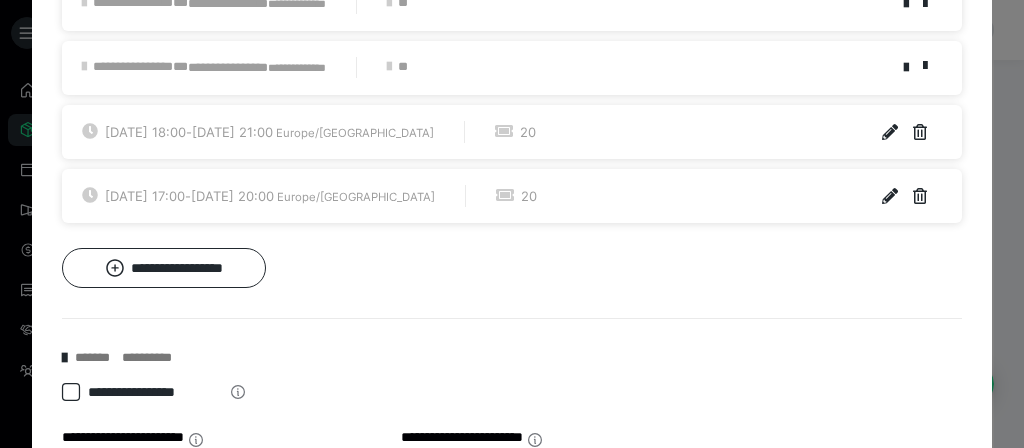 scroll, scrollTop: 1344, scrollLeft: 0, axis: vertical 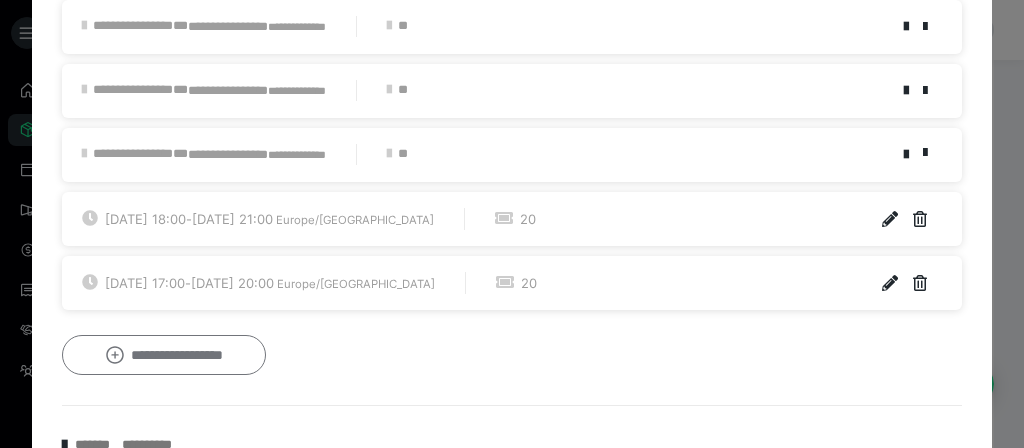 click on "**********" at bounding box center (164, 355) 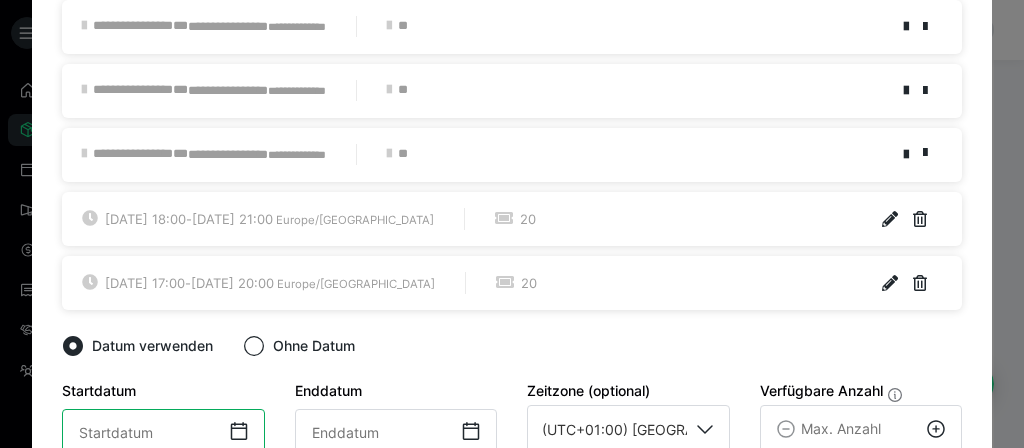scroll, scrollTop: 1645, scrollLeft: 0, axis: vertical 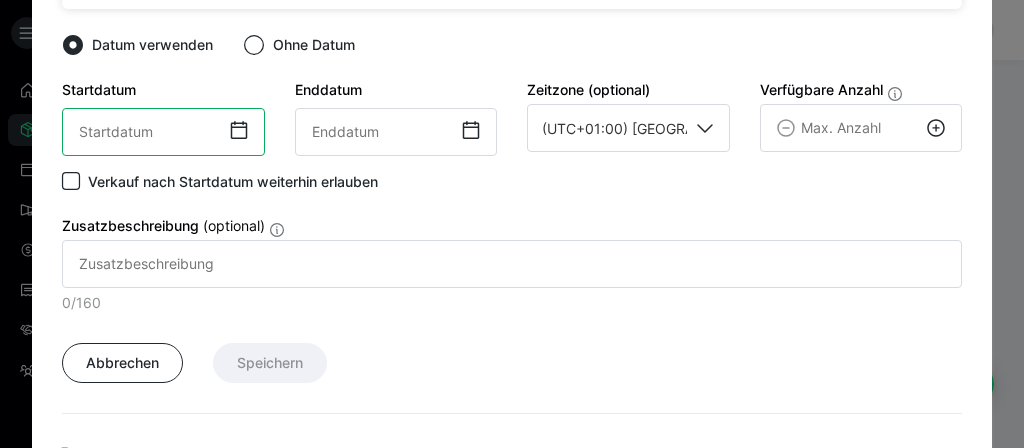 click on "‹ [DATE] › Su Mo Tu We Th Fr Sa 29 30 1 2 3 4 5 6 7 8 9 10 11 12 13 14 15 16 17 18 19 20 21 22 23 24 25 26 27 28 29 30 31 1 2 3 4 5 6 7 8 9 00:00" at bounding box center (163, 132) 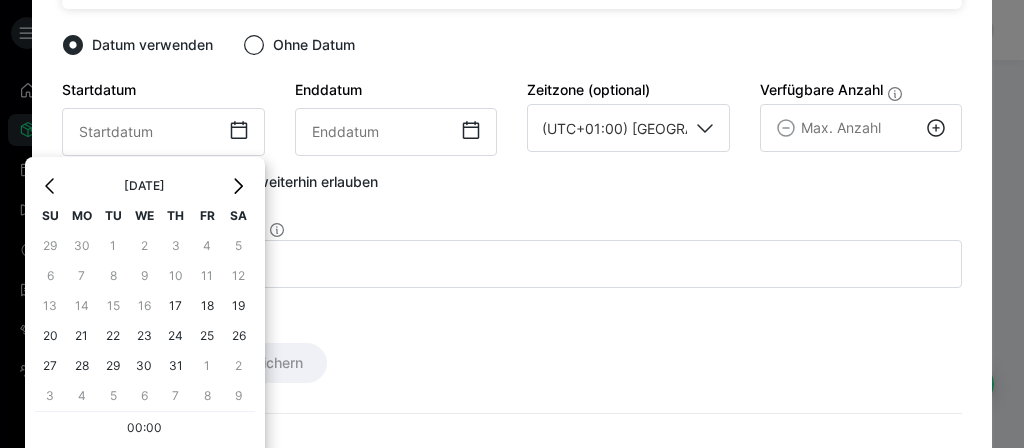 click on "‹ [DATE] › Su Mo Tu We Th Fr Sa 29 30 1 2 3 4 5 6 7 8 9 10 11 12 13 14 15 16 17 18 19 20 21 22 23 24 25 26 27 28 29 30 31 1 2 3 4 5 6 7 8 9 00:00" at bounding box center (145, 307) 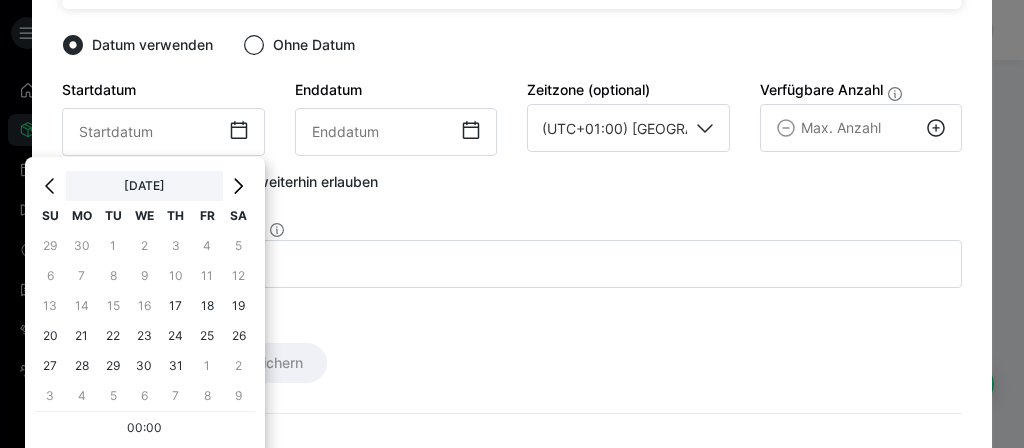 click on "[DATE]" at bounding box center [144, 186] 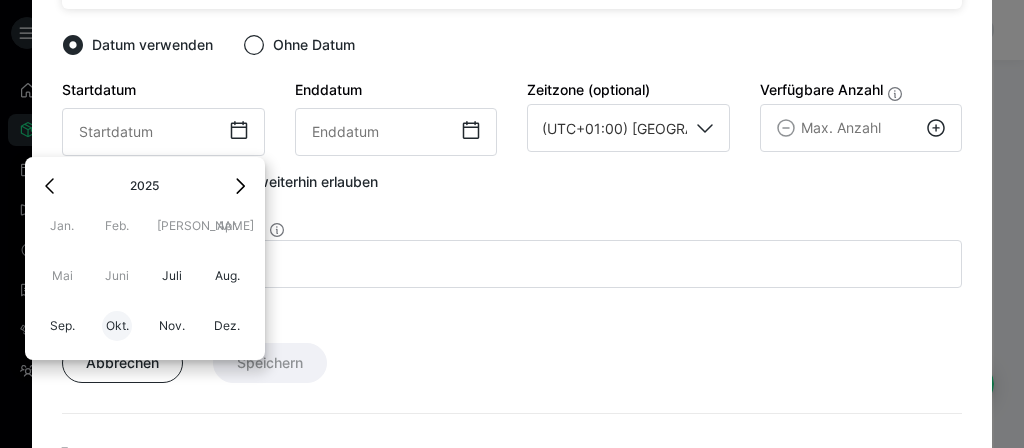 click on "Okt." at bounding box center (117, 326) 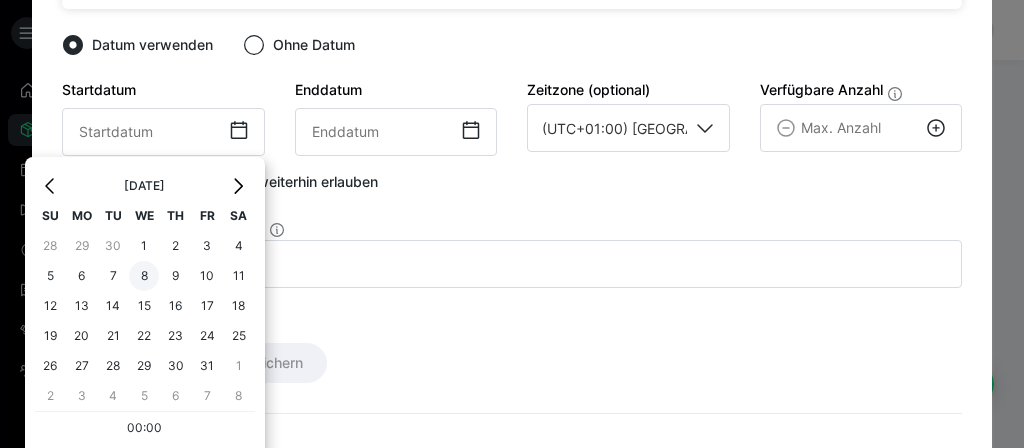 click on "8" at bounding box center [144, 276] 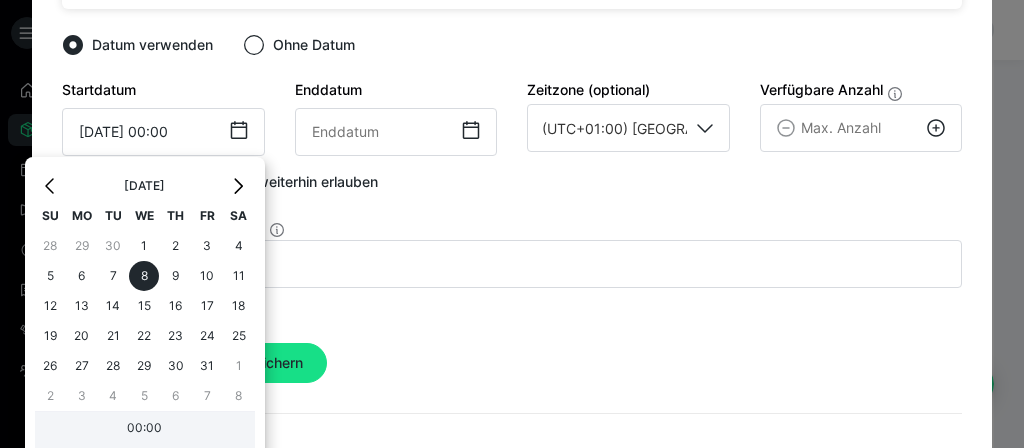 click on "00:00" at bounding box center (145, 430) 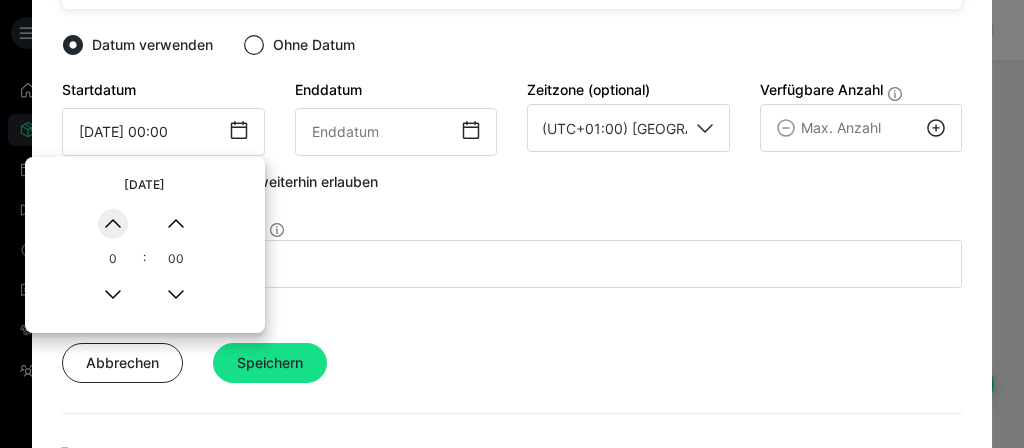 click on "▲" at bounding box center (113, 224) 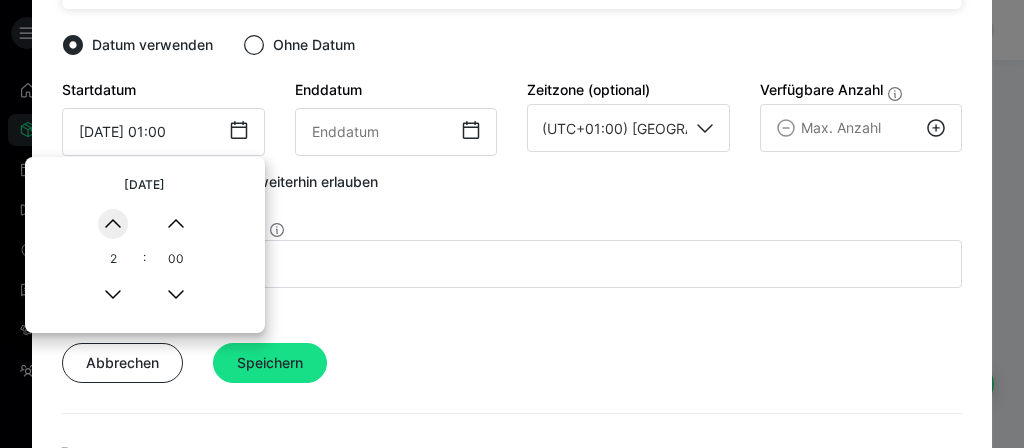 click on "▲" at bounding box center [113, 224] 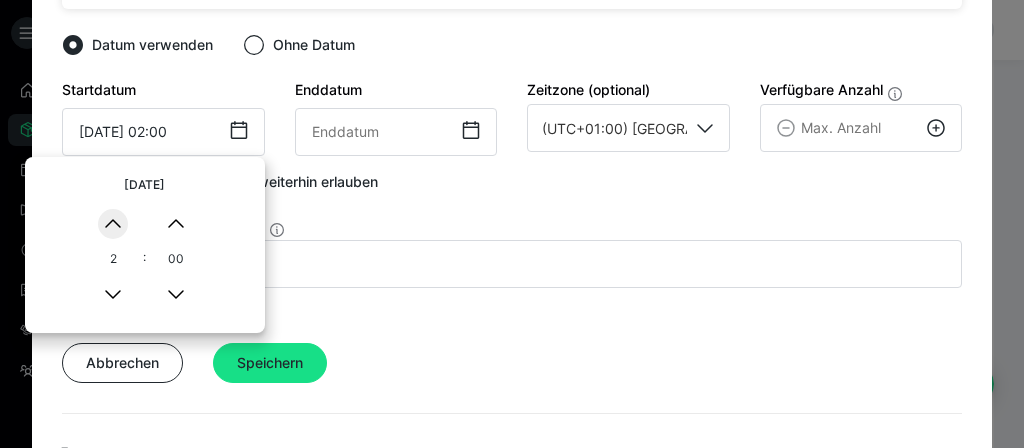 click on "▲" at bounding box center (113, 224) 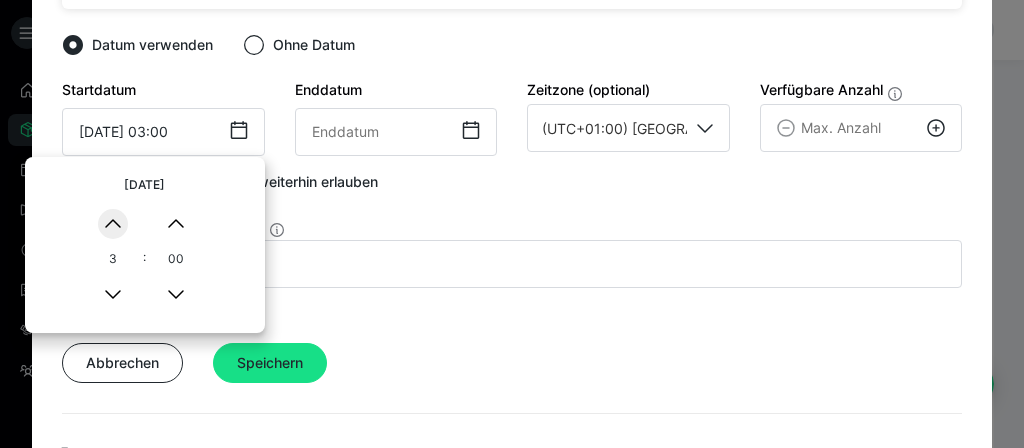 click on "▲" at bounding box center [113, 224] 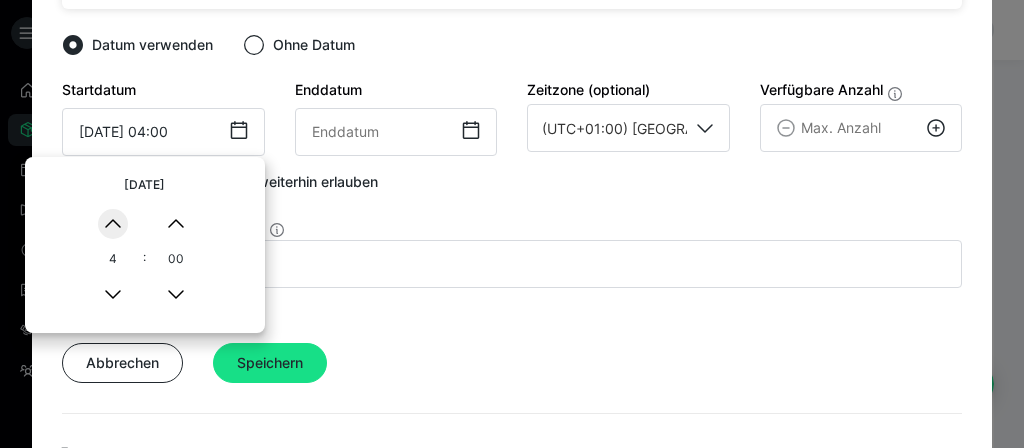 click on "▲" at bounding box center (113, 224) 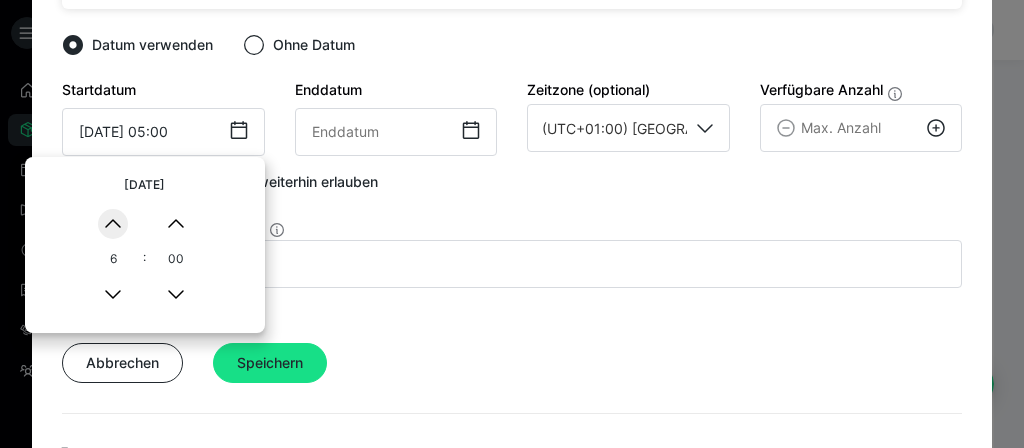 click on "▲" at bounding box center [113, 224] 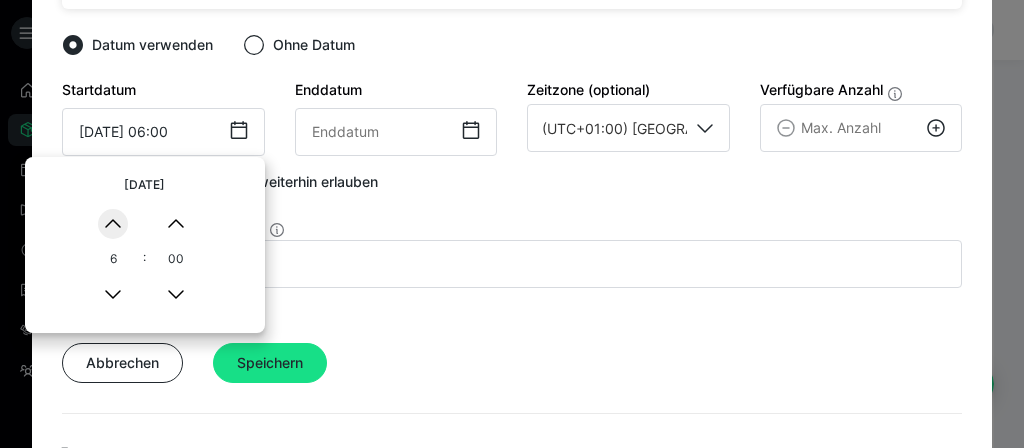click on "▲" at bounding box center [113, 224] 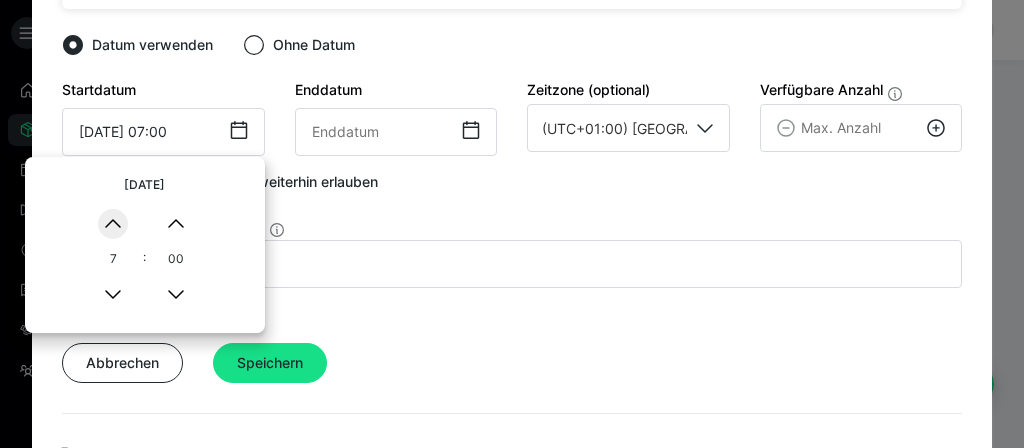 click on "▲" at bounding box center (113, 224) 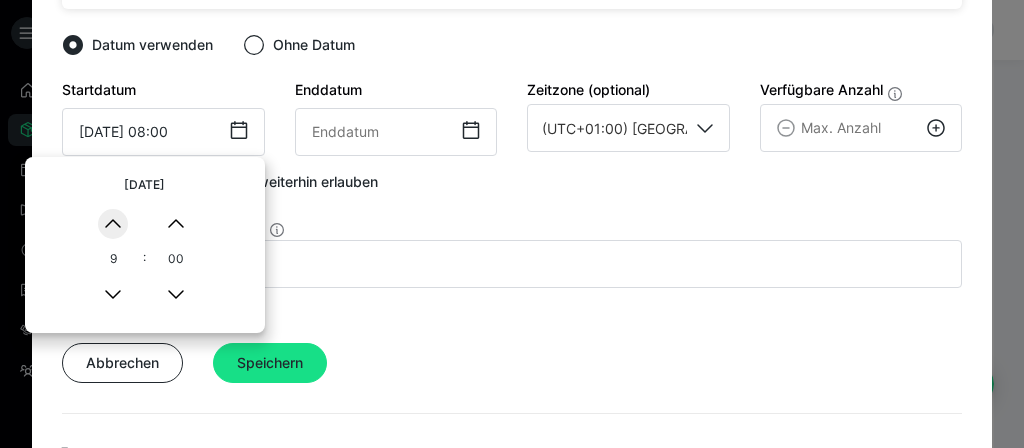 click on "▲" at bounding box center [113, 224] 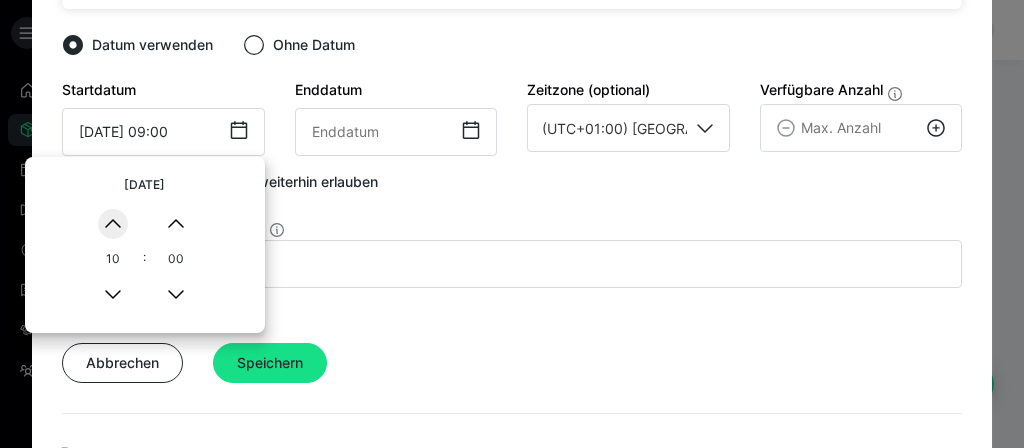 click on "▲" at bounding box center (113, 224) 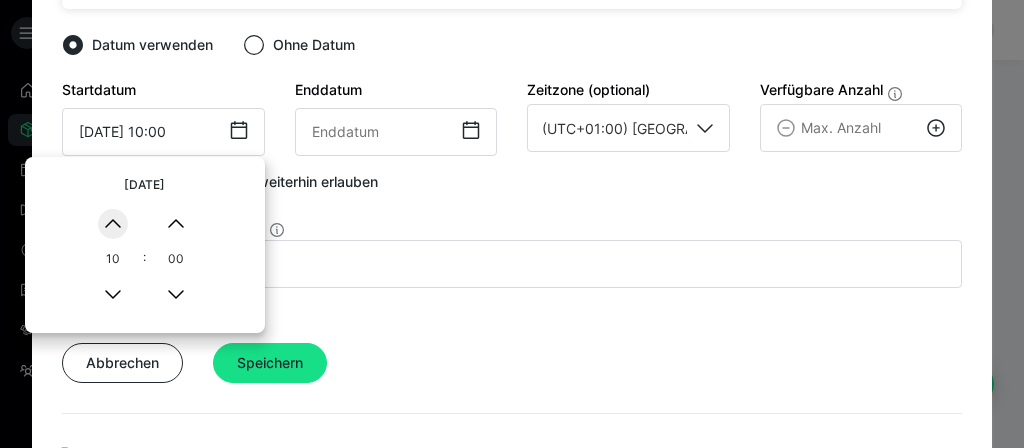 click on "▲" at bounding box center [113, 224] 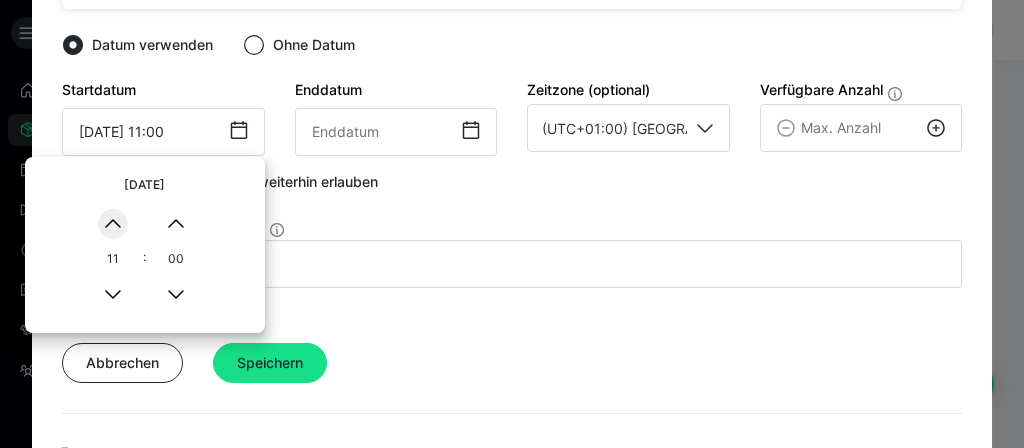 click on "▲" at bounding box center (113, 224) 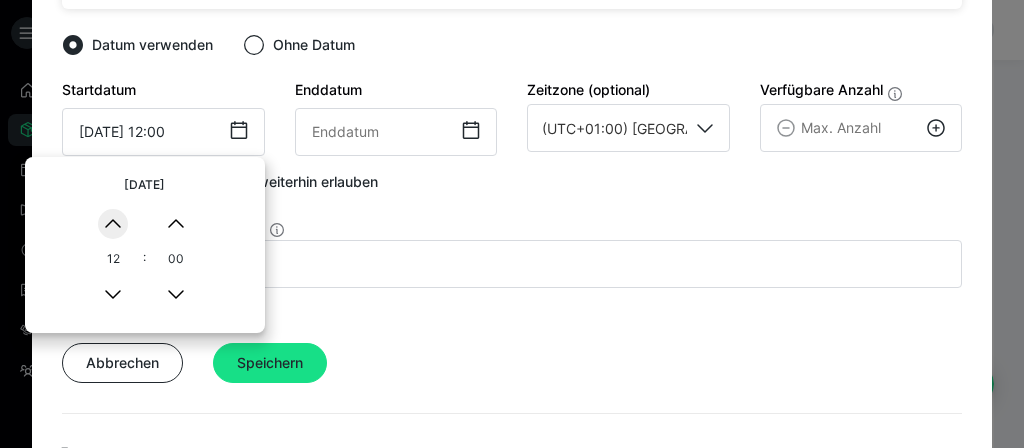 click on "▲" at bounding box center [113, 224] 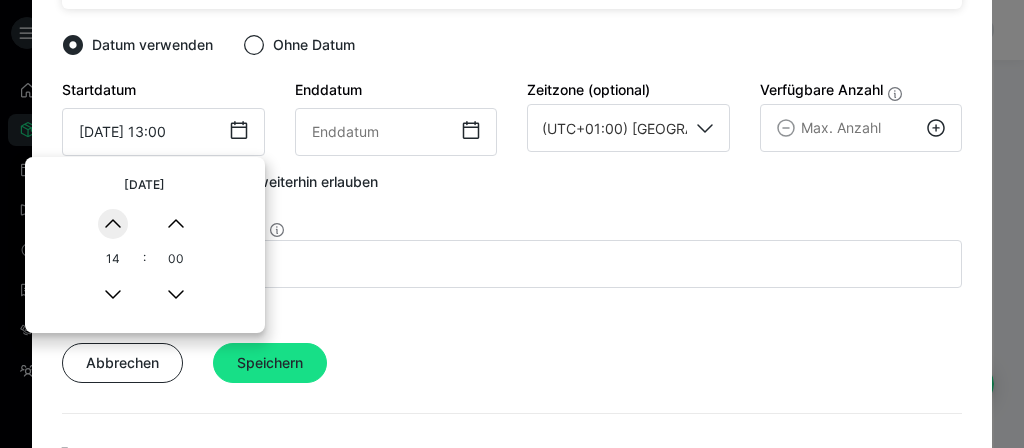 click on "▲" at bounding box center [113, 224] 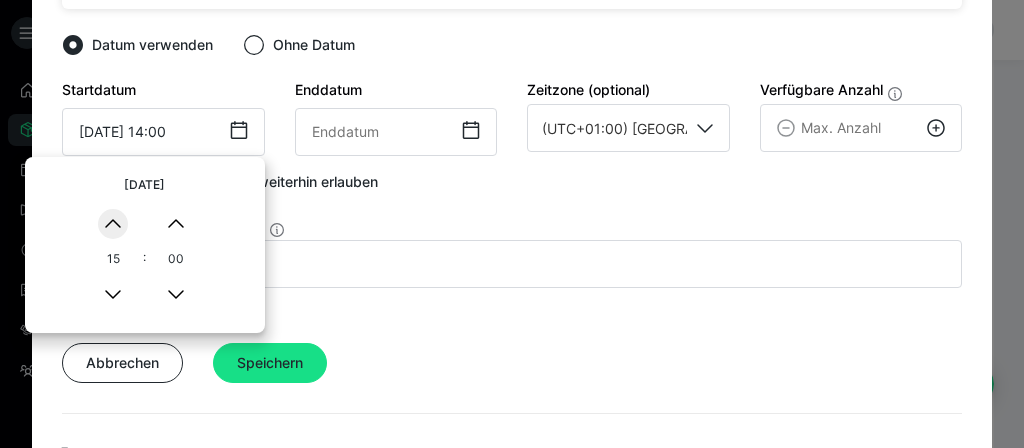 click on "▲" at bounding box center (113, 224) 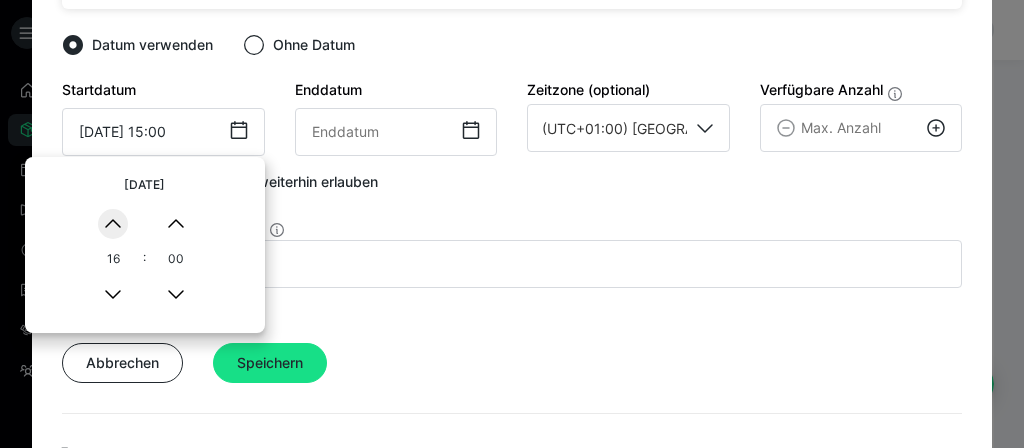click on "▲" at bounding box center [113, 224] 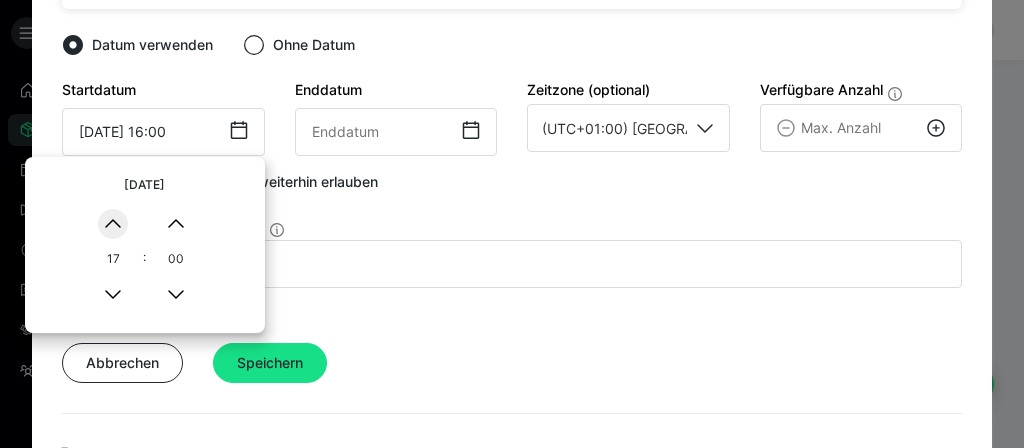 click on "▲" at bounding box center (113, 224) 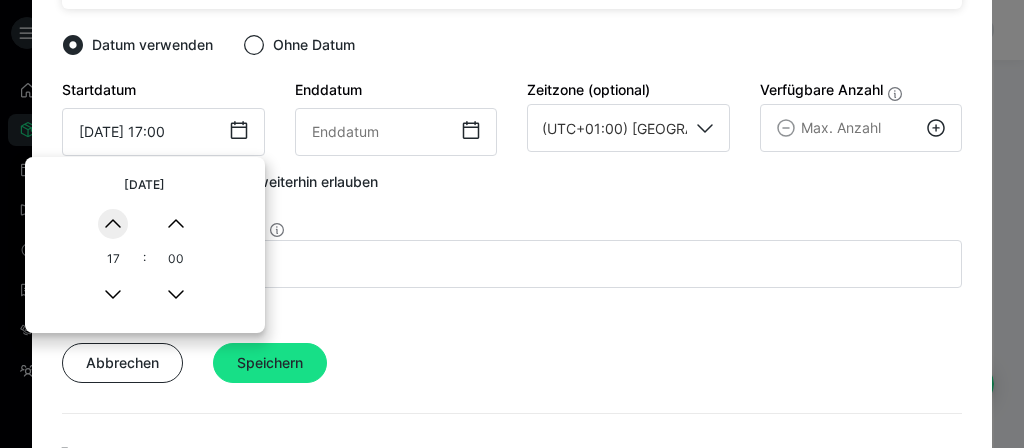 click on "▲" at bounding box center [113, 224] 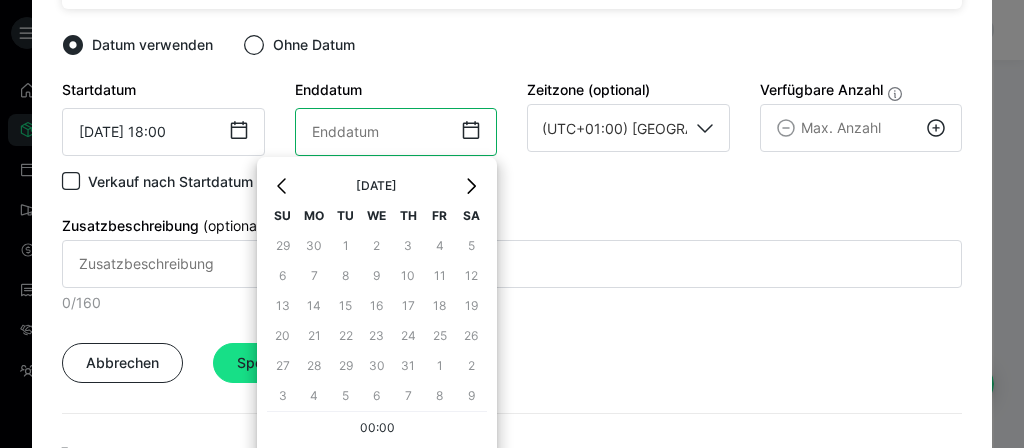 click at bounding box center (396, 132) 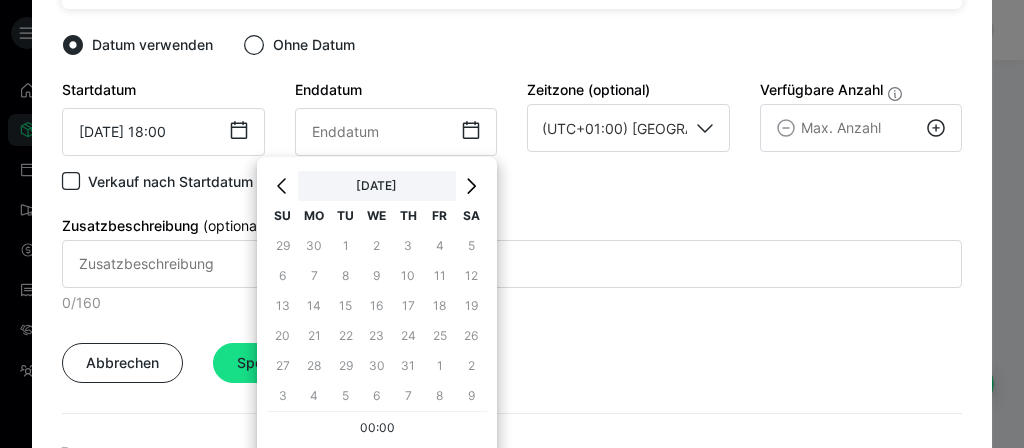 click on "[DATE]" at bounding box center (376, 186) 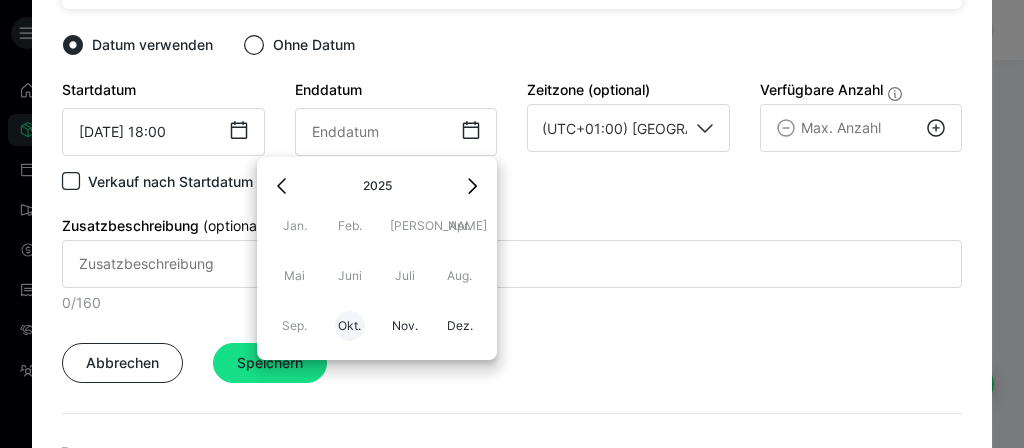 click on "Okt." at bounding box center [350, 326] 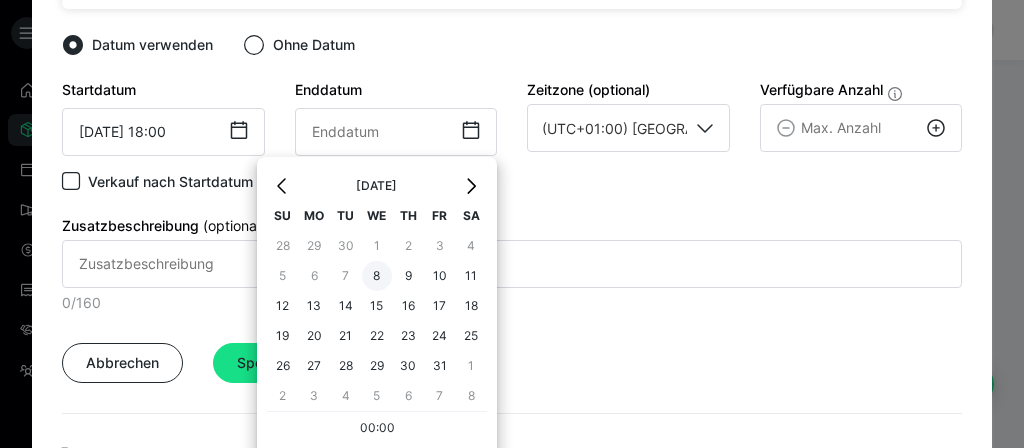 click on "8" at bounding box center [377, 276] 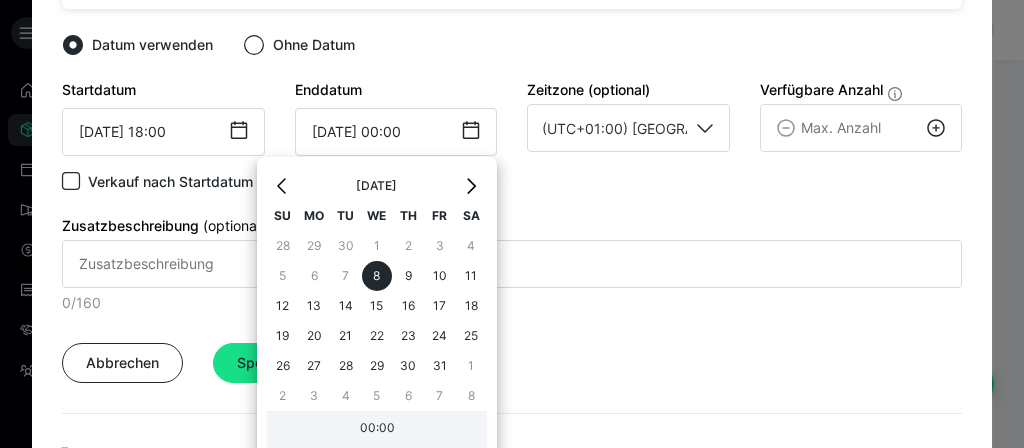 click on "00:00" at bounding box center [377, 430] 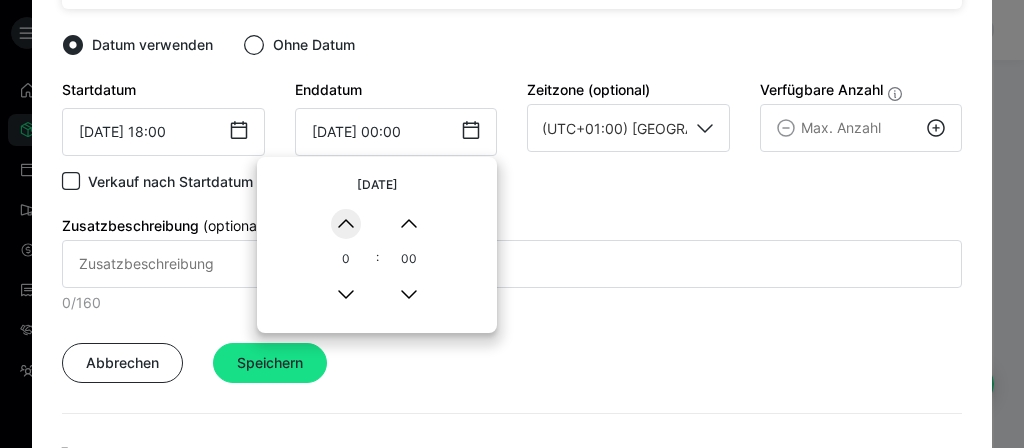 click on "▲" at bounding box center [346, 224] 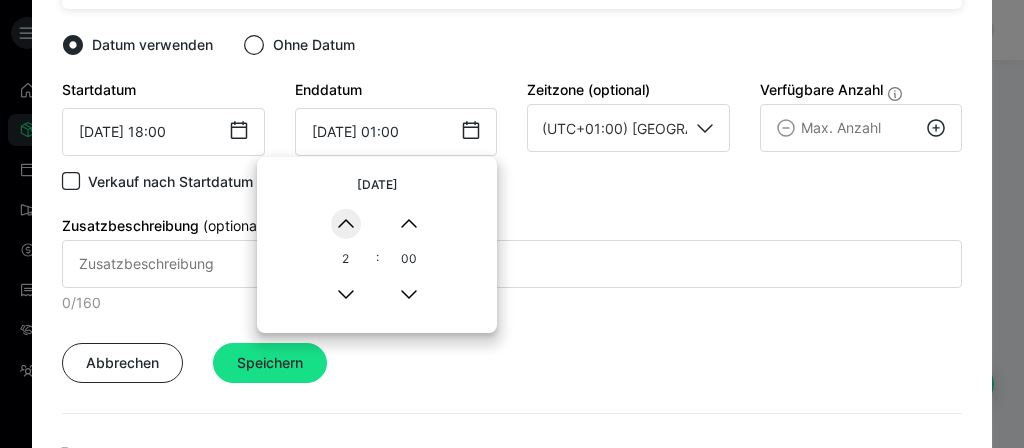 click on "▲" at bounding box center (346, 224) 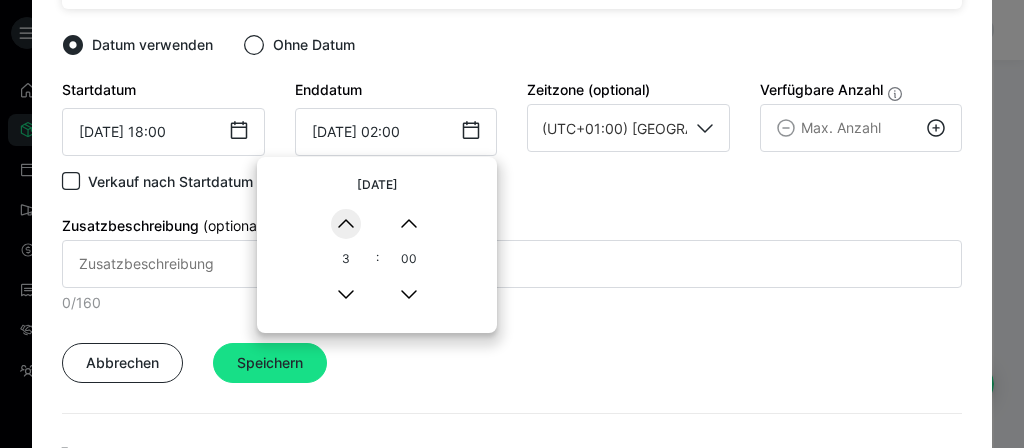 click on "▲" at bounding box center (346, 224) 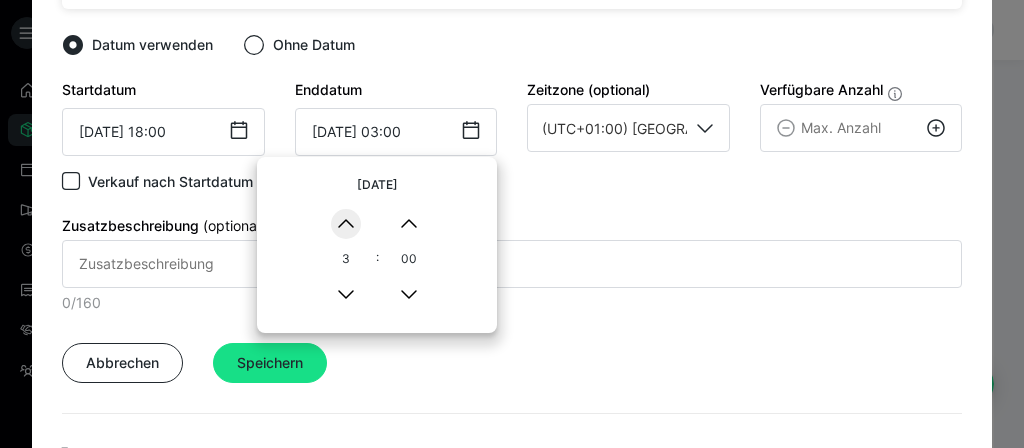 click on "▲" at bounding box center [346, 224] 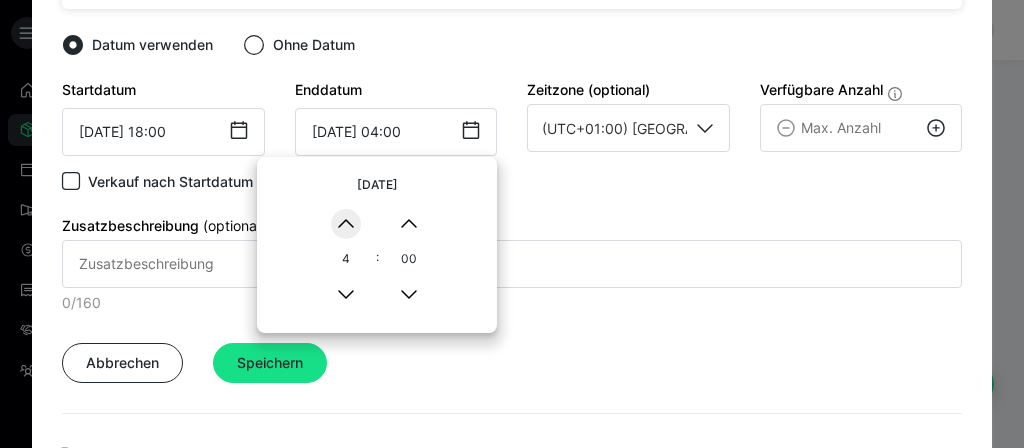 click on "▲" at bounding box center (346, 224) 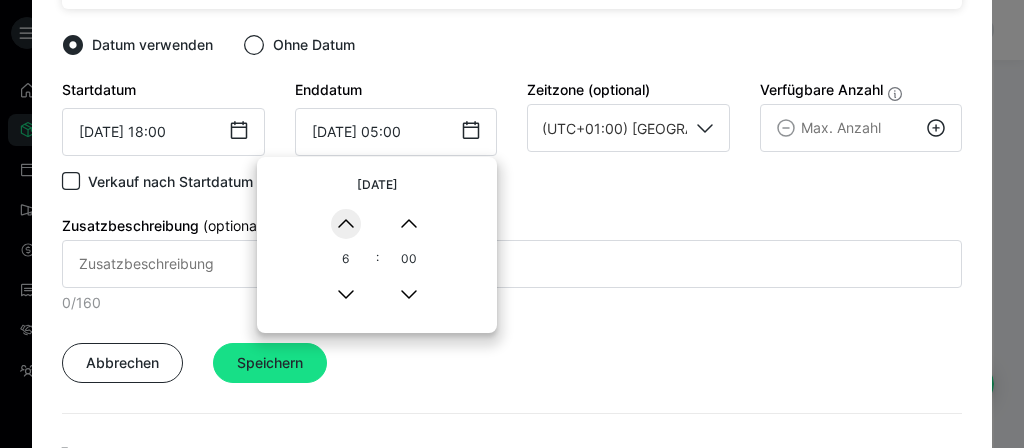 click on "▲" at bounding box center (346, 224) 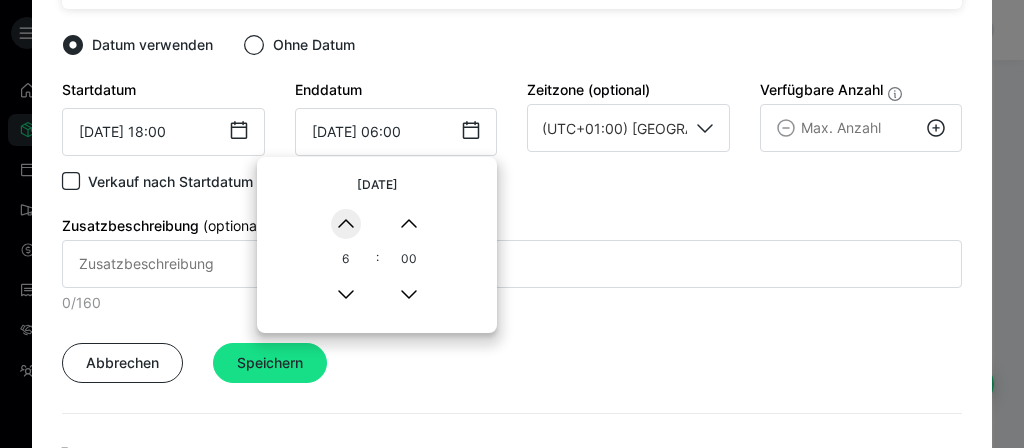 click on "▲" at bounding box center (346, 224) 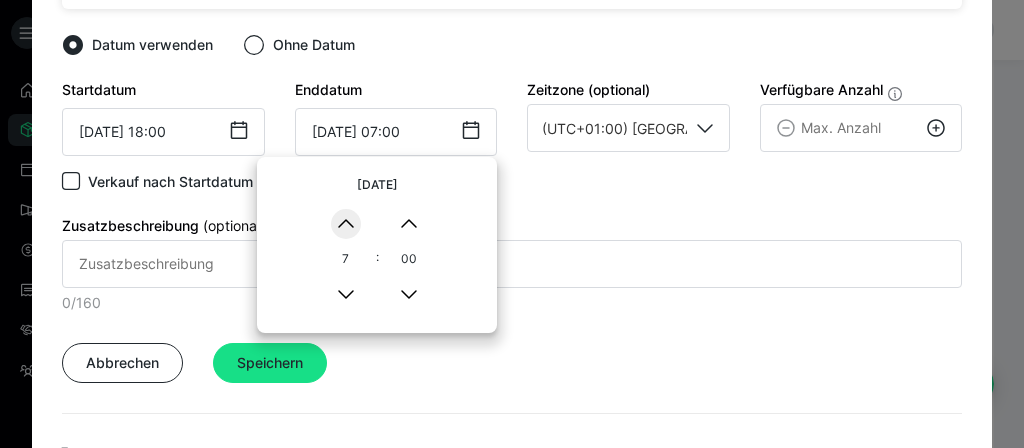 click on "▲" at bounding box center [346, 224] 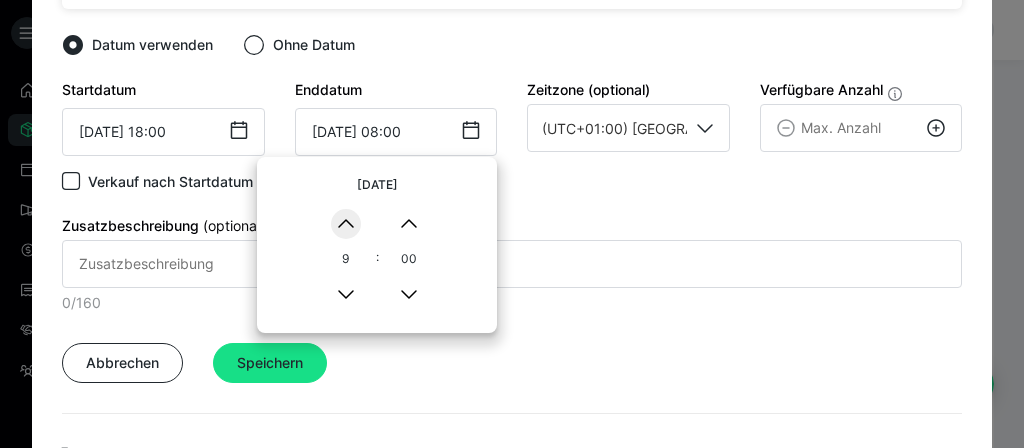 click on "▲" at bounding box center [346, 224] 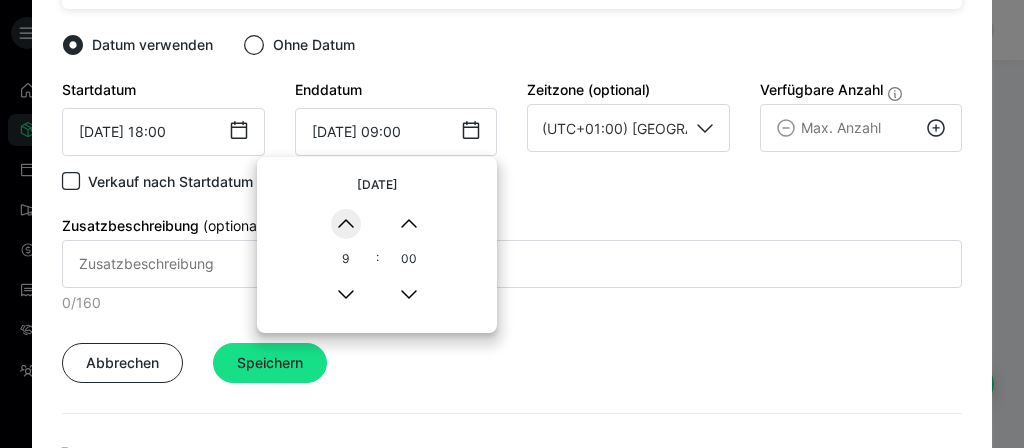 click on "▲" at bounding box center [346, 224] 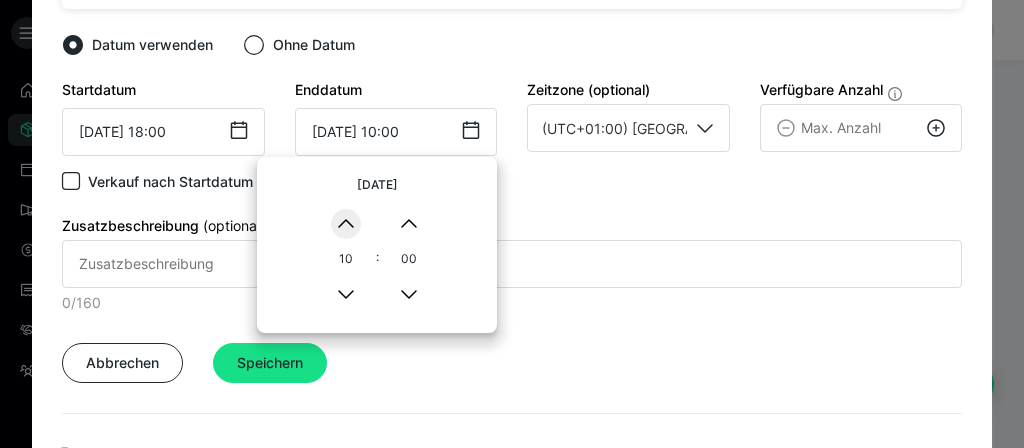 click on "▲" at bounding box center (346, 224) 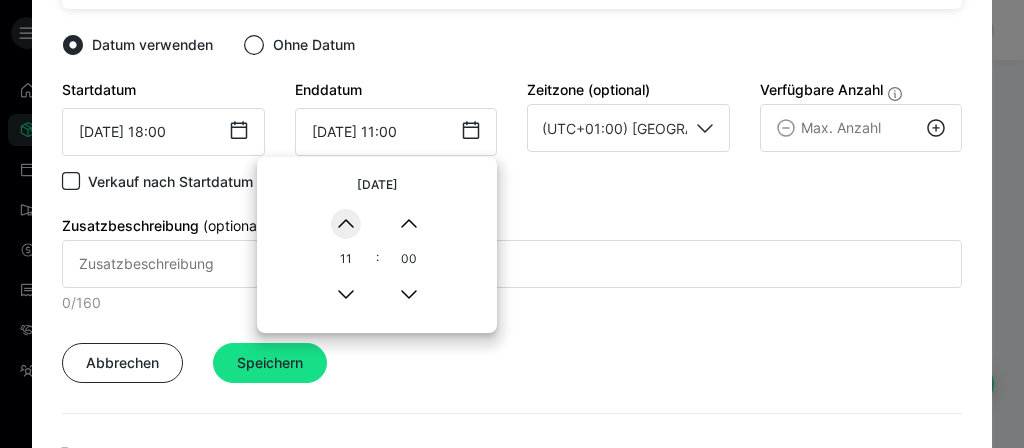 click on "▲" at bounding box center [346, 224] 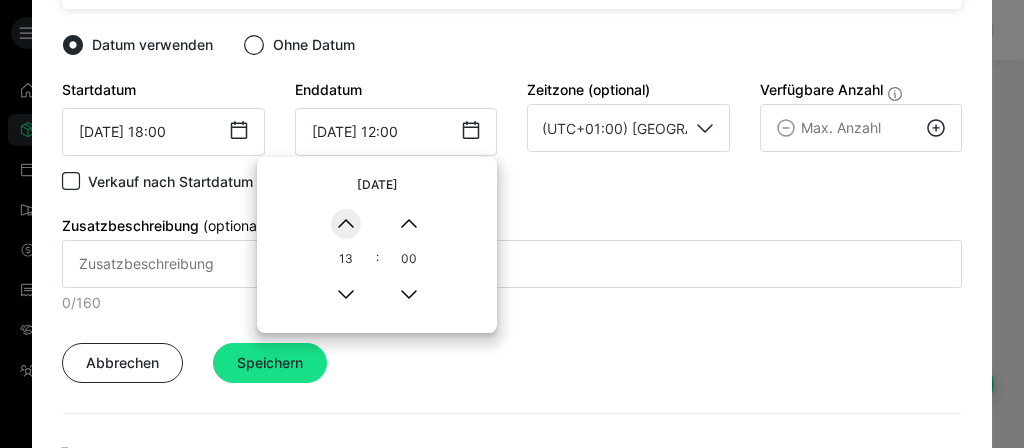 click on "▲" at bounding box center [346, 224] 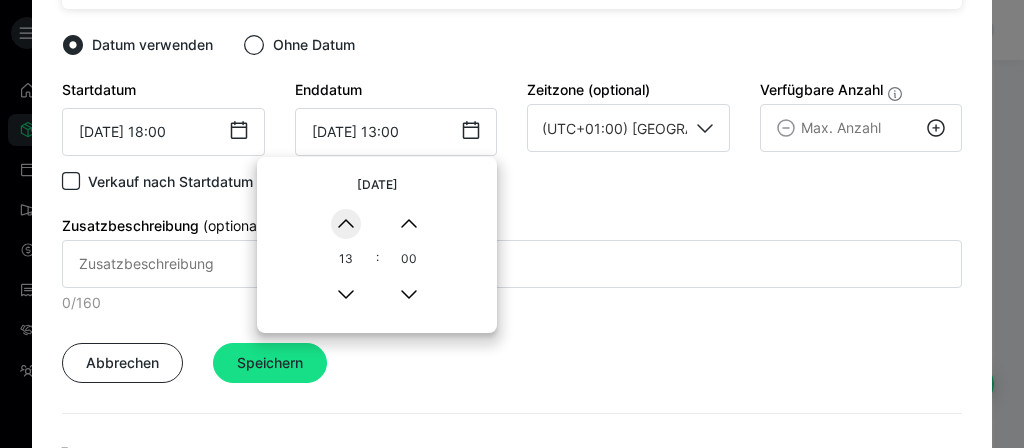 click on "▲" at bounding box center (346, 224) 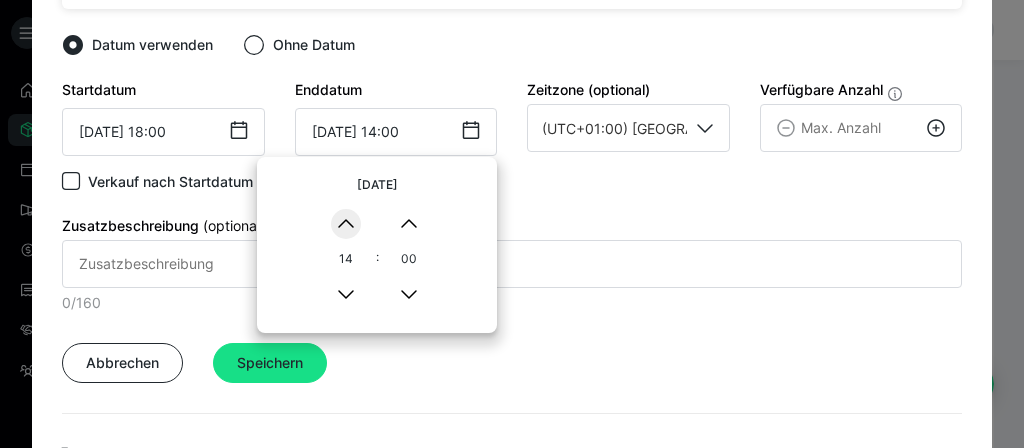 click on "▲" at bounding box center [346, 224] 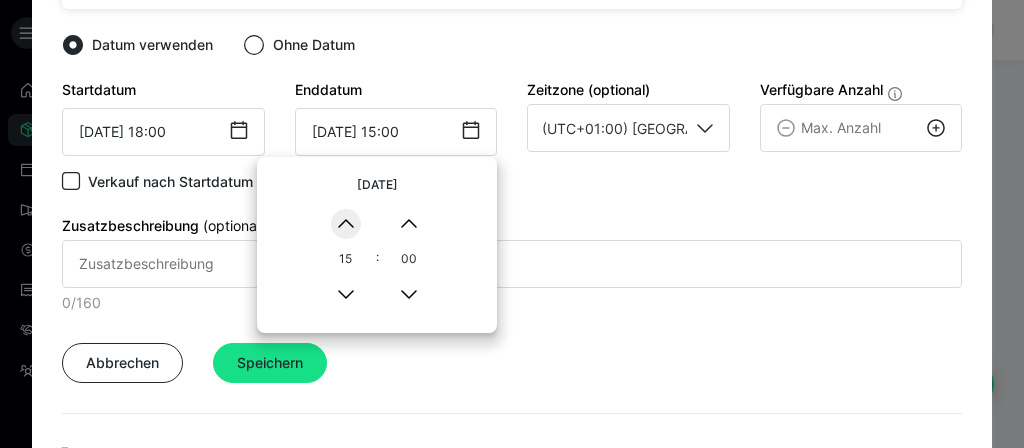 click on "▲" at bounding box center (346, 224) 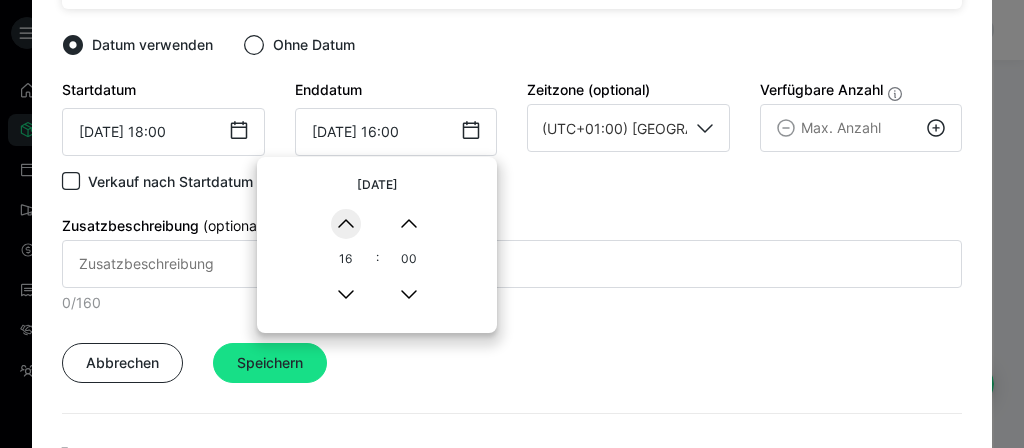 click on "▲" at bounding box center [346, 224] 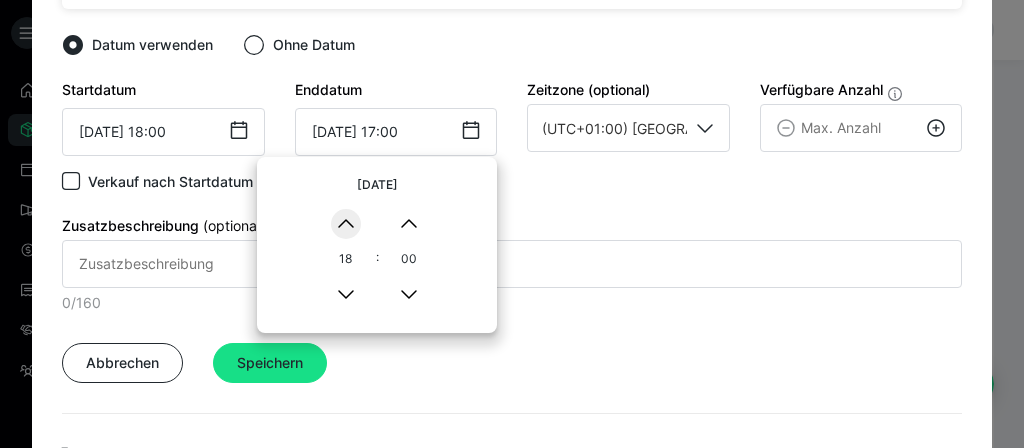 click on "▲" at bounding box center (346, 224) 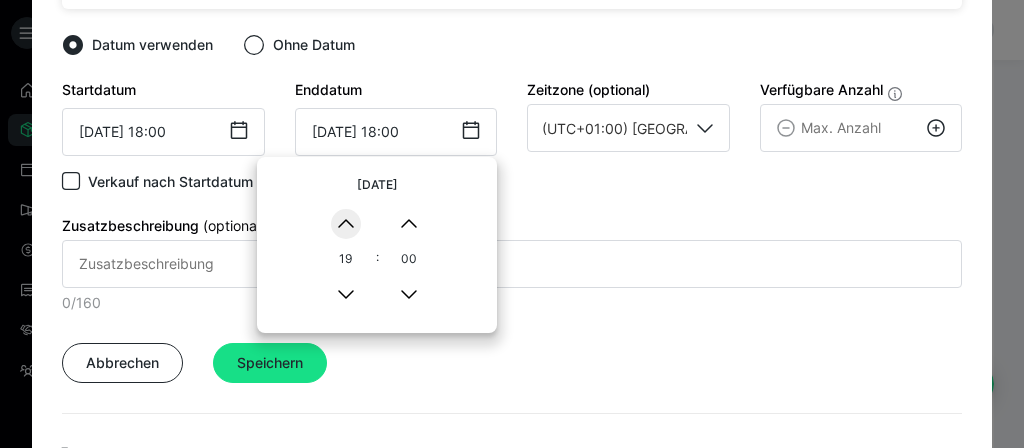 click on "▲" at bounding box center [346, 224] 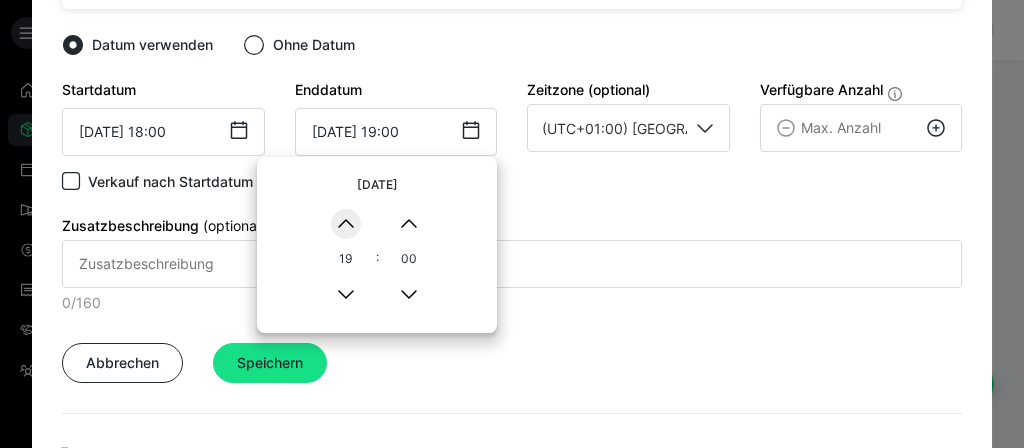 click on "▲" at bounding box center [346, 224] 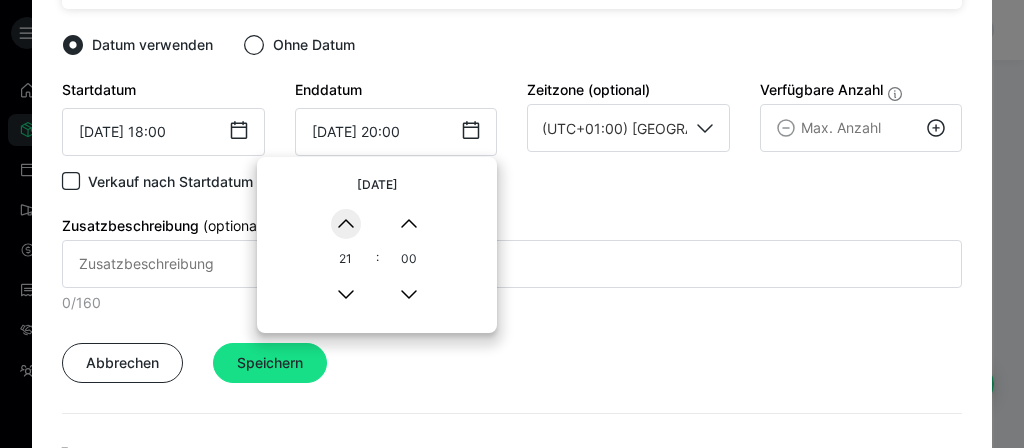 click on "▲" at bounding box center (346, 224) 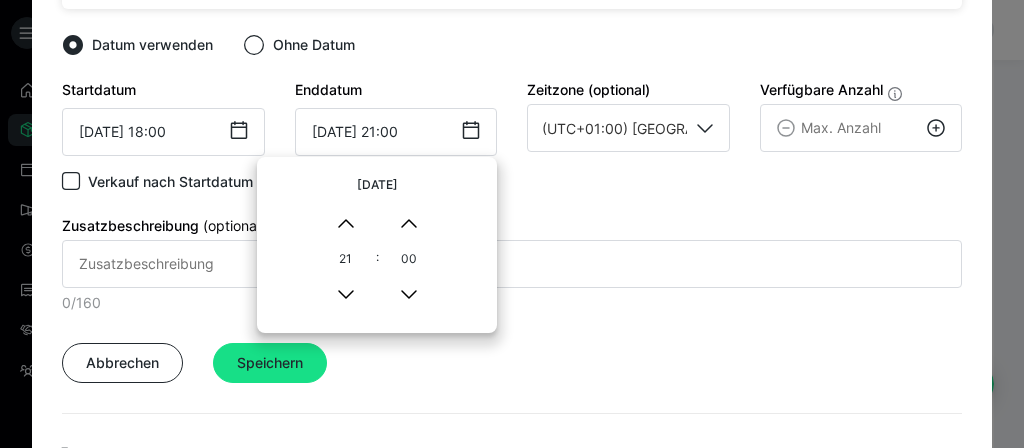click 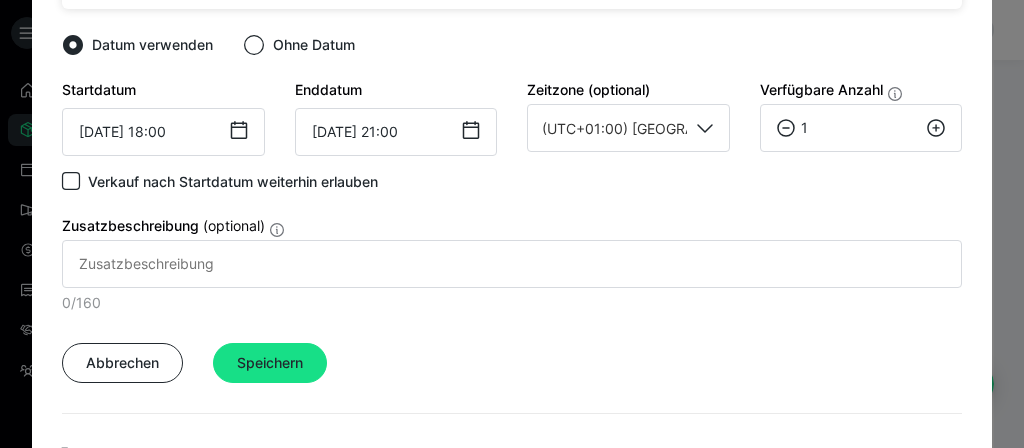 click 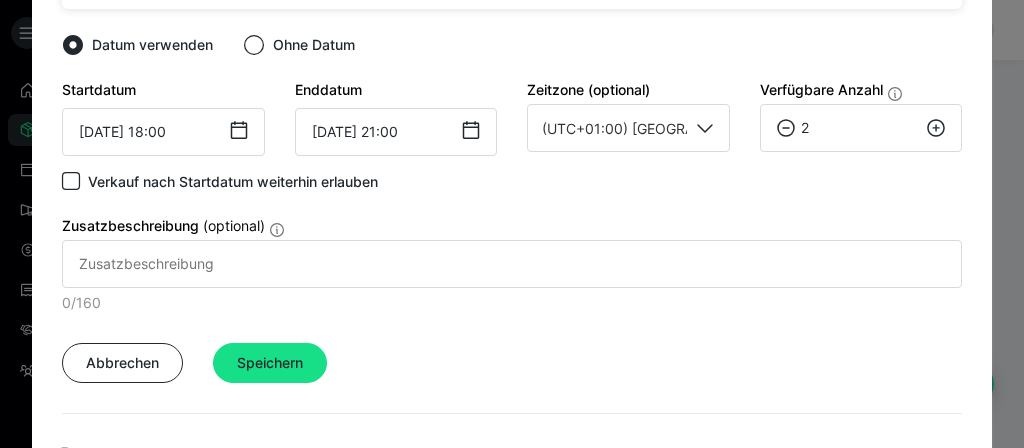 click 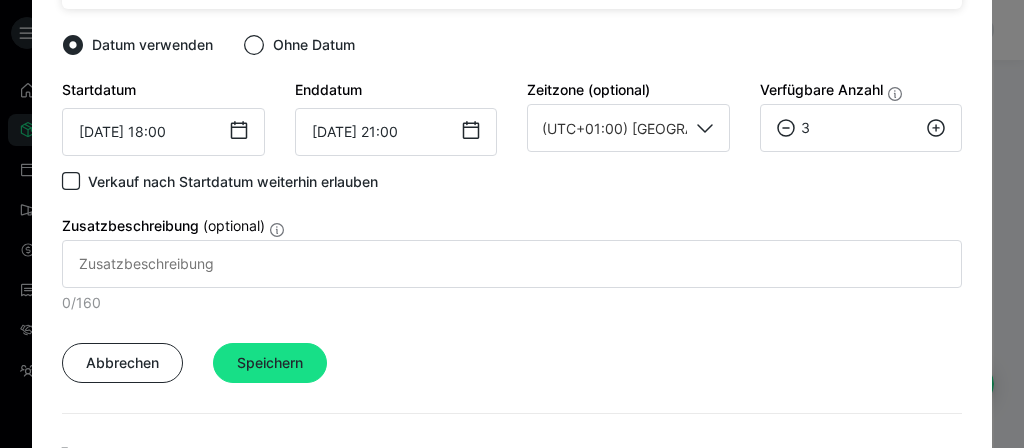 click 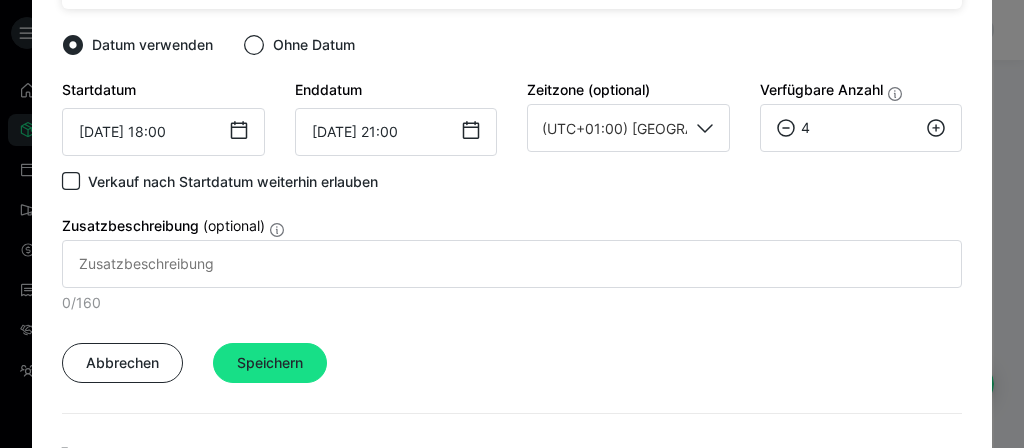 click 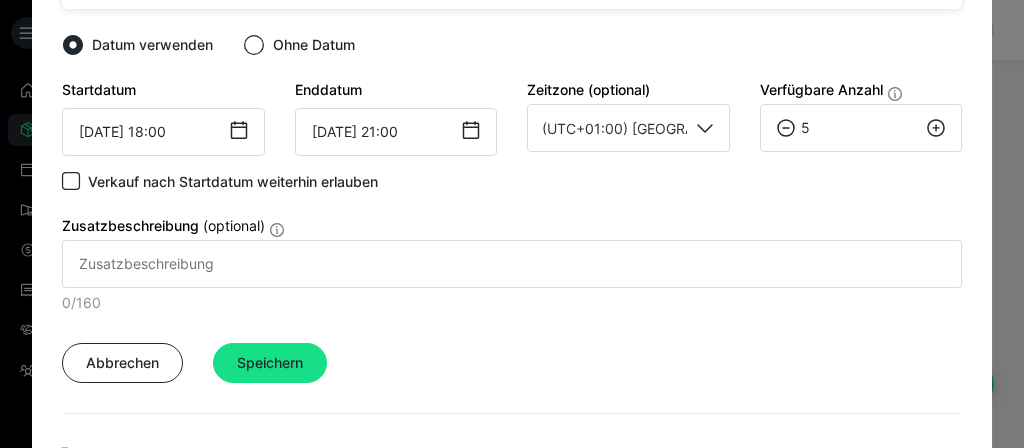 click 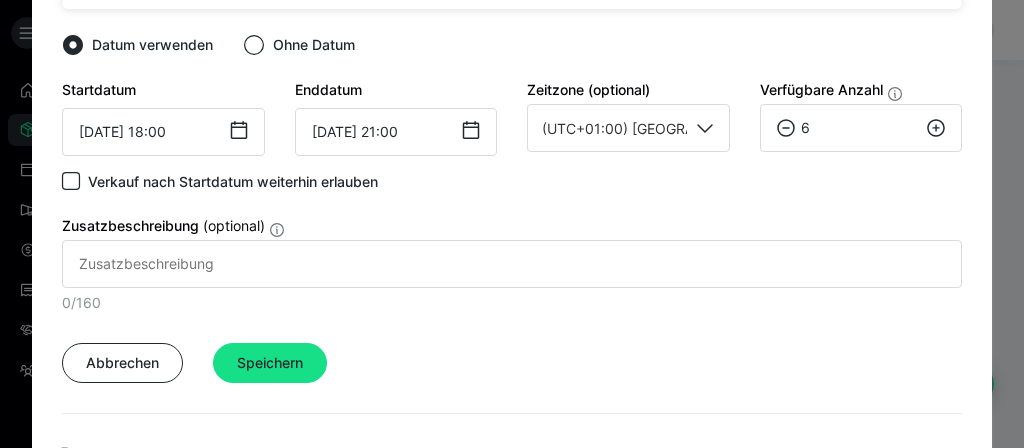 click 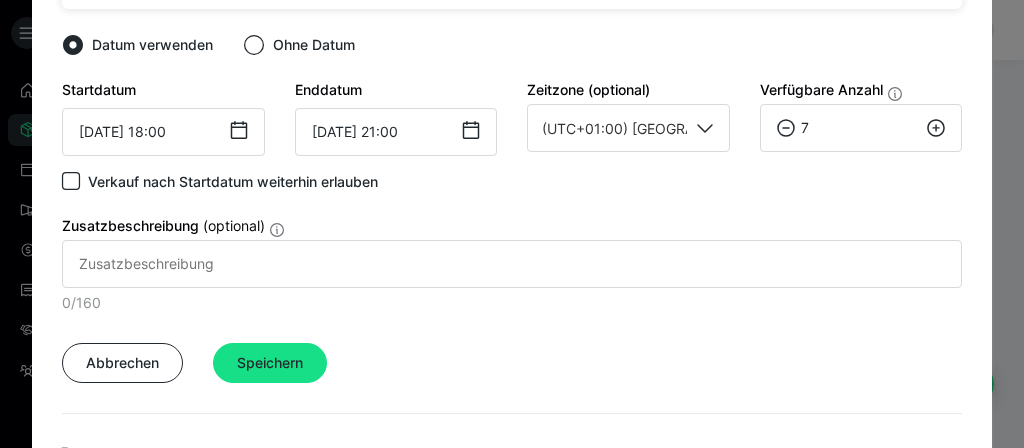 click 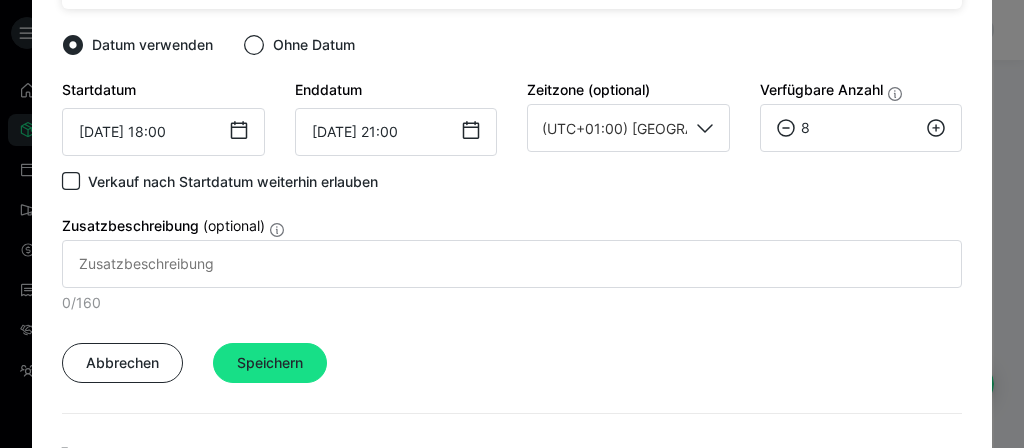 click 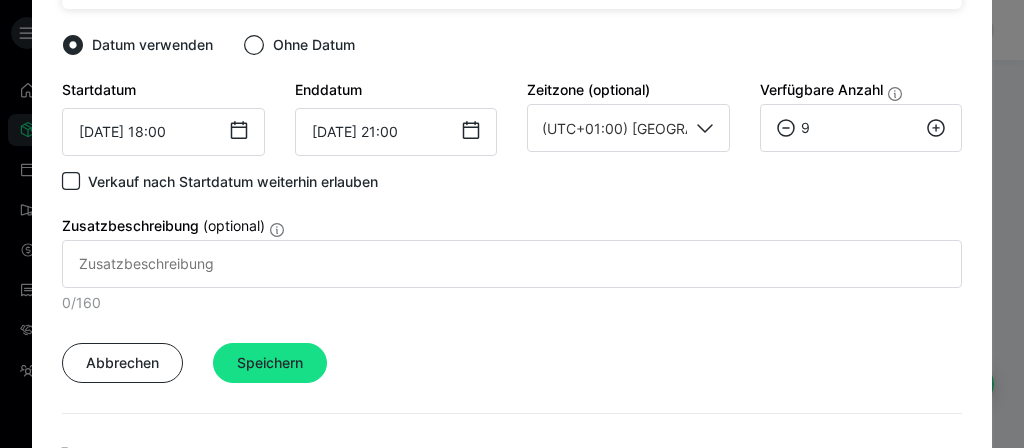 click 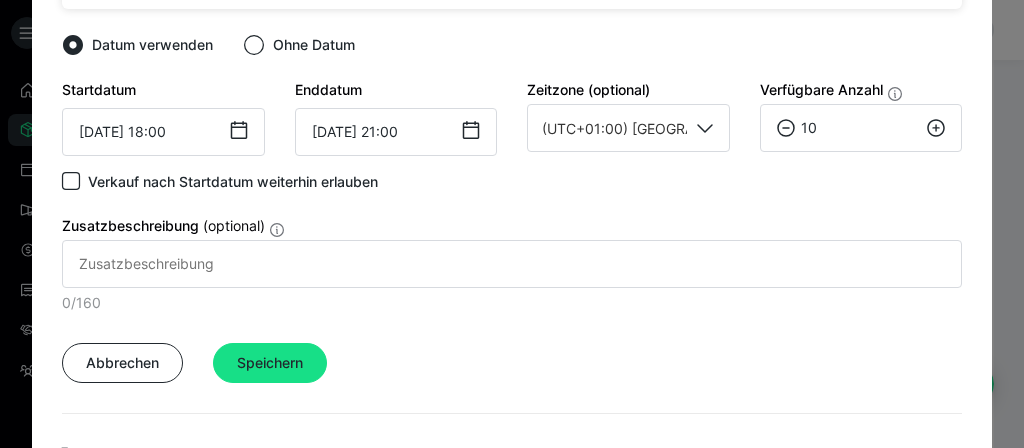 click 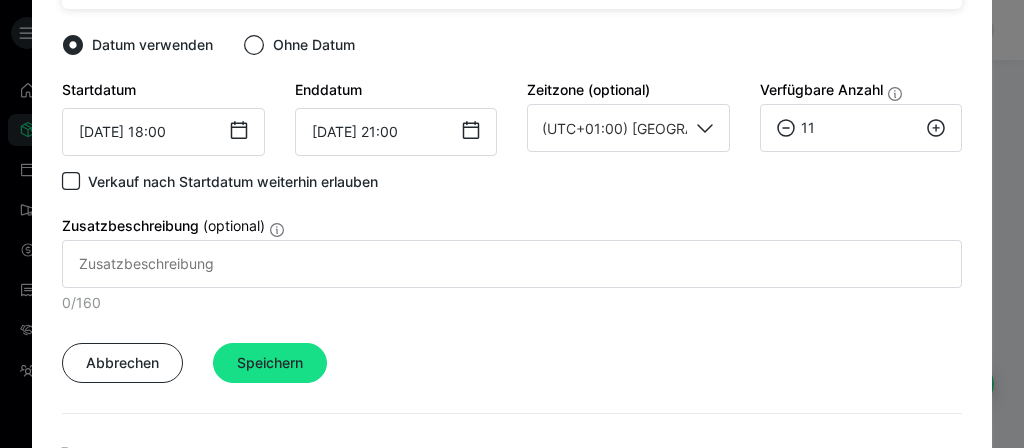 click 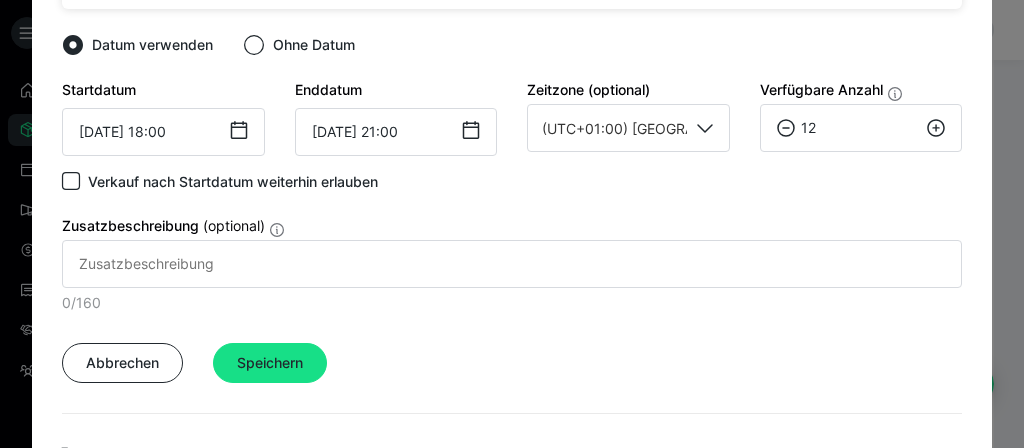 click 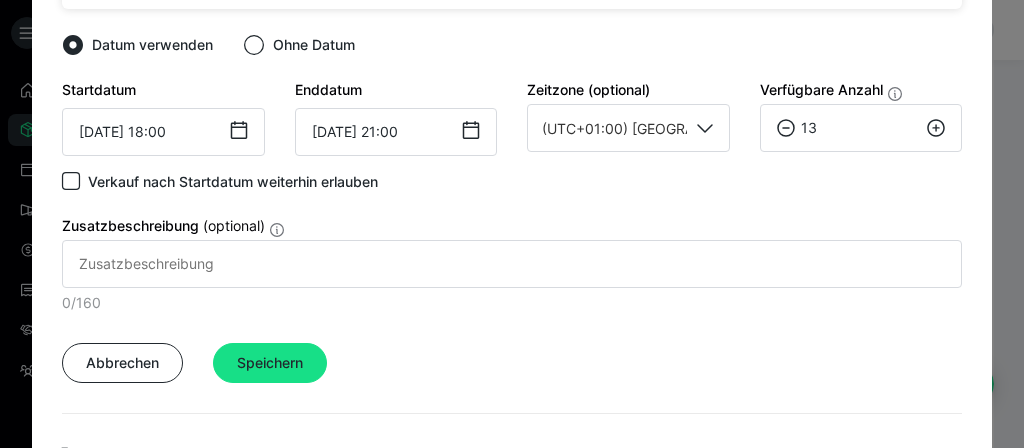click 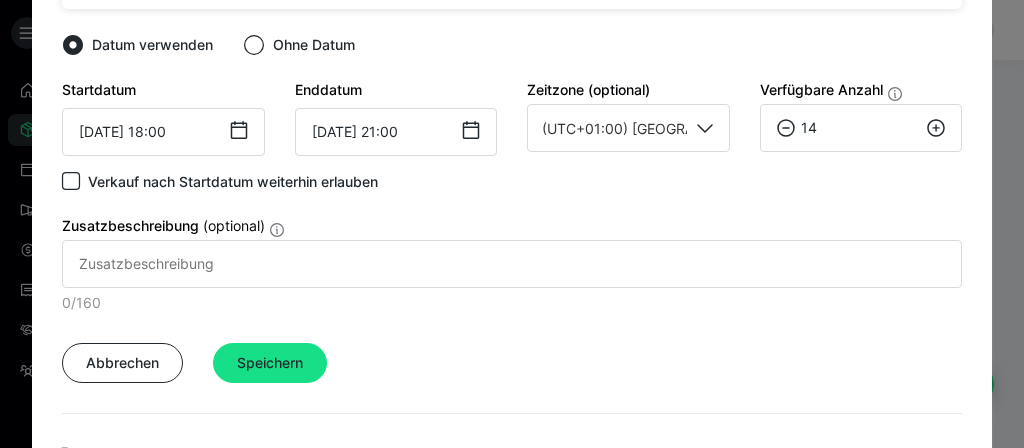 click 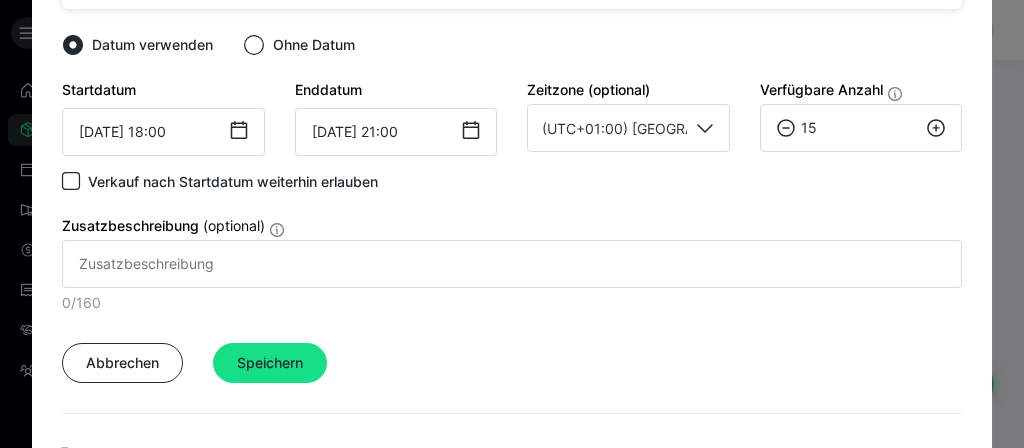 click 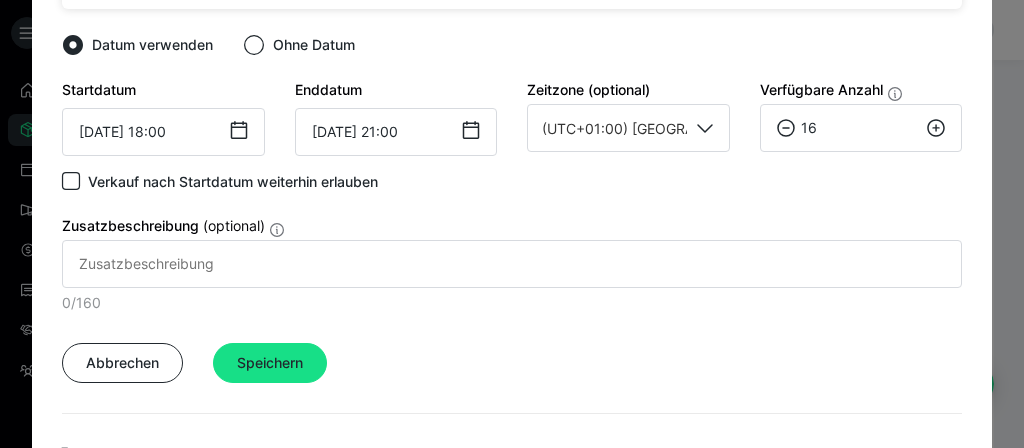click 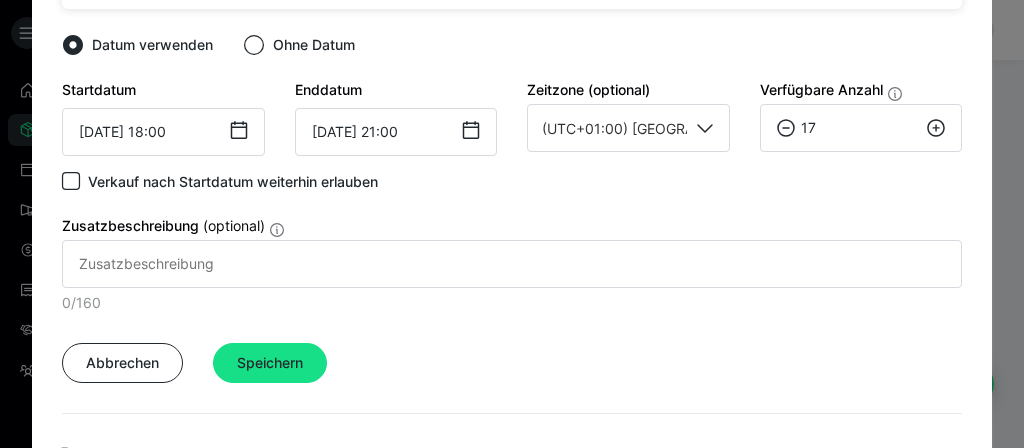 click 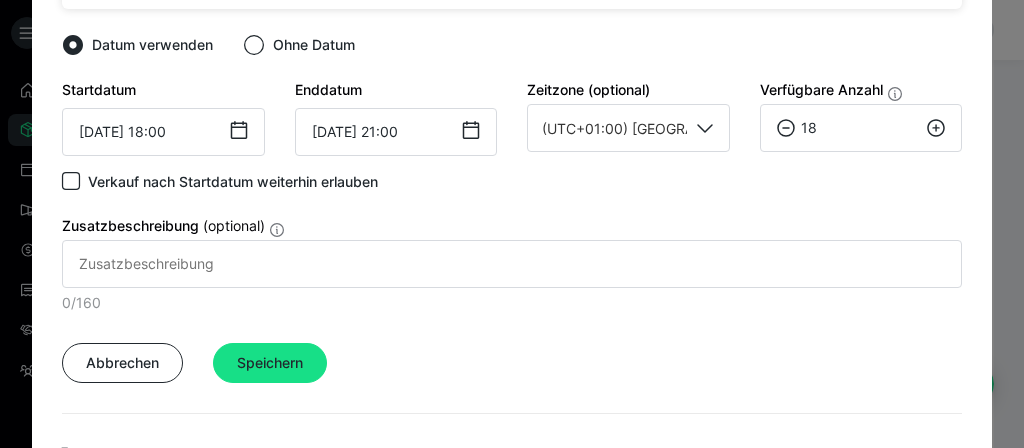 click 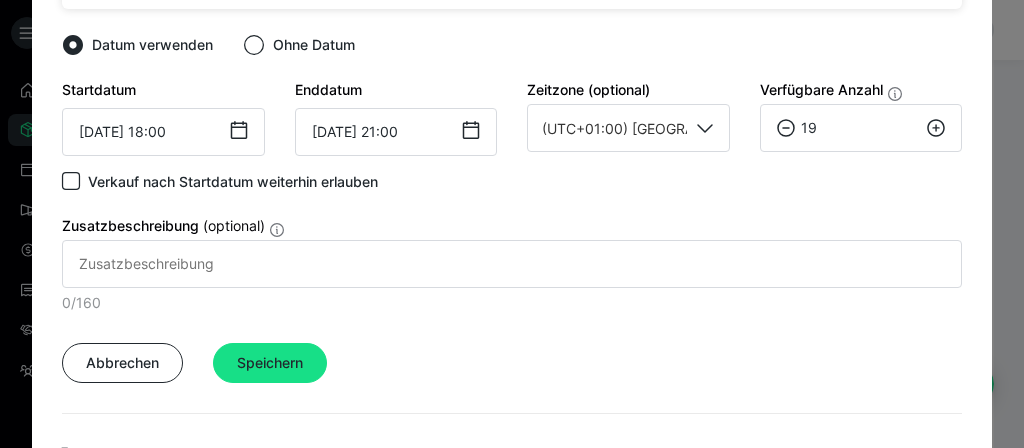 click 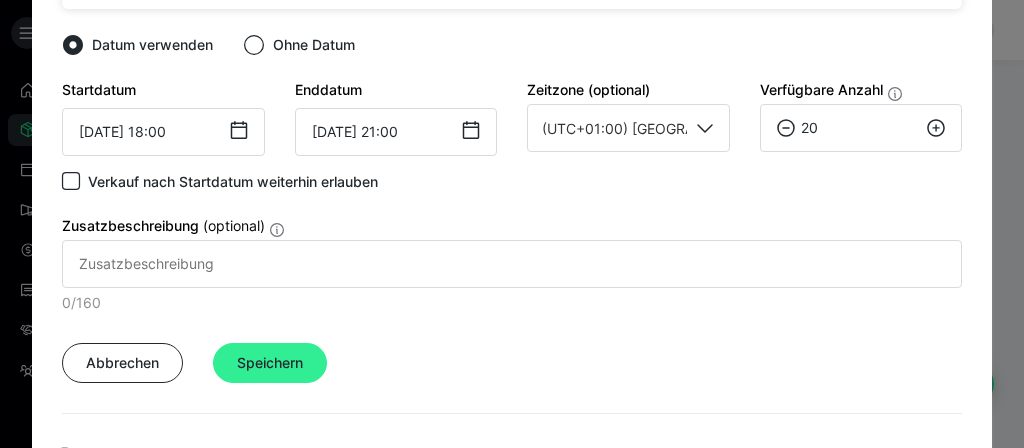 click on "Speichern" at bounding box center [270, 363] 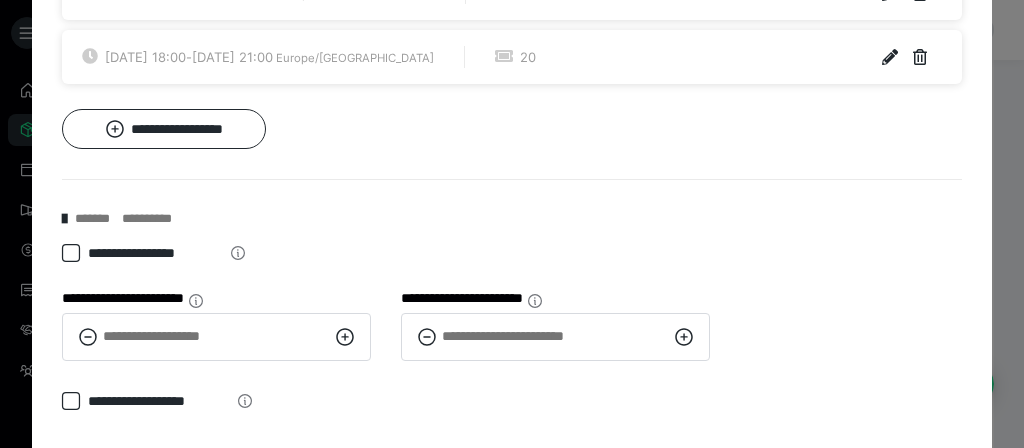 scroll, scrollTop: 1610, scrollLeft: 0, axis: vertical 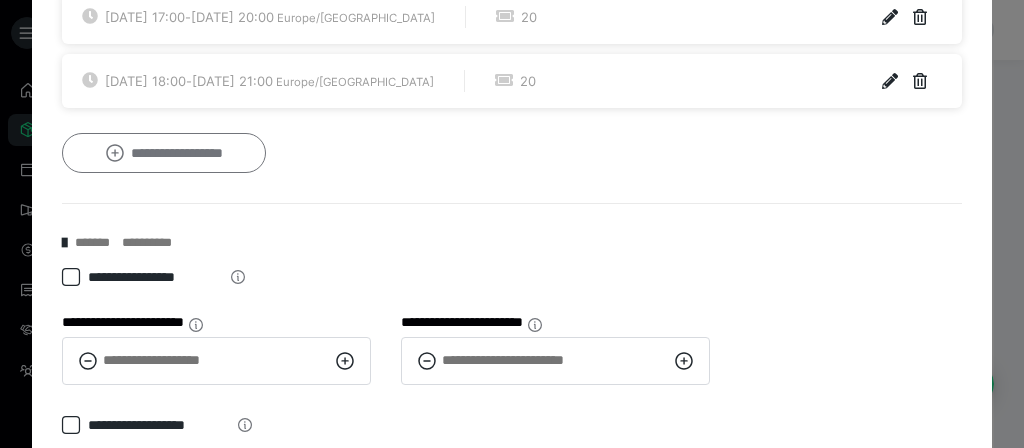 click on "**********" at bounding box center [164, 153] 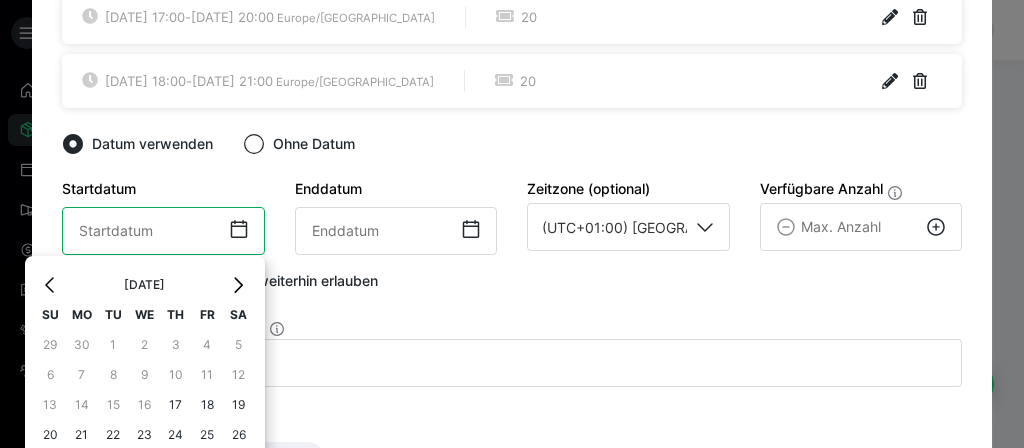 click on "‹ [DATE] › Su Mo Tu We Th Fr Sa 29 30 1 2 3 4 5 6 7 8 9 10 11 12 13 14 15 16 17 18 19 20 21 22 23 24 25 26 27 28 29 30 31 1 2 3 4 5 6 7 8 9 00:00" at bounding box center [163, 231] 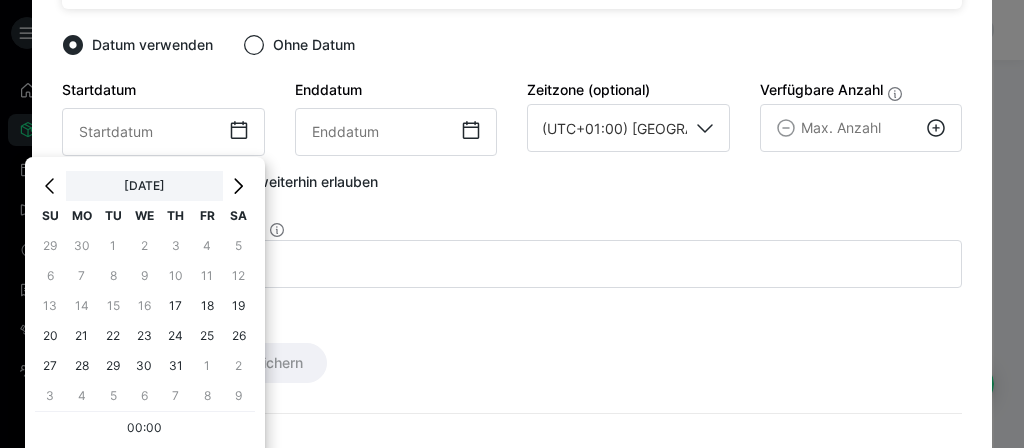 click on "[DATE]" at bounding box center [144, 186] 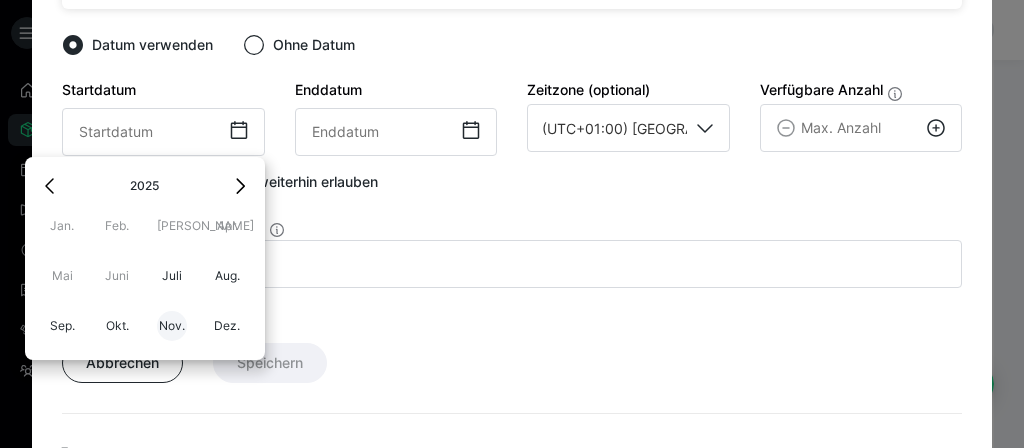 click on "Nov." at bounding box center (172, 326) 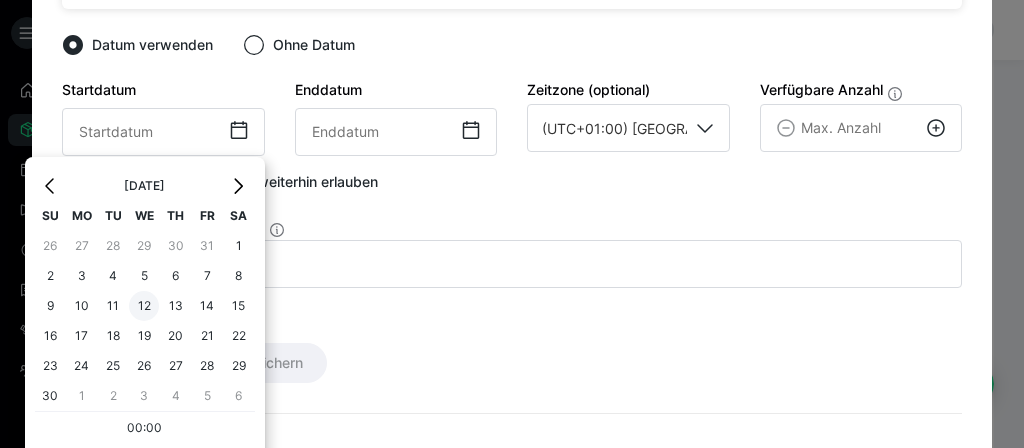 click on "12" at bounding box center (144, 306) 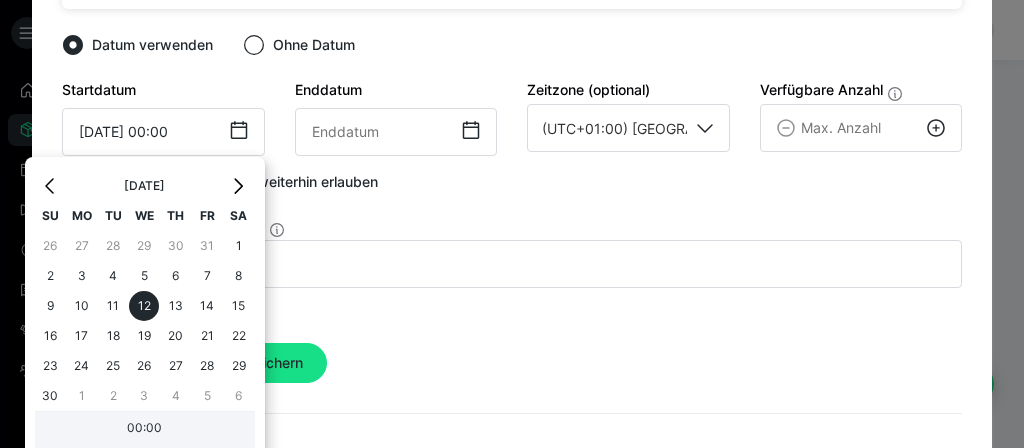 click on "00:00" at bounding box center (145, 430) 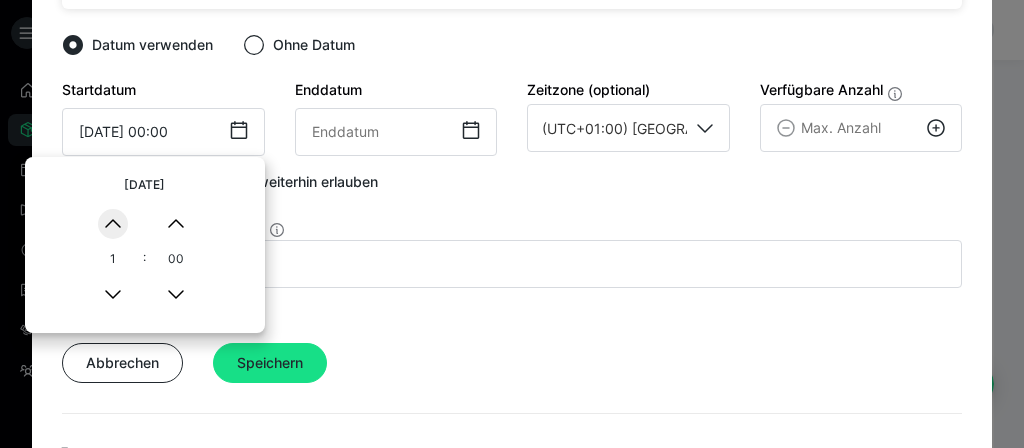 click on "▲" at bounding box center (113, 224) 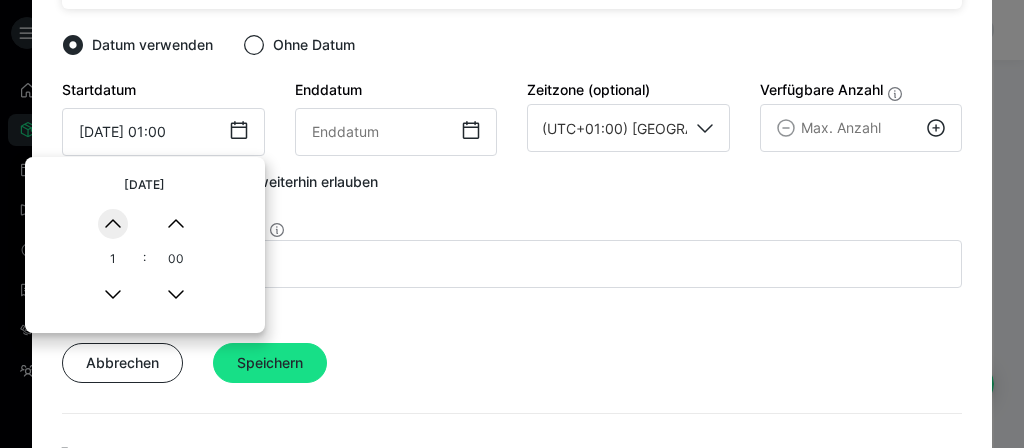 click on "▲" at bounding box center [113, 224] 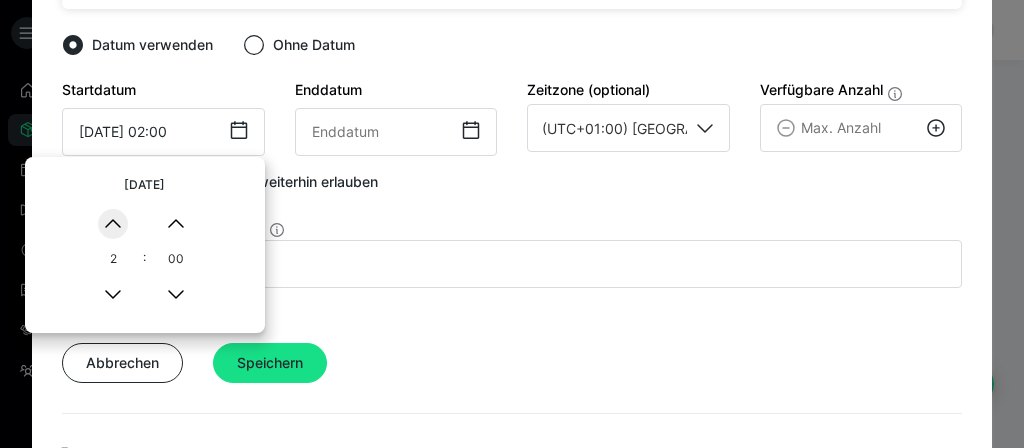 click on "▲" at bounding box center (113, 224) 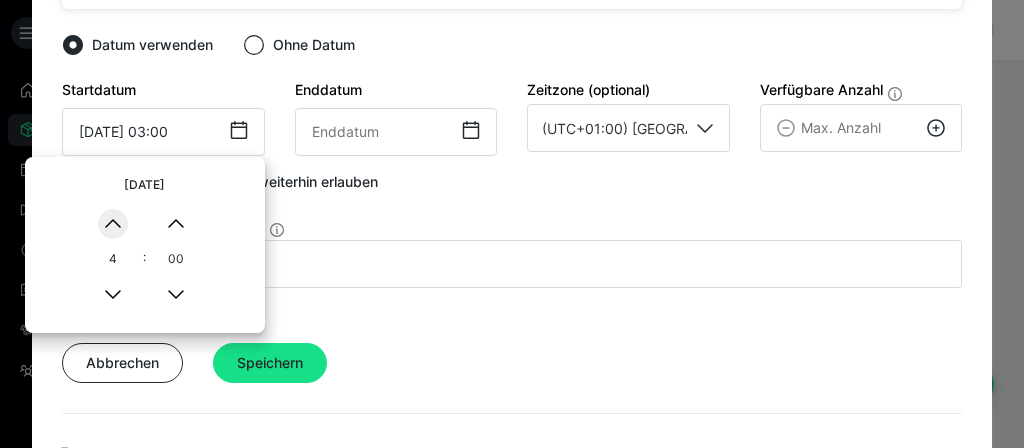 click on "▲" at bounding box center [113, 224] 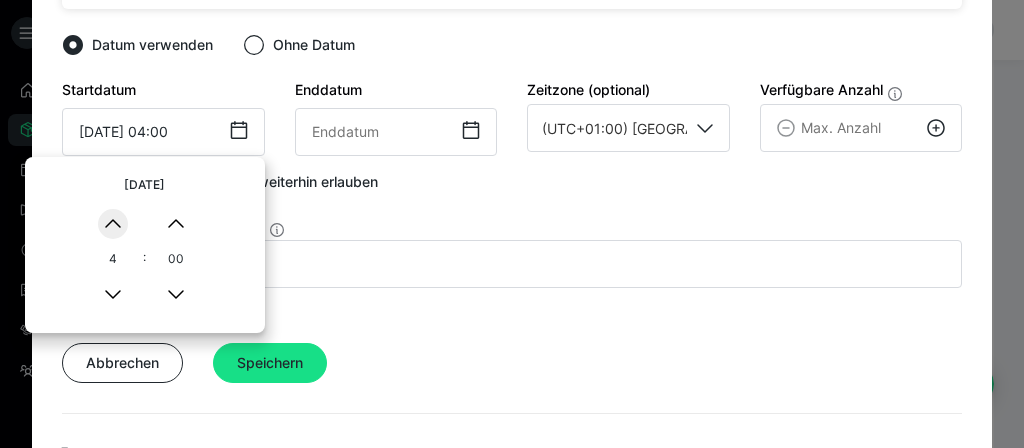click on "▲" at bounding box center [113, 224] 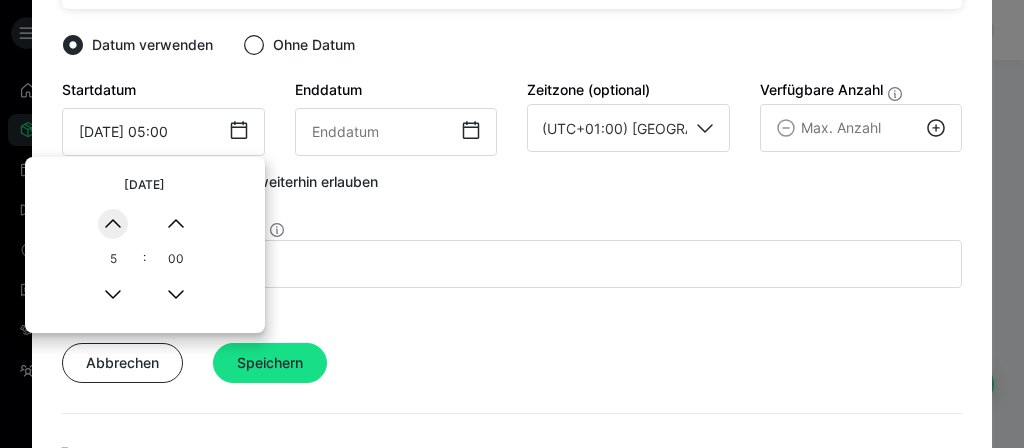 click on "▲" at bounding box center [113, 224] 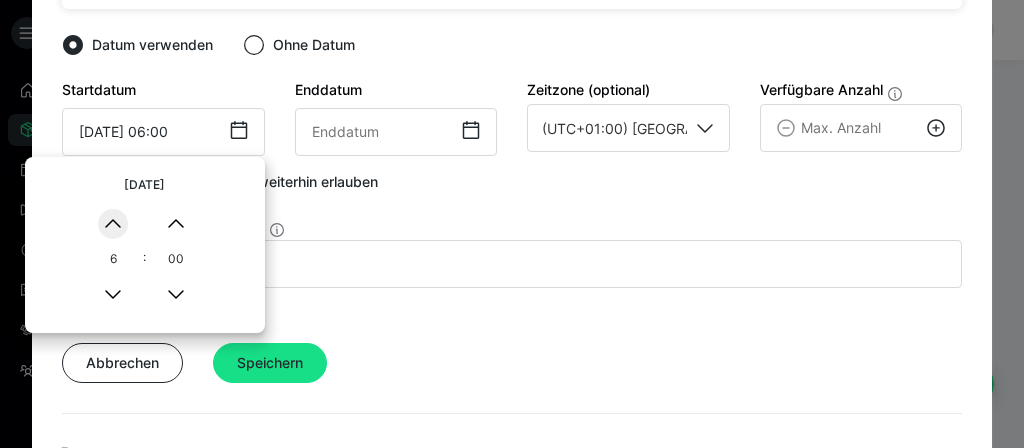 click on "▲" at bounding box center [113, 224] 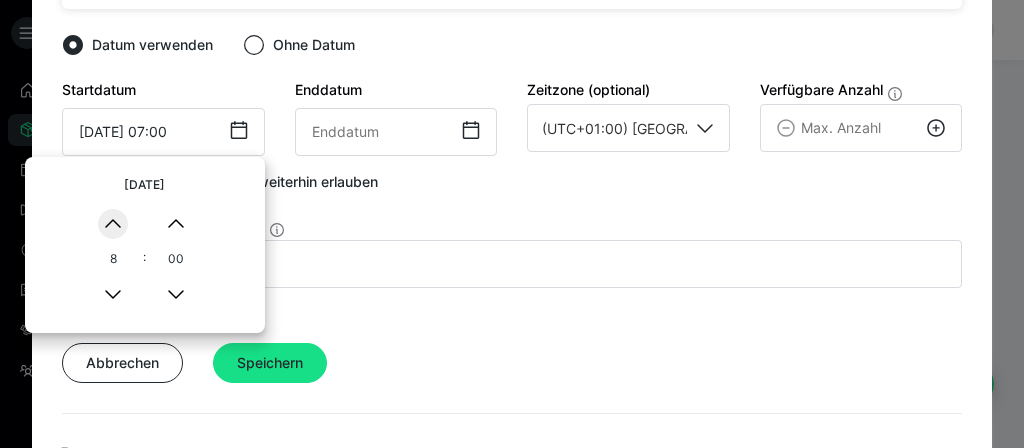 click on "▲" at bounding box center [113, 224] 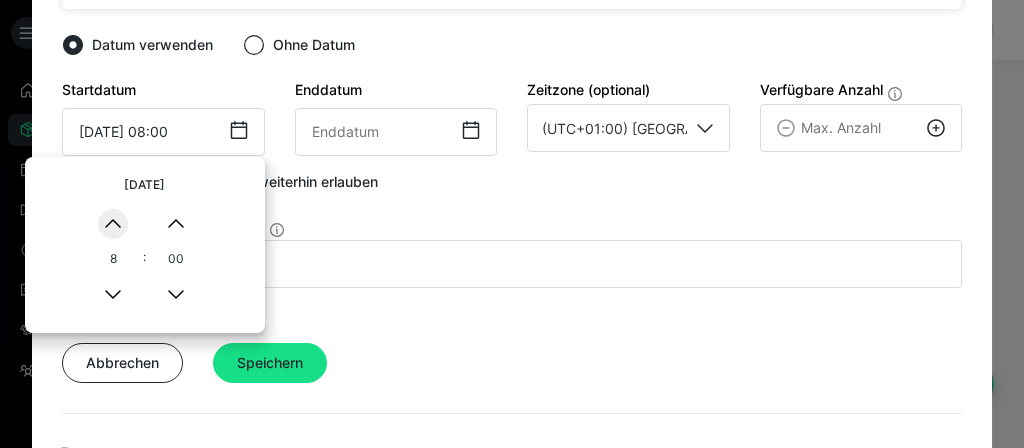 click on "▲" at bounding box center [113, 224] 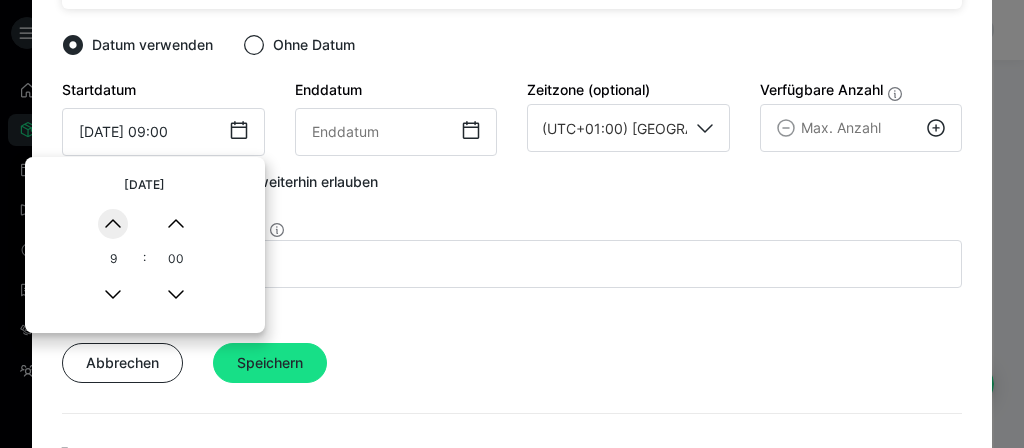 click on "▲" at bounding box center [113, 224] 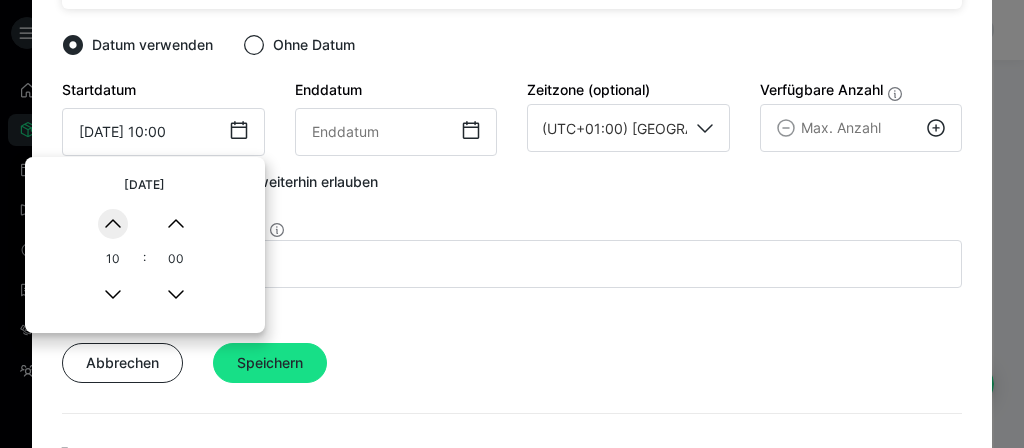 click on "▲" at bounding box center (113, 224) 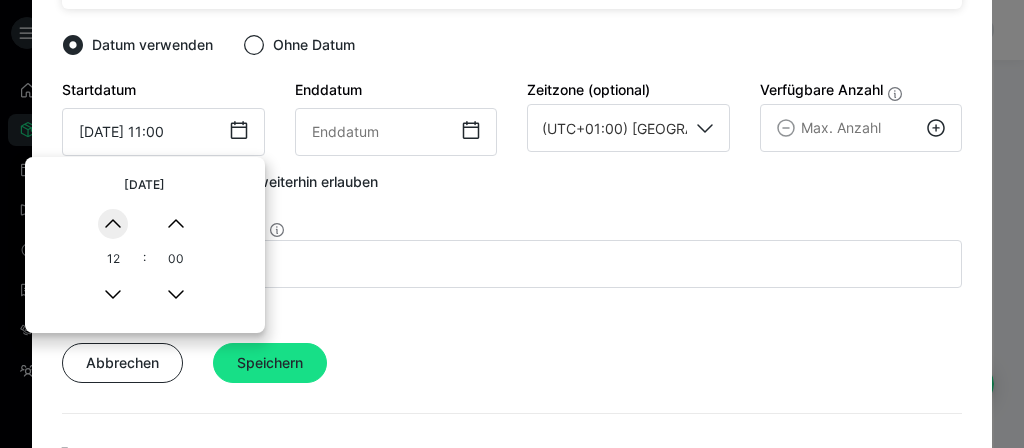 click on "▲" at bounding box center (113, 224) 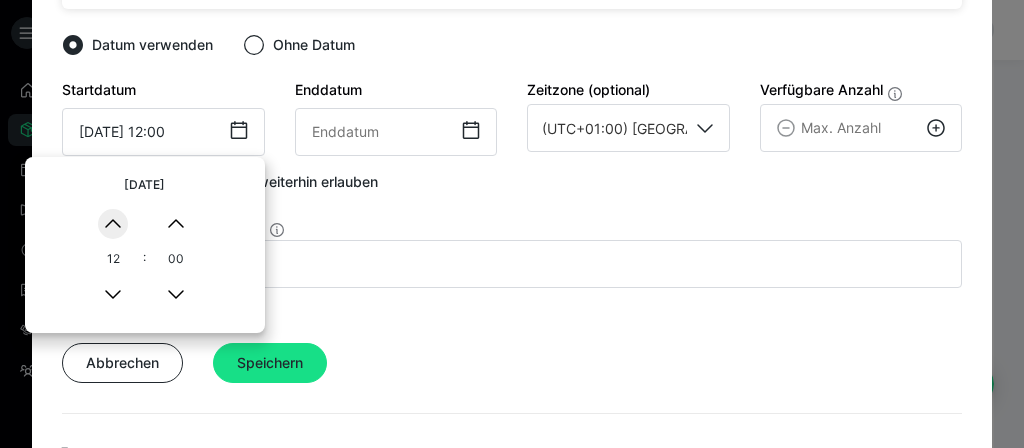 click on "▲" at bounding box center (113, 224) 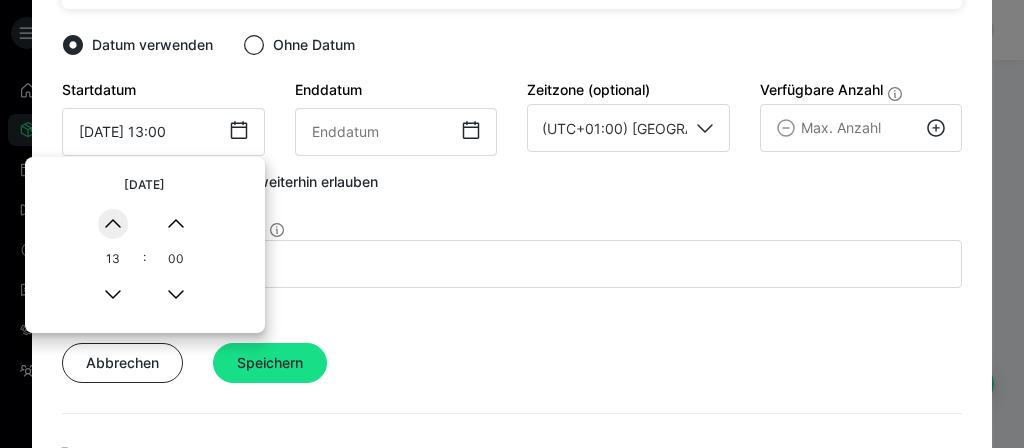 click on "▲" at bounding box center [113, 224] 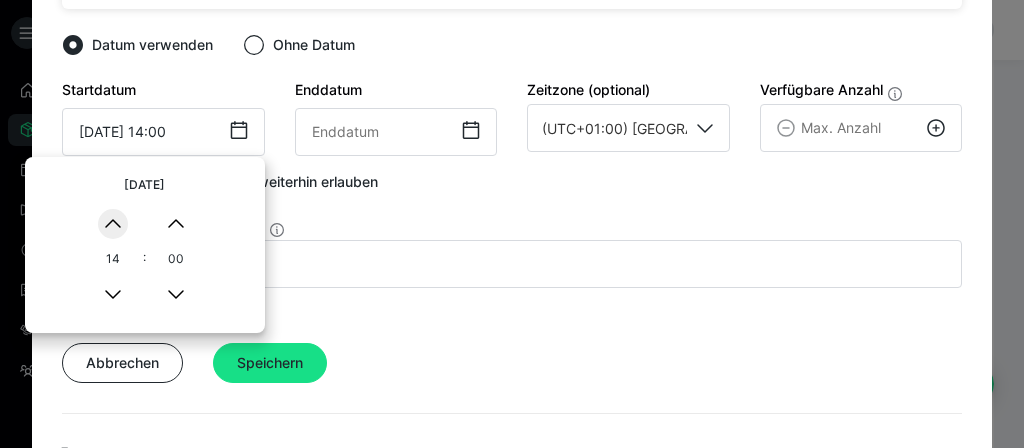 click on "▲" at bounding box center [113, 224] 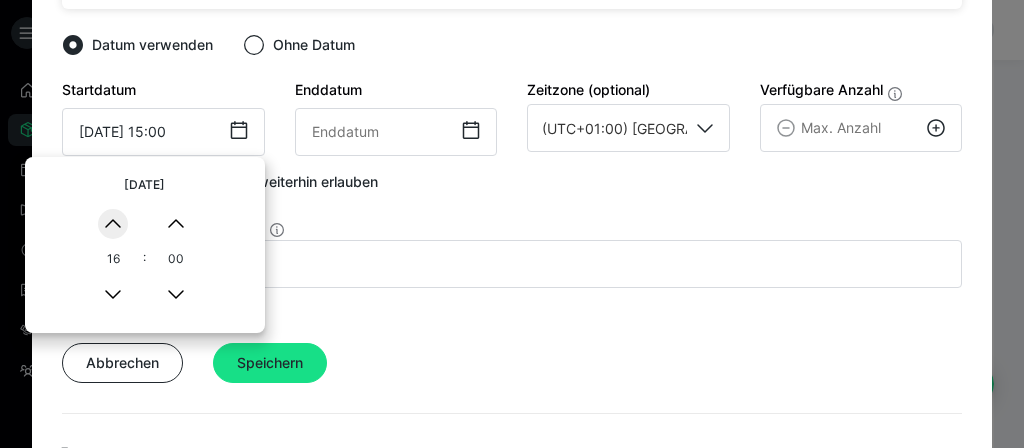click on "▲" at bounding box center [113, 224] 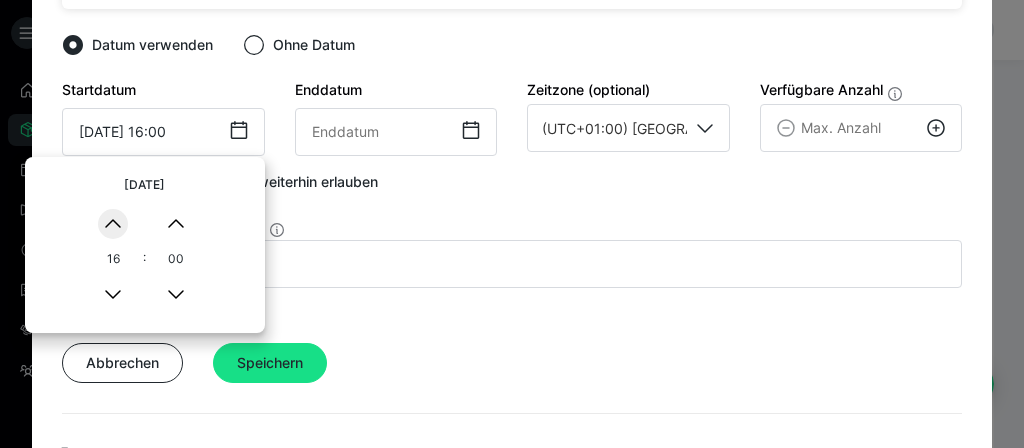 click on "▲" at bounding box center (113, 224) 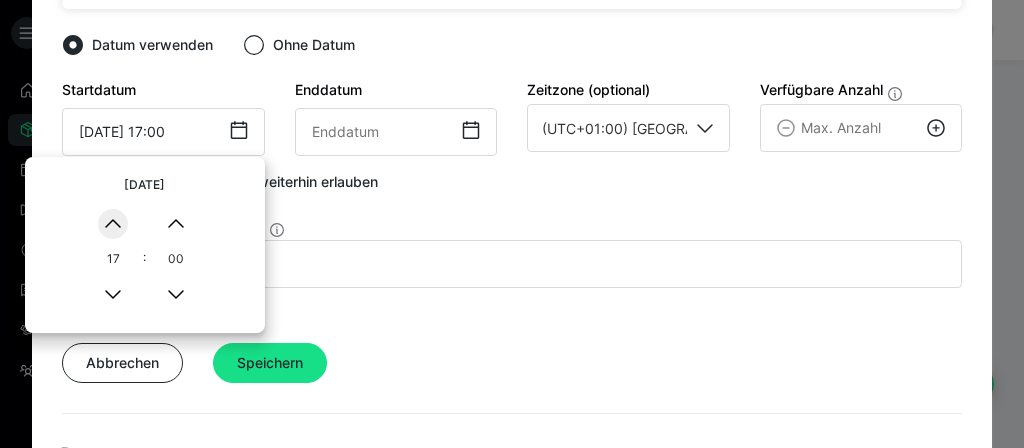 click on "▲" at bounding box center (113, 224) 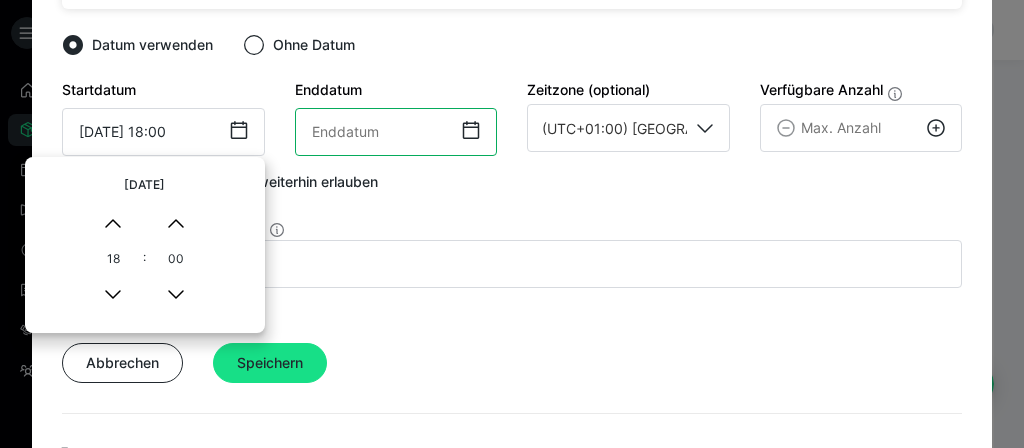 click at bounding box center [396, 132] 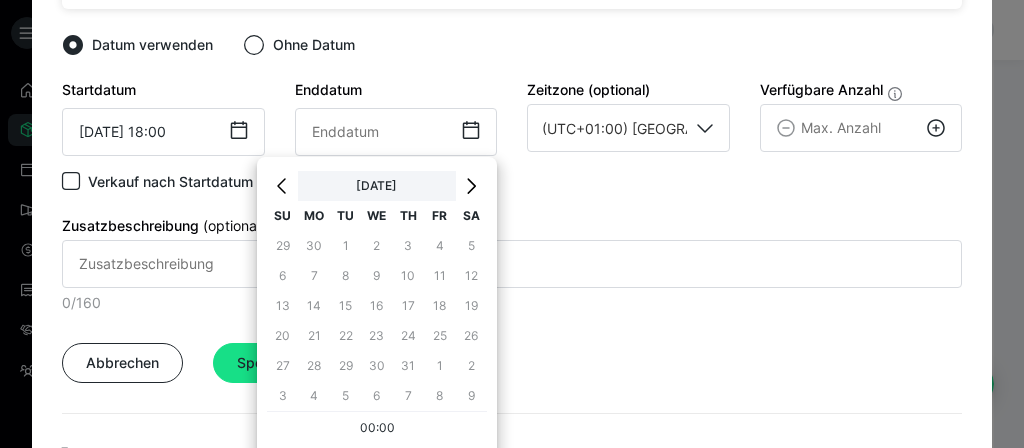 click on "[DATE]" at bounding box center [376, 186] 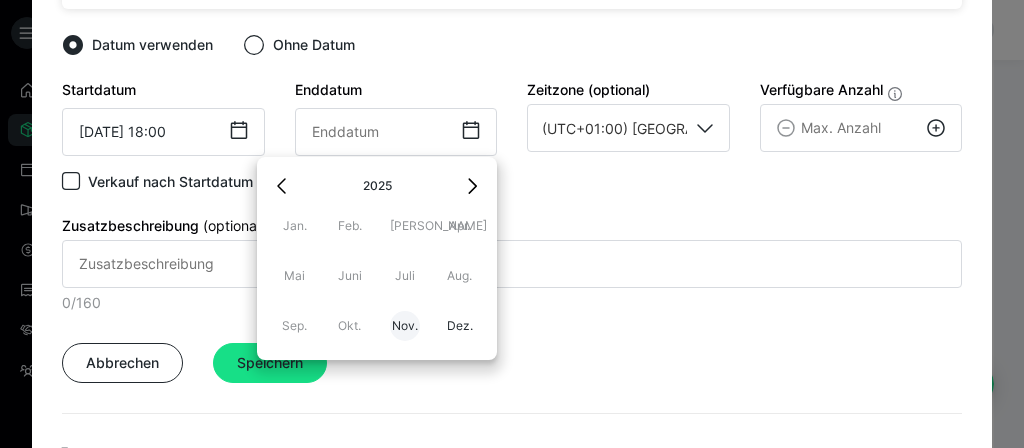 click on "Nov." at bounding box center [405, 326] 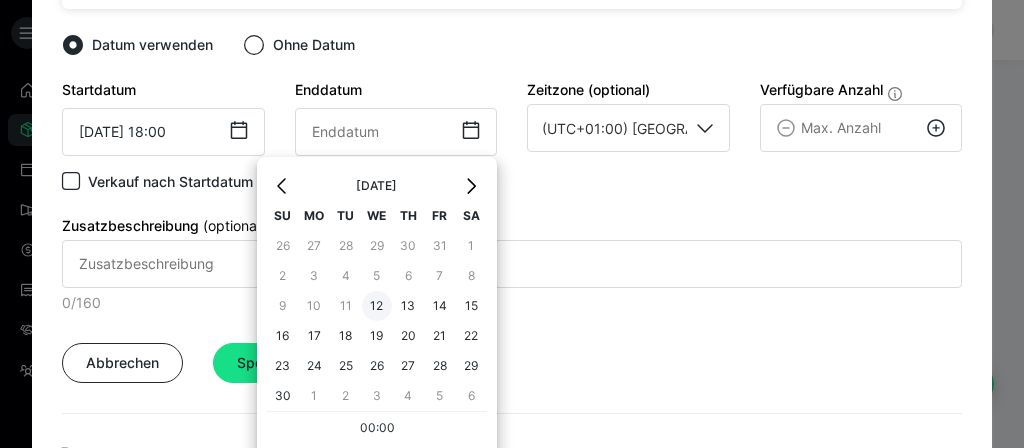 click on "12" at bounding box center [377, 306] 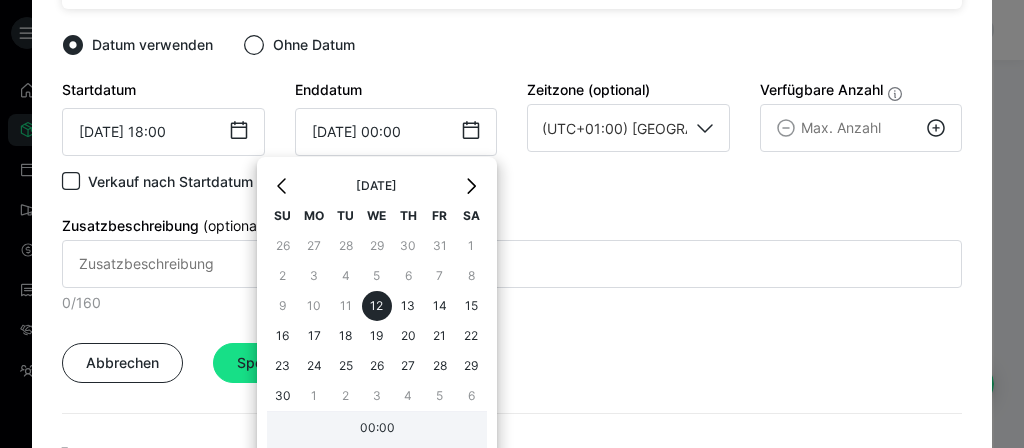 click on "00:00" at bounding box center [377, 430] 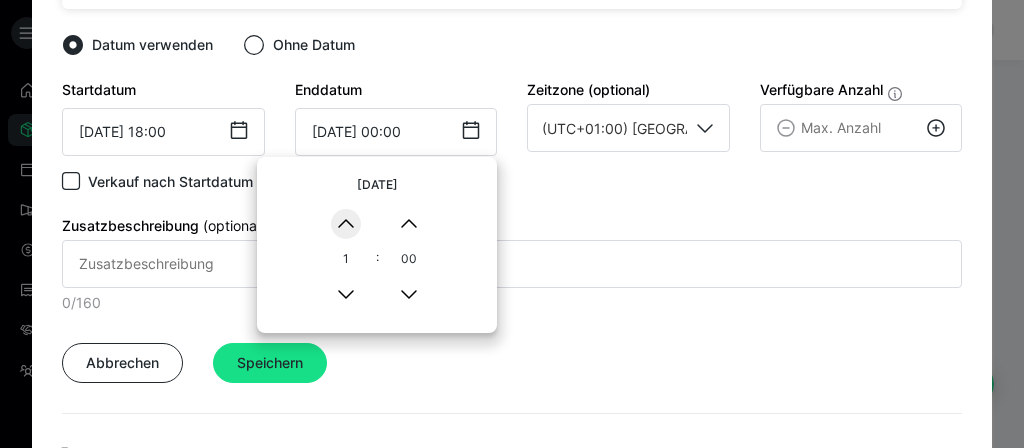 click on "▲" at bounding box center [346, 224] 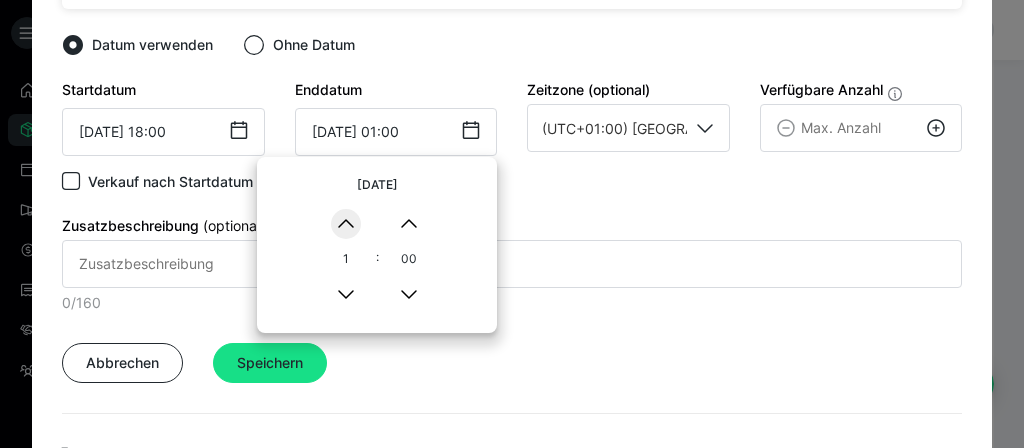 click on "▲" at bounding box center (346, 224) 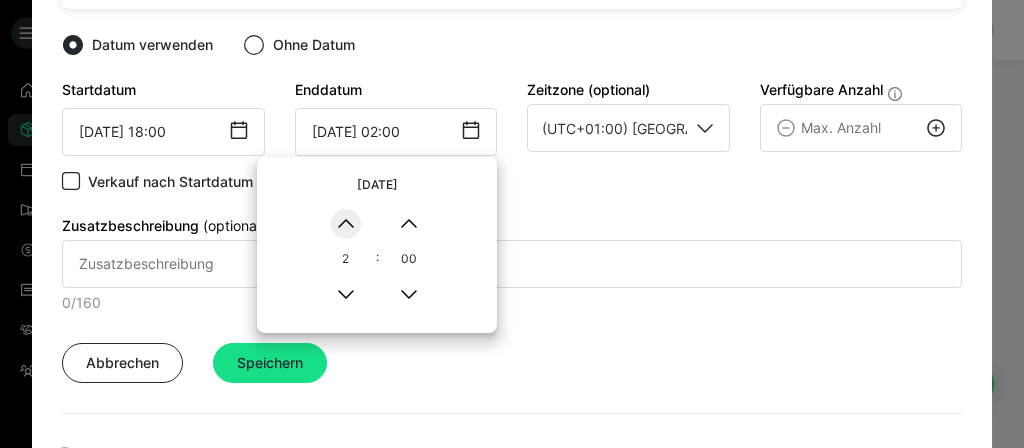 click on "▲" at bounding box center (346, 224) 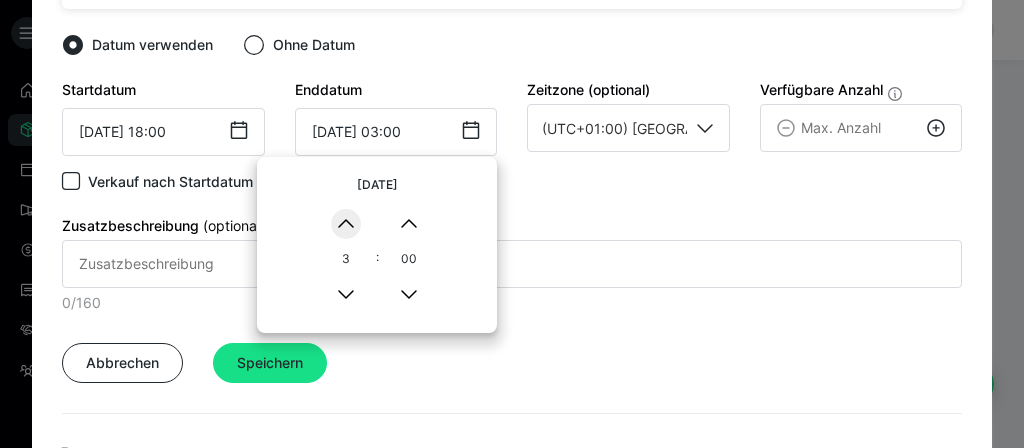 click on "▲" at bounding box center (346, 224) 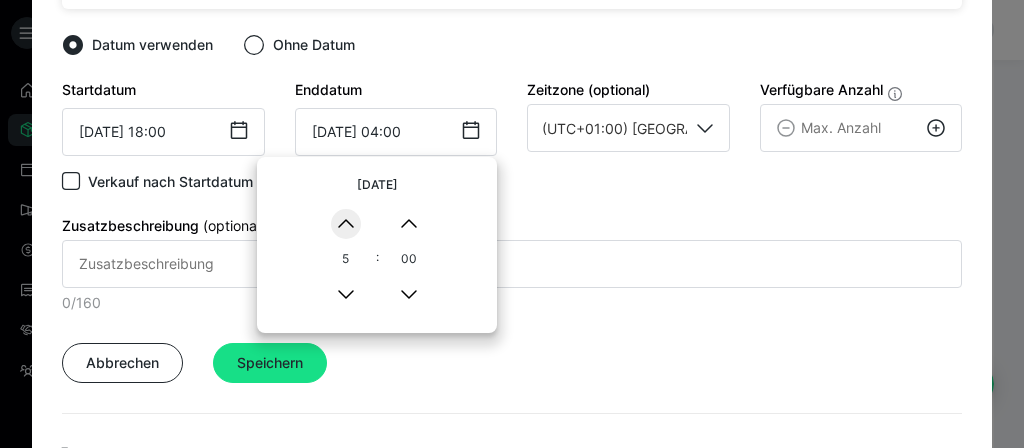 click on "▲" at bounding box center [346, 224] 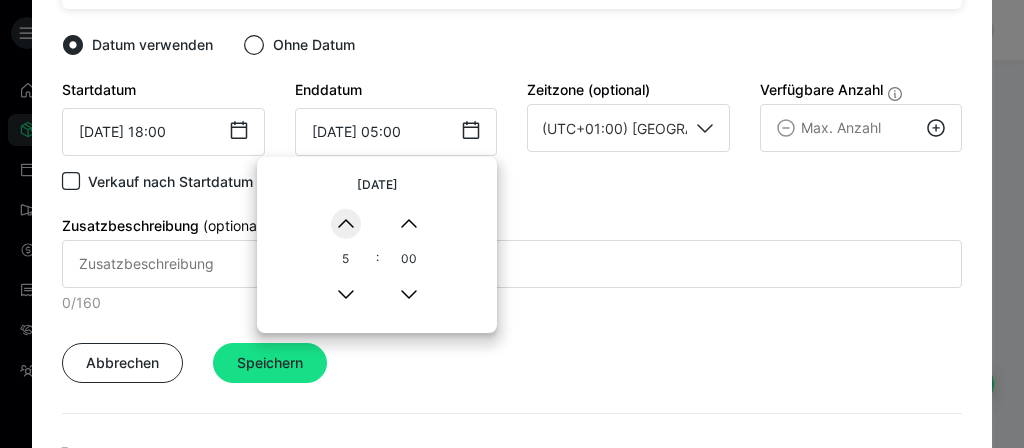click on "▲" at bounding box center (346, 224) 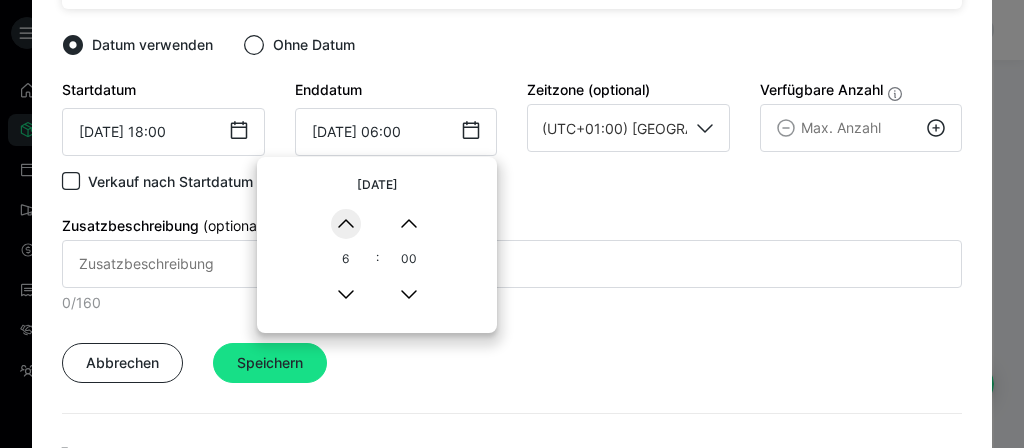 click on "▲" at bounding box center (346, 224) 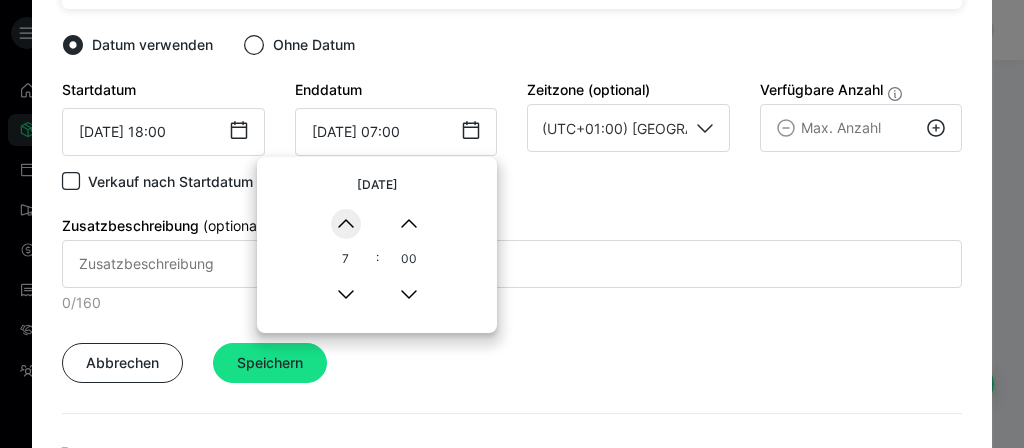 click on "▲" at bounding box center [346, 224] 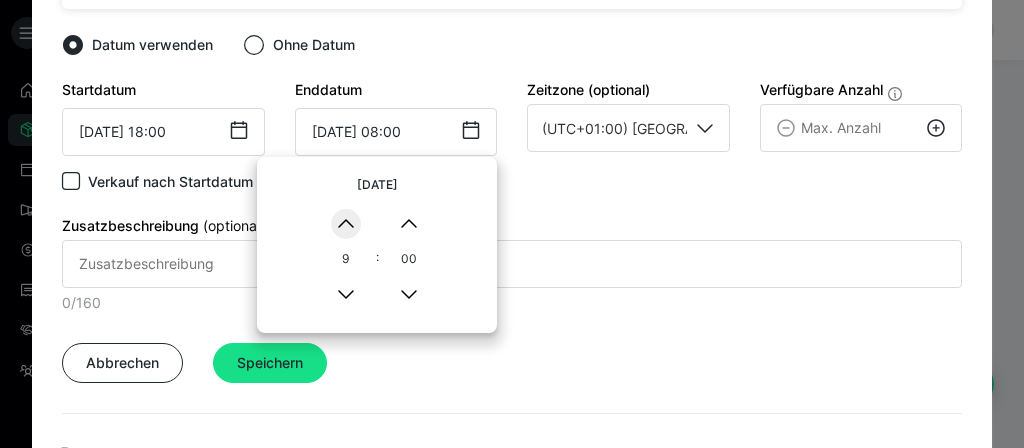 click on "▲" at bounding box center (346, 224) 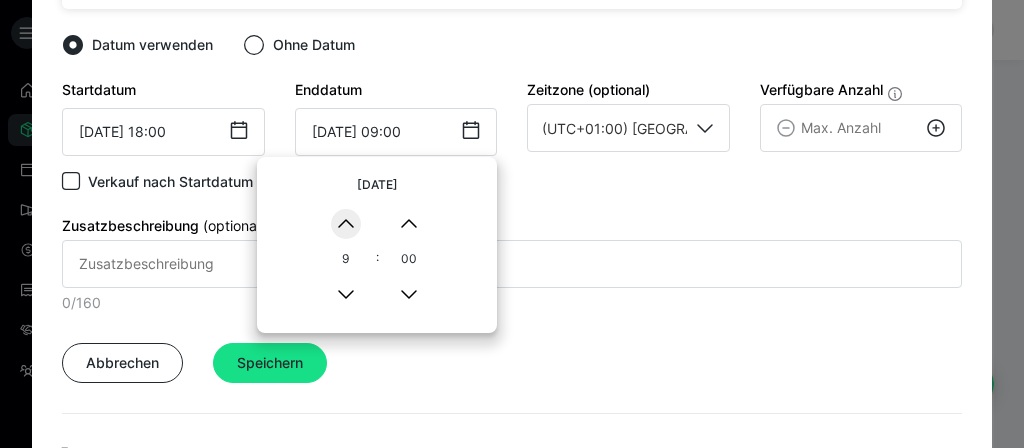 click on "▲" at bounding box center (346, 224) 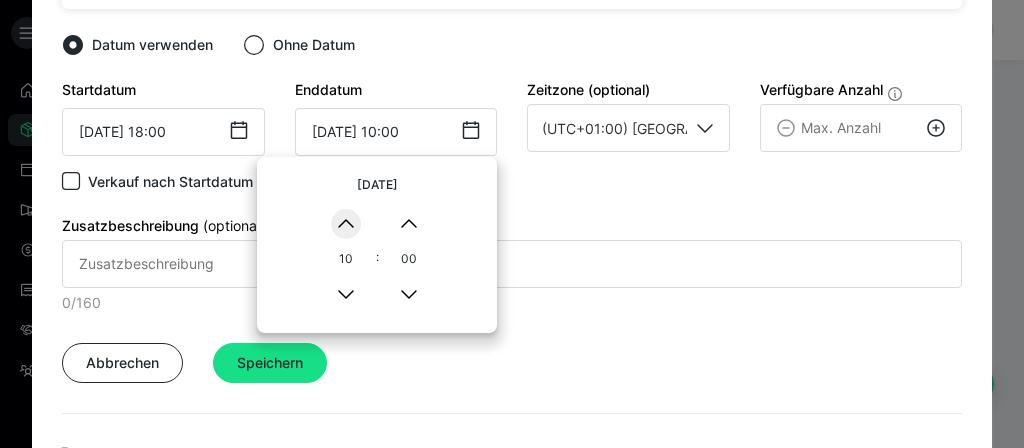 click on "▲" at bounding box center [346, 224] 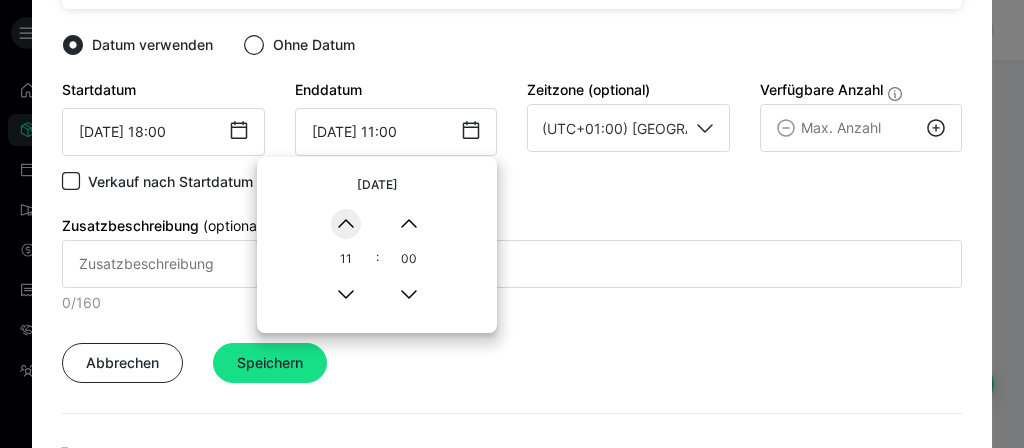 click on "▲" at bounding box center [346, 224] 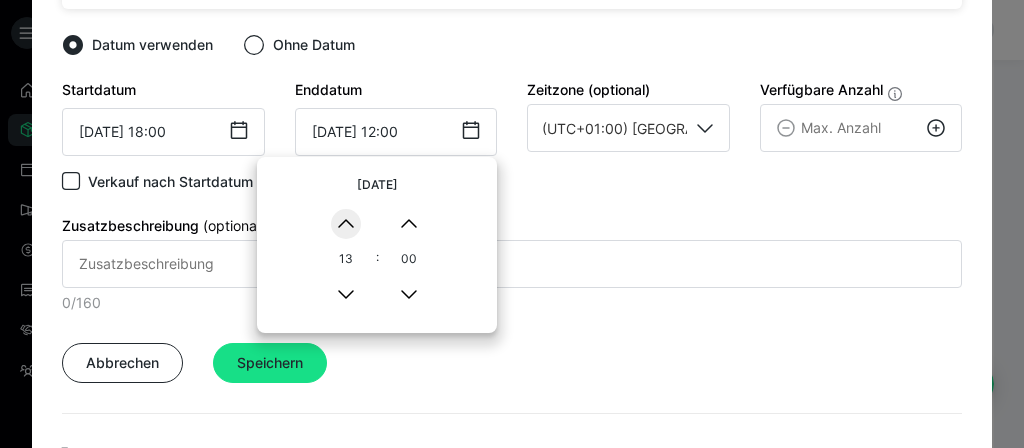 click on "▲" at bounding box center [346, 224] 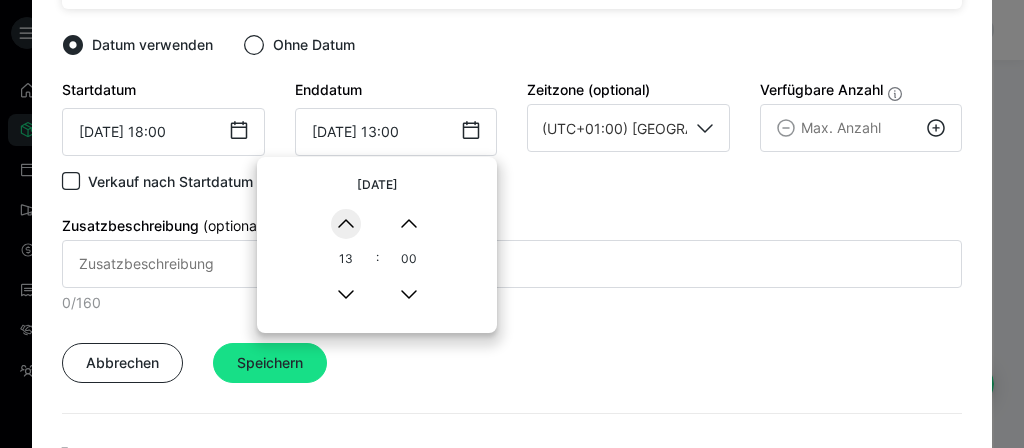 click on "▲" at bounding box center [346, 224] 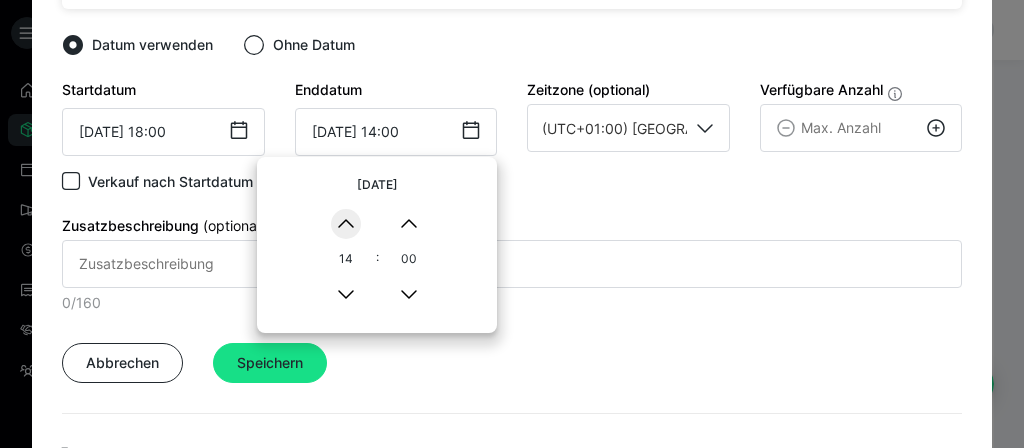 click on "▲" at bounding box center (346, 224) 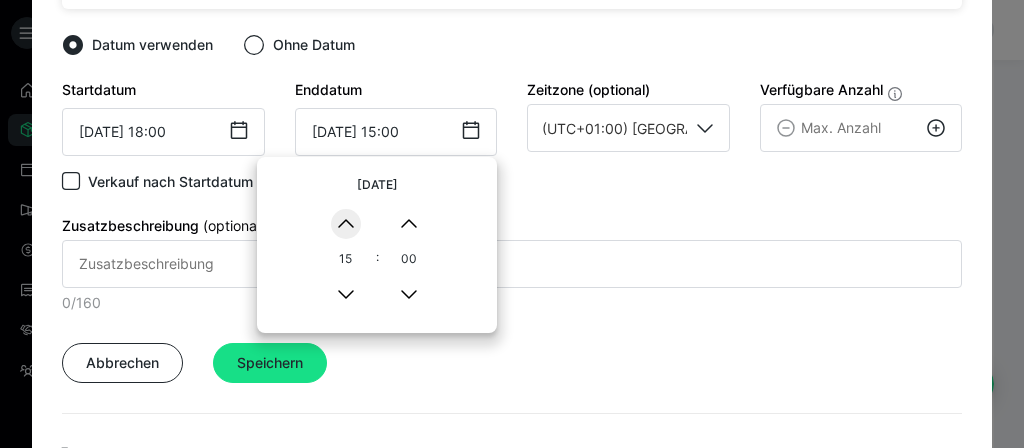 click on "▲" at bounding box center (346, 224) 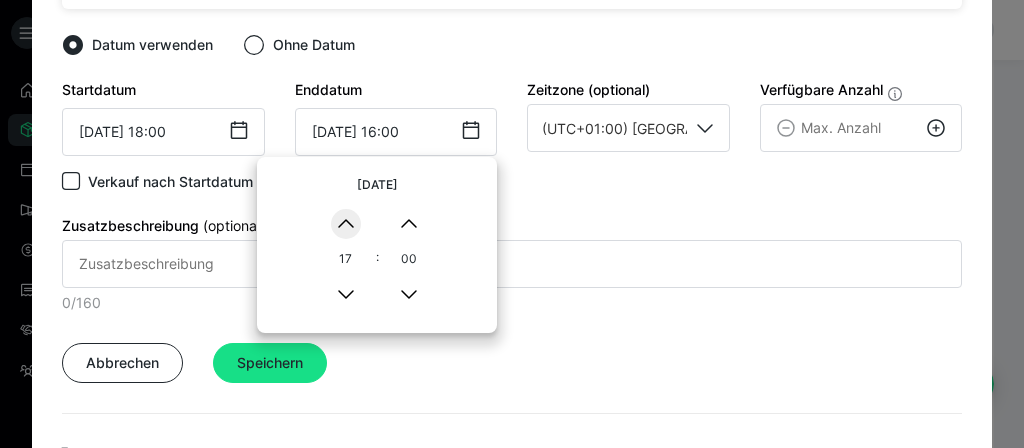 click on "▲" at bounding box center (346, 224) 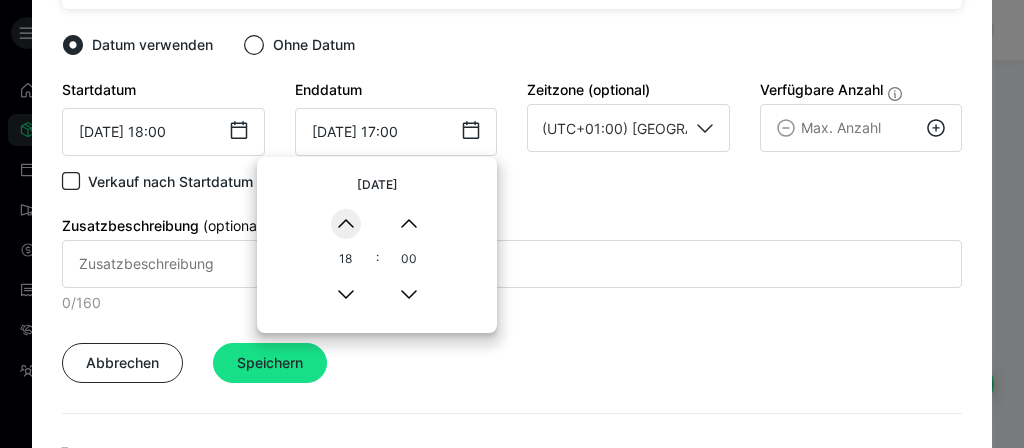 click on "▲" at bounding box center [346, 224] 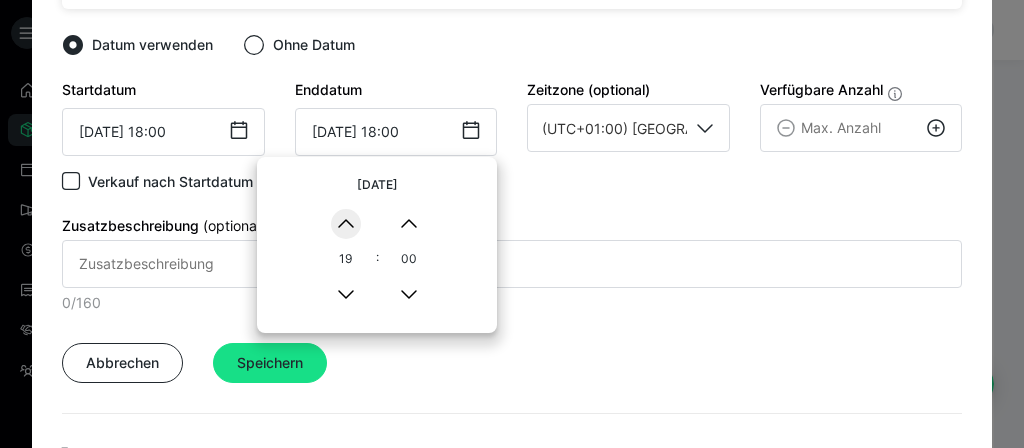 click on "▲" at bounding box center (346, 224) 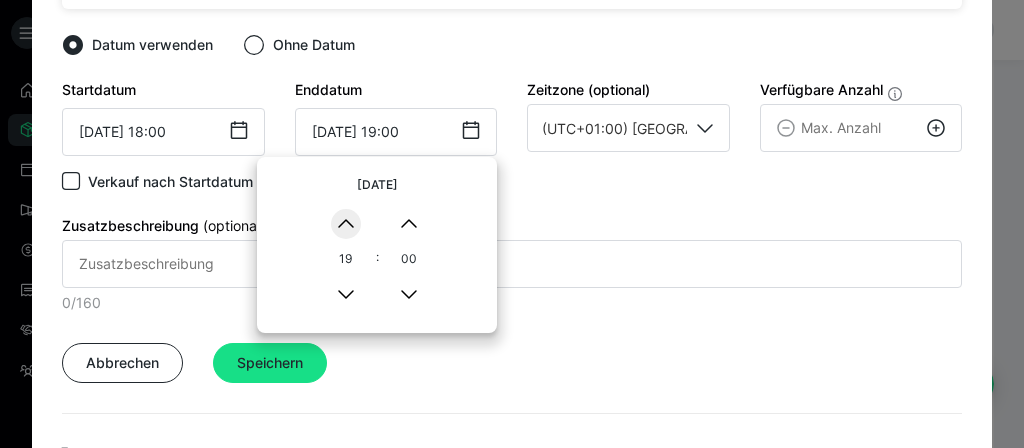 click on "▲" at bounding box center [346, 224] 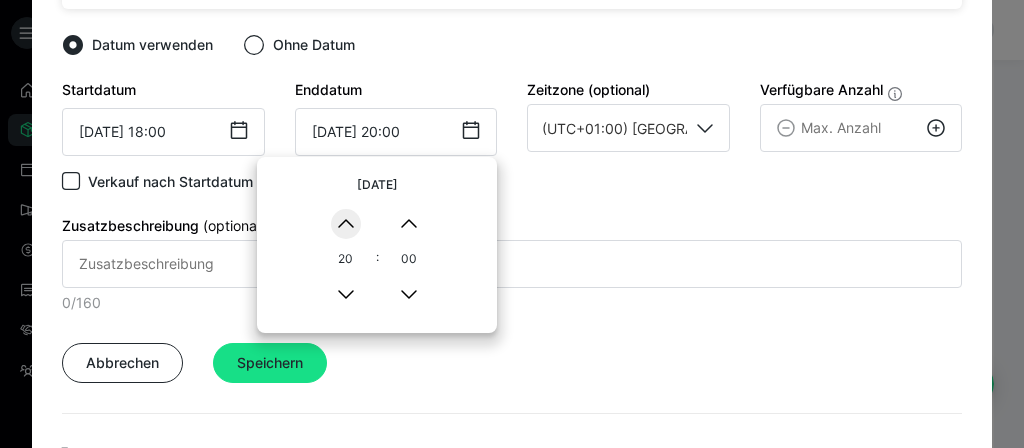 click on "▲" at bounding box center (346, 224) 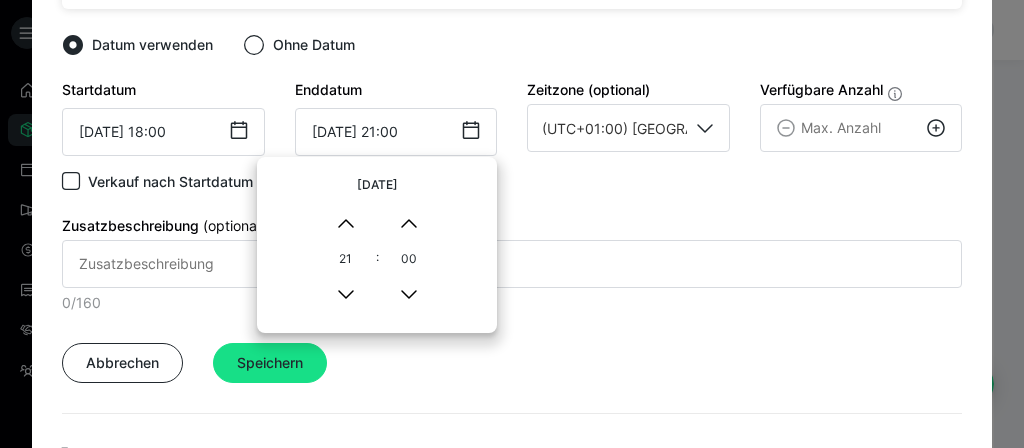 click 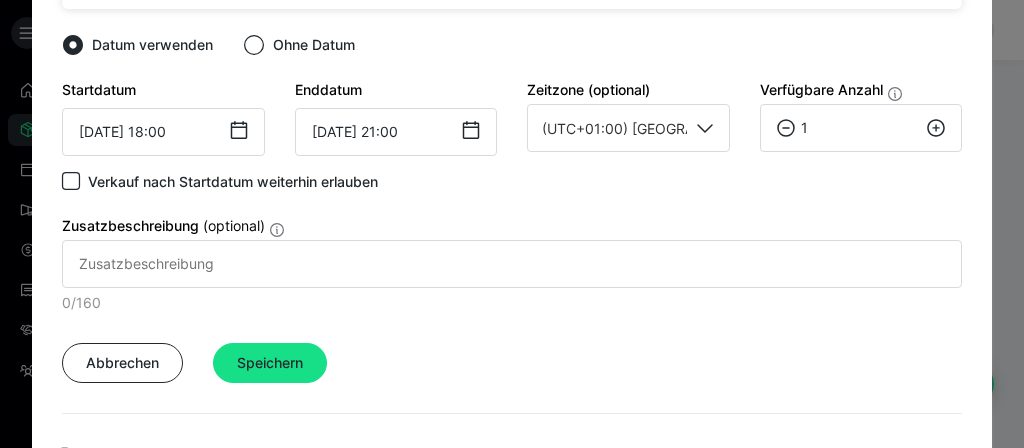 click 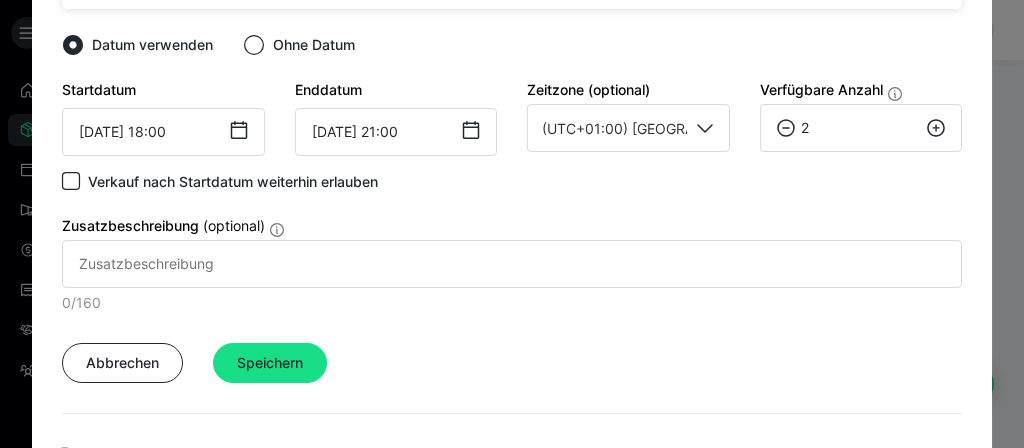 click 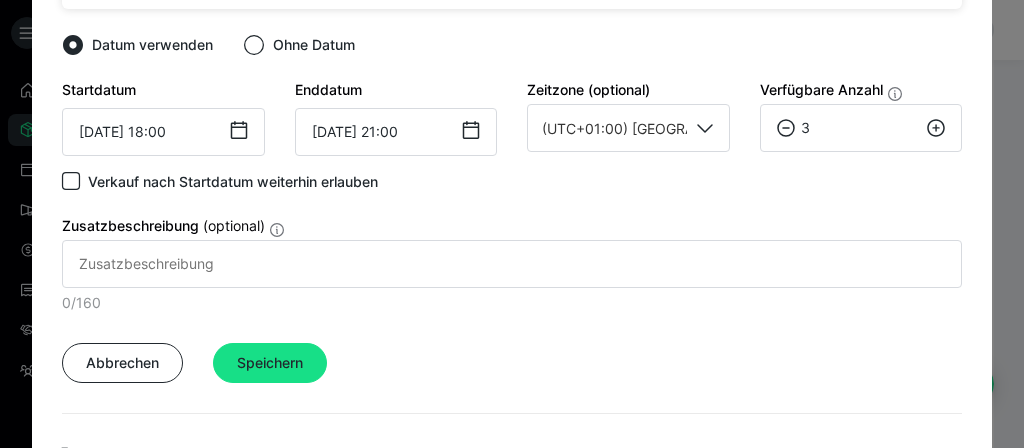 click 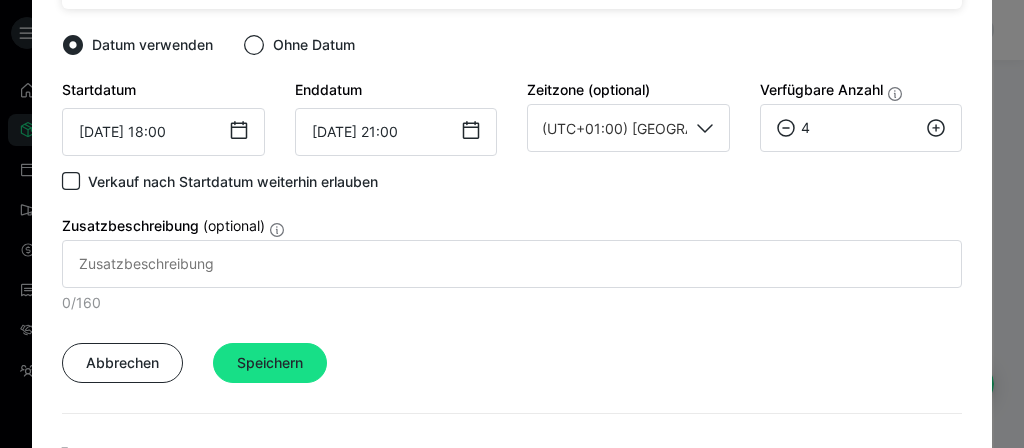 click 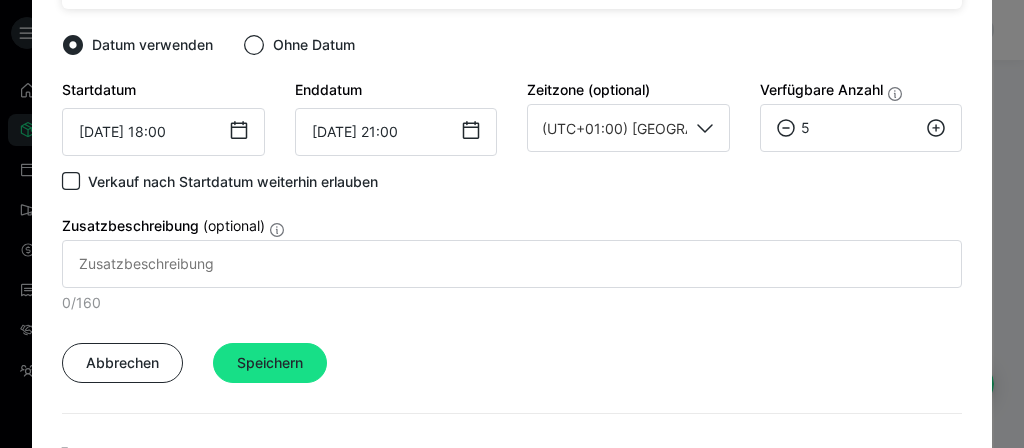 click 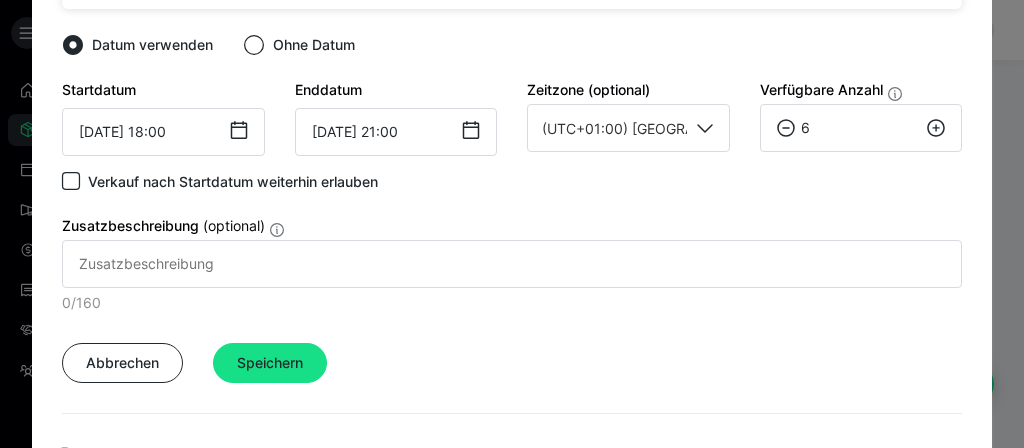 click 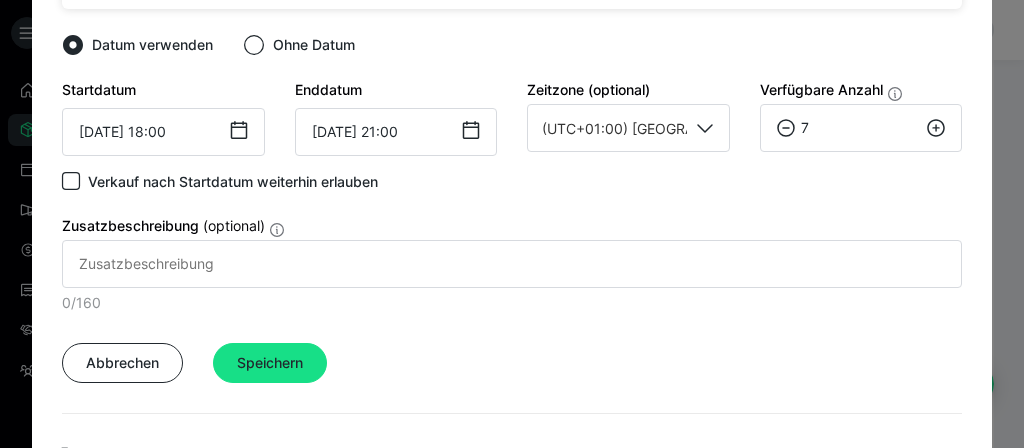 click 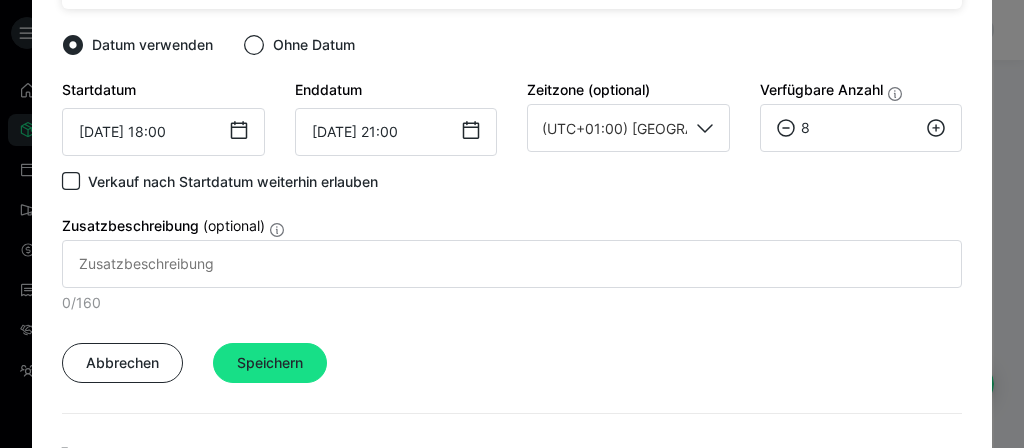 click 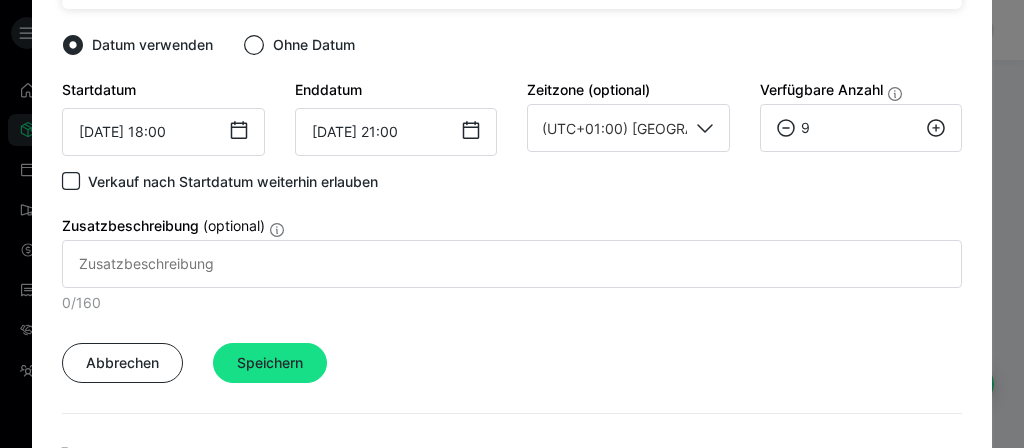click 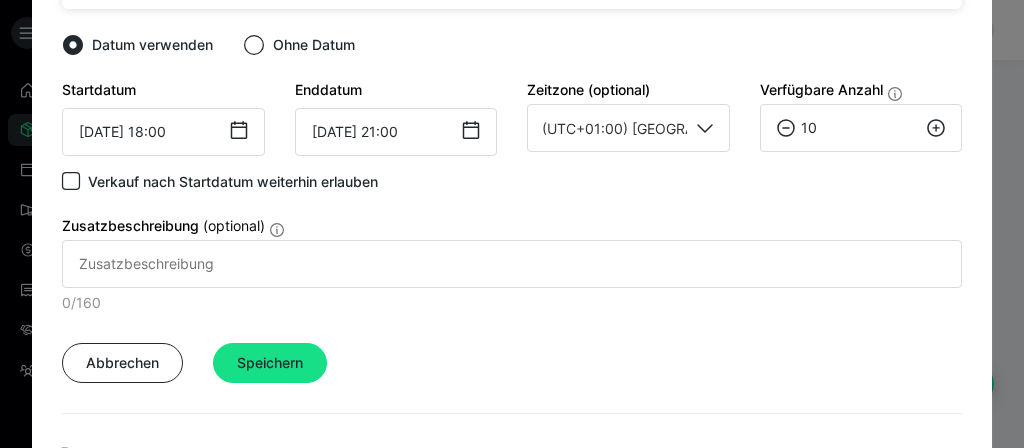 click 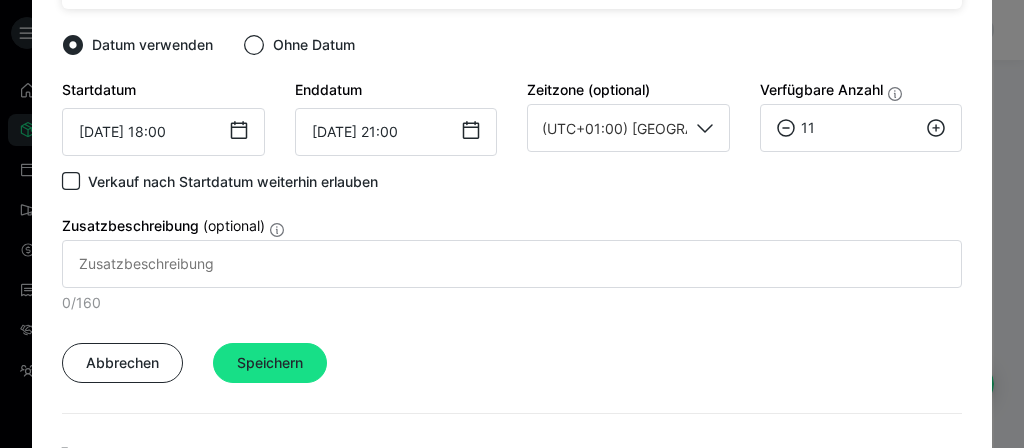 click 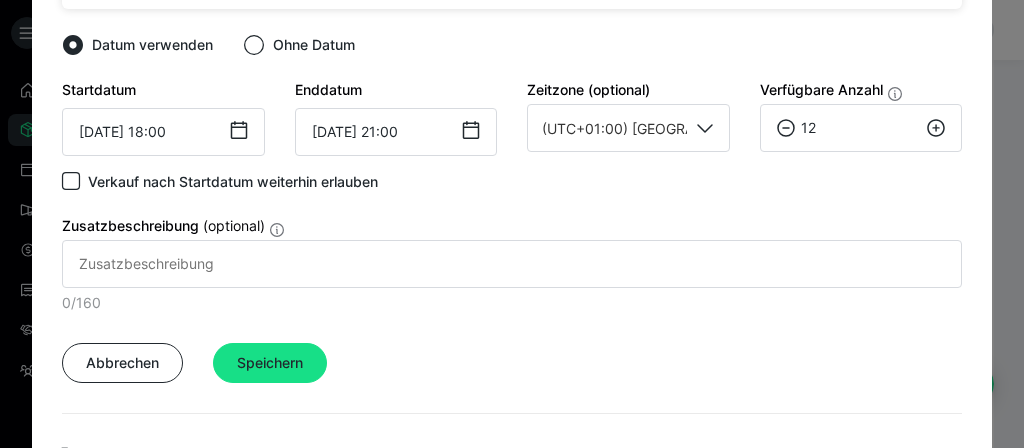 click 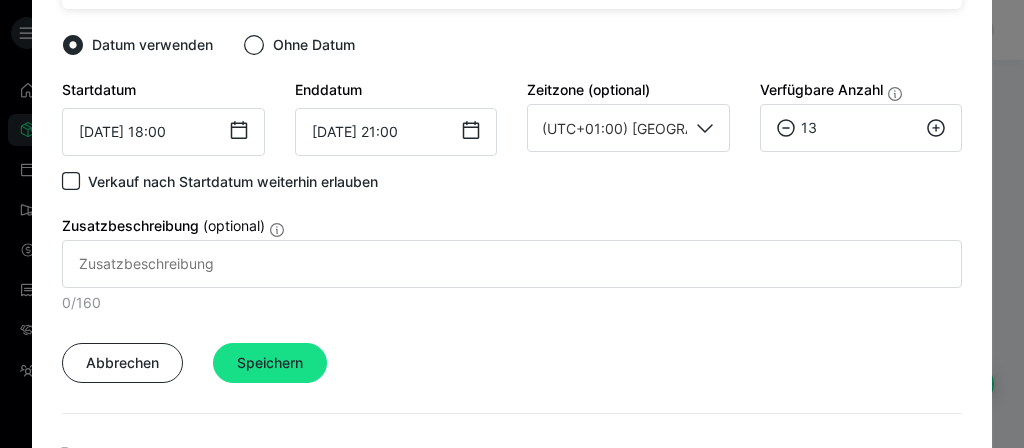 click 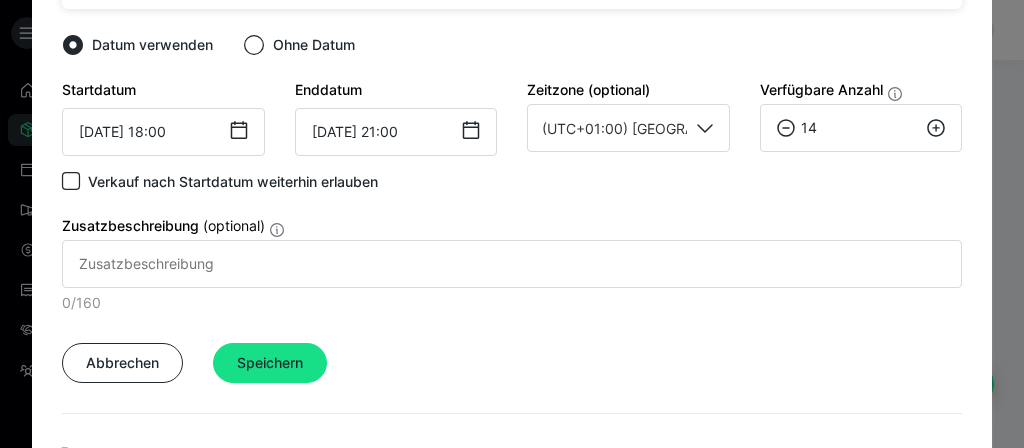 click 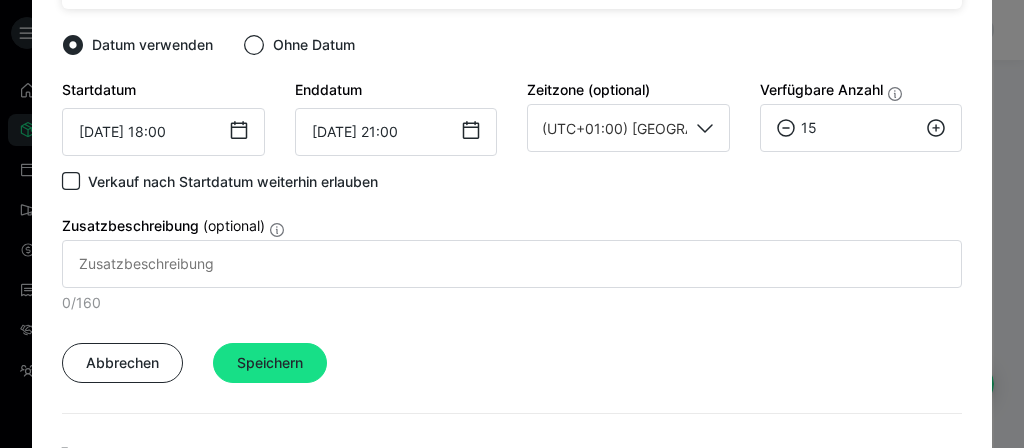 click 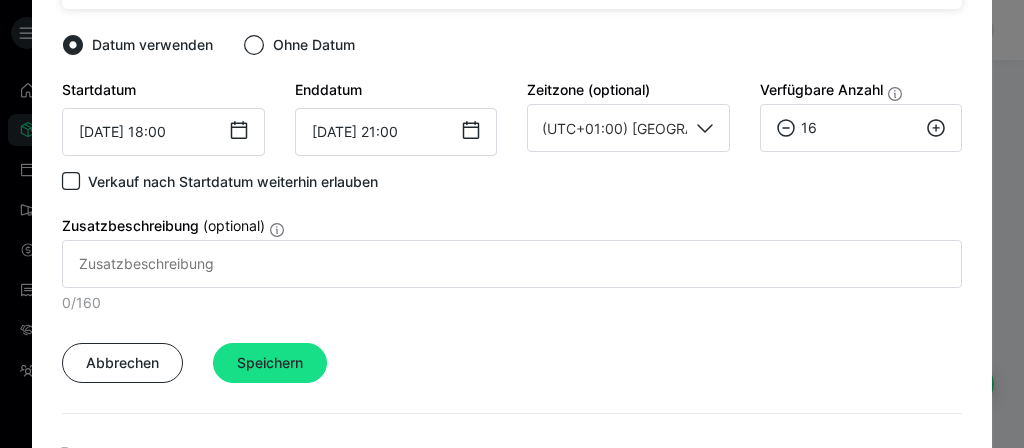 click 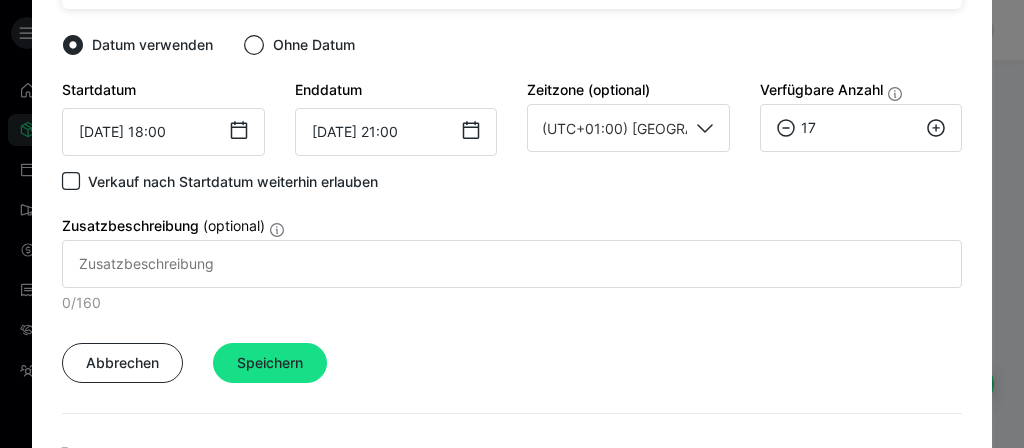 click 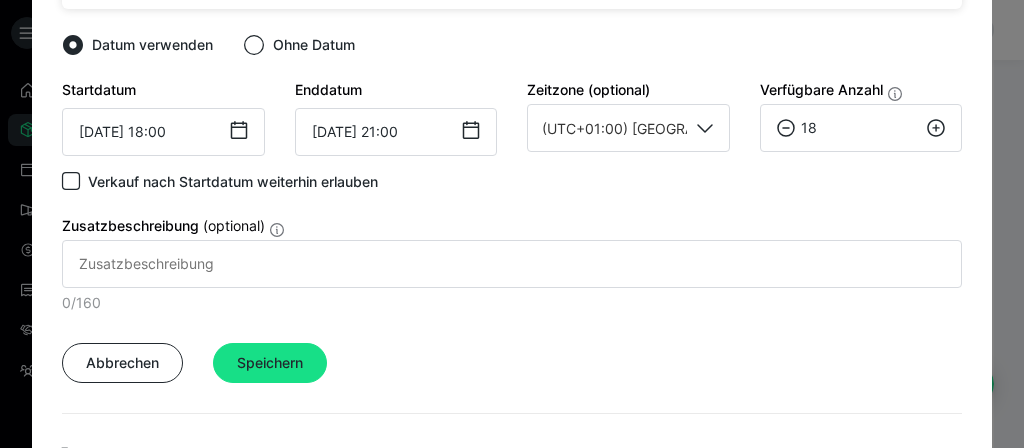 click 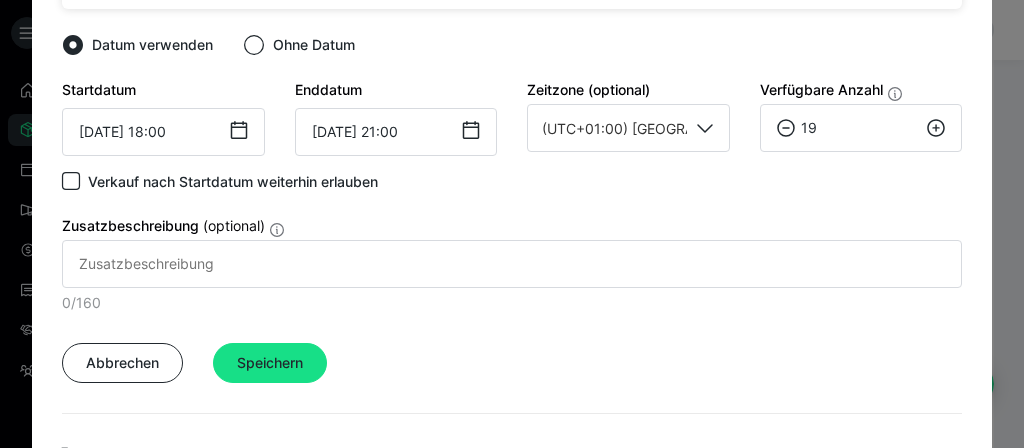 click 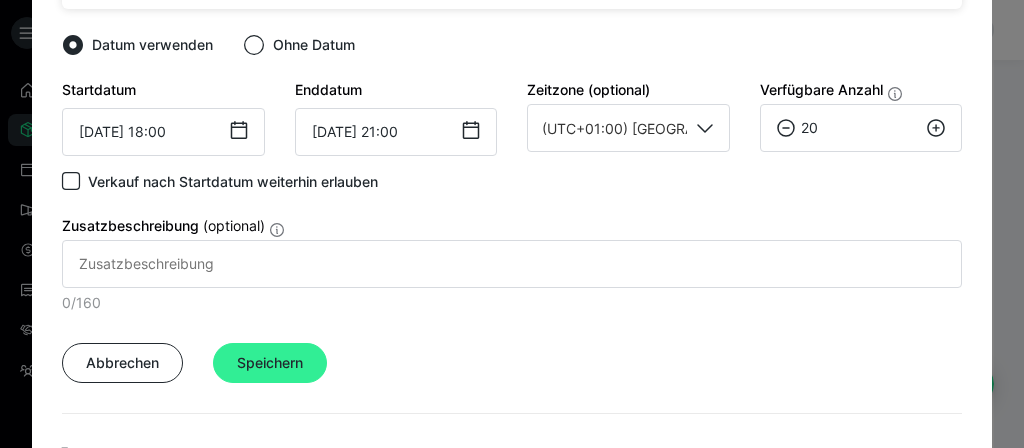 click on "Speichern" at bounding box center (270, 363) 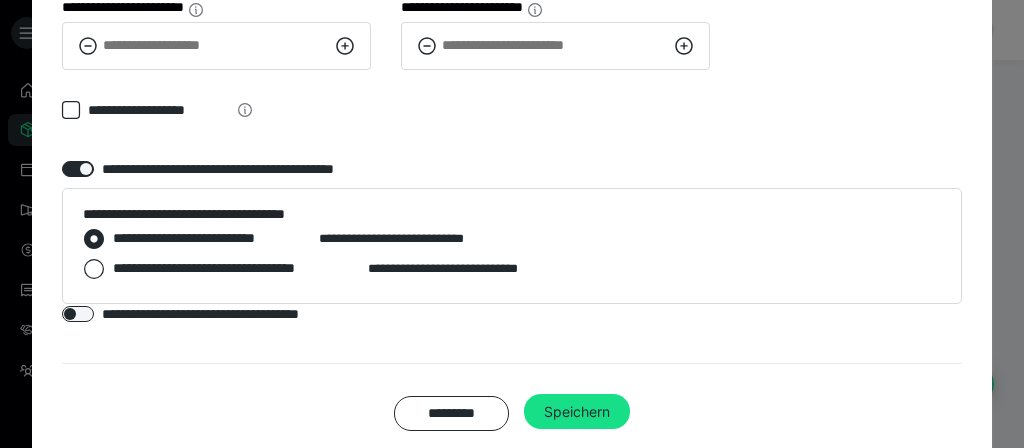 scroll, scrollTop: 2009, scrollLeft: 0, axis: vertical 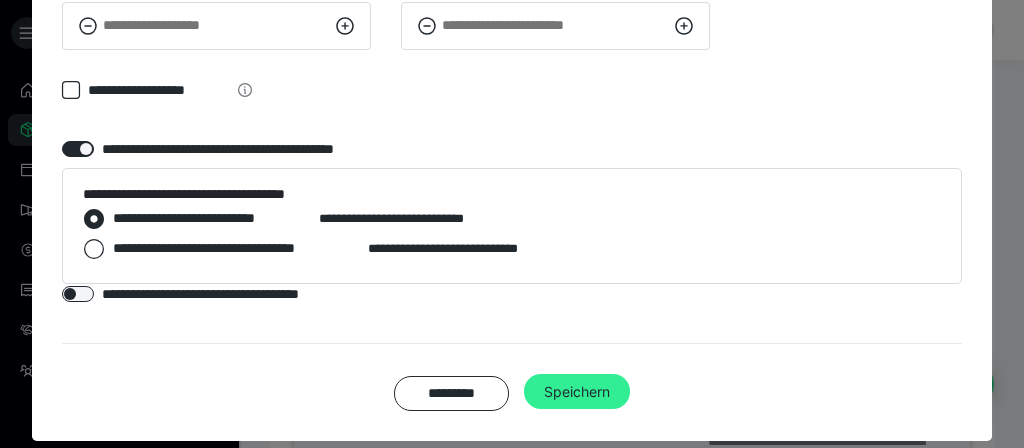 click on "Speichern" at bounding box center (577, 392) 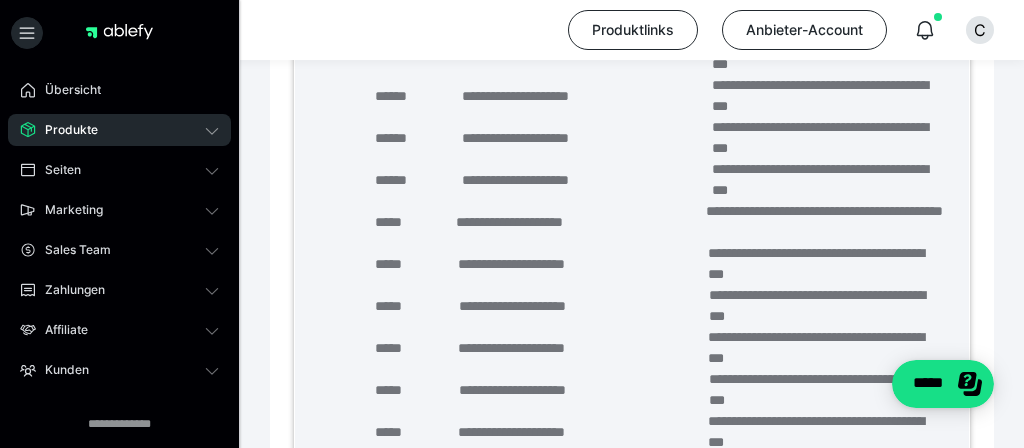 scroll, scrollTop: 1376, scrollLeft: 0, axis: vertical 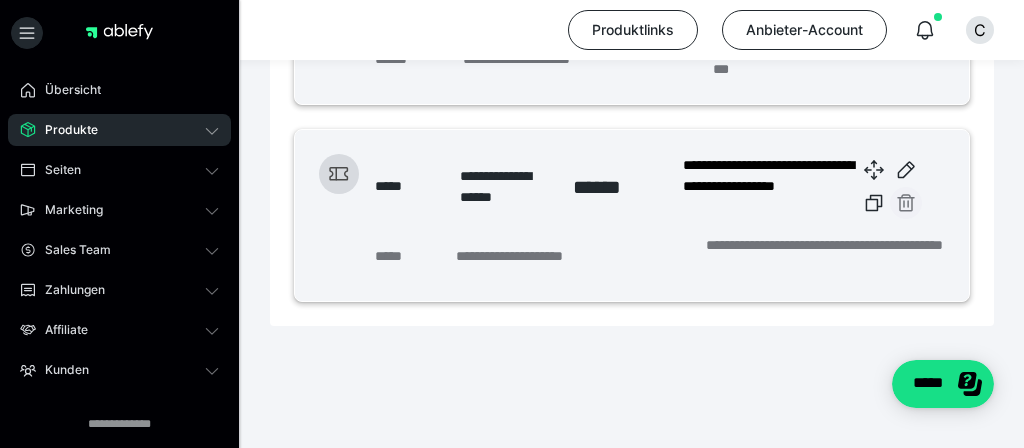 click 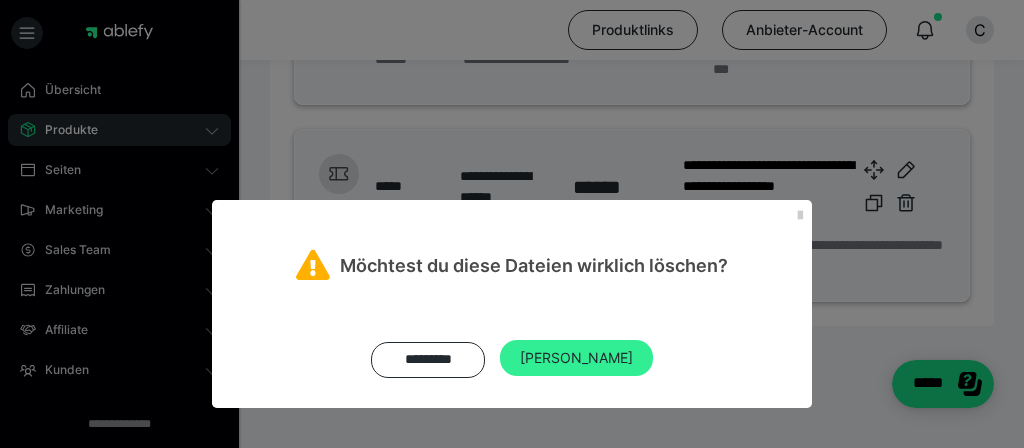 click on "[PERSON_NAME]" at bounding box center [576, 358] 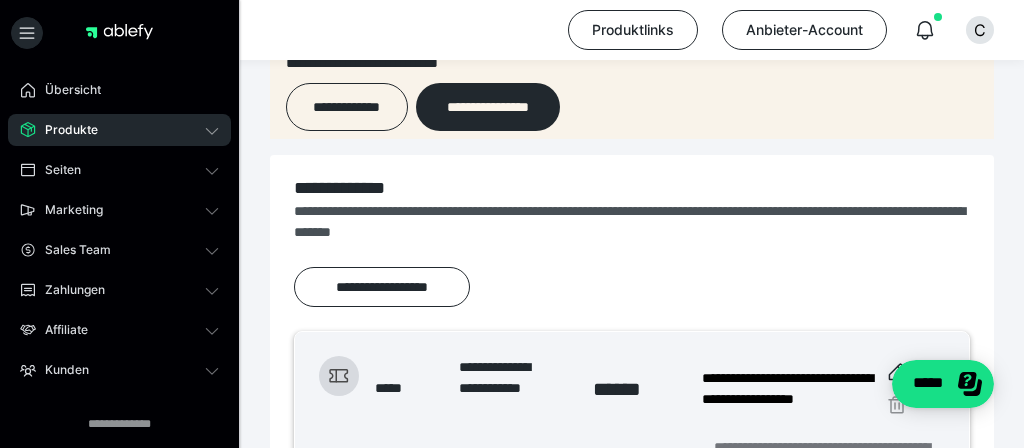 scroll, scrollTop: 407, scrollLeft: 0, axis: vertical 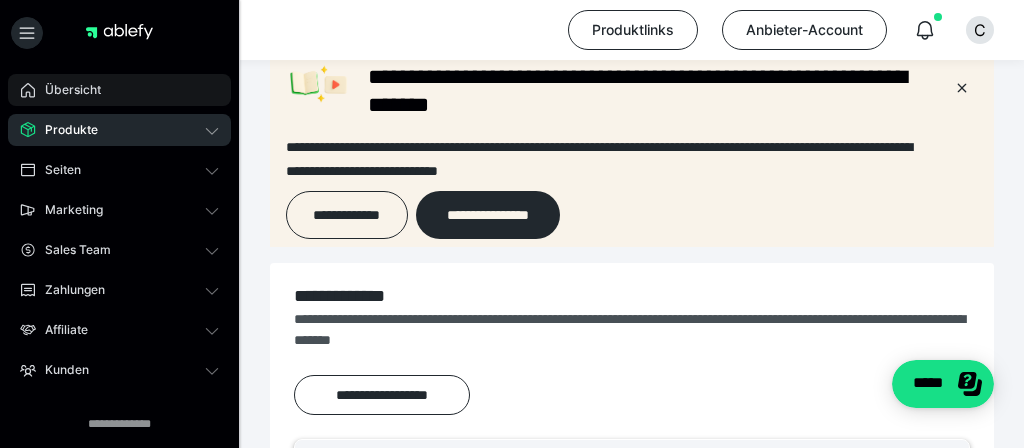 click on "Übersicht" at bounding box center [66, 90] 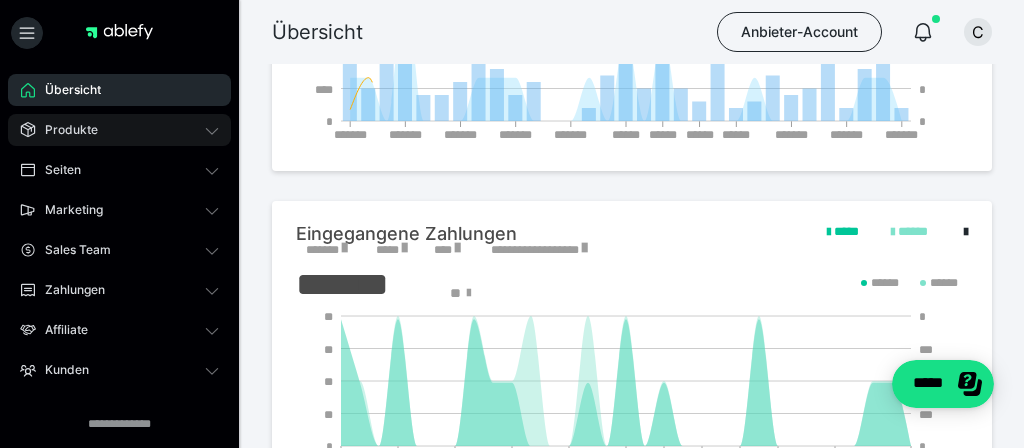 scroll, scrollTop: 0, scrollLeft: 0, axis: both 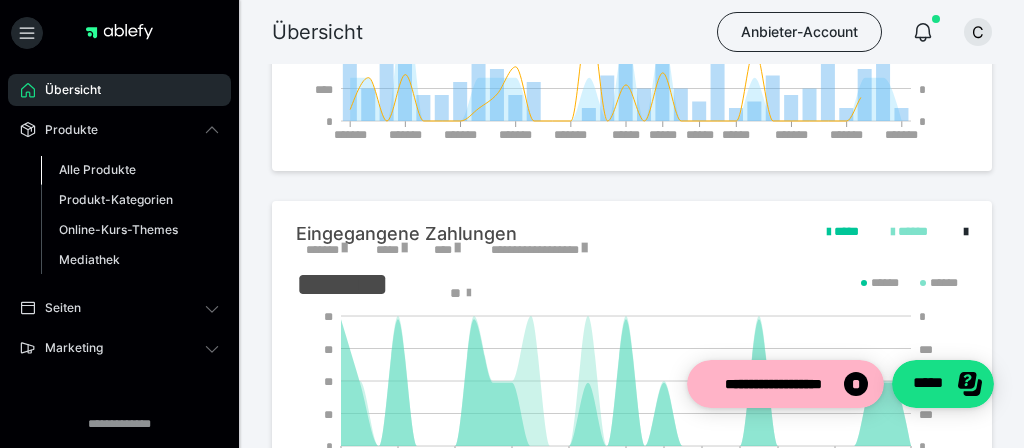 click on "Alle Produkte" at bounding box center (97, 169) 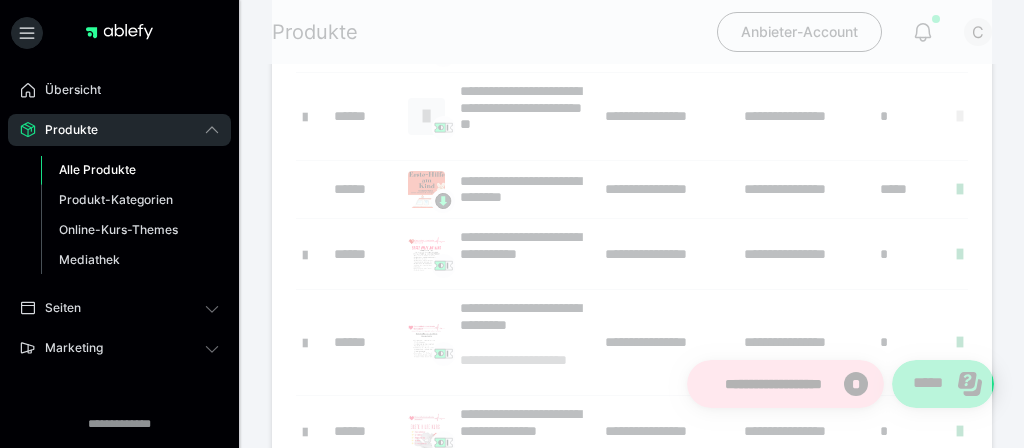 scroll, scrollTop: 0, scrollLeft: 0, axis: both 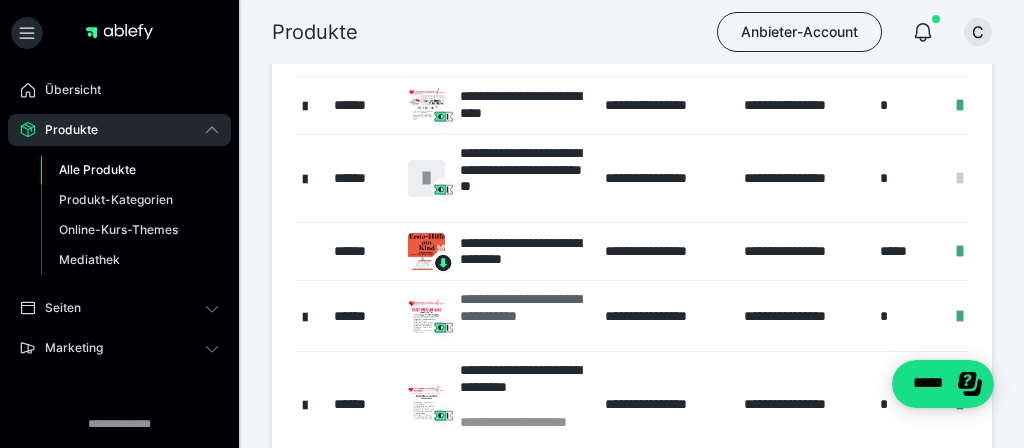 click on "**********" at bounding box center (522, 316) 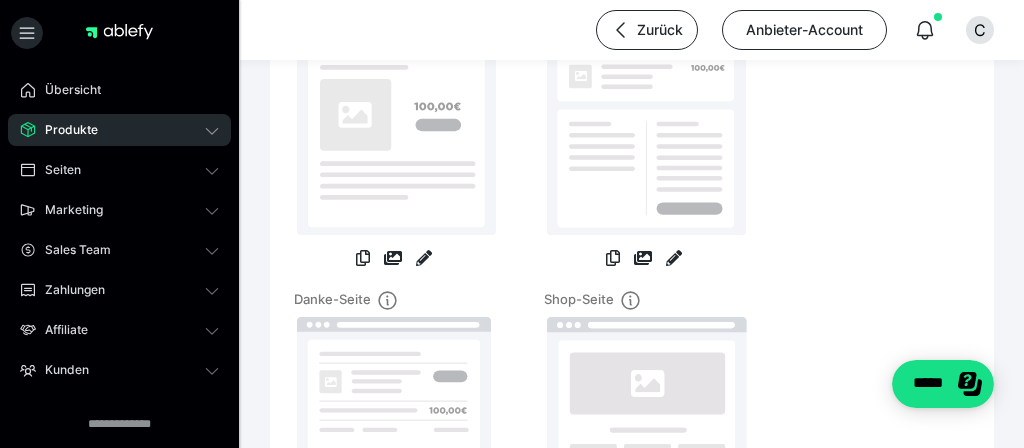 scroll, scrollTop: 0, scrollLeft: 0, axis: both 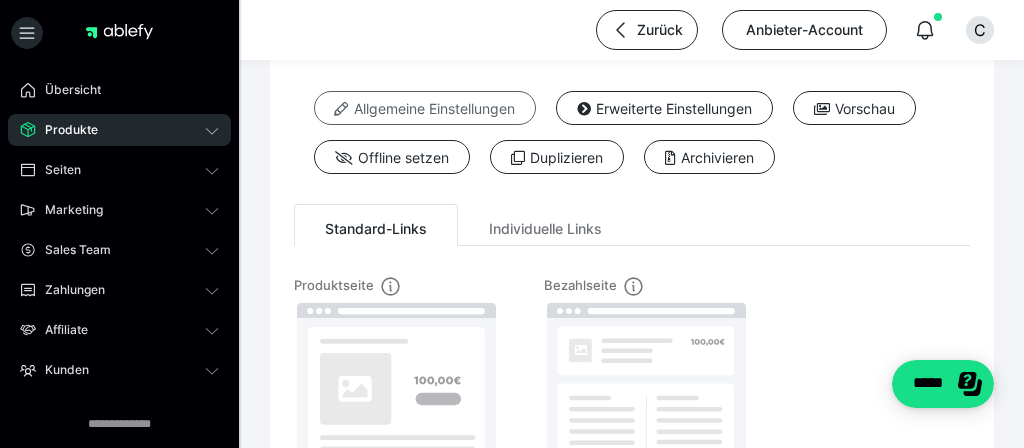 click on "Allgemeine Einstellungen" at bounding box center (425, 108) 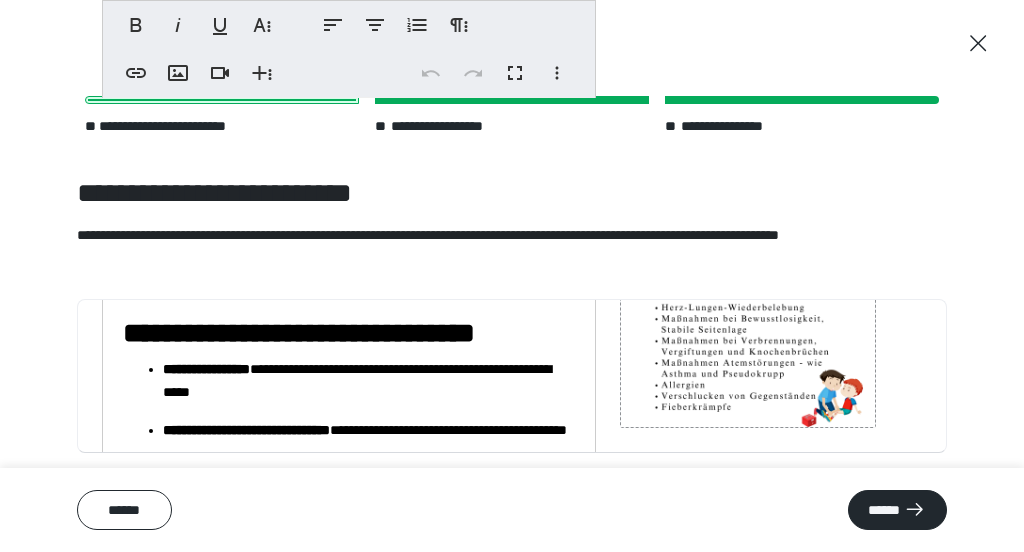scroll, scrollTop: 271, scrollLeft: 0, axis: vertical 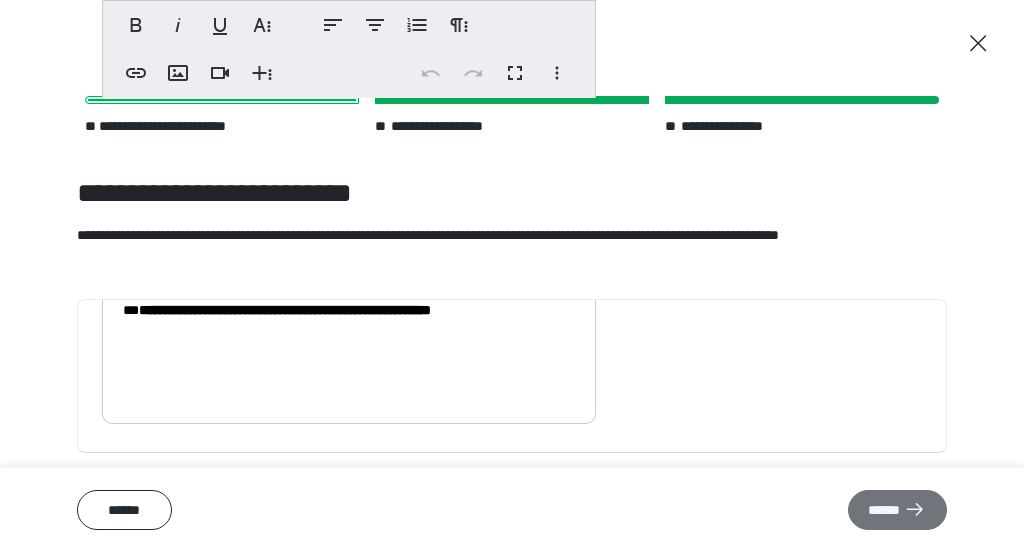 click on "******" at bounding box center [897, 510] 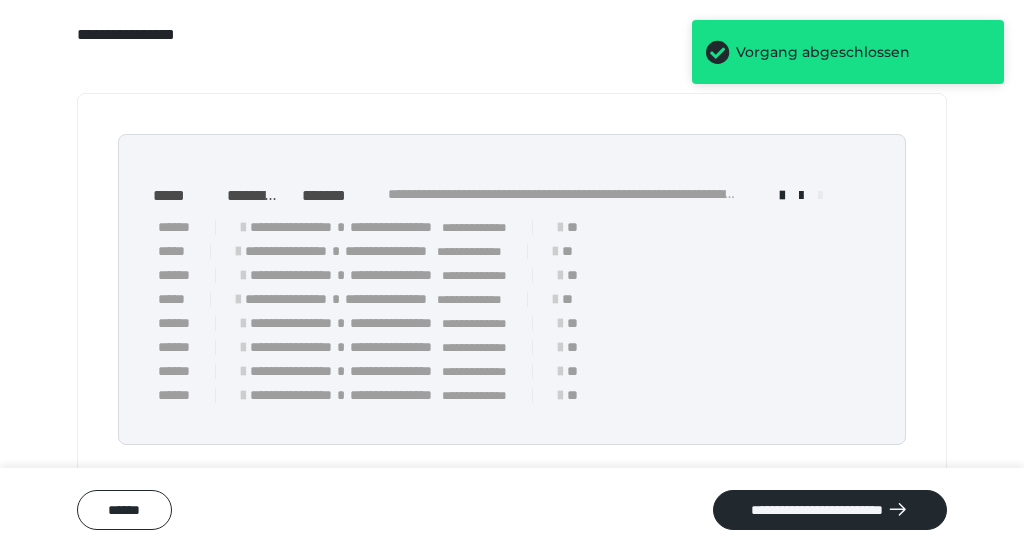 scroll, scrollTop: 206, scrollLeft: 0, axis: vertical 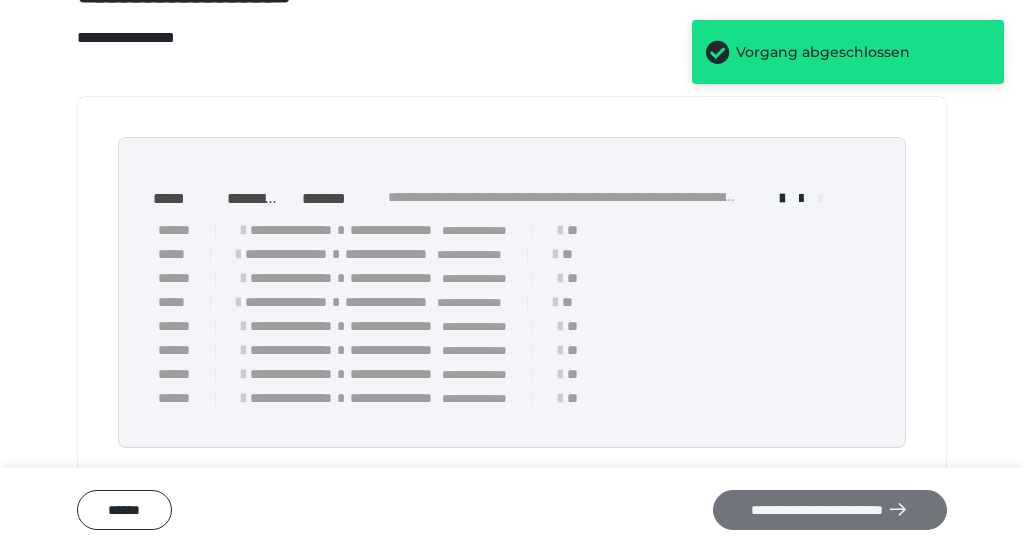 click on "**********" at bounding box center (830, 510) 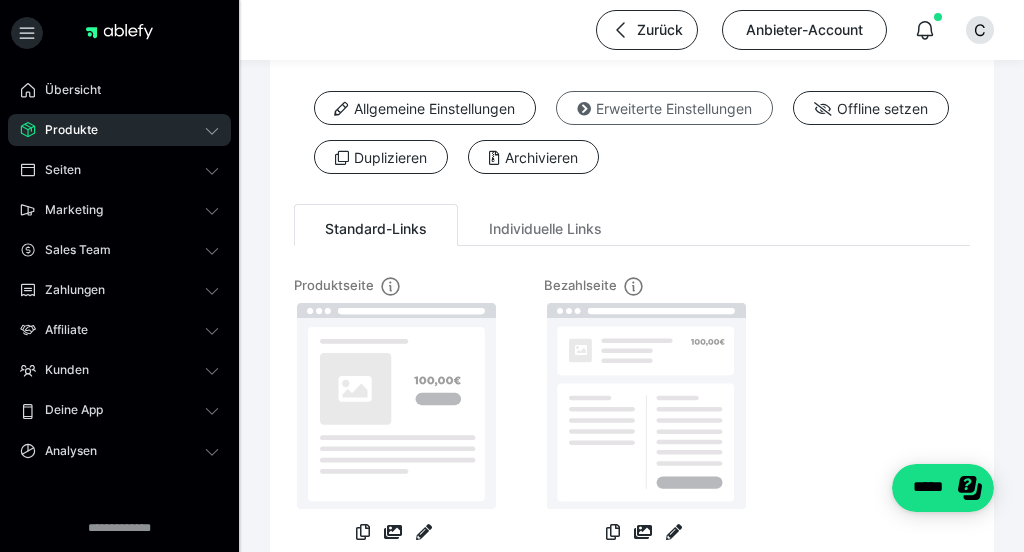 click on "Erweiterte Einstellungen" at bounding box center (664, 108) 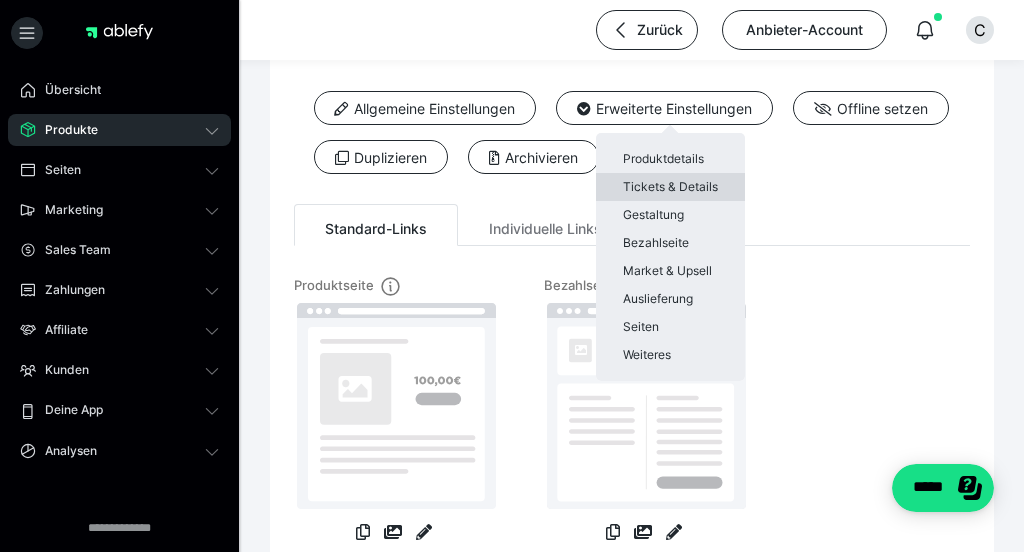 click on "Tickets & Details" at bounding box center (670, 187) 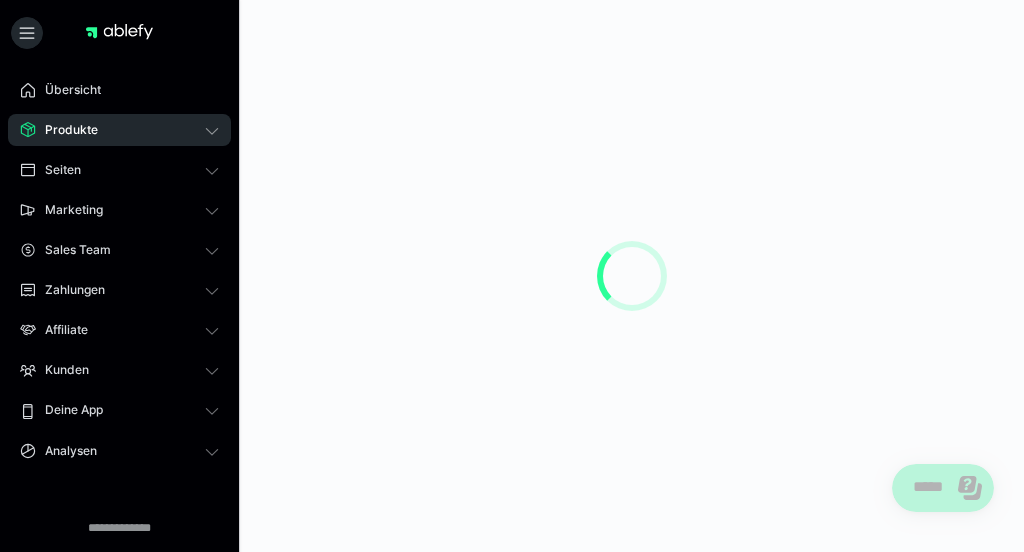 scroll, scrollTop: 0, scrollLeft: 0, axis: both 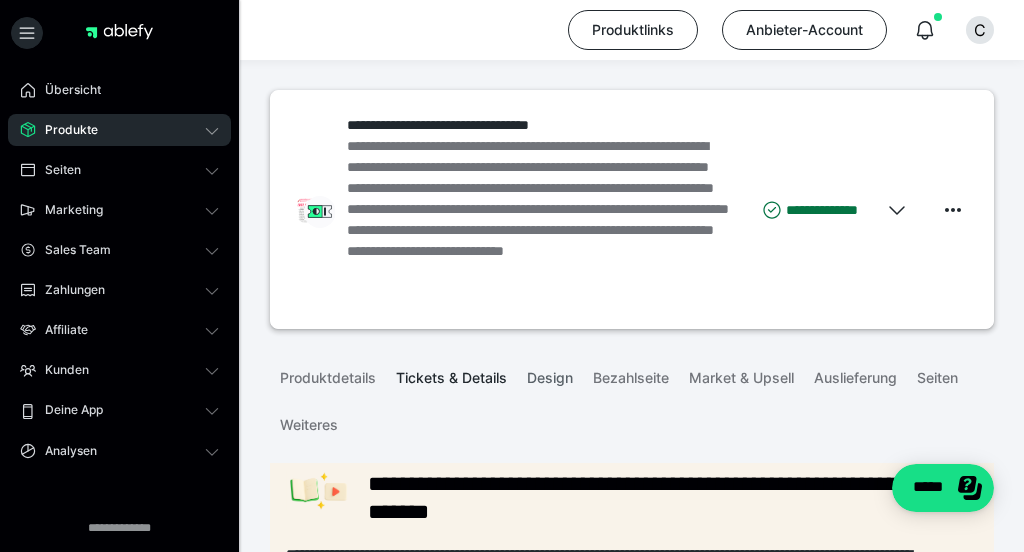 click on "Design" at bounding box center [550, 374] 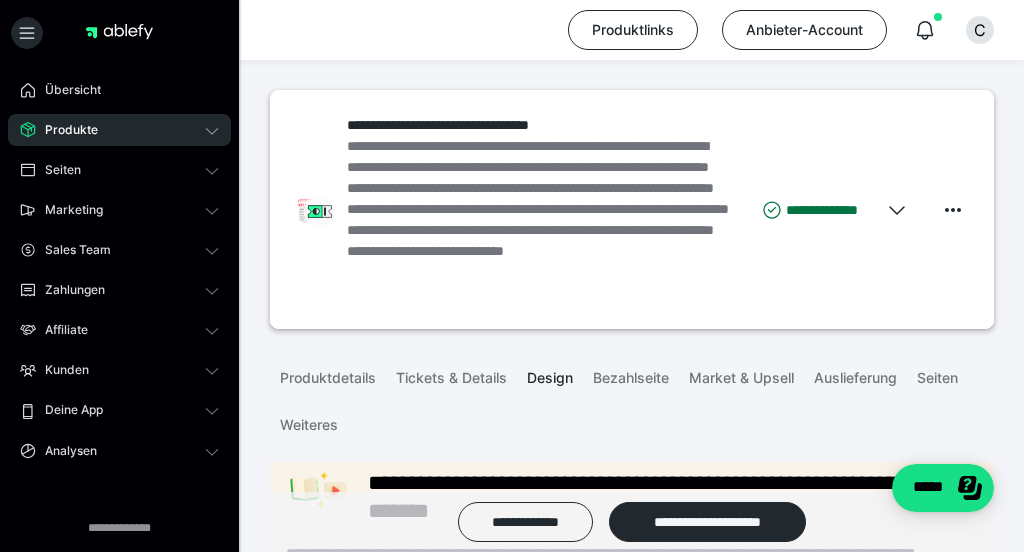 scroll, scrollTop: 0, scrollLeft: 0, axis: both 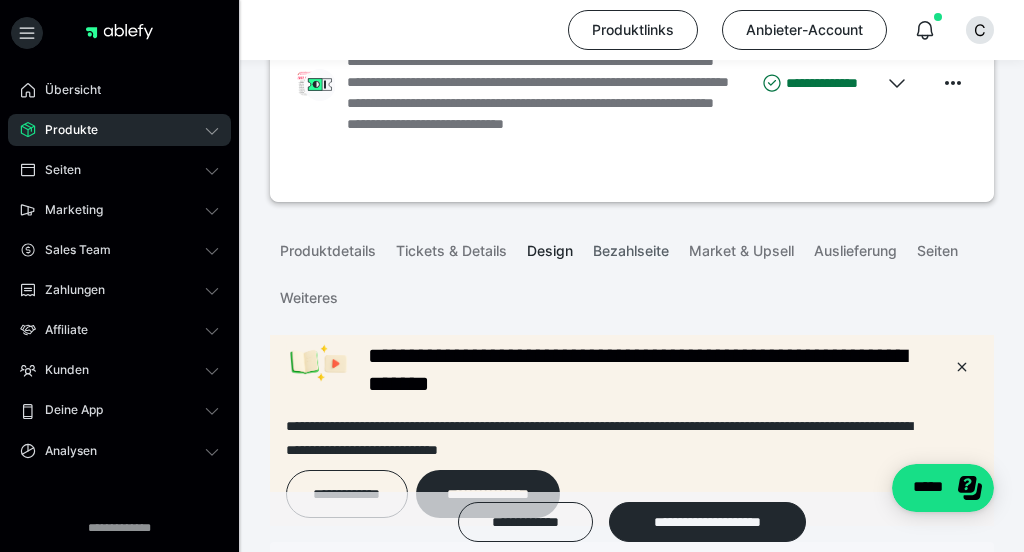 click on "Bezahlseite" at bounding box center (631, 247) 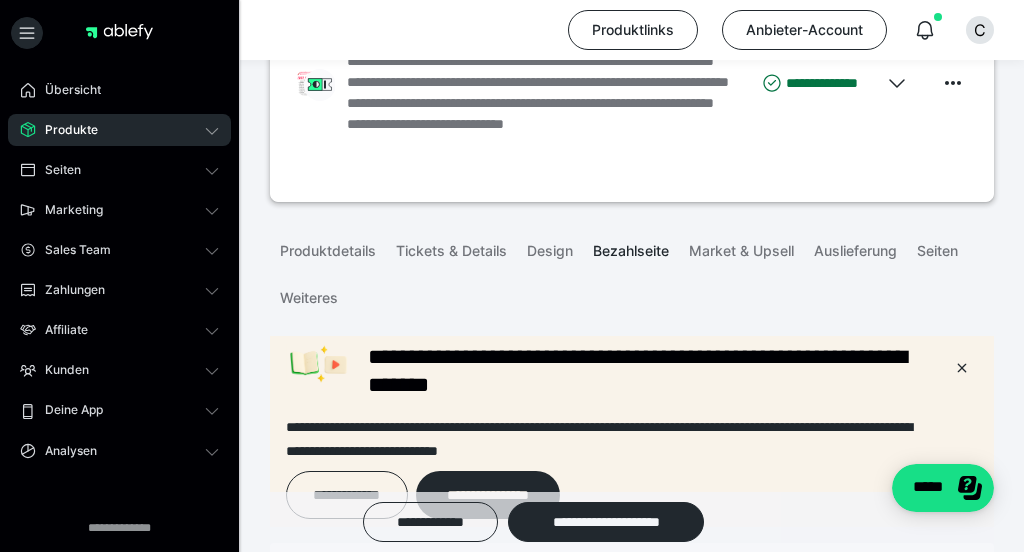 scroll, scrollTop: 0, scrollLeft: 0, axis: both 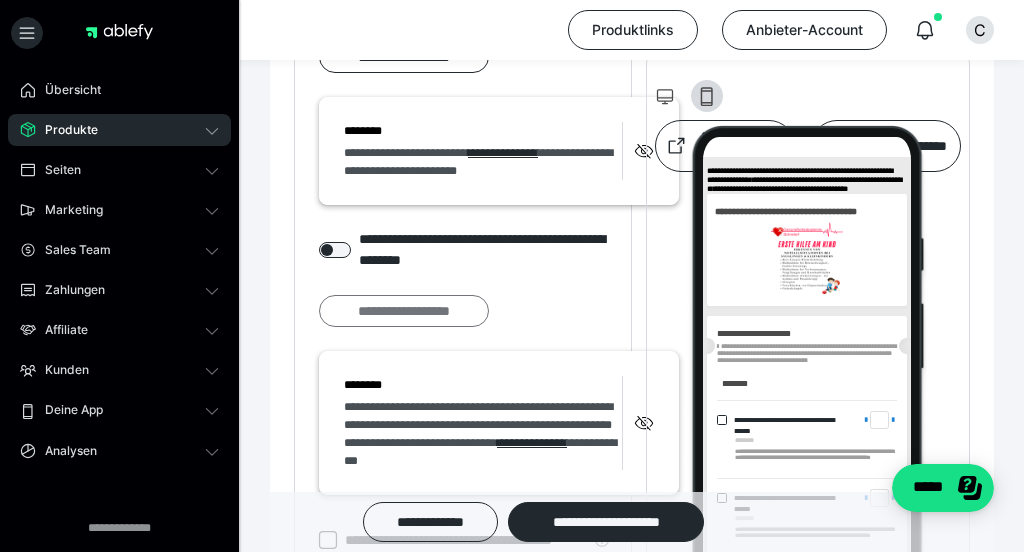 click on "**********" at bounding box center [404, 311] 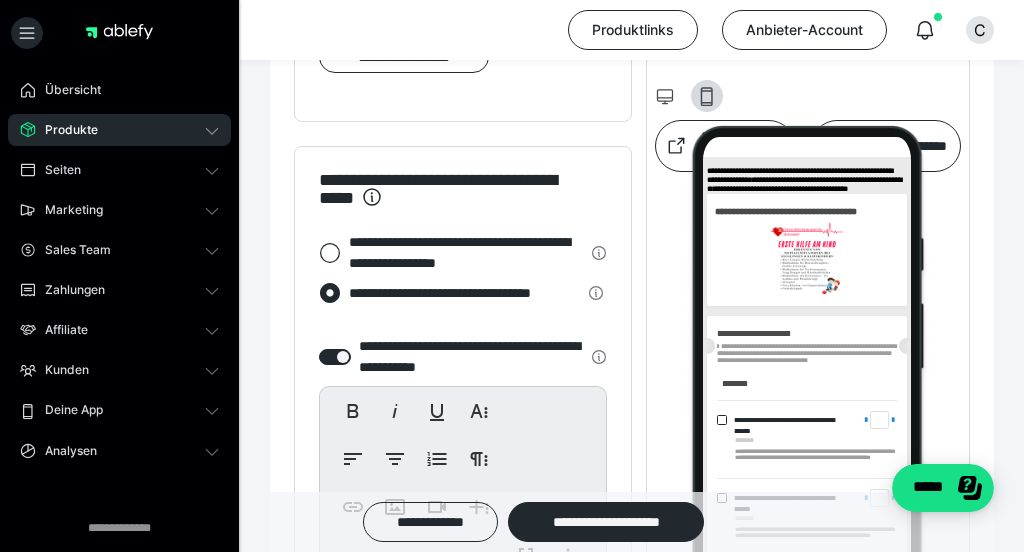 scroll, scrollTop: 0, scrollLeft: 0, axis: both 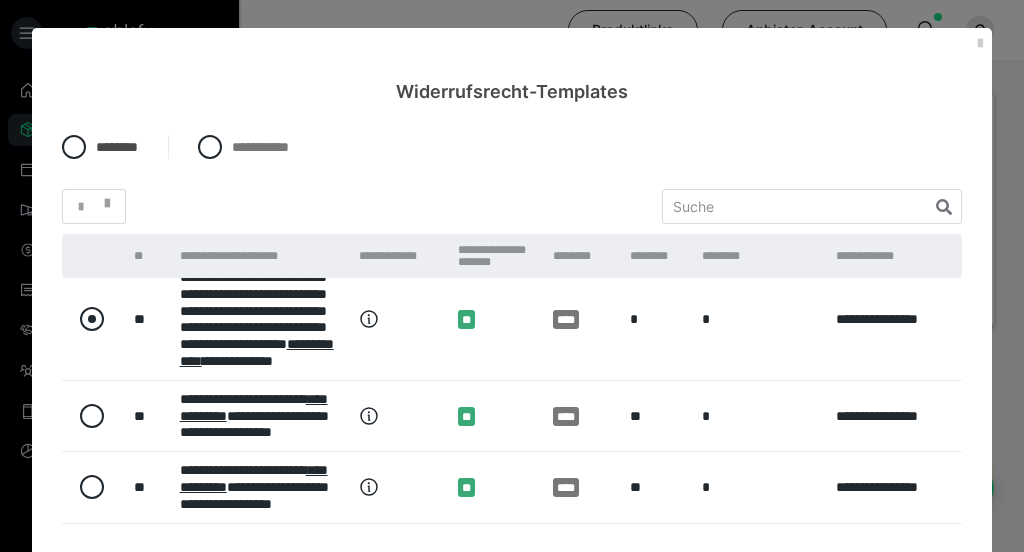 click at bounding box center [92, 319] 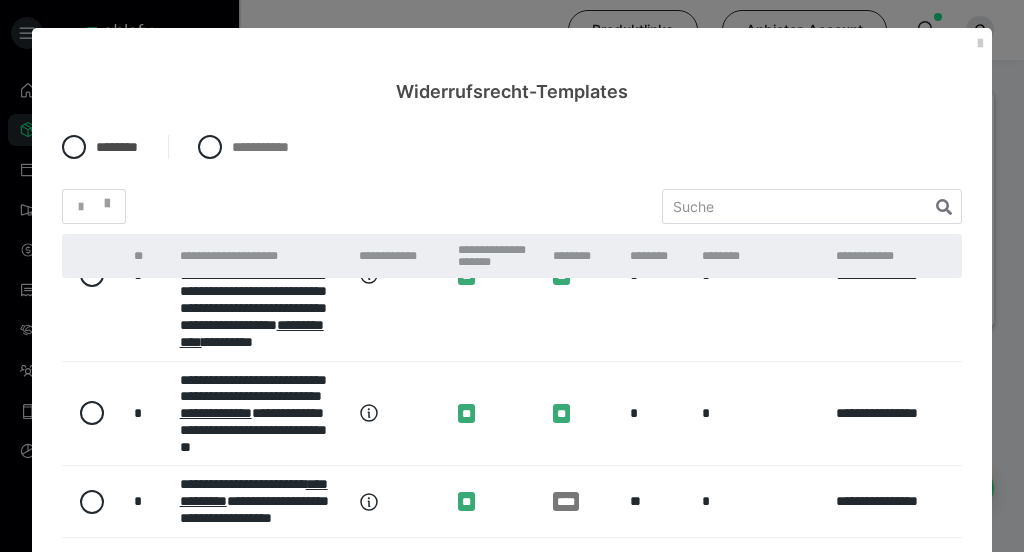 scroll, scrollTop: 1083, scrollLeft: 0, axis: vertical 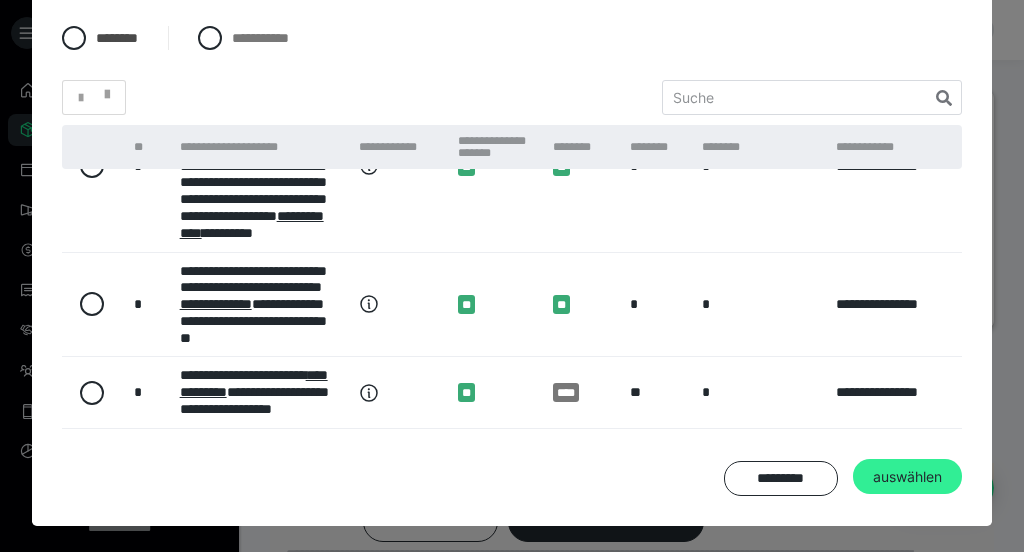 click on "auswählen" at bounding box center (907, 477) 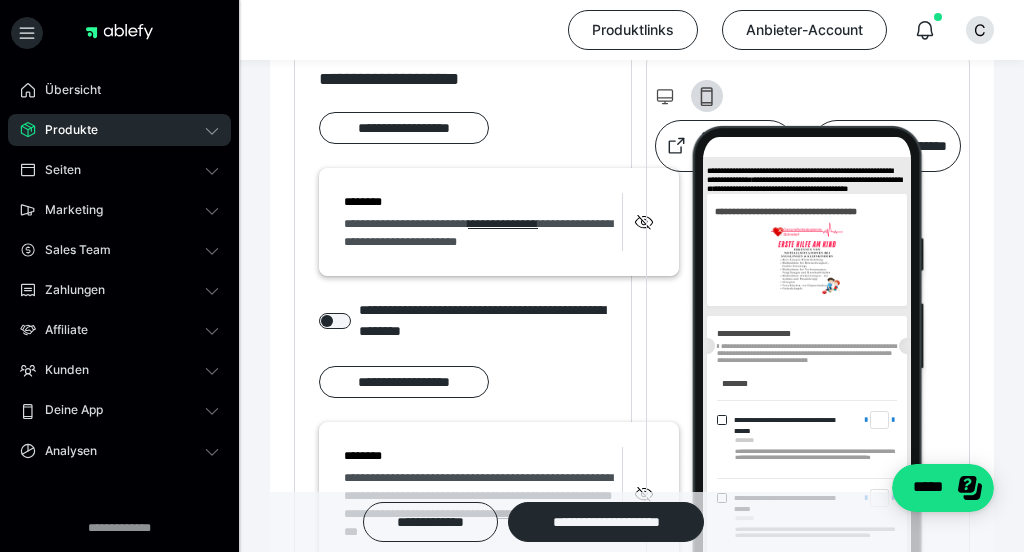 scroll, scrollTop: 1954, scrollLeft: 0, axis: vertical 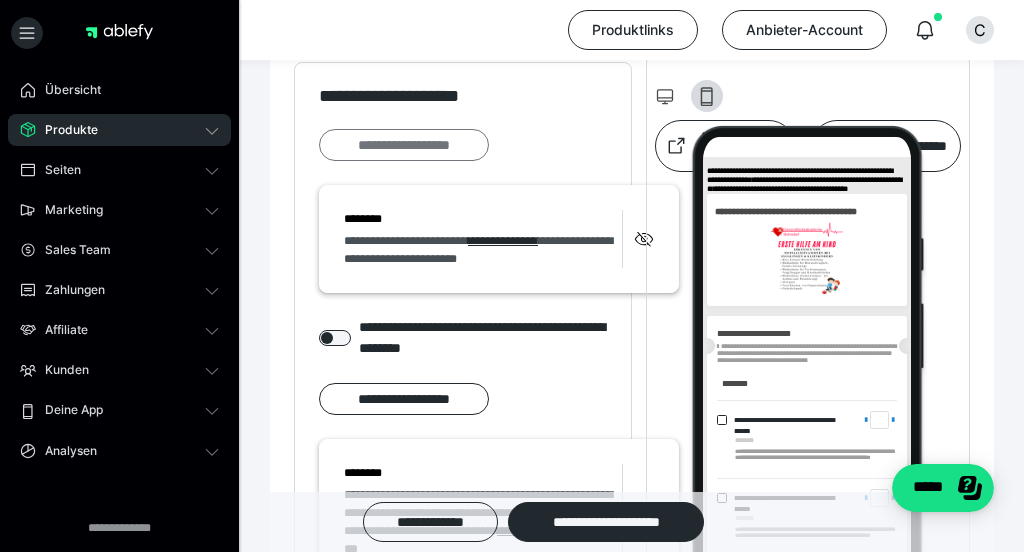 click on "**********" at bounding box center (404, 145) 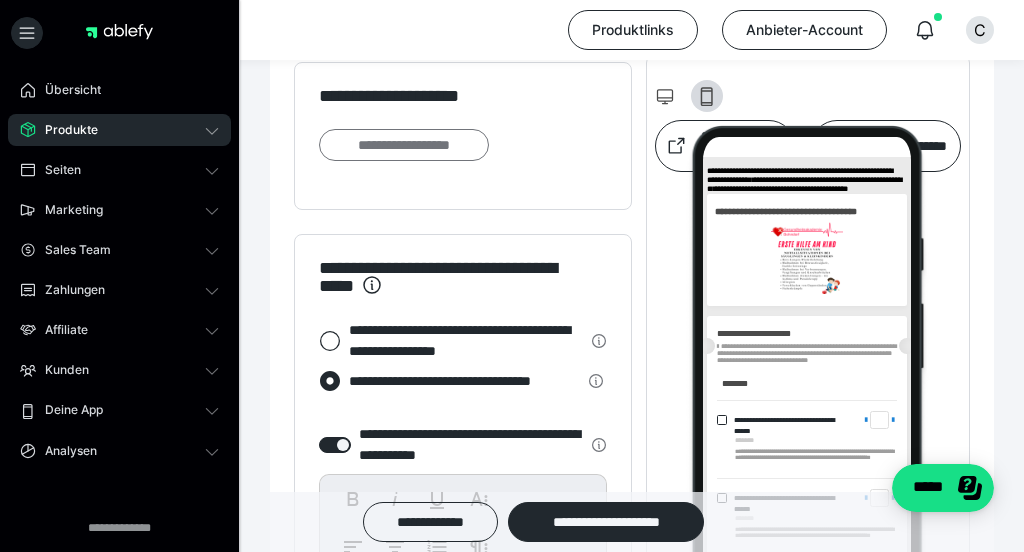 scroll, scrollTop: 0, scrollLeft: 0, axis: both 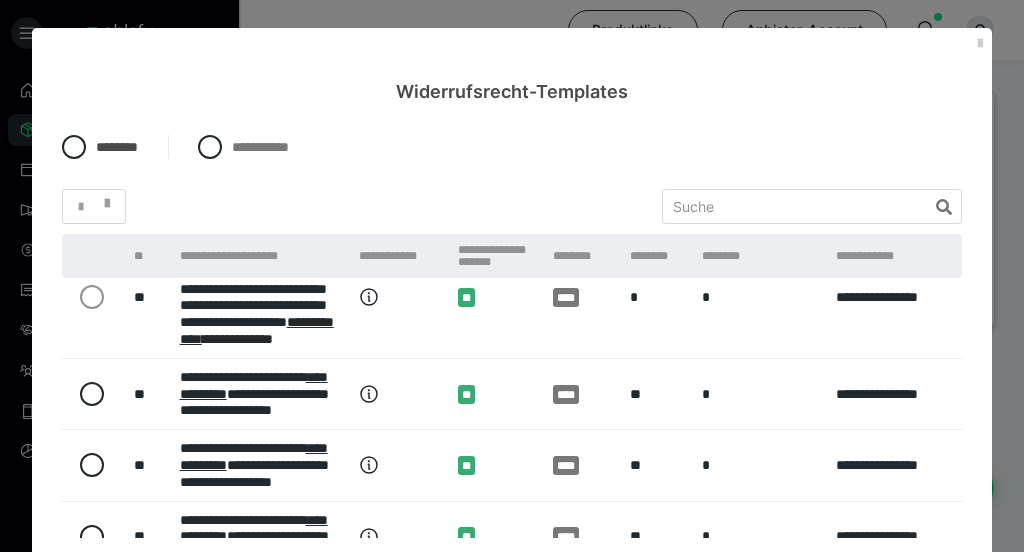 click at bounding box center [93, 297] 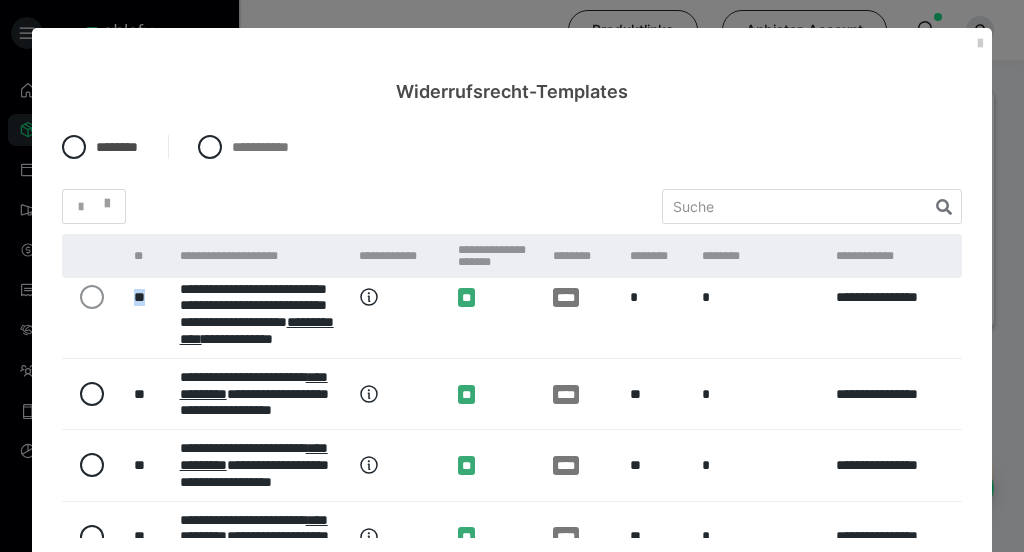 click at bounding box center [93, 297] 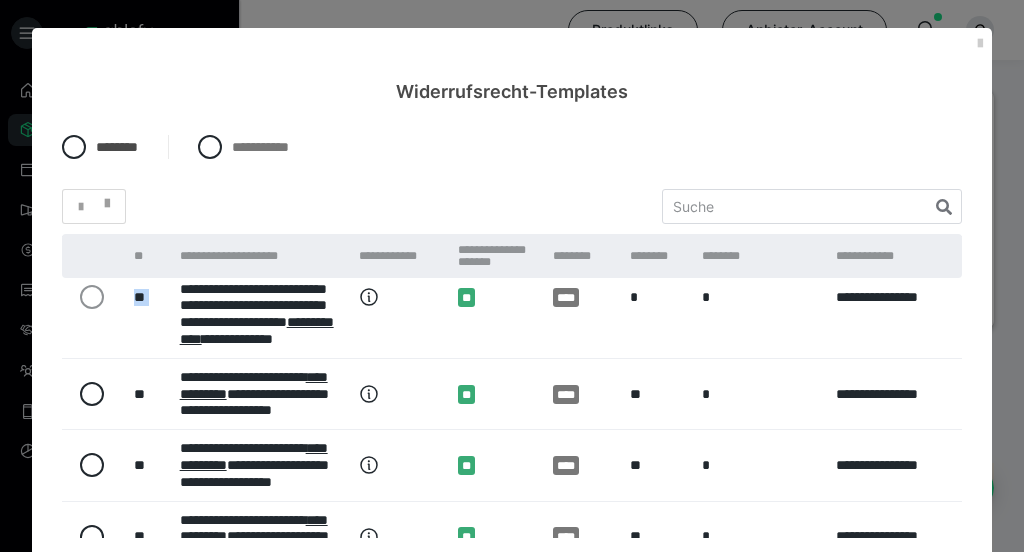 click at bounding box center (93, 297) 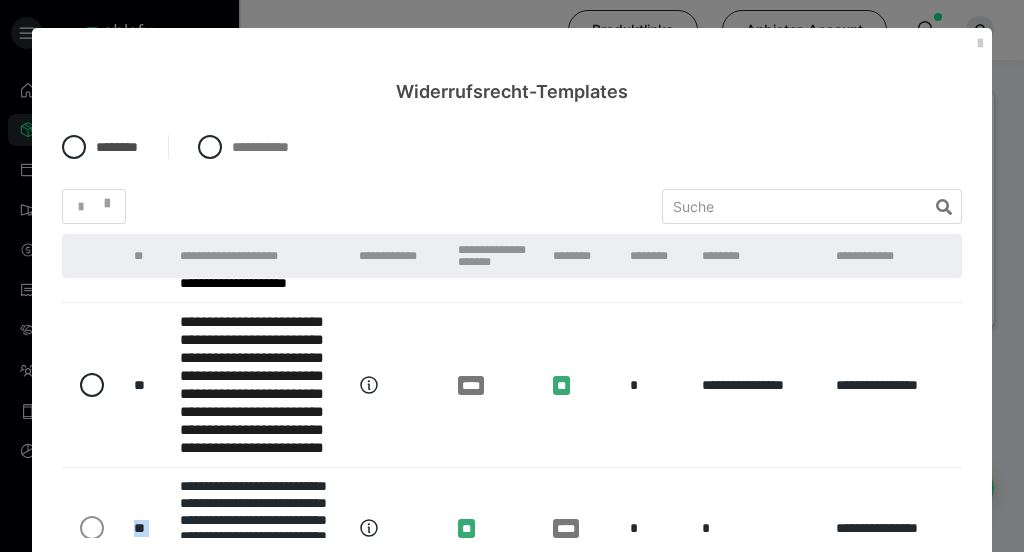 scroll, scrollTop: 0, scrollLeft: 0, axis: both 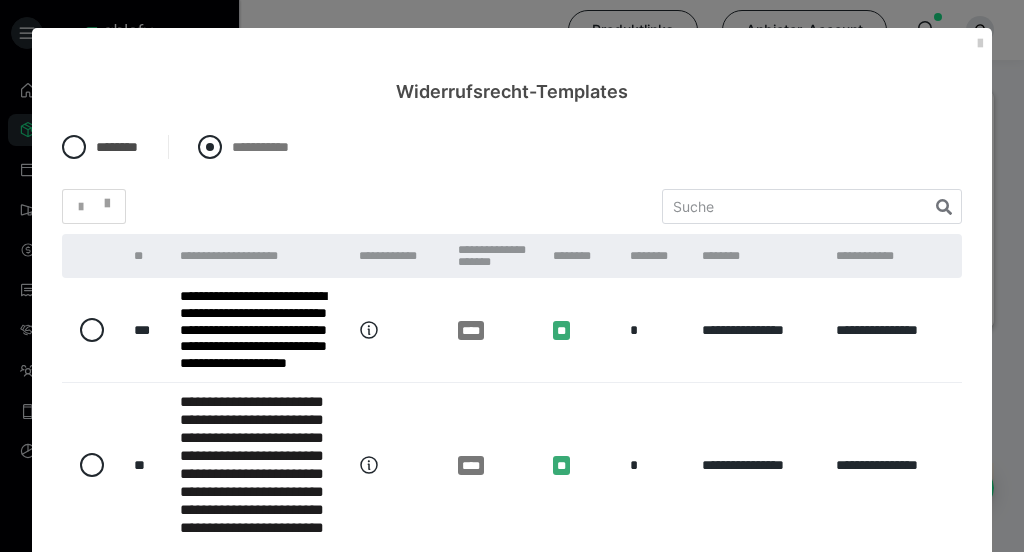 click at bounding box center [210, 147] 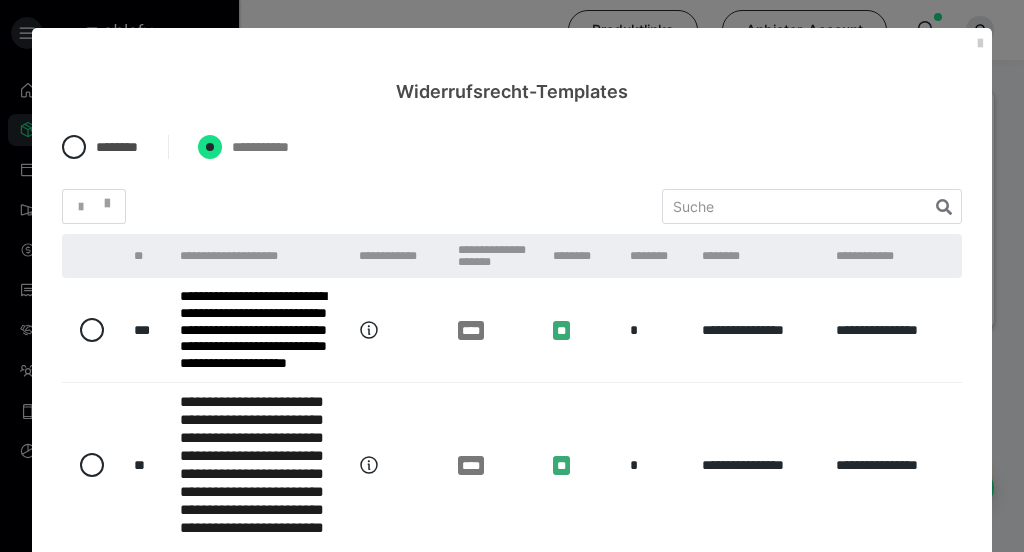 radio on "****" 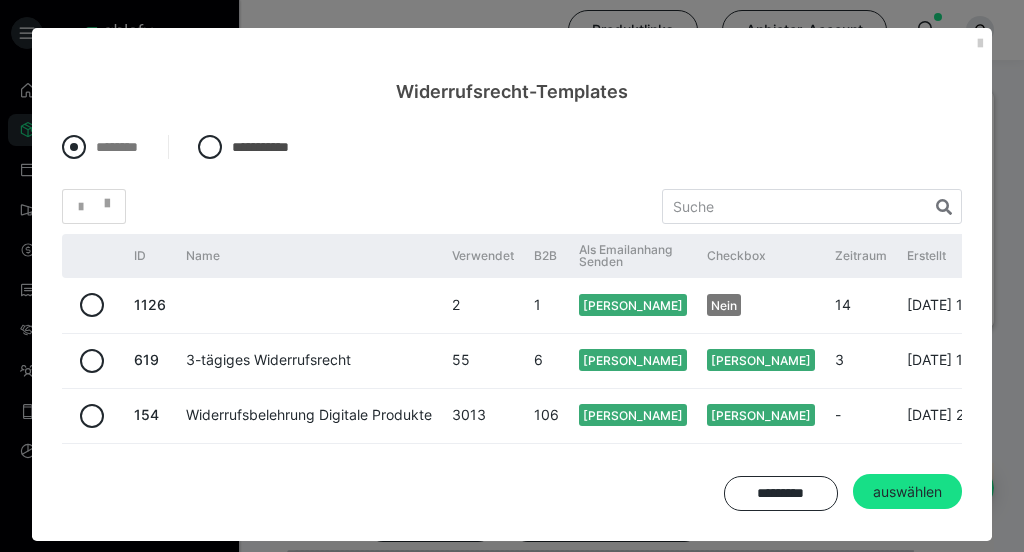 click at bounding box center [74, 147] 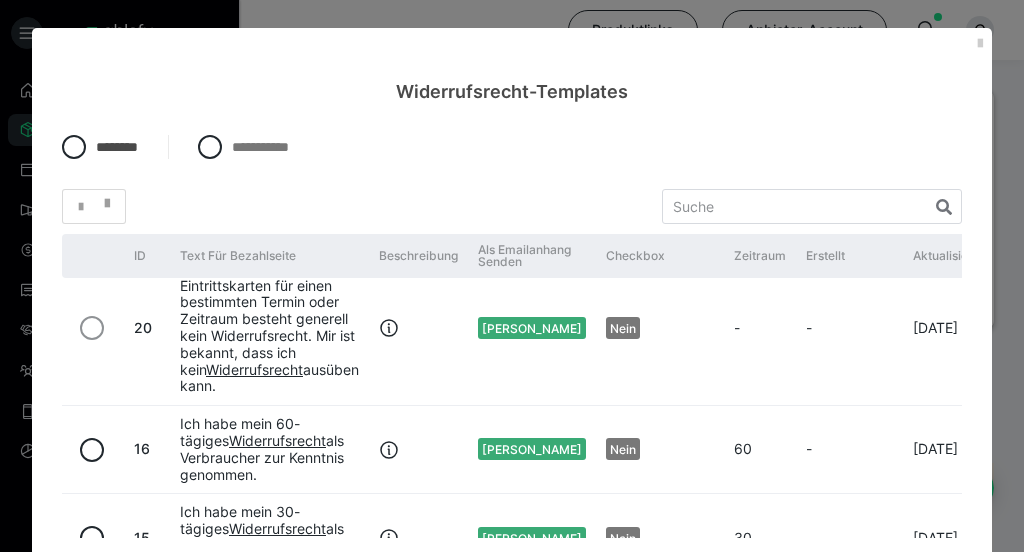 scroll, scrollTop: 338, scrollLeft: 0, axis: vertical 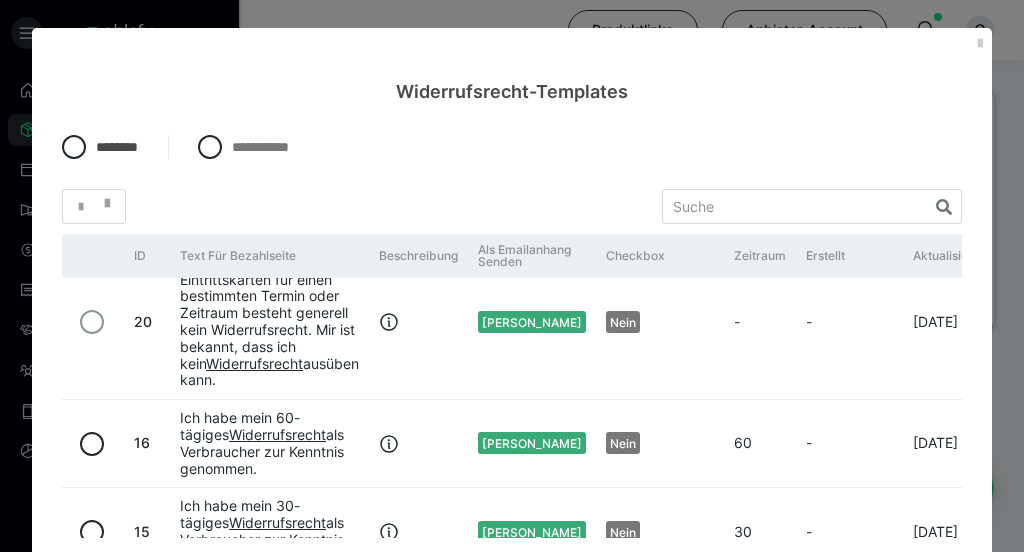 click at bounding box center [93, 321] 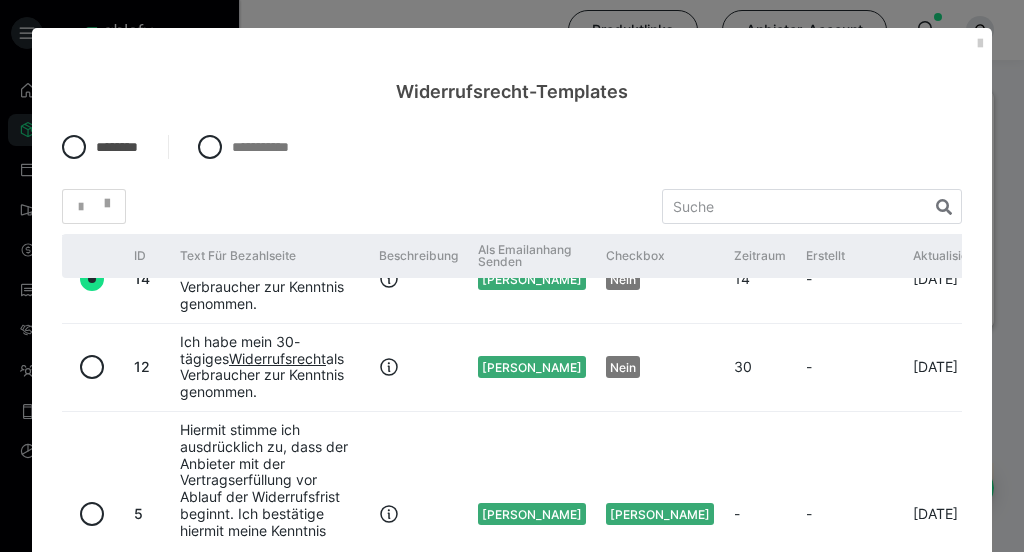 scroll, scrollTop: 677, scrollLeft: 0, axis: vertical 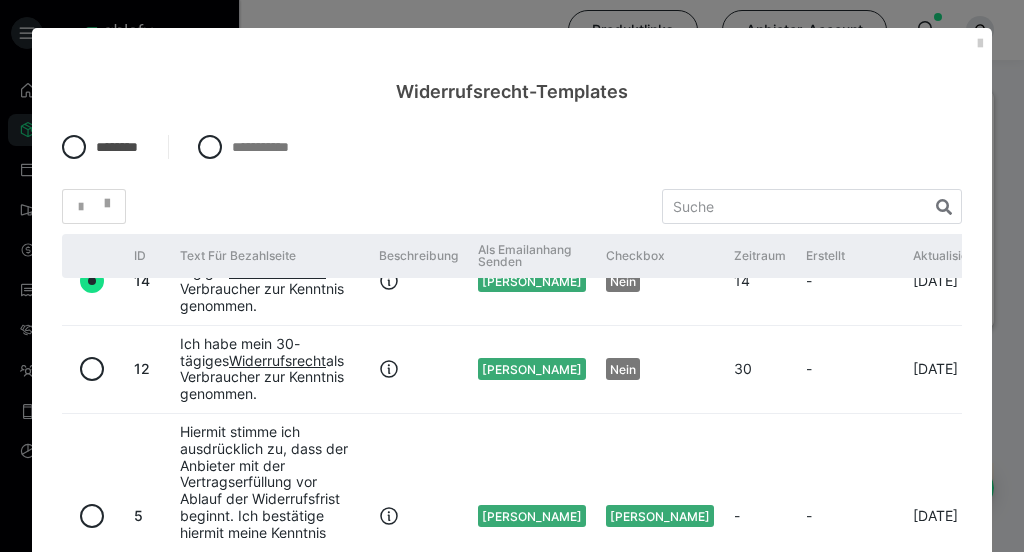click at bounding box center [92, 281] 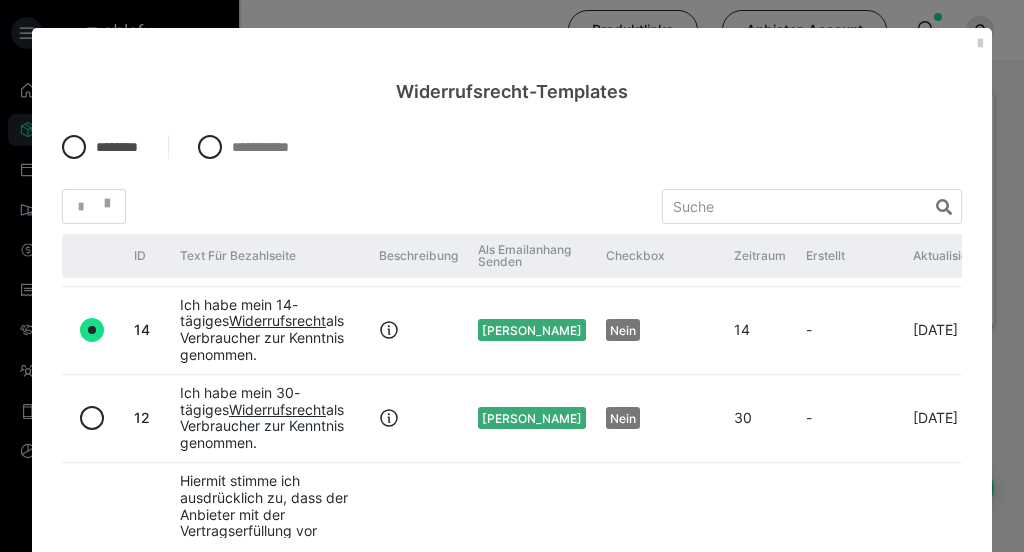 click at bounding box center [92, 242] 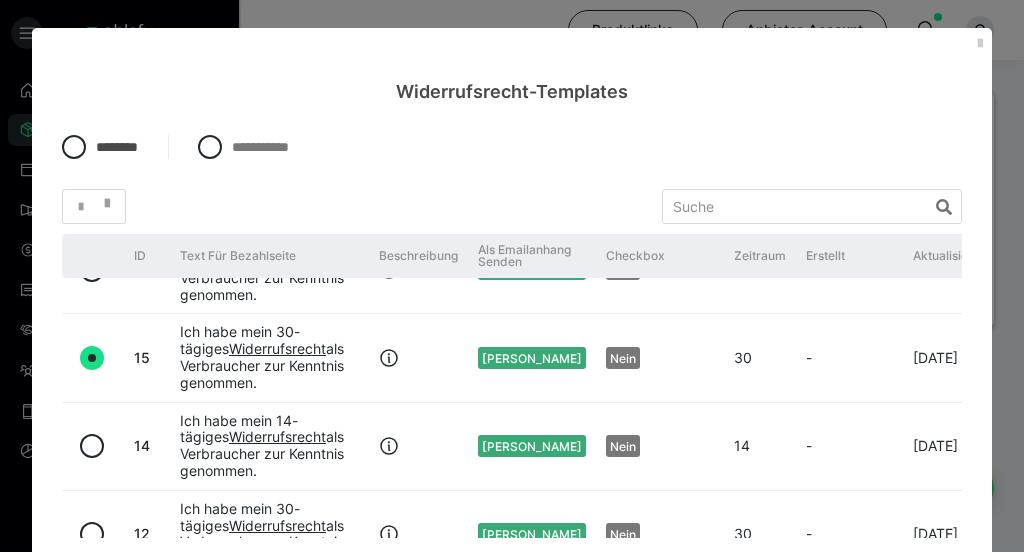 click at bounding box center (92, 270) 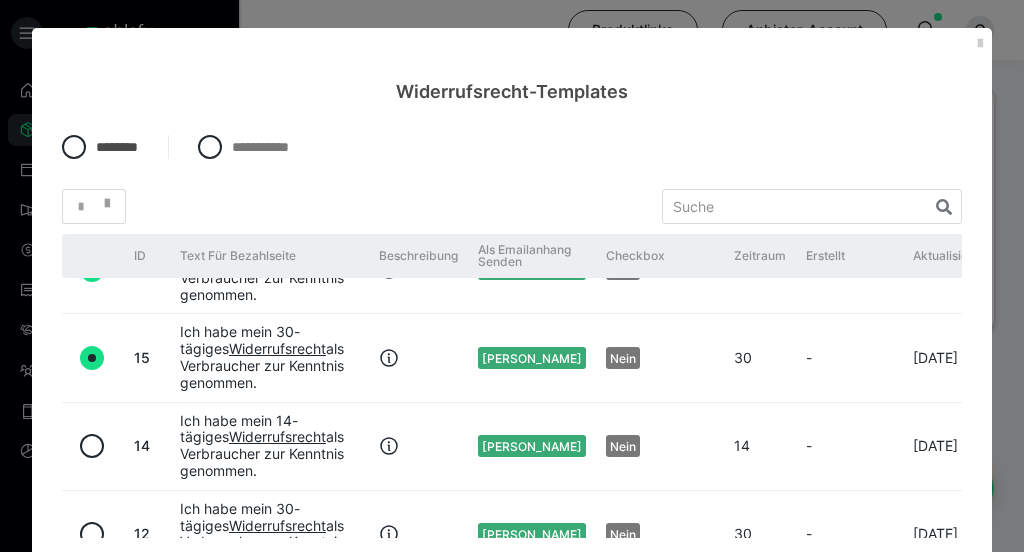 radio on "true" 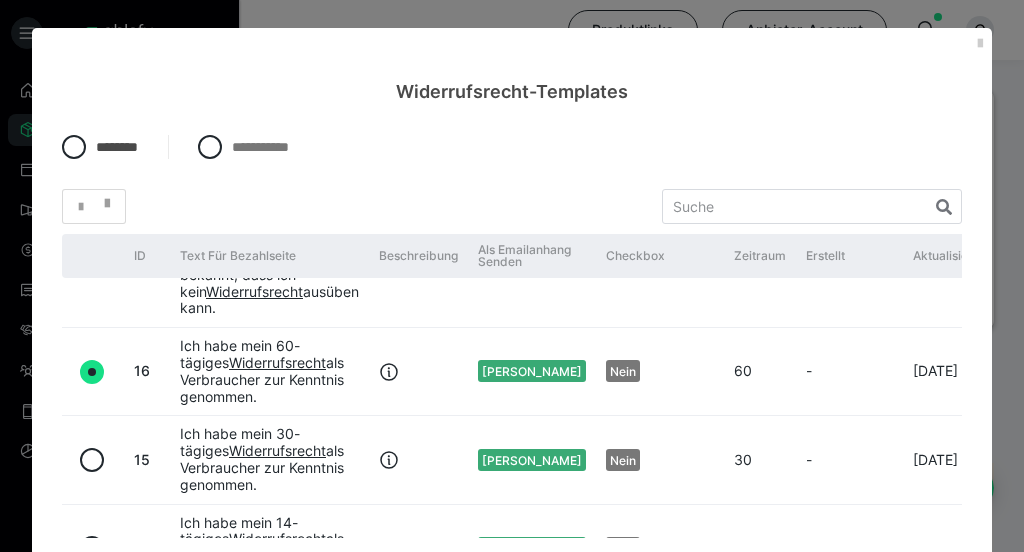 scroll, scrollTop: 392, scrollLeft: 0, axis: vertical 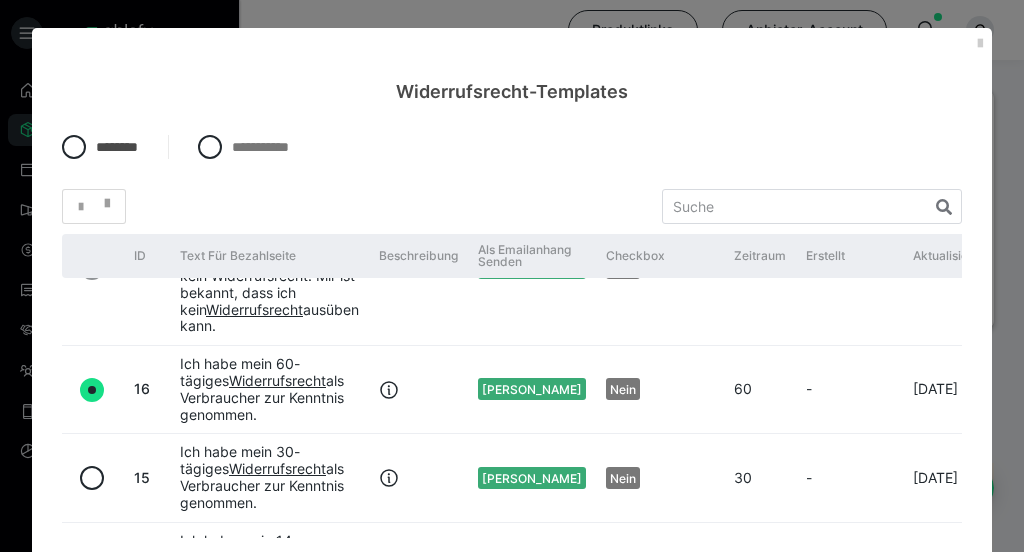 click at bounding box center (93, 267) 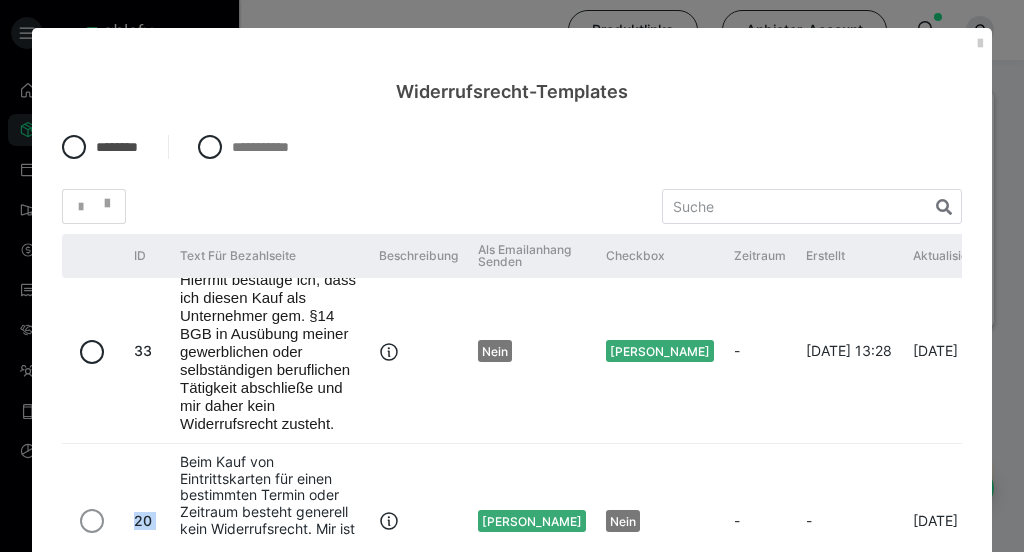 scroll, scrollTop: 116, scrollLeft: 0, axis: vertical 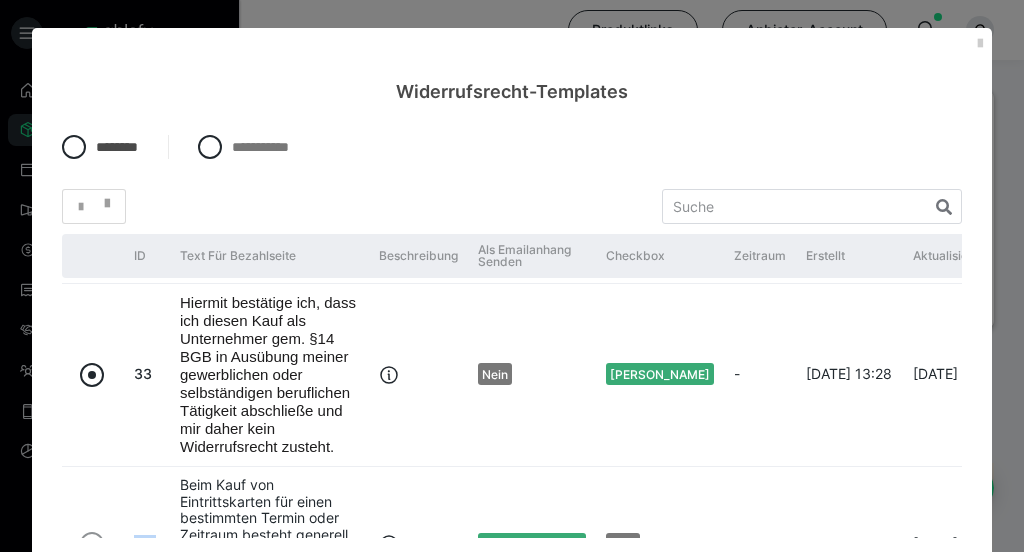click at bounding box center (120, 369) 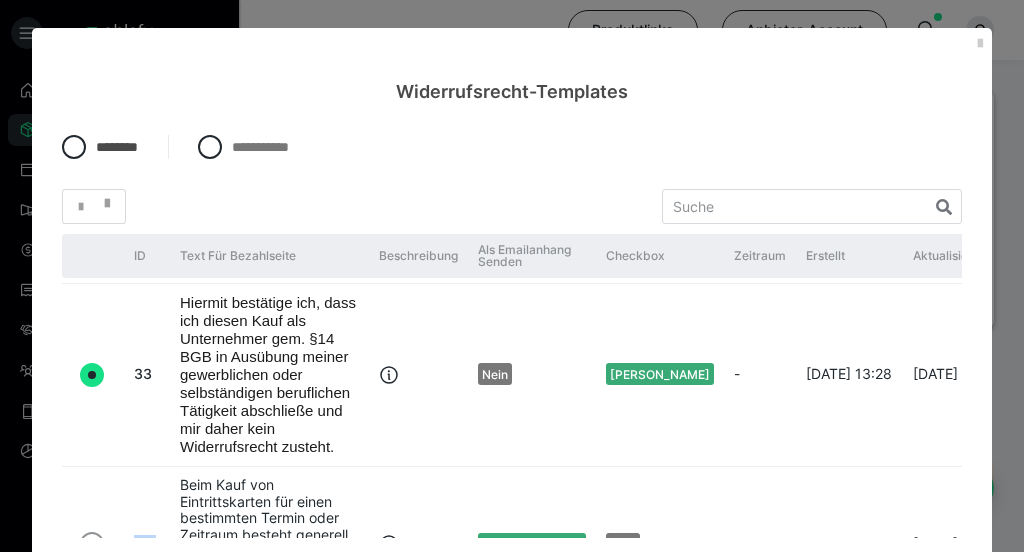 radio on "true" 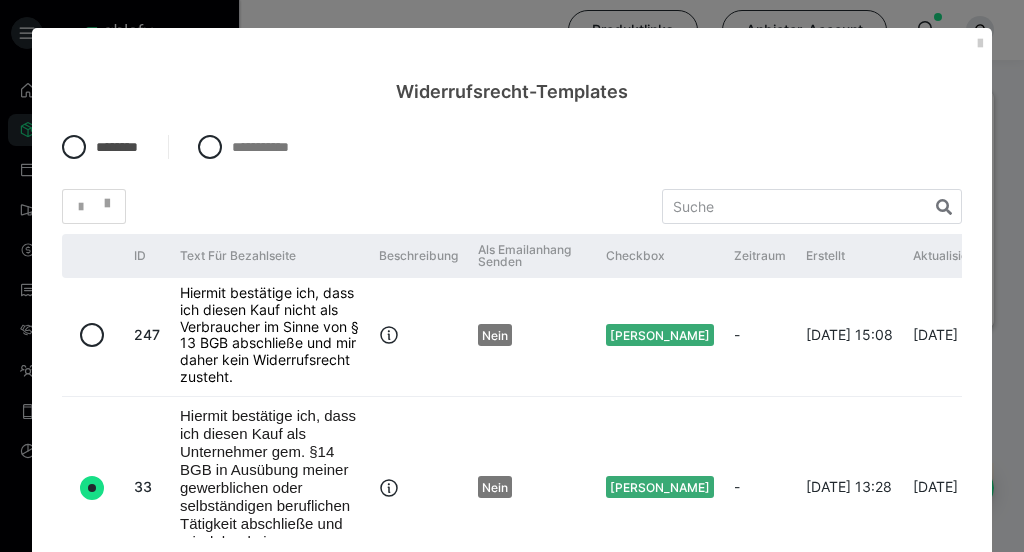 scroll, scrollTop: 0, scrollLeft: 0, axis: both 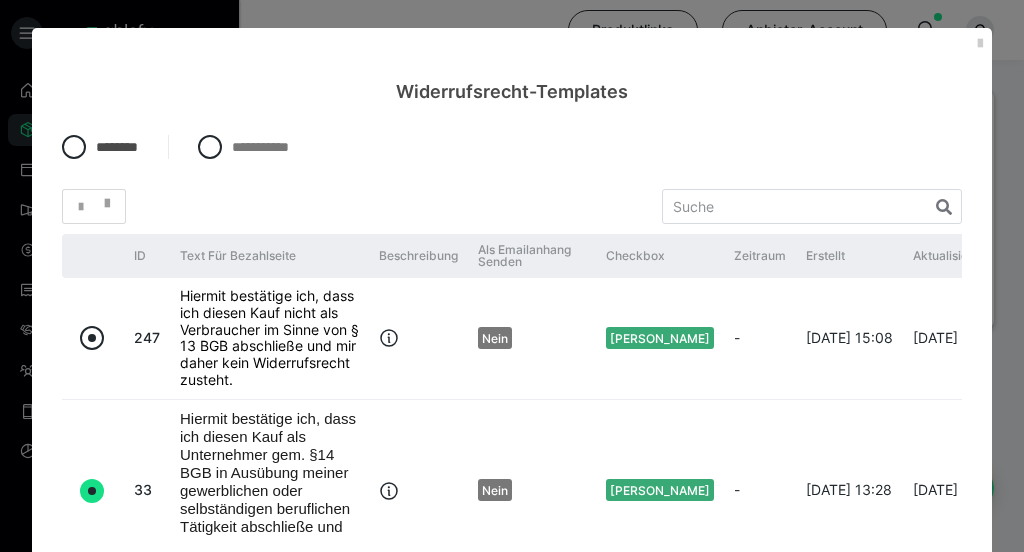click at bounding box center [92, 338] 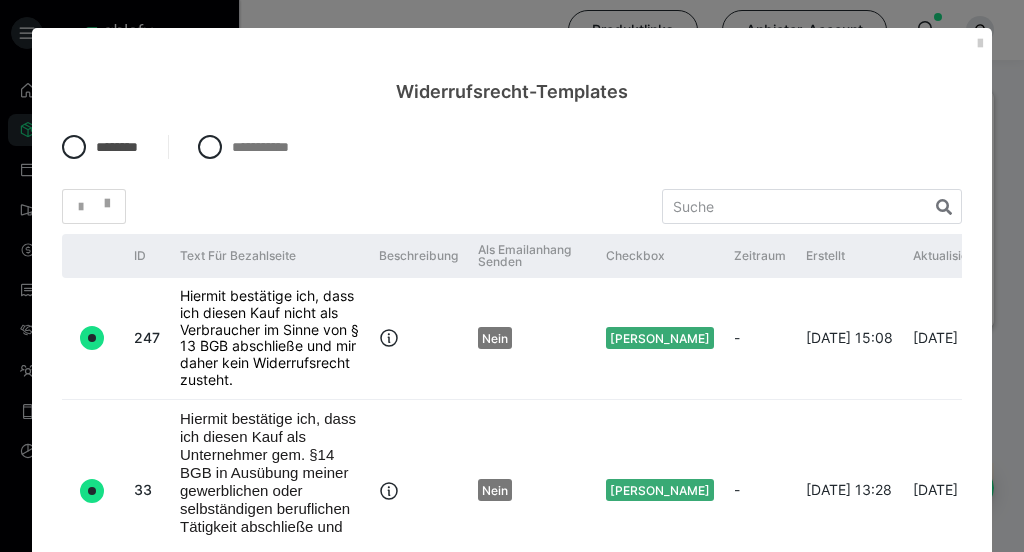 radio on "true" 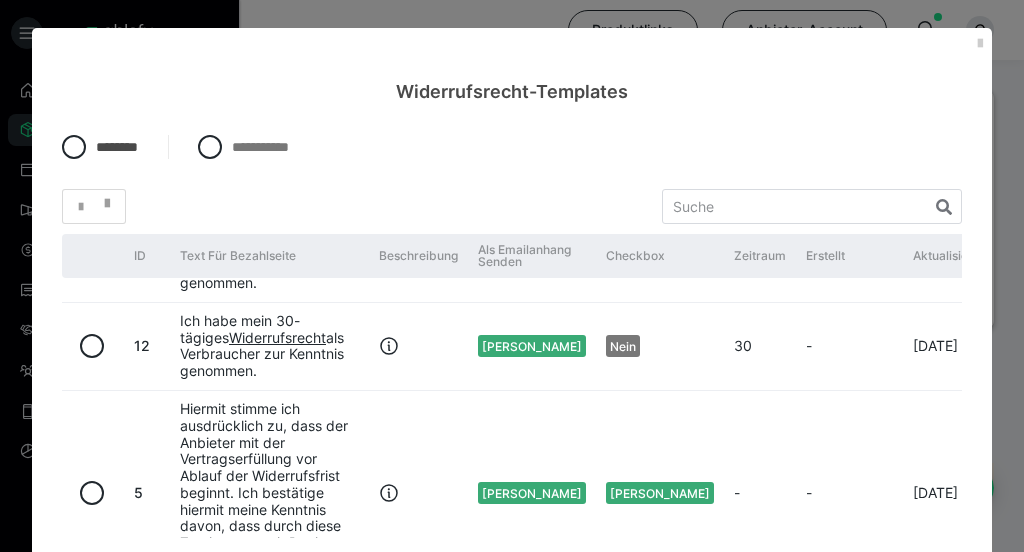 scroll, scrollTop: 1083, scrollLeft: 0, axis: vertical 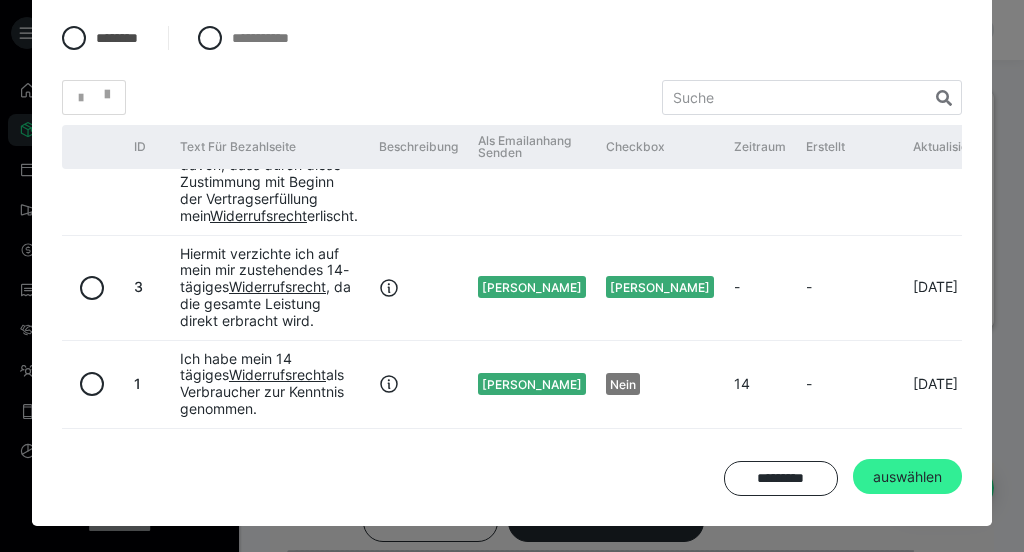 click on "auswählen" at bounding box center [907, 477] 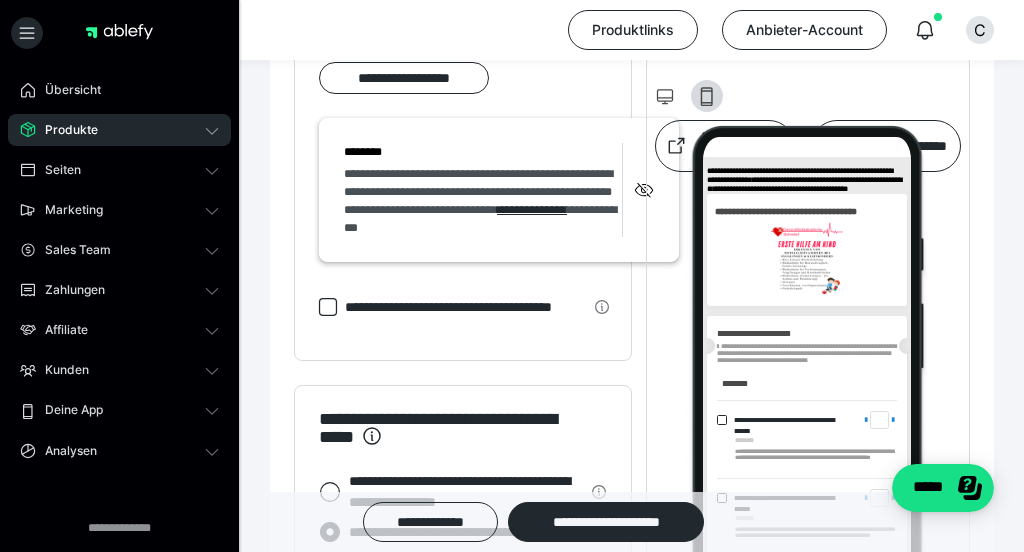 scroll, scrollTop: 2301, scrollLeft: 0, axis: vertical 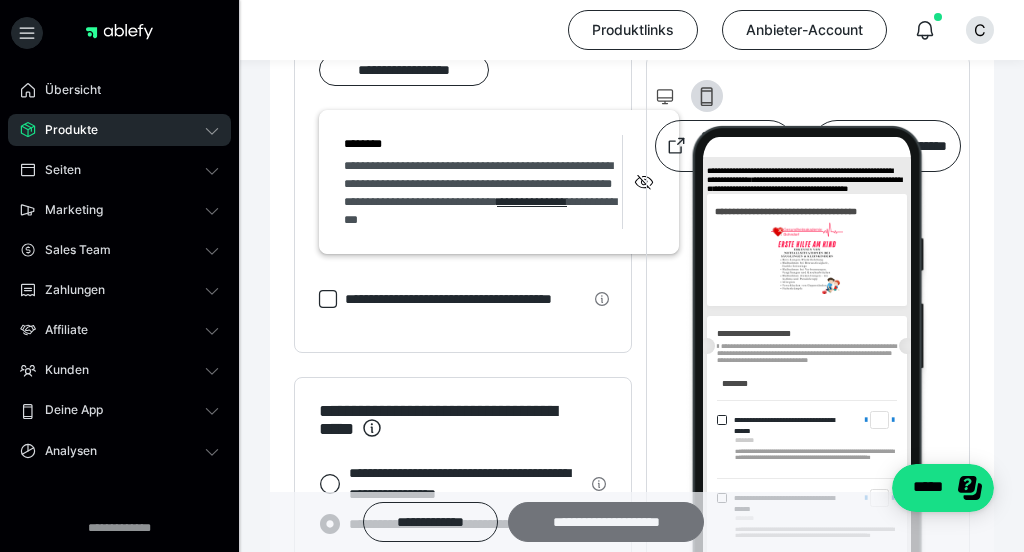 click on "**********" at bounding box center [606, 522] 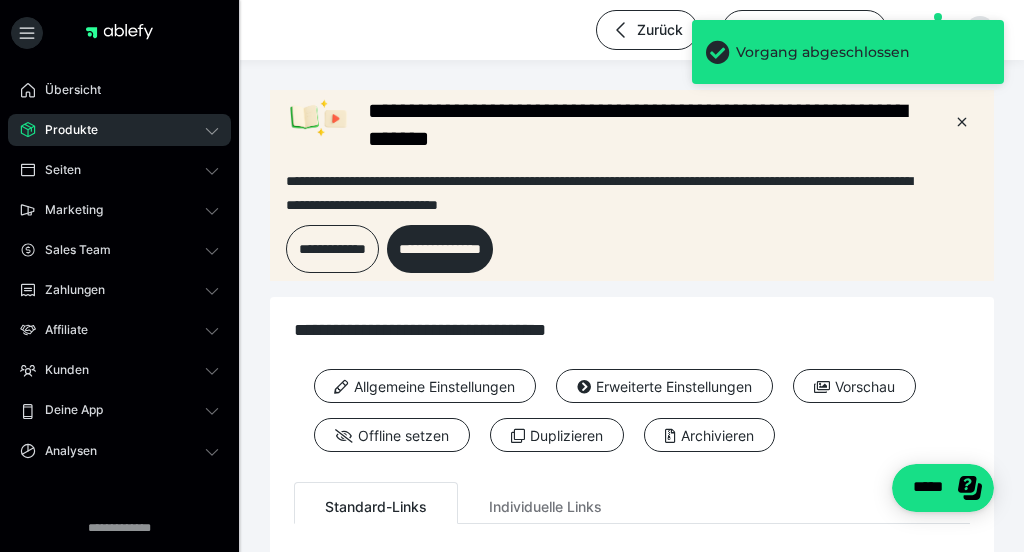 scroll, scrollTop: 0, scrollLeft: 0, axis: both 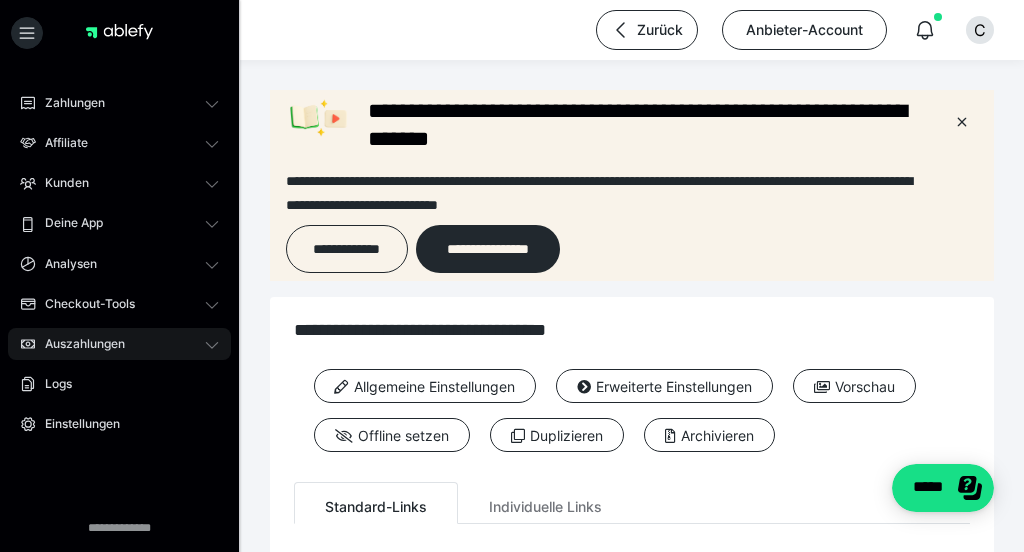 click on "Auszahlungen" at bounding box center [78, 344] 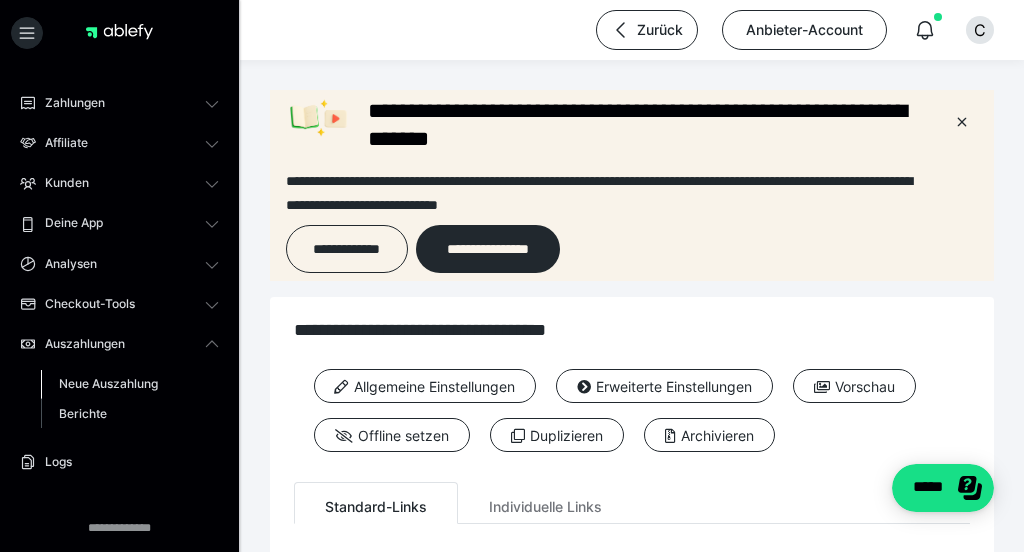 click on "Neue Auszahlung" at bounding box center [108, 383] 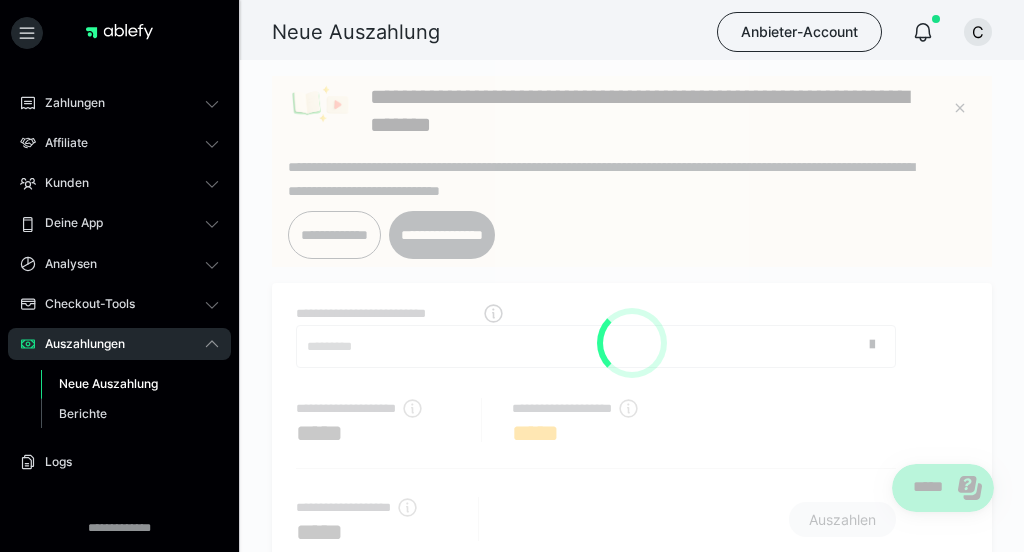 scroll, scrollTop: 0, scrollLeft: 0, axis: both 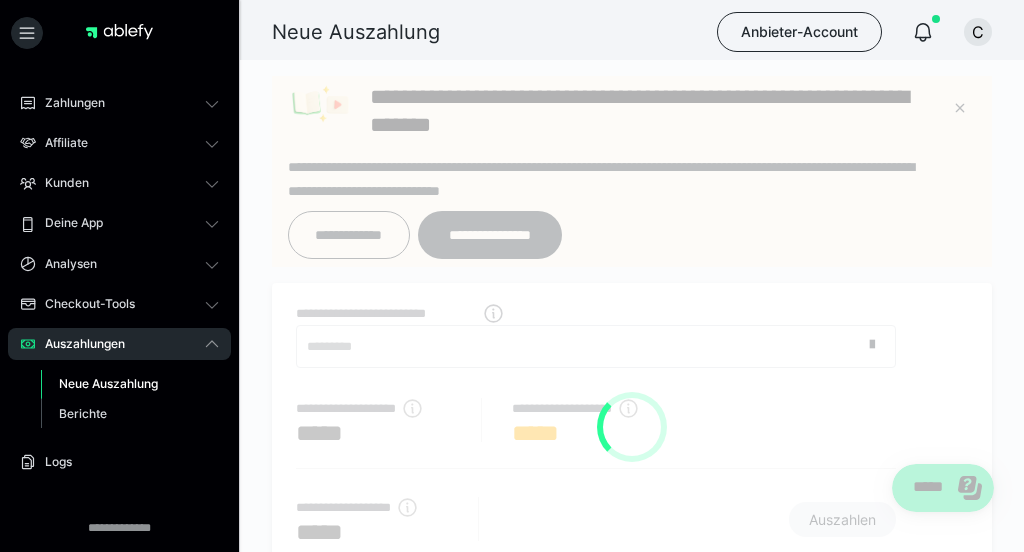 radio on "****" 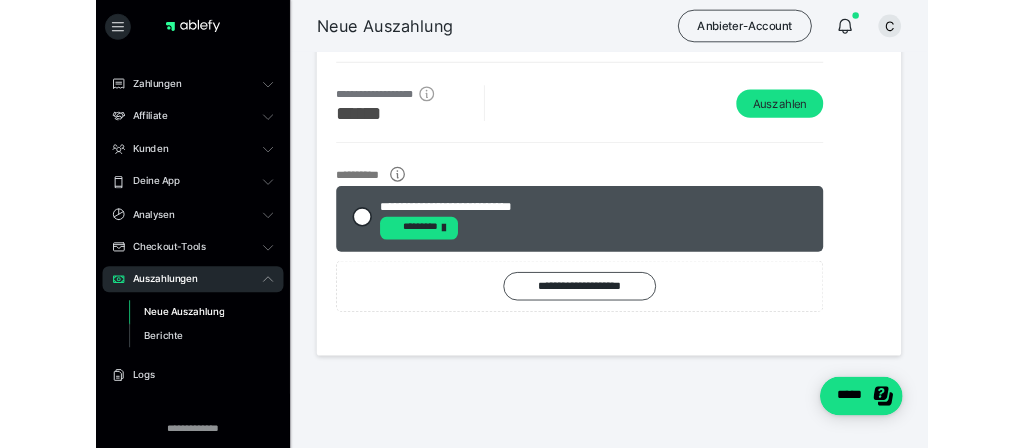 scroll, scrollTop: 402, scrollLeft: 0, axis: vertical 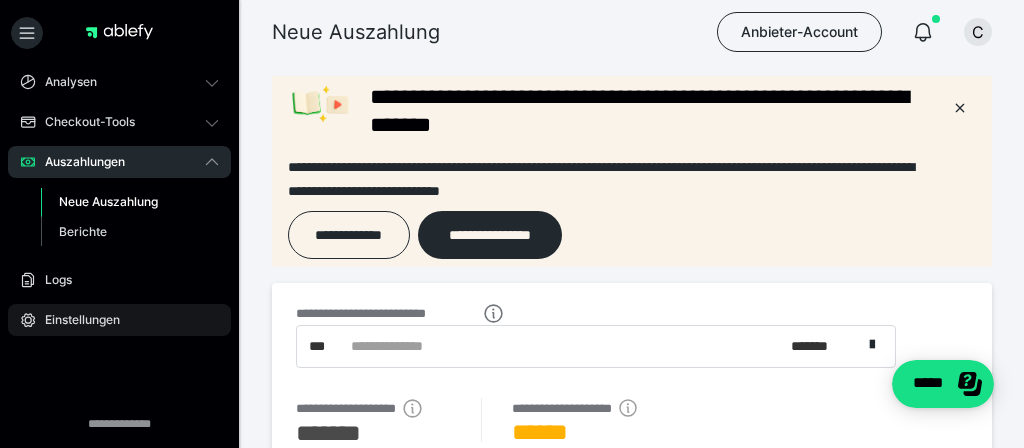 click on "Einstellungen" at bounding box center [75, 320] 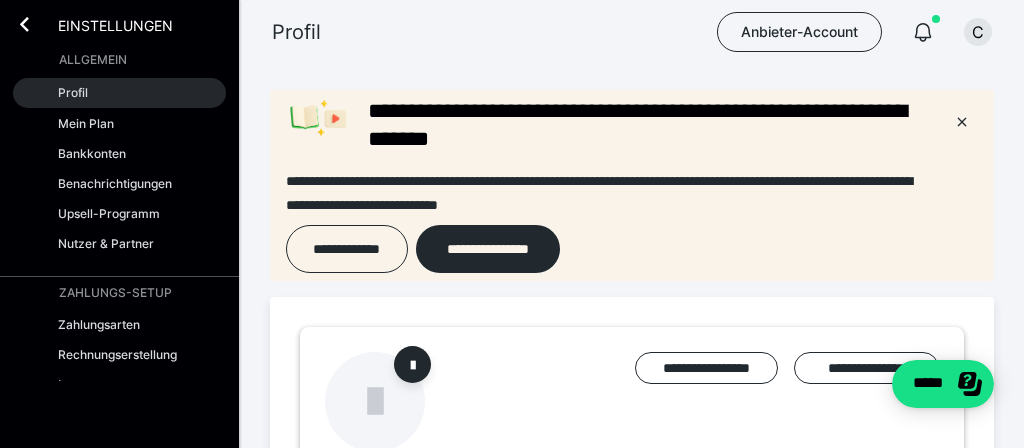 scroll, scrollTop: 0, scrollLeft: 0, axis: both 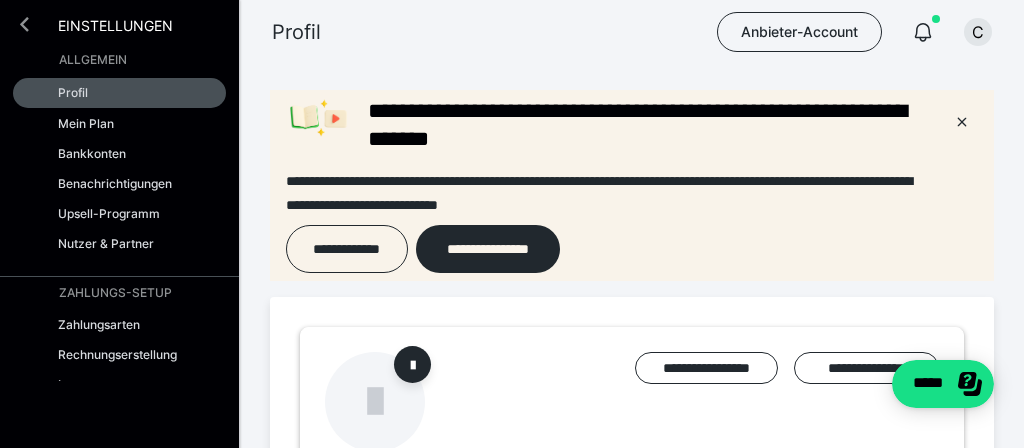 click at bounding box center [24, 24] 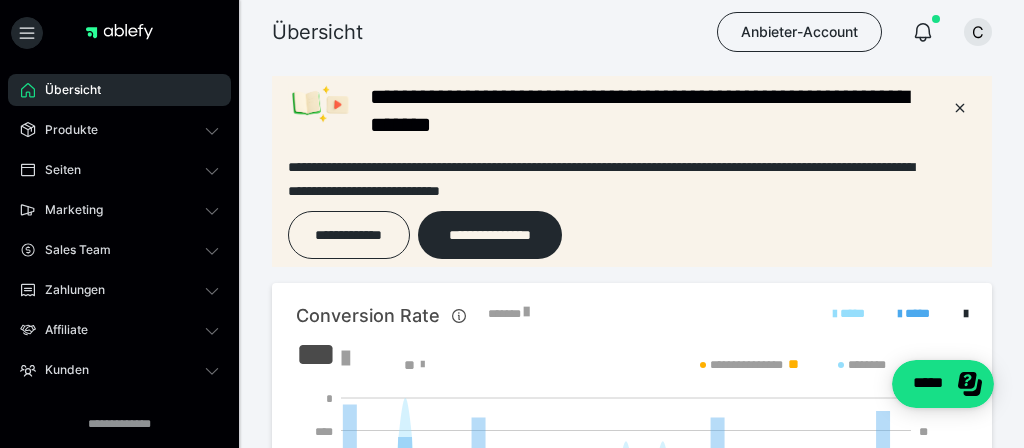 scroll, scrollTop: 0, scrollLeft: 0, axis: both 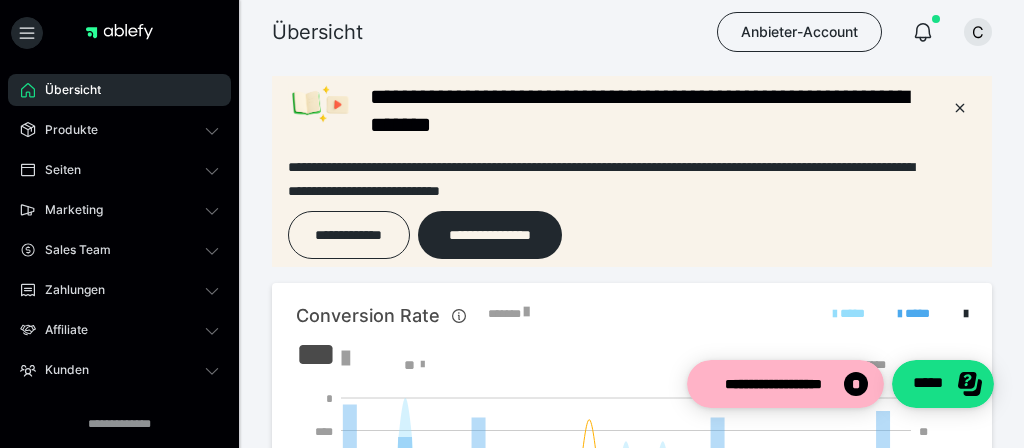 click on "Übersicht" at bounding box center [66, 90] 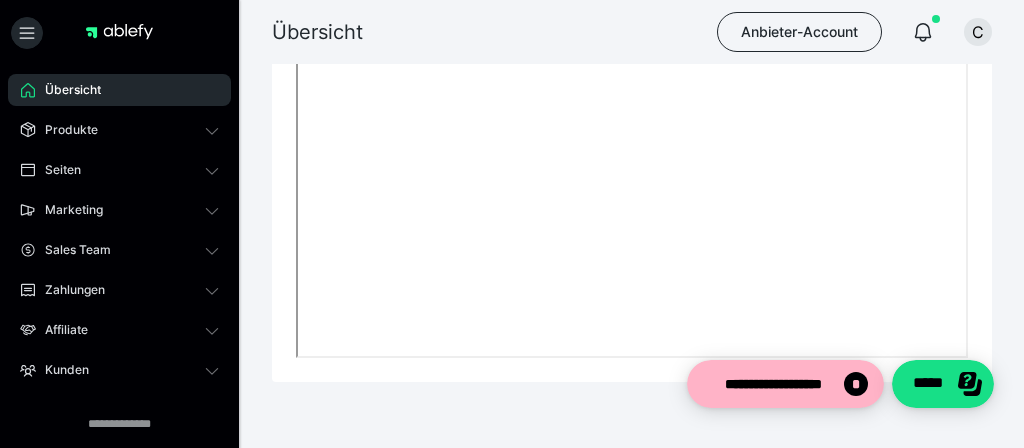 scroll, scrollTop: 1520, scrollLeft: 0, axis: vertical 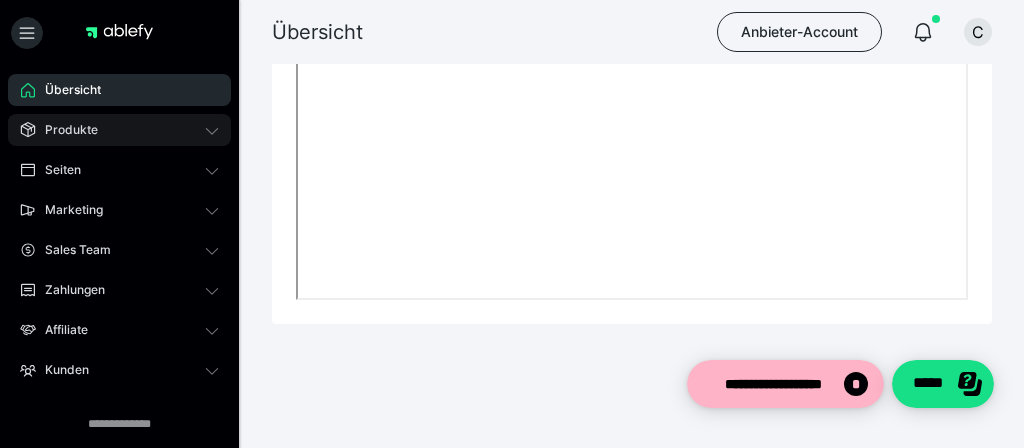 click on "Produkte" at bounding box center (119, 130) 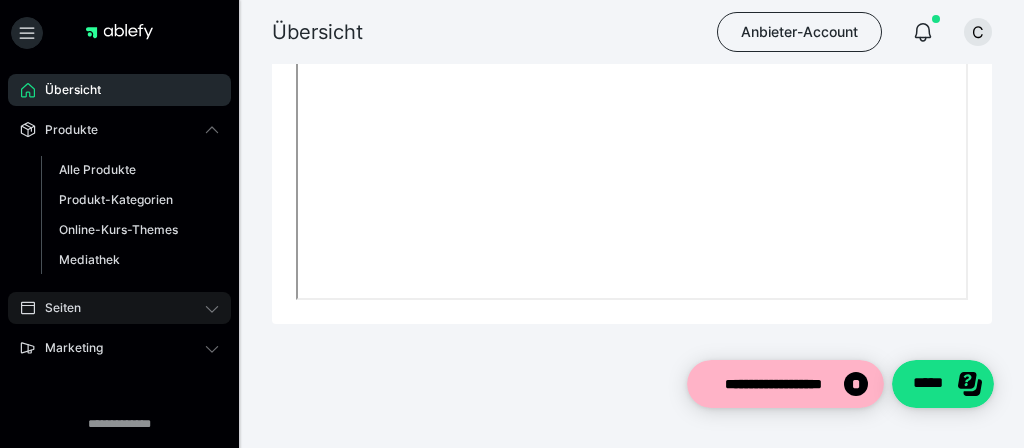 click on "Seiten" at bounding box center [119, 308] 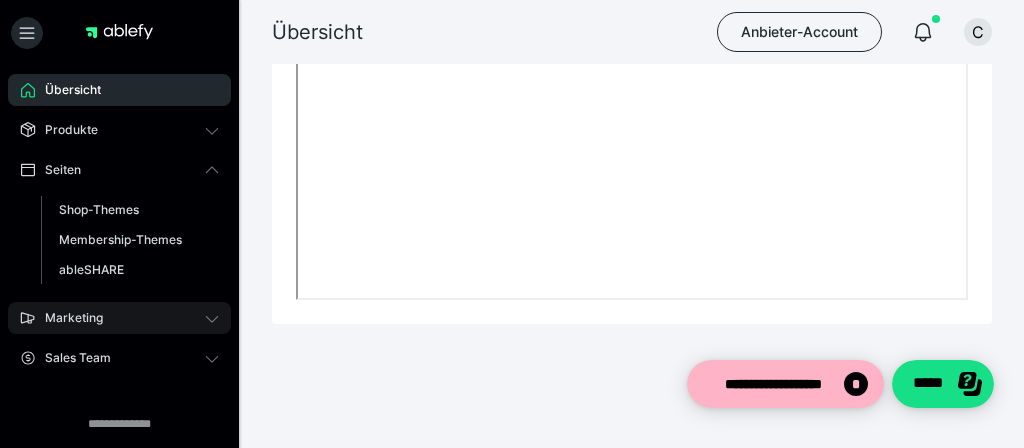 click on "Marketing" at bounding box center [67, 318] 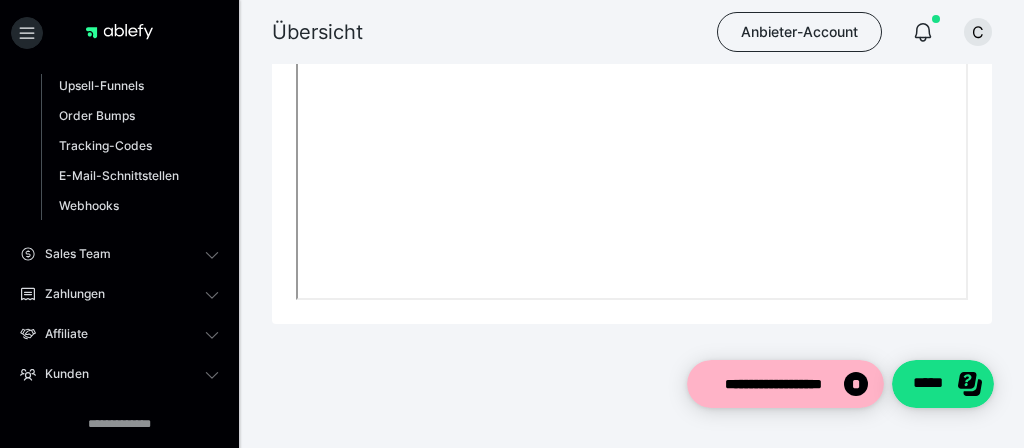 scroll, scrollTop: 295, scrollLeft: 0, axis: vertical 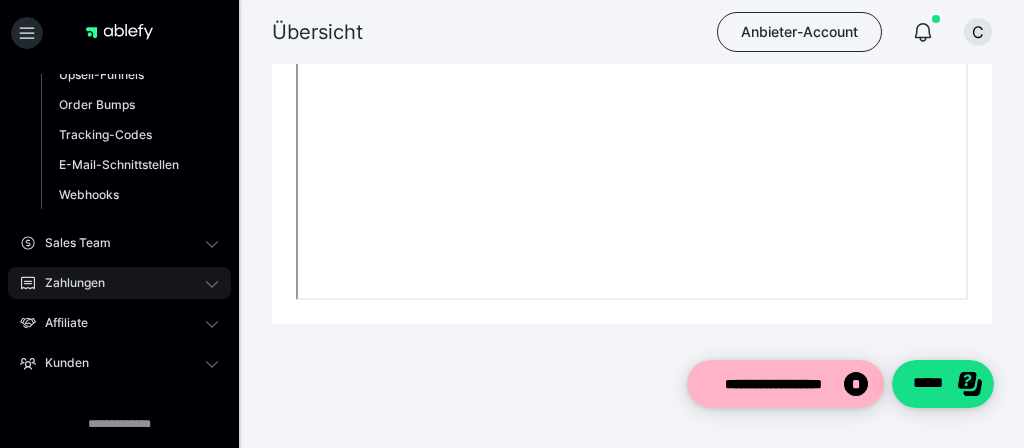 click on "Zahlungen" at bounding box center (68, 283) 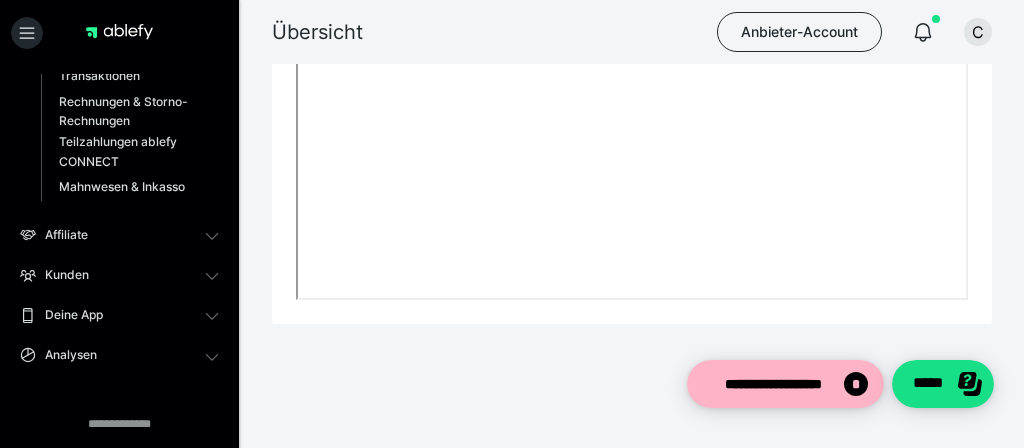 scroll, scrollTop: 316, scrollLeft: 0, axis: vertical 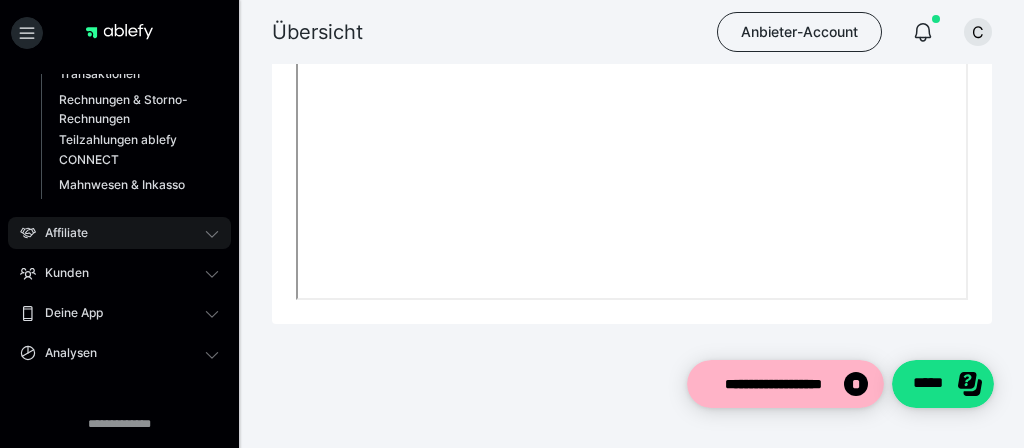 click on "Affiliate" at bounding box center [119, 233] 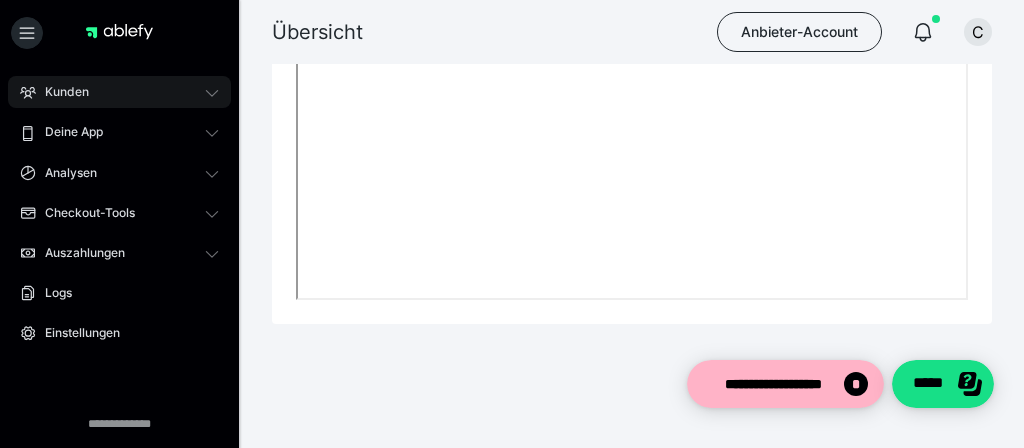 scroll, scrollTop: 429, scrollLeft: 0, axis: vertical 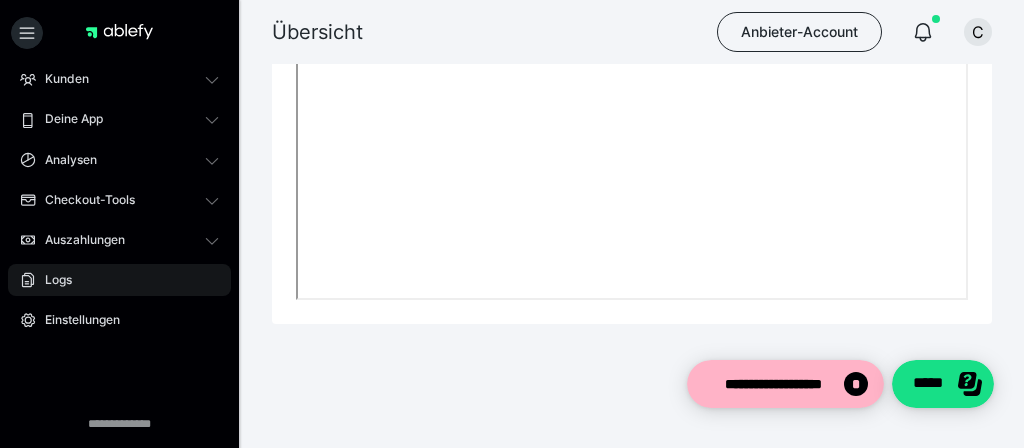 click on "Logs" at bounding box center [119, 280] 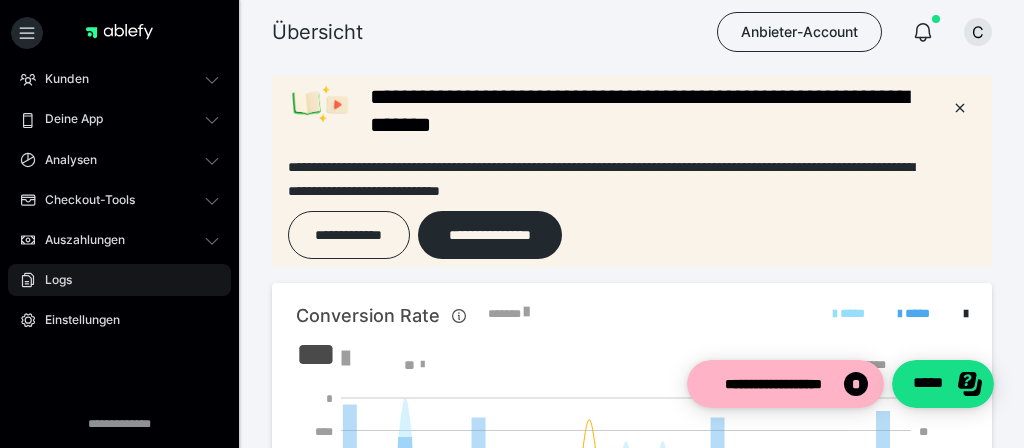 scroll, scrollTop: 291, scrollLeft: 0, axis: vertical 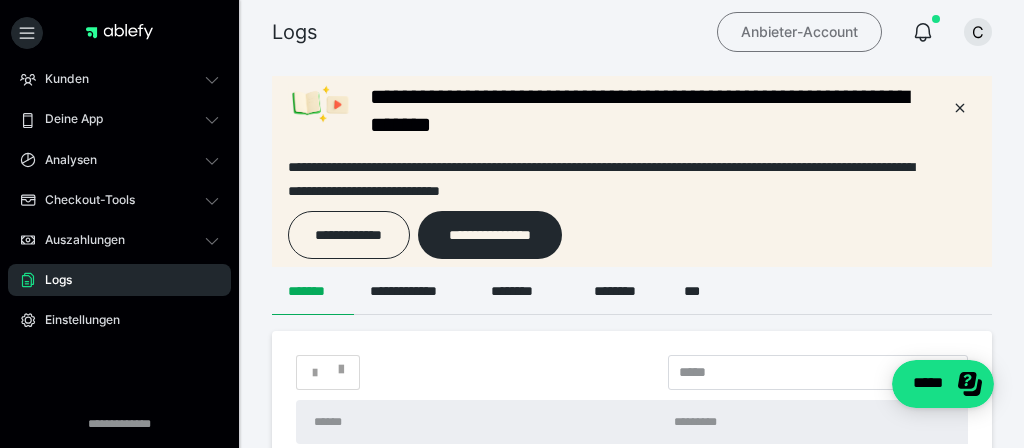click on "Anbieter-Account" at bounding box center (799, 32) 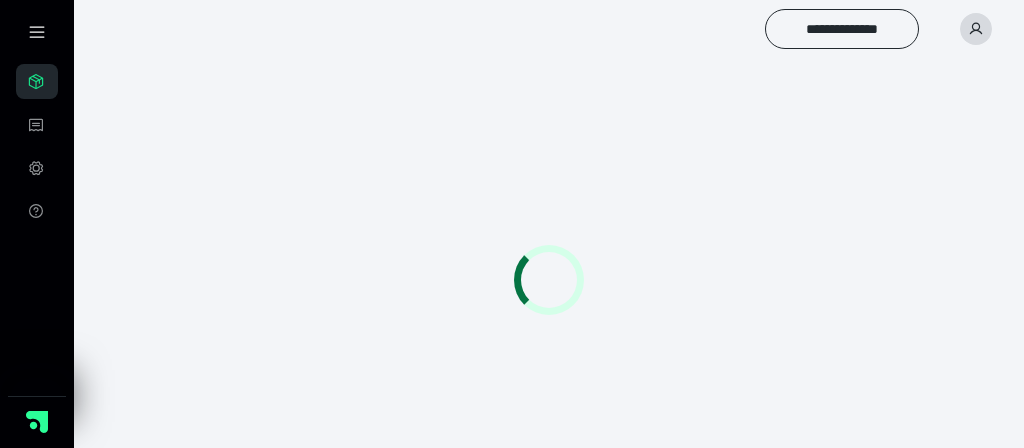 scroll, scrollTop: 0, scrollLeft: 0, axis: both 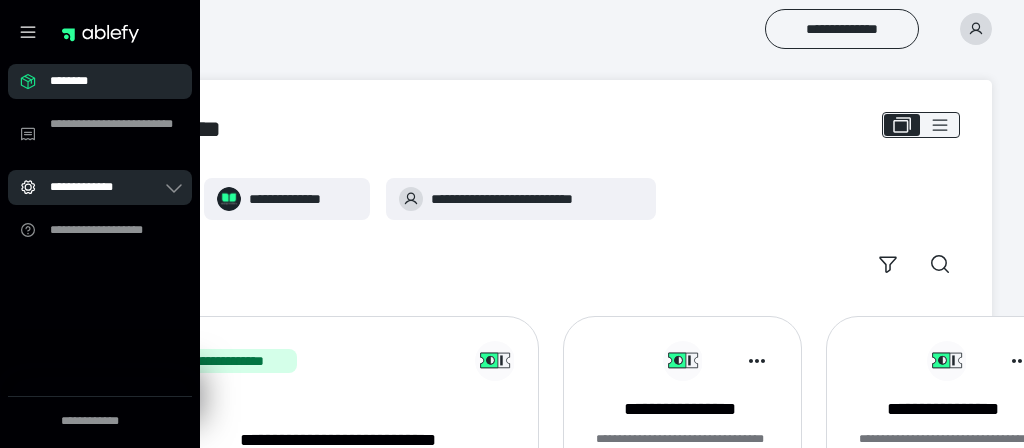 click on "**********" at bounding box center (106, 187) 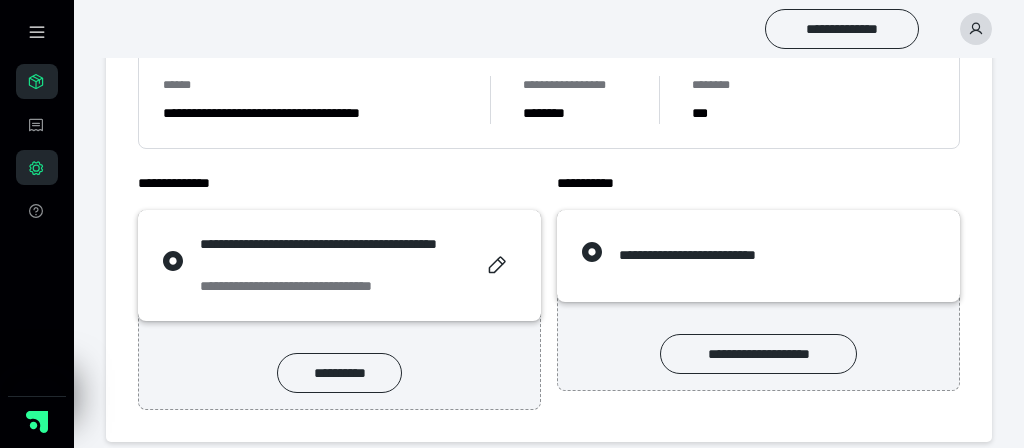 scroll, scrollTop: 264, scrollLeft: 0, axis: vertical 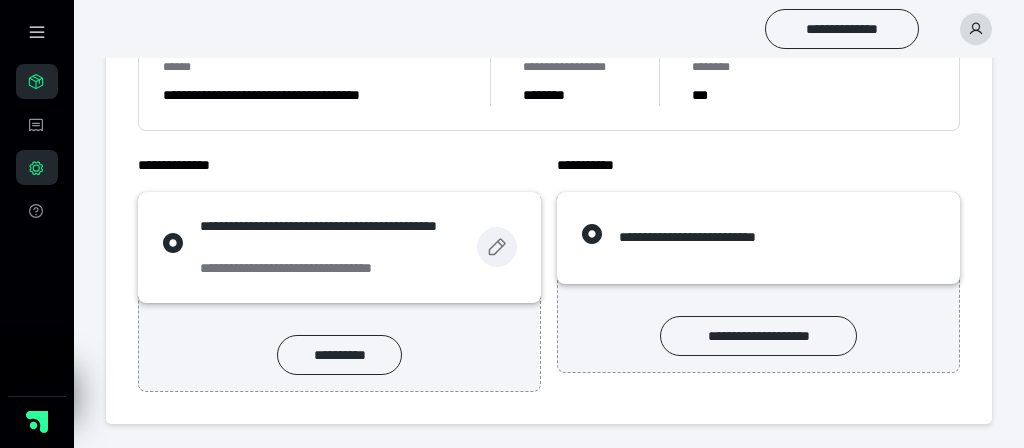 click 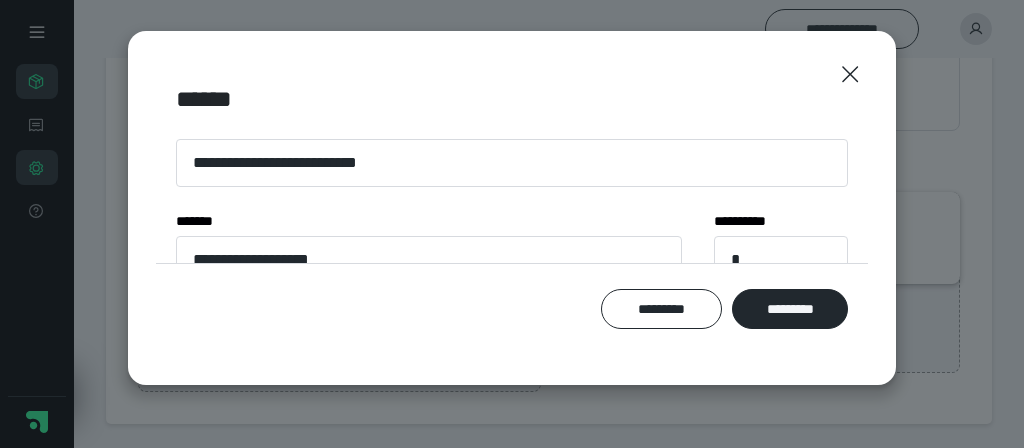 scroll, scrollTop: 115, scrollLeft: 0, axis: vertical 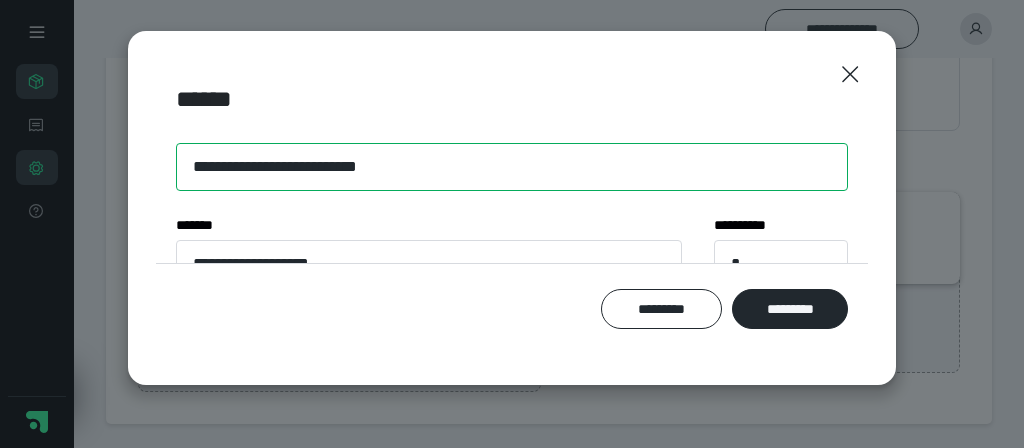 click on "**********" at bounding box center (512, 167) 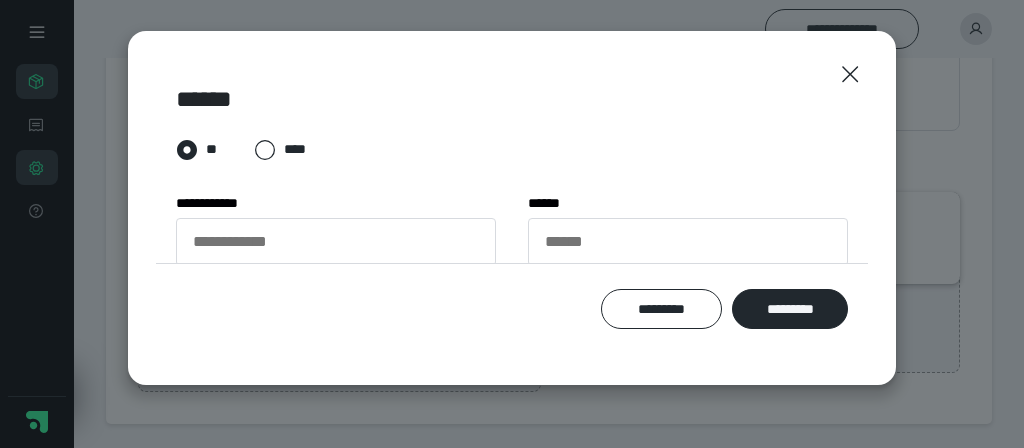 scroll, scrollTop: 522, scrollLeft: 0, axis: vertical 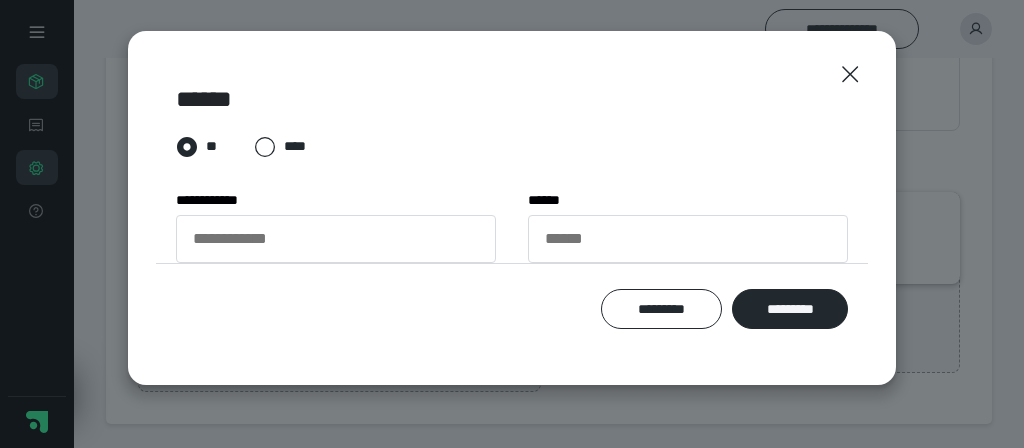 type on "**********" 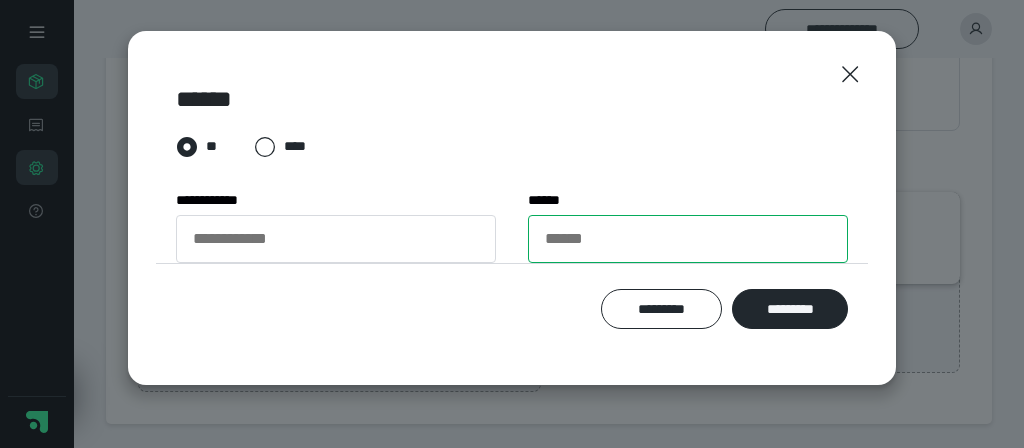 click on "******" at bounding box center [688, 239] 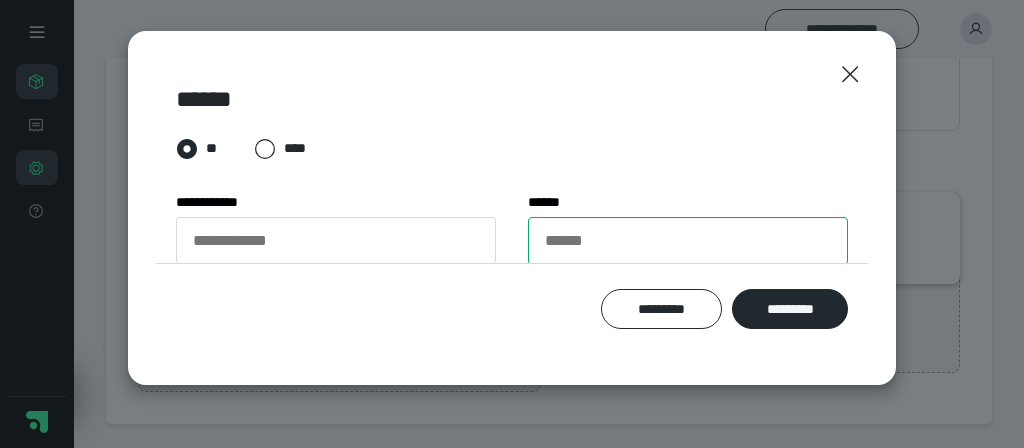 scroll, scrollTop: 522, scrollLeft: 0, axis: vertical 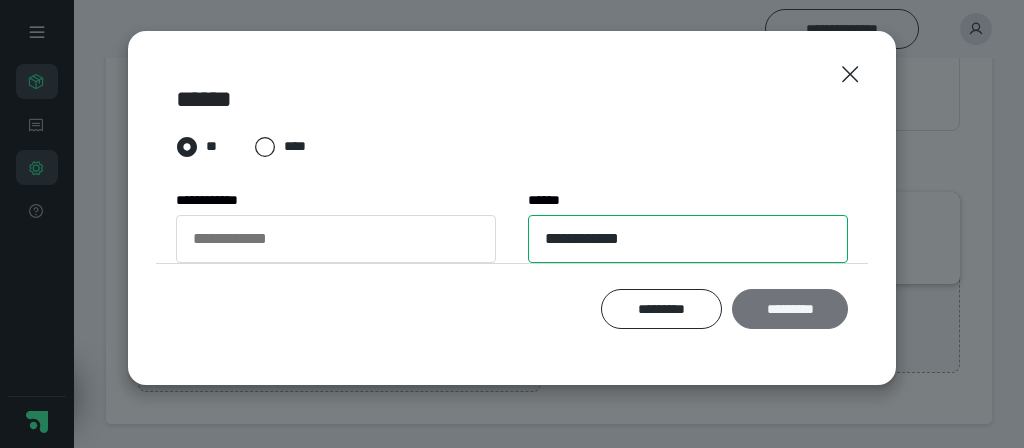 type on "**********" 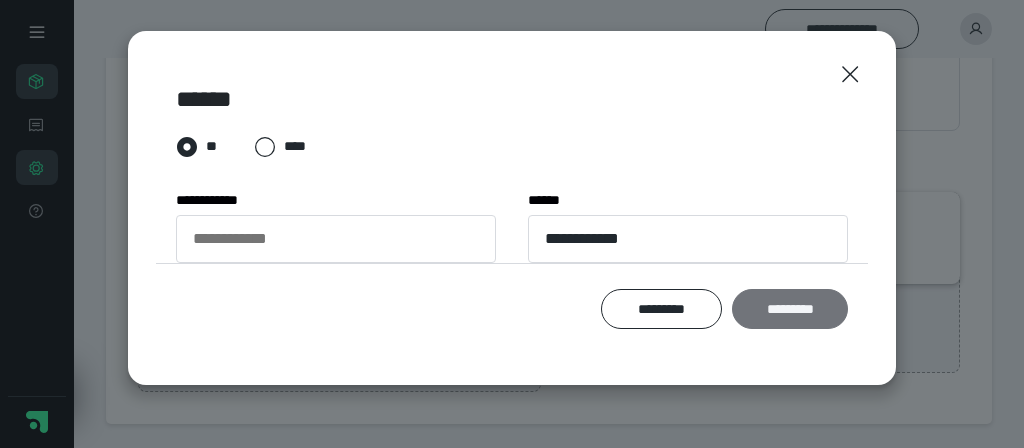 click on "*********" at bounding box center [790, 309] 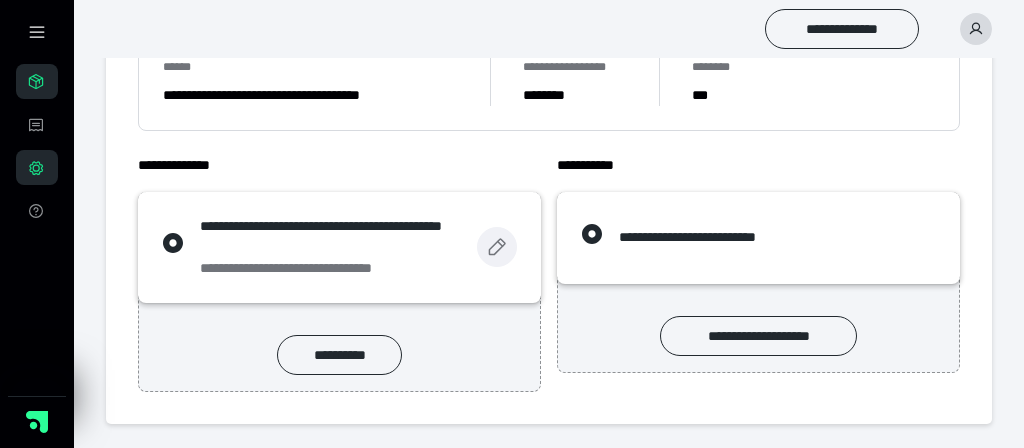click at bounding box center [497, 247] 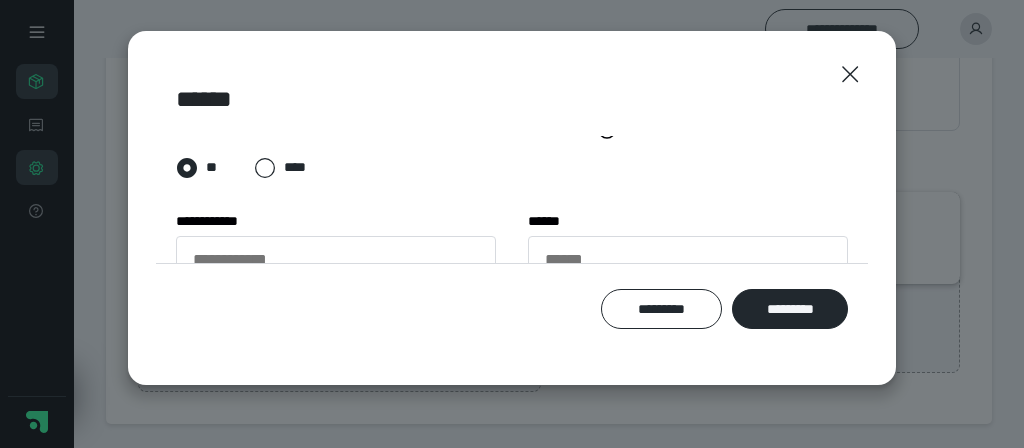 scroll, scrollTop: 522, scrollLeft: 0, axis: vertical 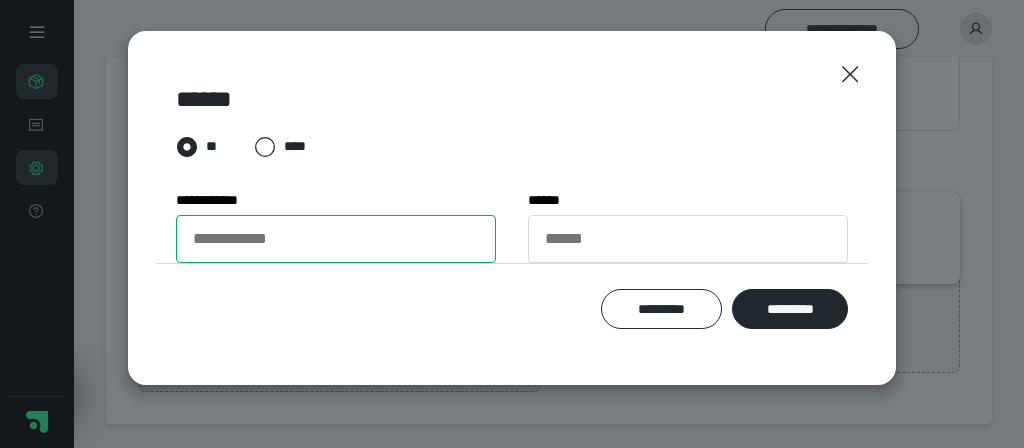 click on "**********" at bounding box center (336, 239) 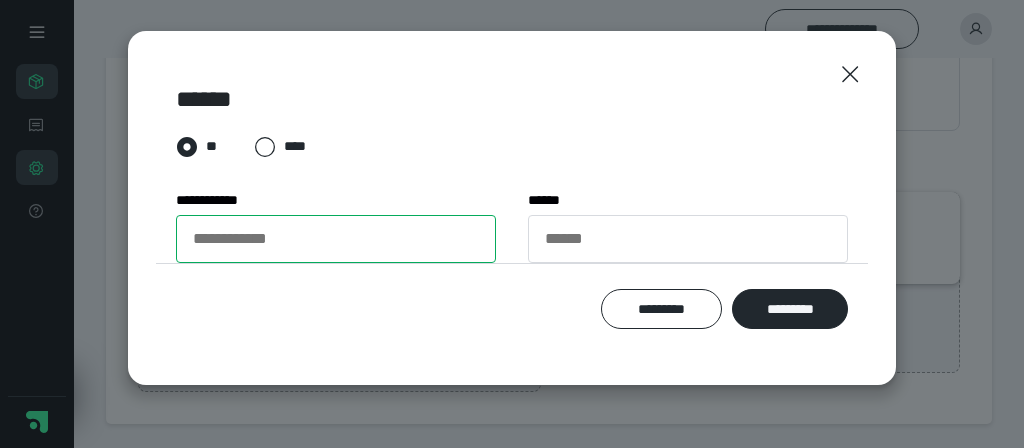 type on "**********" 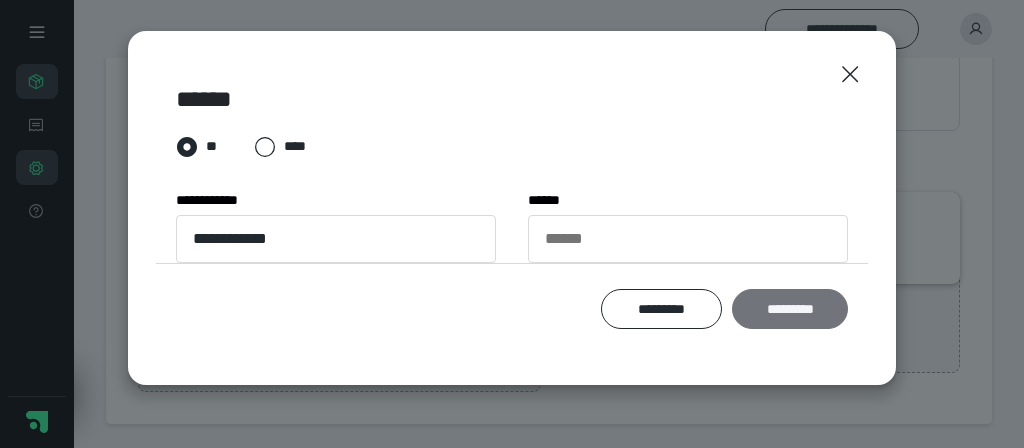click on "*********" at bounding box center (790, 309) 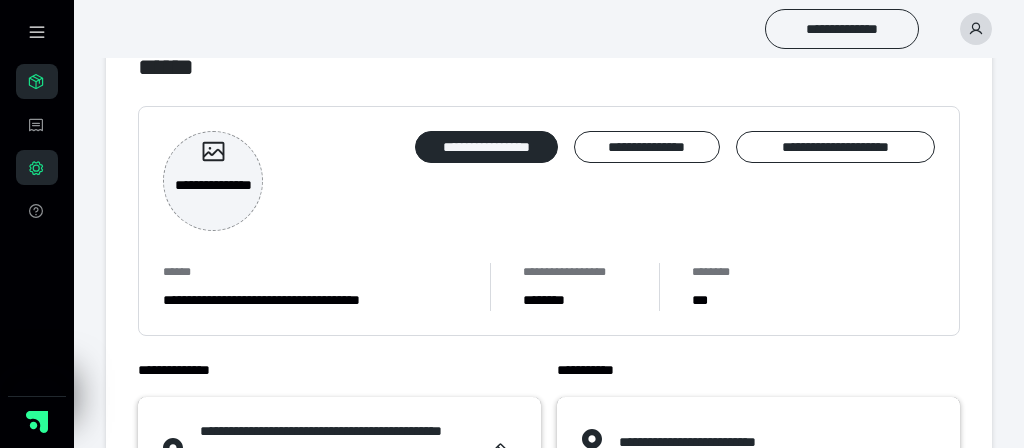scroll, scrollTop: 0, scrollLeft: 0, axis: both 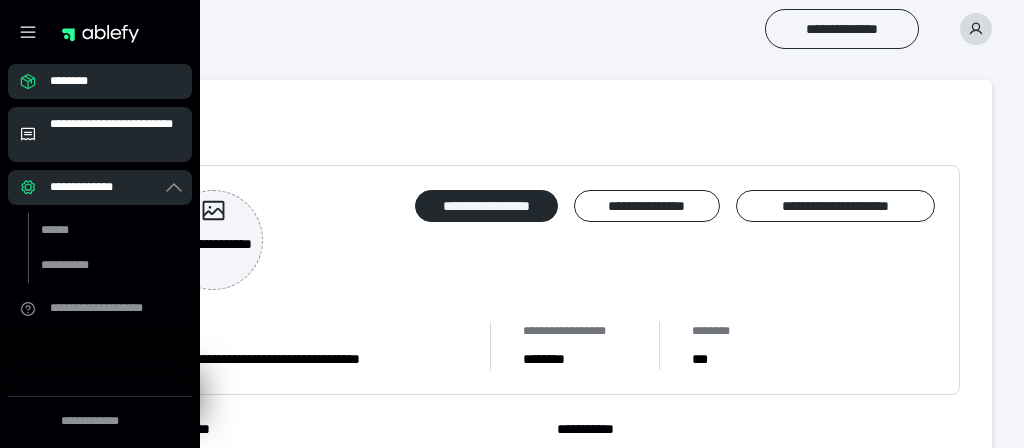 click on "**********" at bounding box center [115, 134] 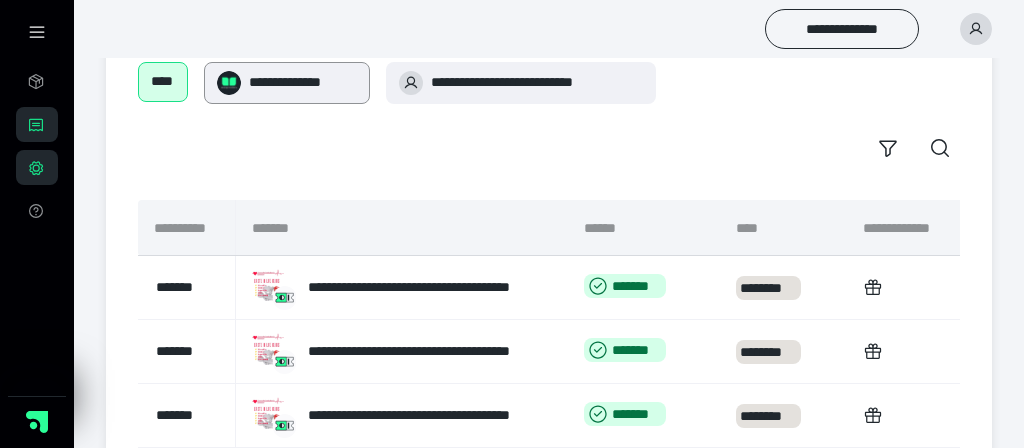 scroll, scrollTop: 0, scrollLeft: 0, axis: both 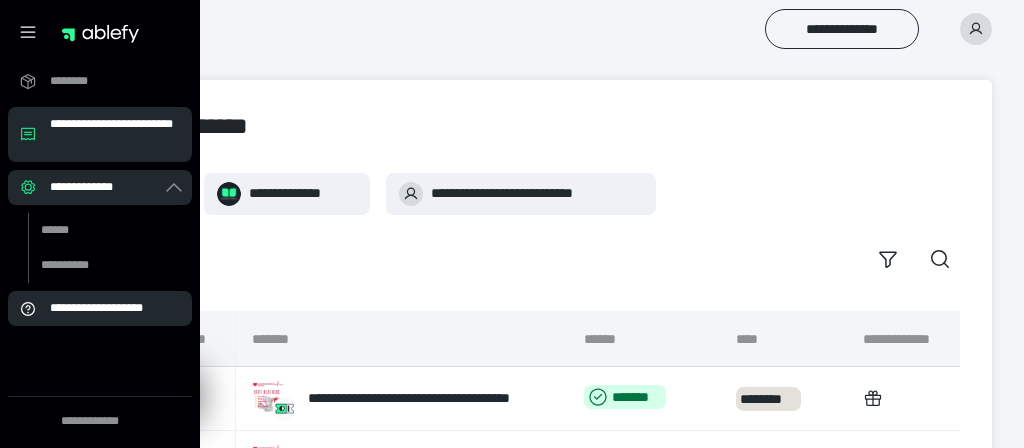 click on "**********" at bounding box center [106, 308] 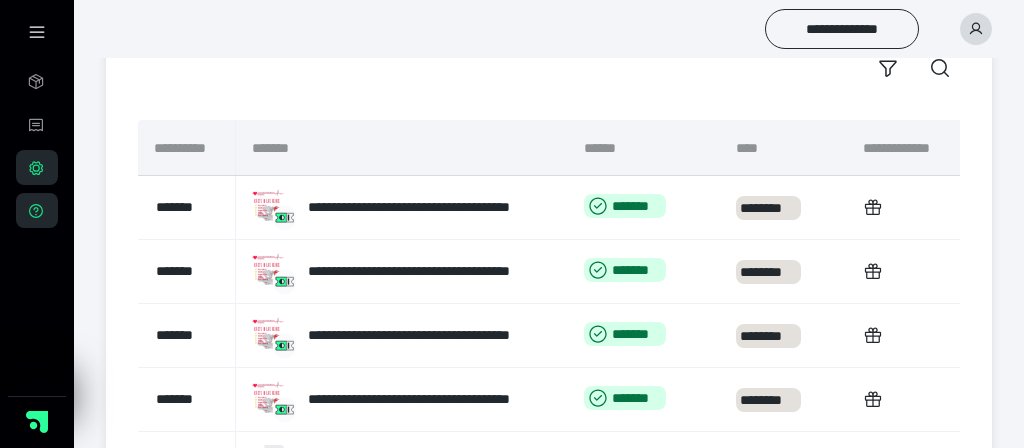 scroll, scrollTop: 319, scrollLeft: 0, axis: vertical 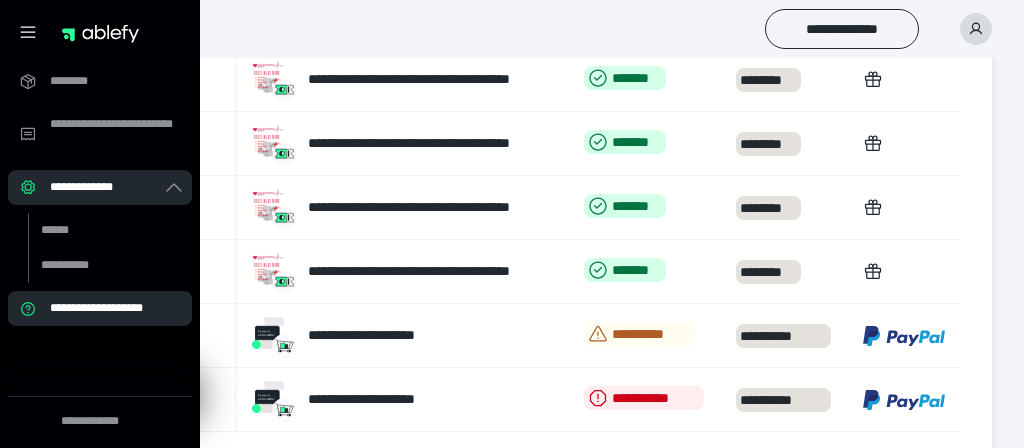 click on "**********" at bounding box center [106, 308] 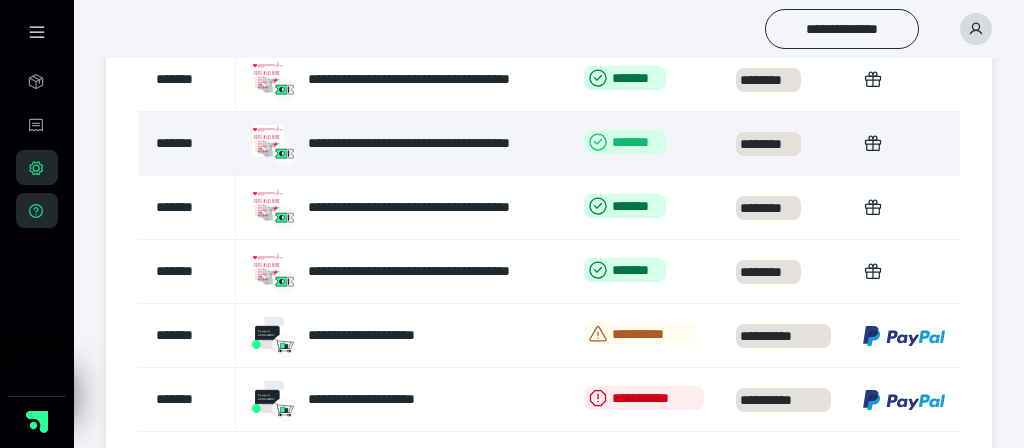 scroll, scrollTop: 0, scrollLeft: 0, axis: both 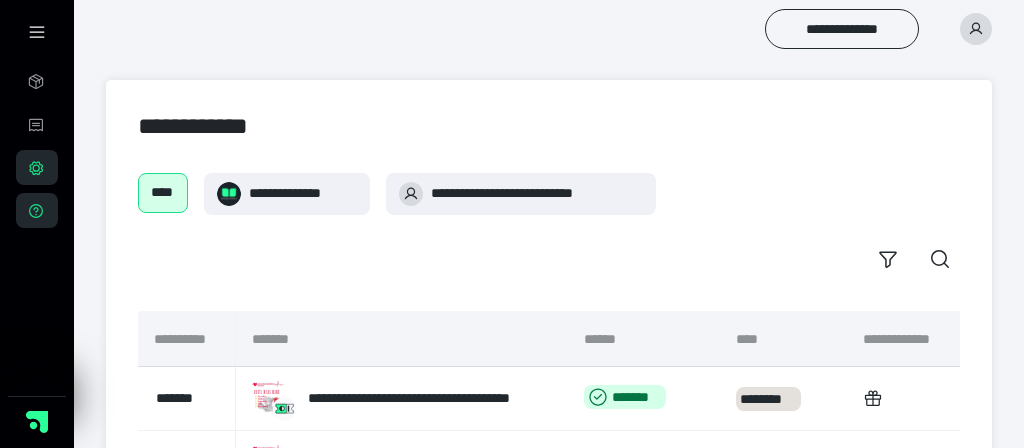 click 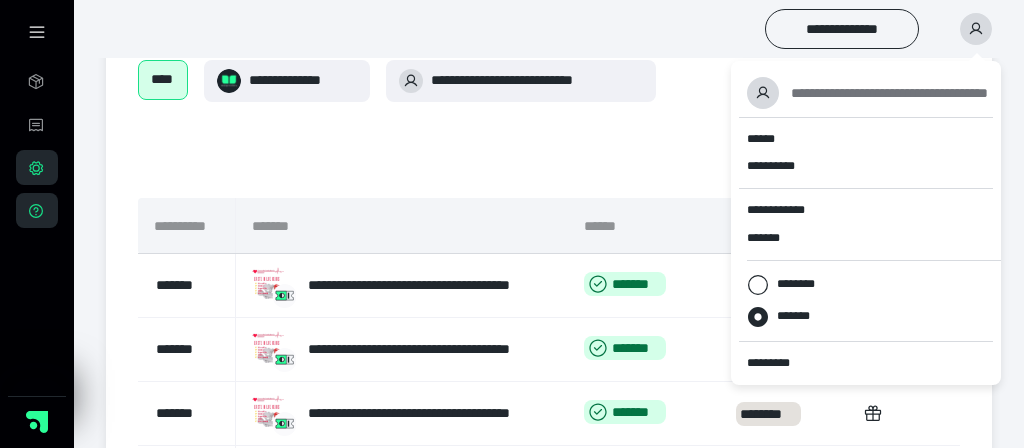 scroll, scrollTop: 111, scrollLeft: 0, axis: vertical 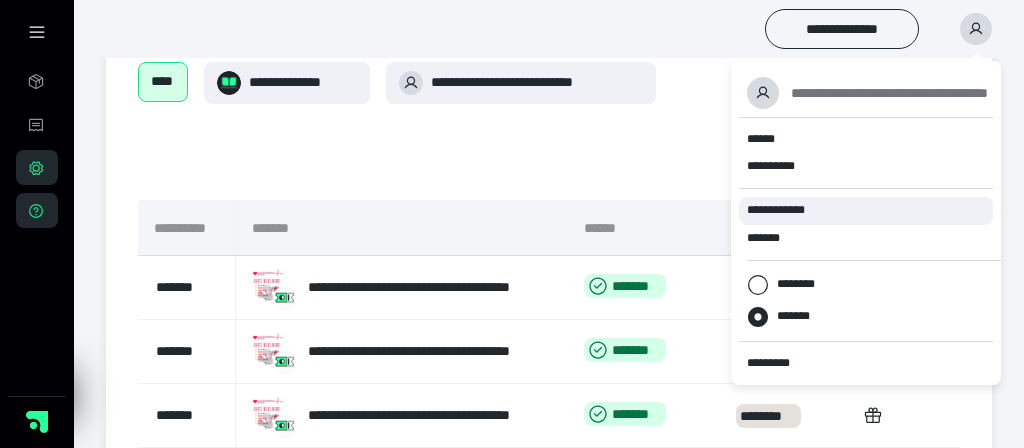click on "**********" at bounding box center [781, 210] 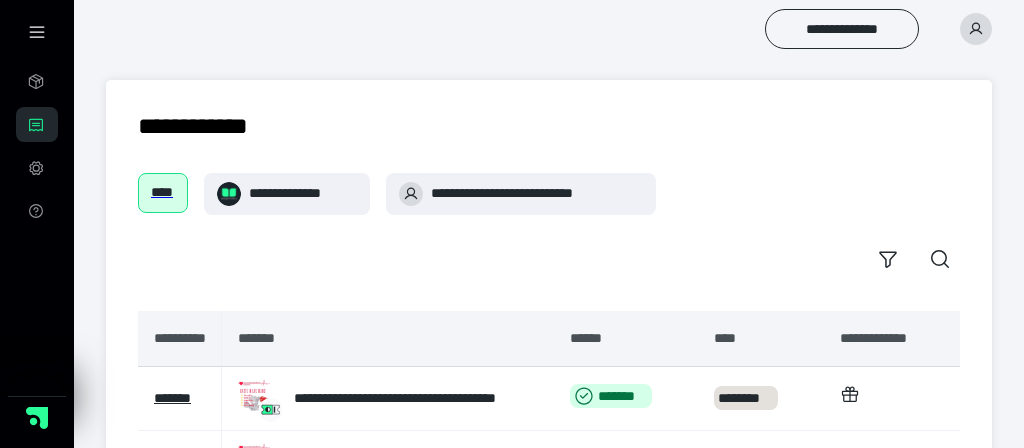 scroll, scrollTop: 111, scrollLeft: 0, axis: vertical 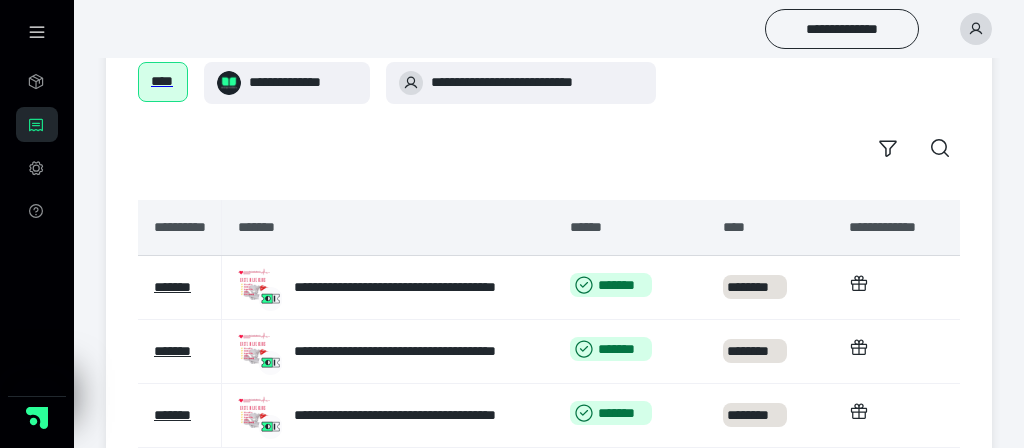 click 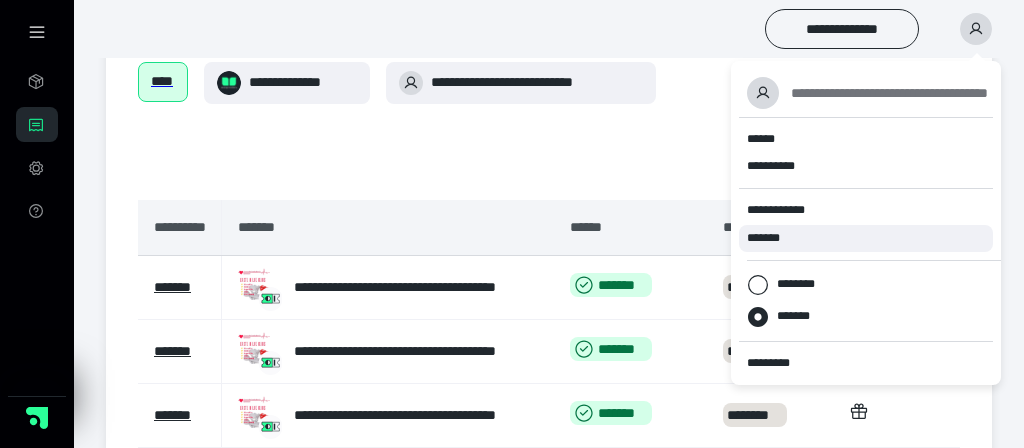 click on "*******" at bounding box center (866, 238) 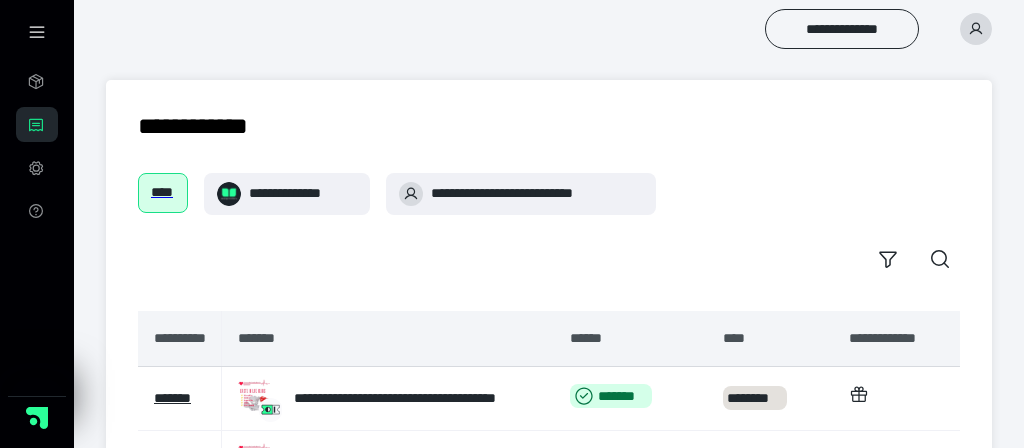 scroll, scrollTop: 111, scrollLeft: 0, axis: vertical 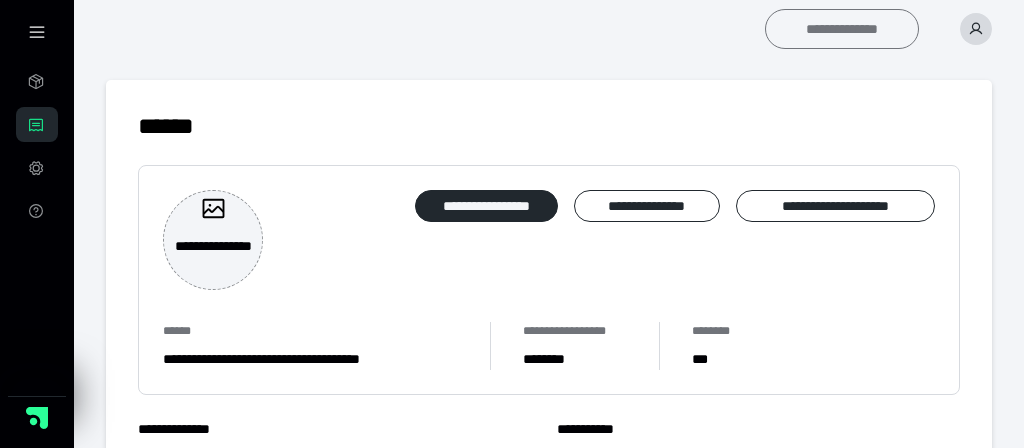 click on "**********" at bounding box center (842, 29) 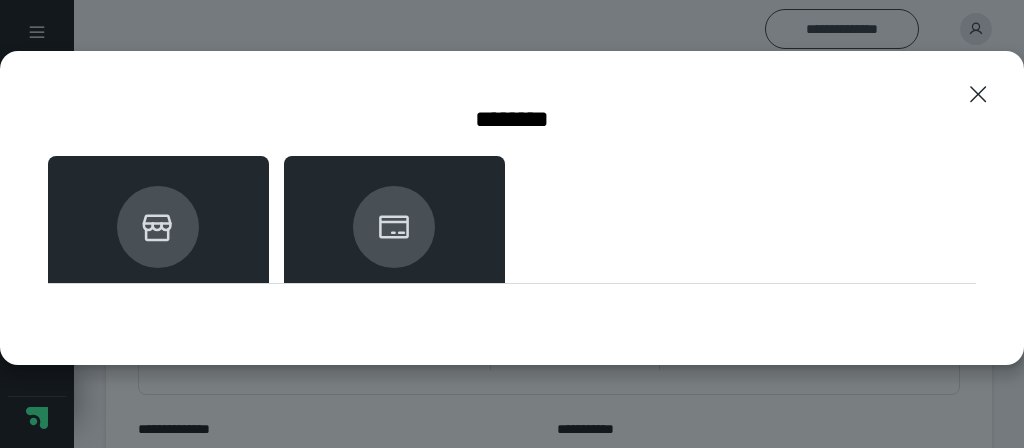 click at bounding box center (158, 227) 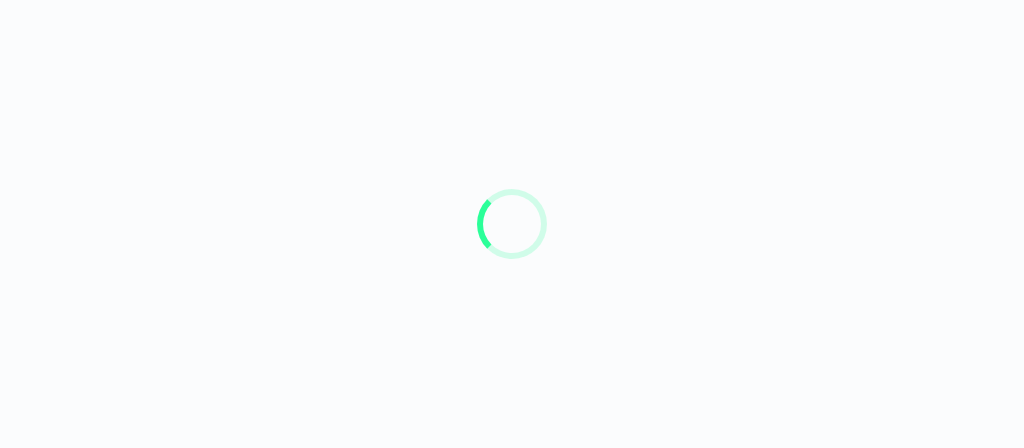 scroll, scrollTop: 0, scrollLeft: 0, axis: both 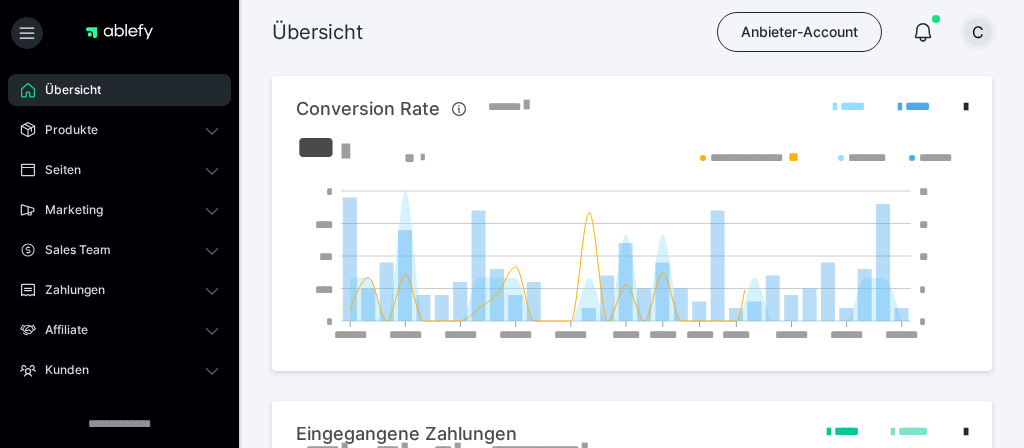 click on "C" at bounding box center [978, 32] 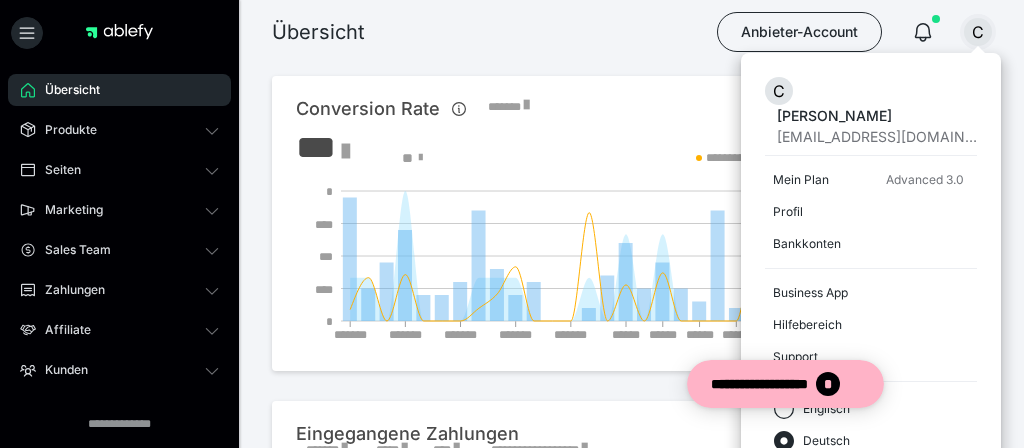 scroll, scrollTop: 0, scrollLeft: 0, axis: both 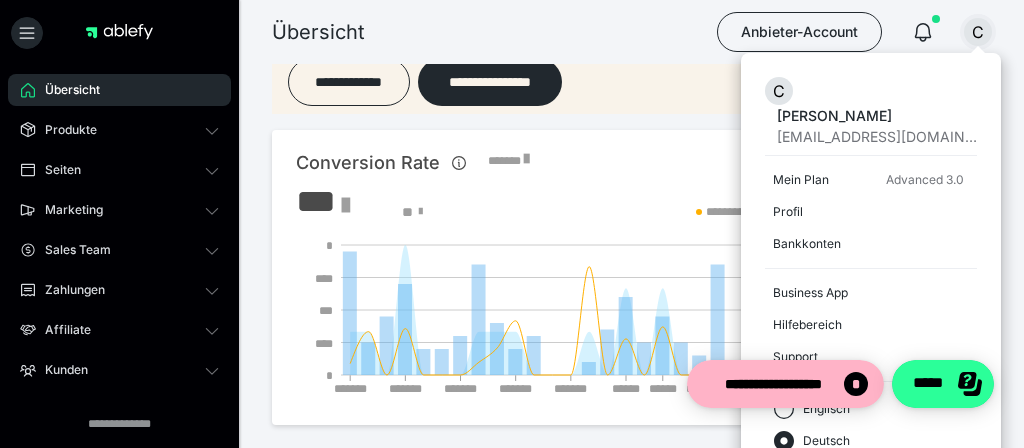 click on "*****" at bounding box center (943, 384) 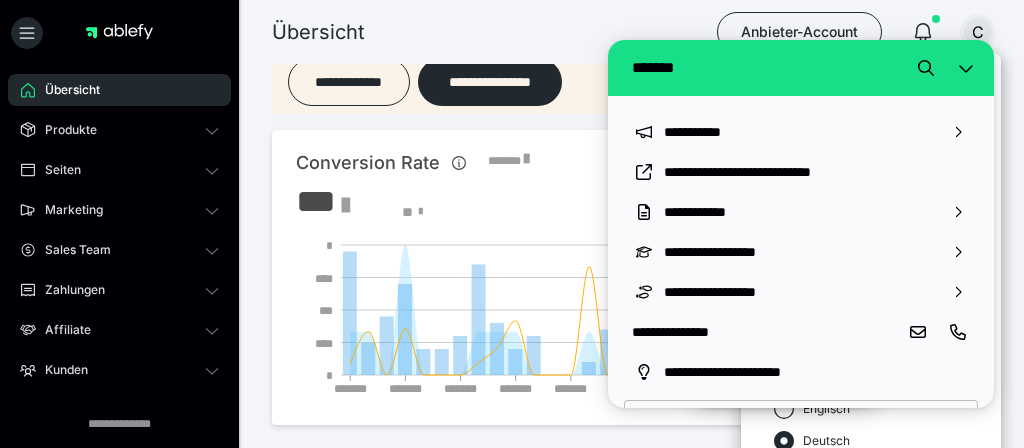 scroll, scrollTop: 48, scrollLeft: 0, axis: vertical 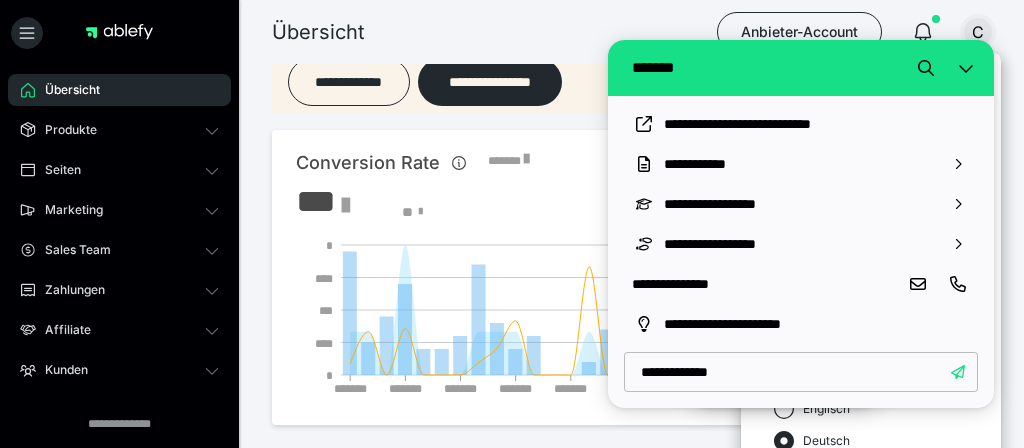 type on "**********" 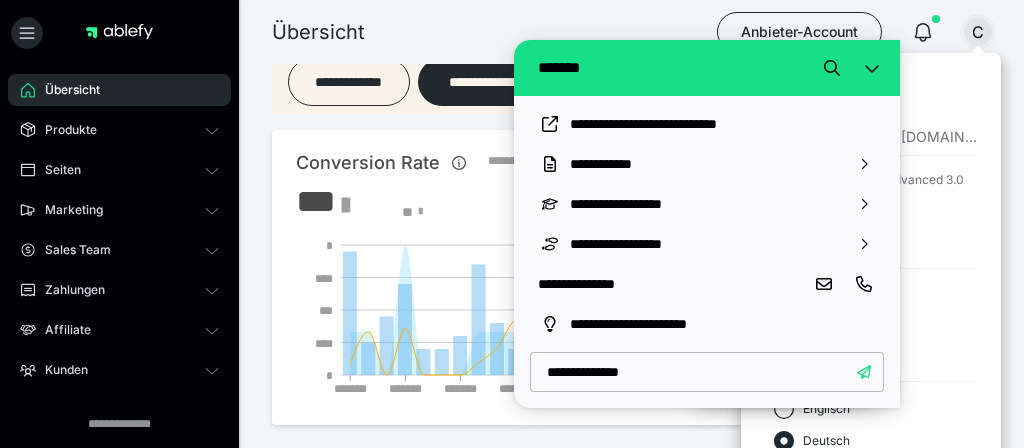 scroll, scrollTop: 0, scrollLeft: 0, axis: both 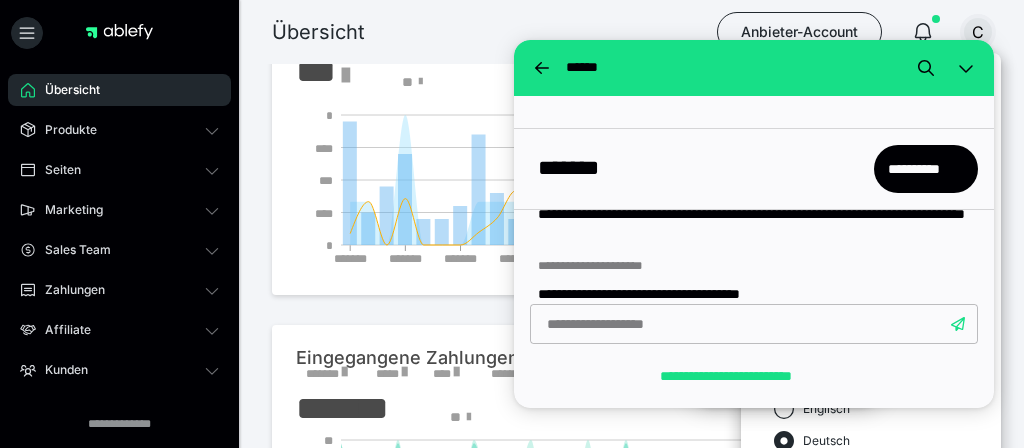 click on "**********" at bounding box center (754, 214) 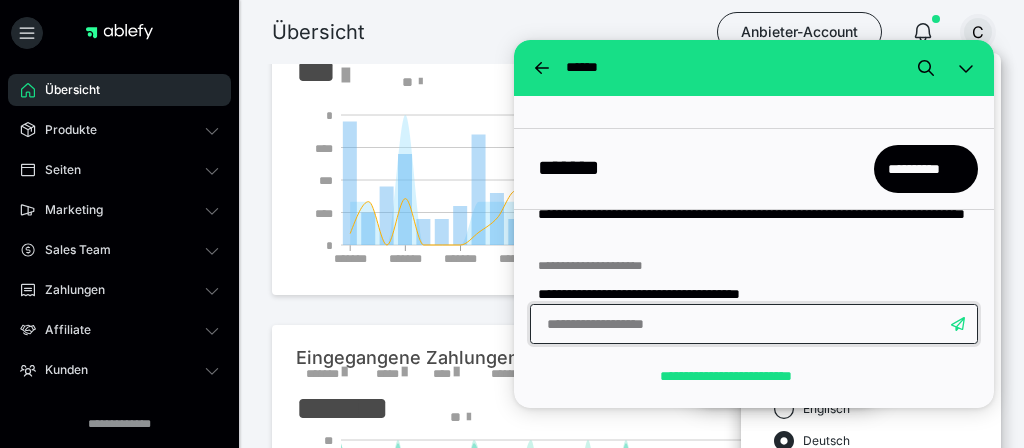 click at bounding box center [754, 324] 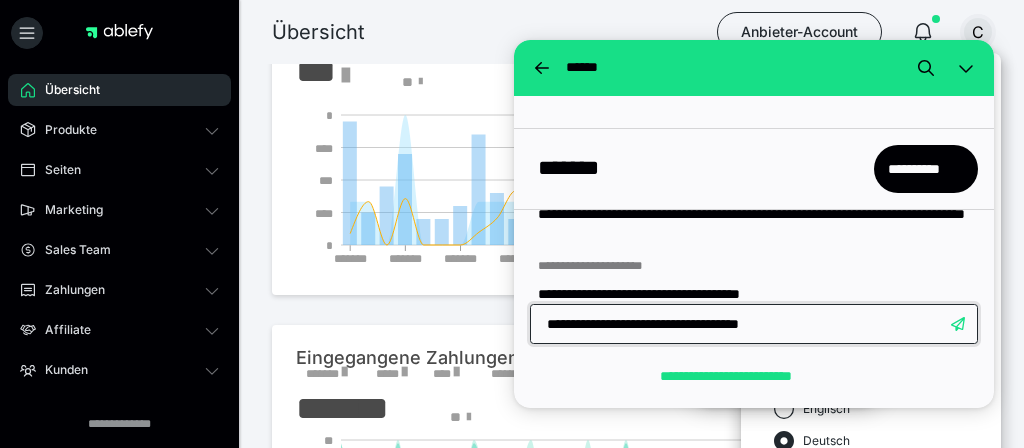 type on "**********" 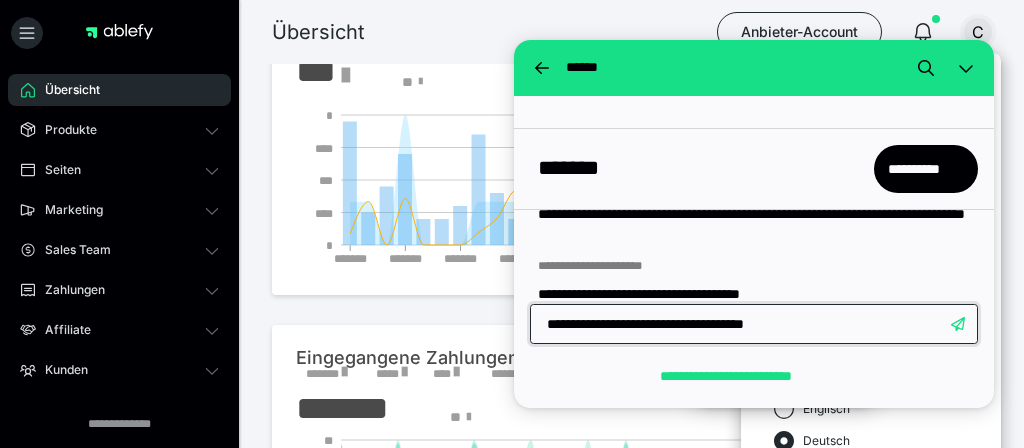type 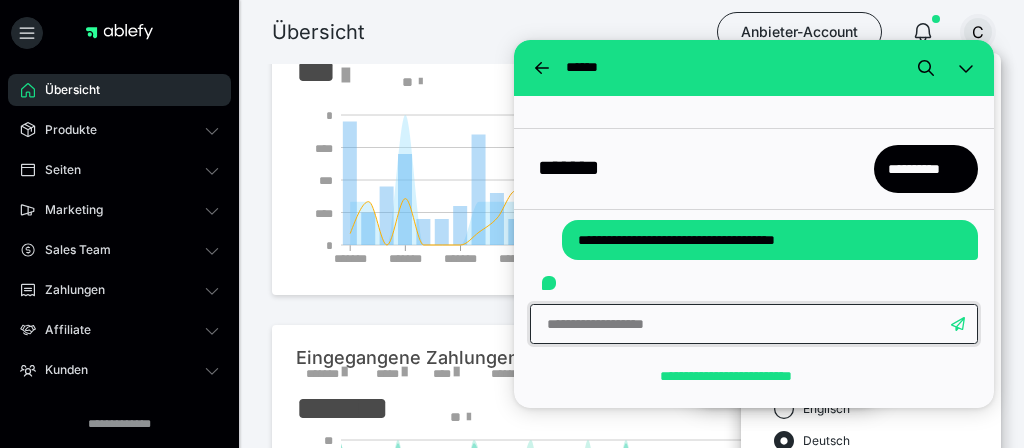 scroll, scrollTop: 387, scrollLeft: 0, axis: vertical 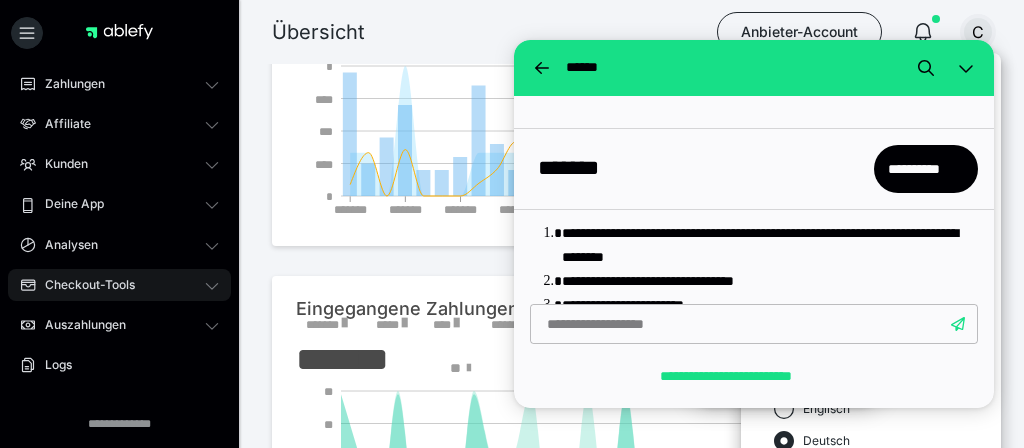 click on "Checkout-Tools" at bounding box center (83, 285) 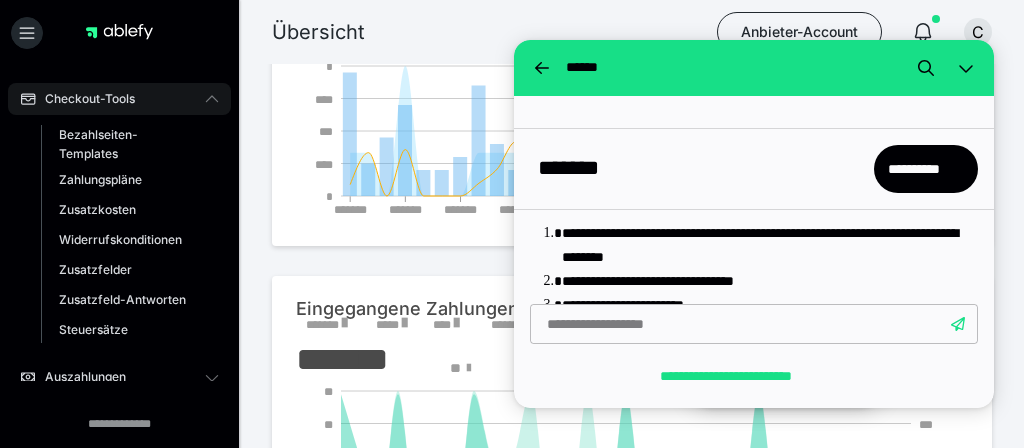 scroll, scrollTop: 399, scrollLeft: 0, axis: vertical 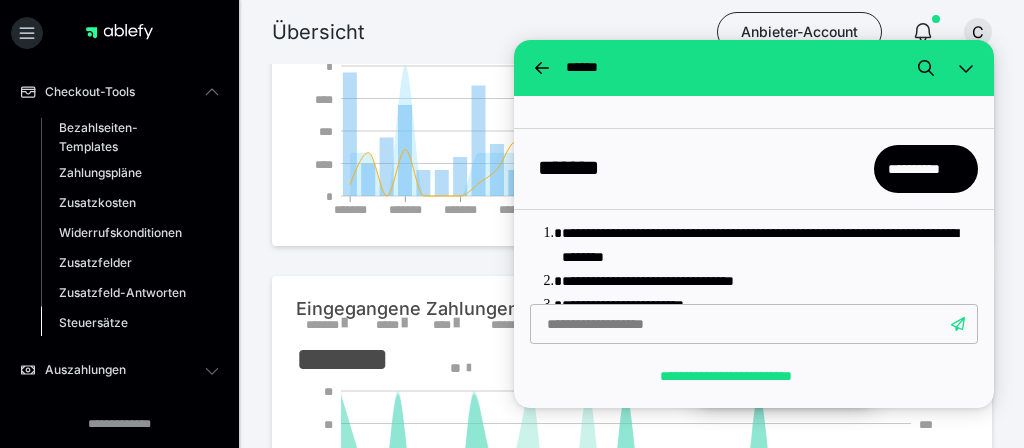 click on "Steuersätze" at bounding box center [93, 322] 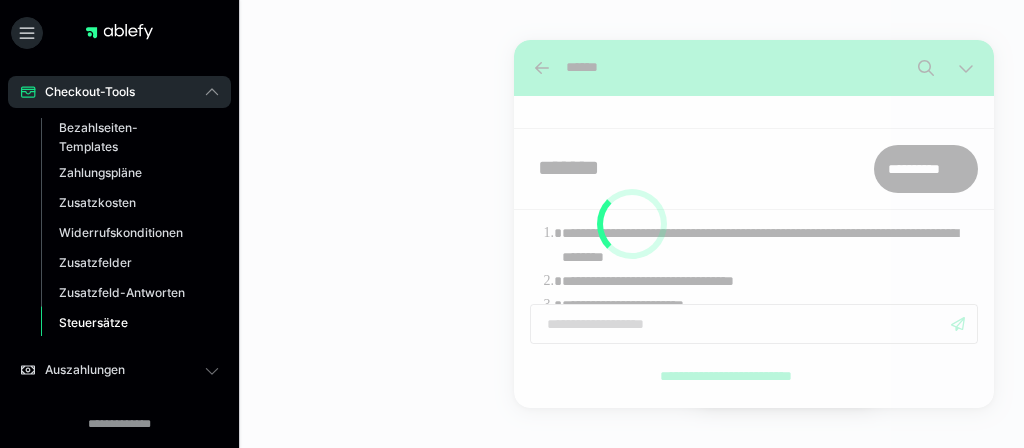 scroll, scrollTop: 0, scrollLeft: 0, axis: both 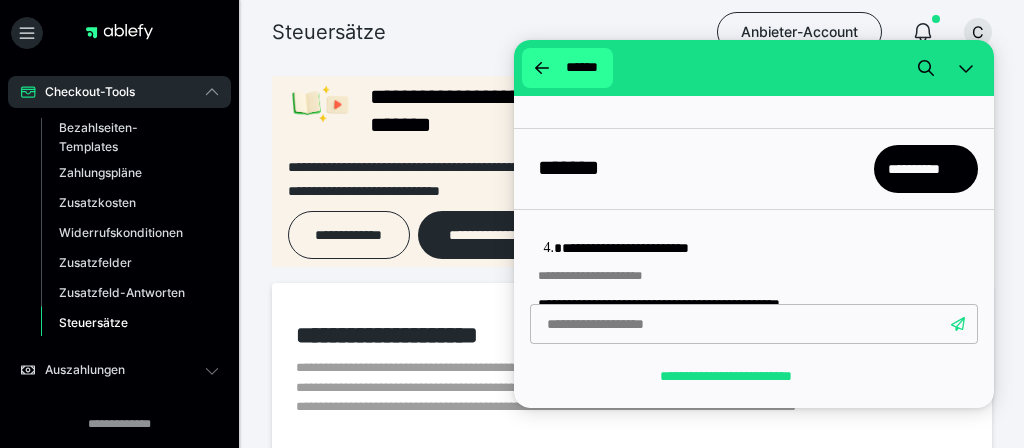 click on "******" at bounding box center (581, 68) 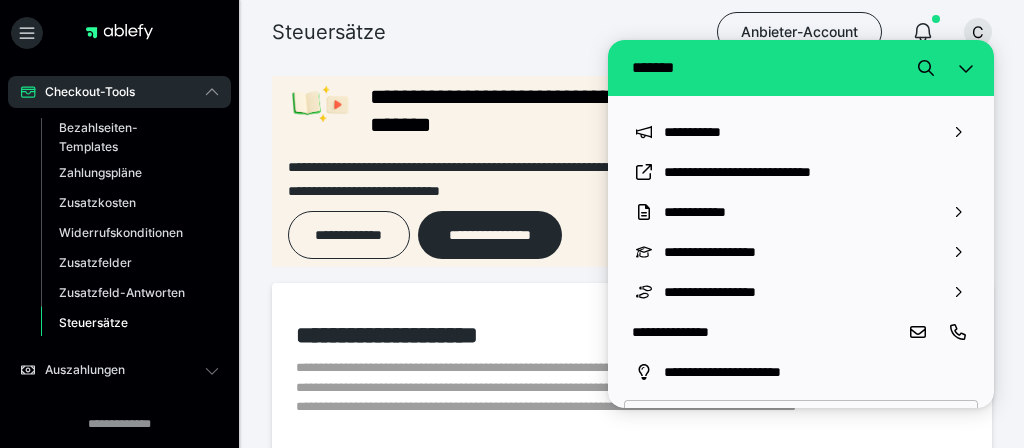 click on "Steuersätze Anbieter-Account C" at bounding box center (512, 32) 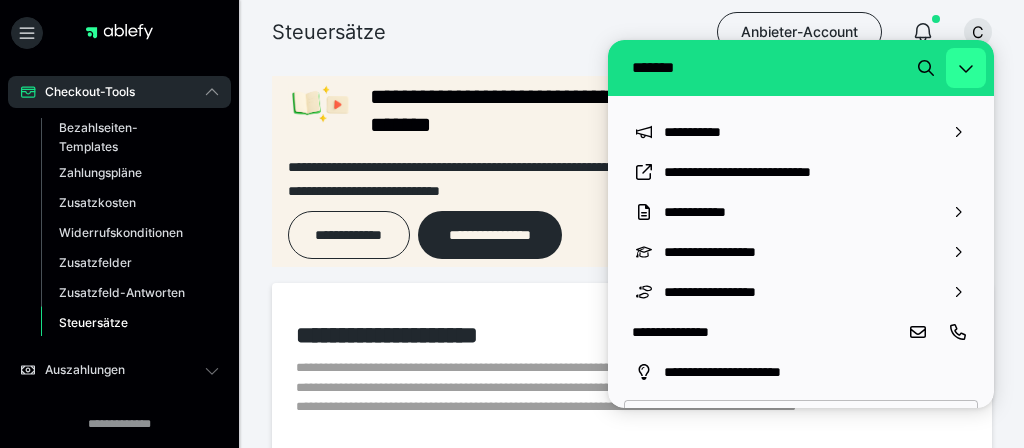 click 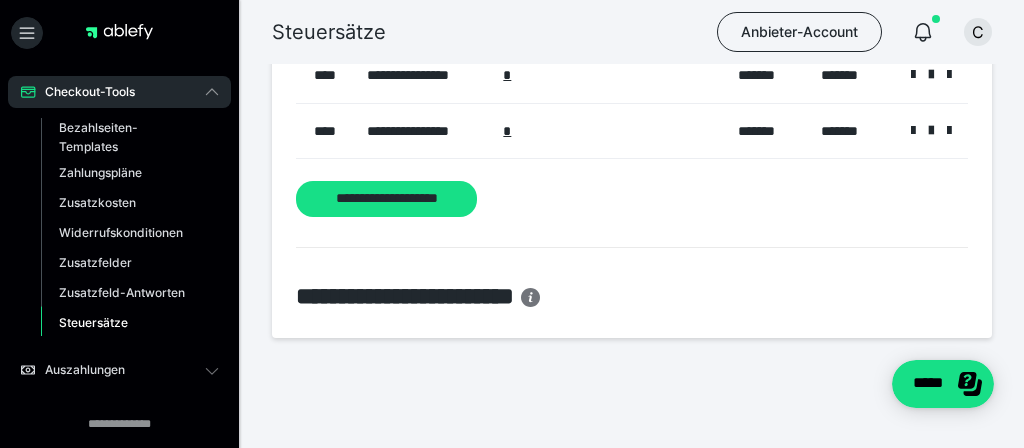 scroll, scrollTop: 1089, scrollLeft: 0, axis: vertical 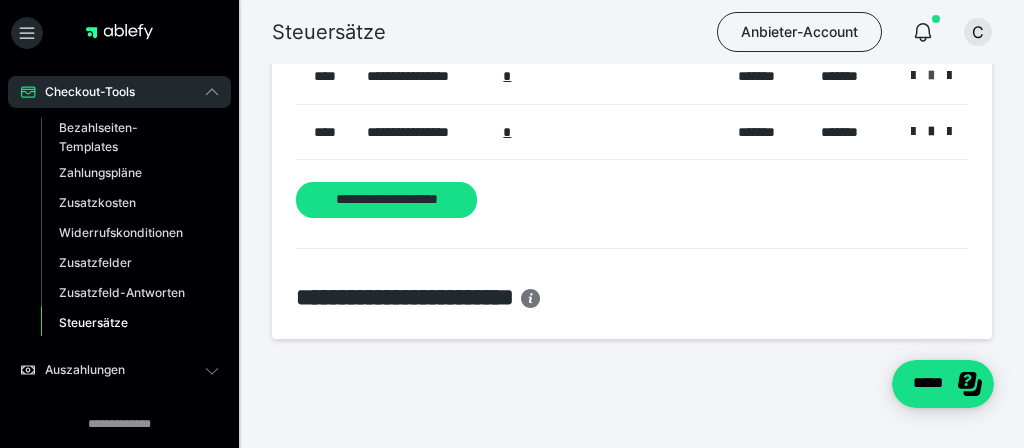 click at bounding box center [931, 76] 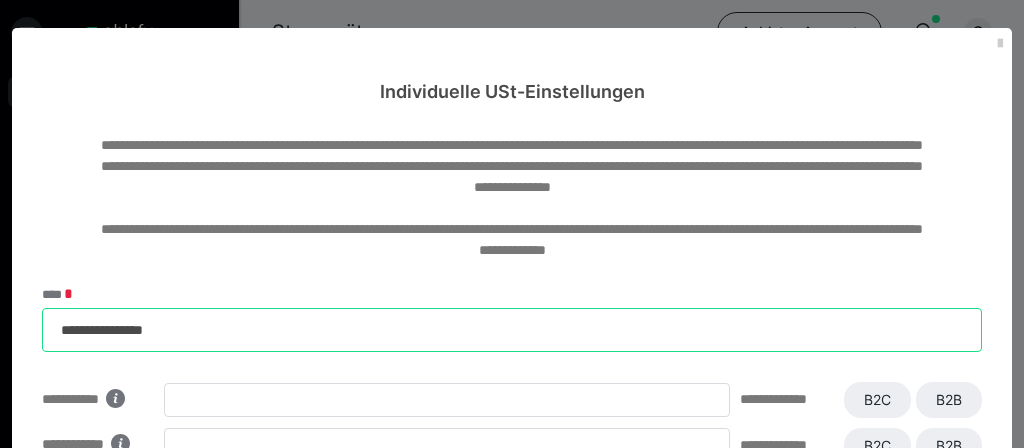 drag, startPoint x: 429, startPoint y: 334, endPoint x: 1, endPoint y: 296, distance: 429.6836 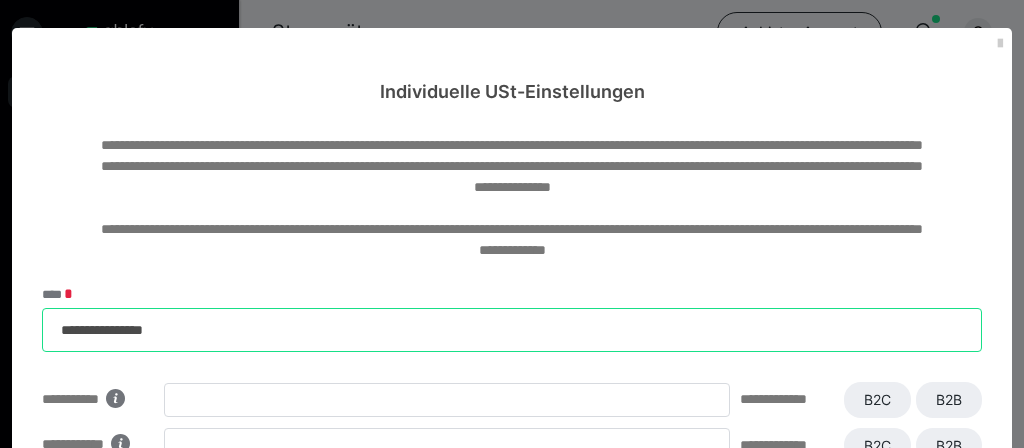 click on "**********" at bounding box center (512, 224) 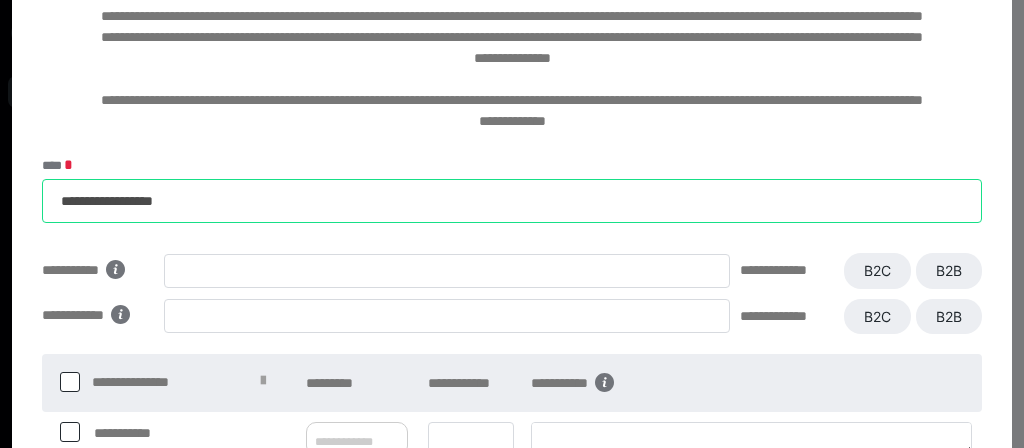 scroll, scrollTop: 133, scrollLeft: 0, axis: vertical 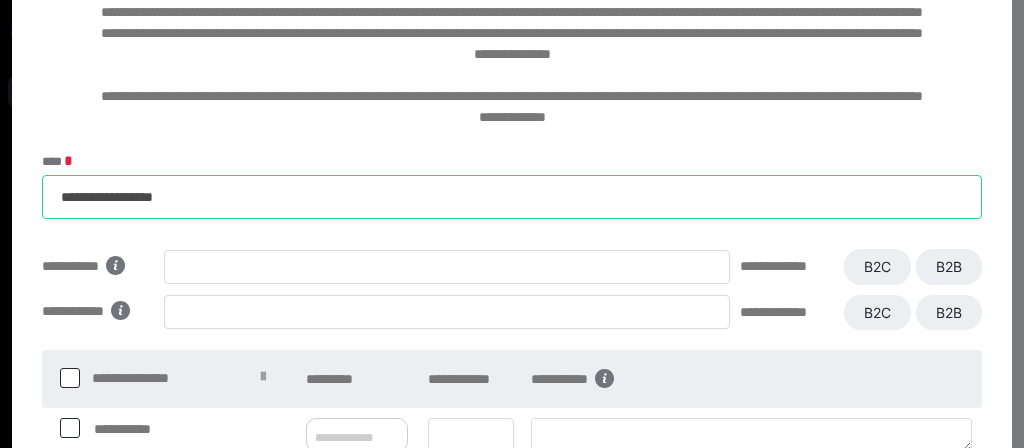type on "**********" 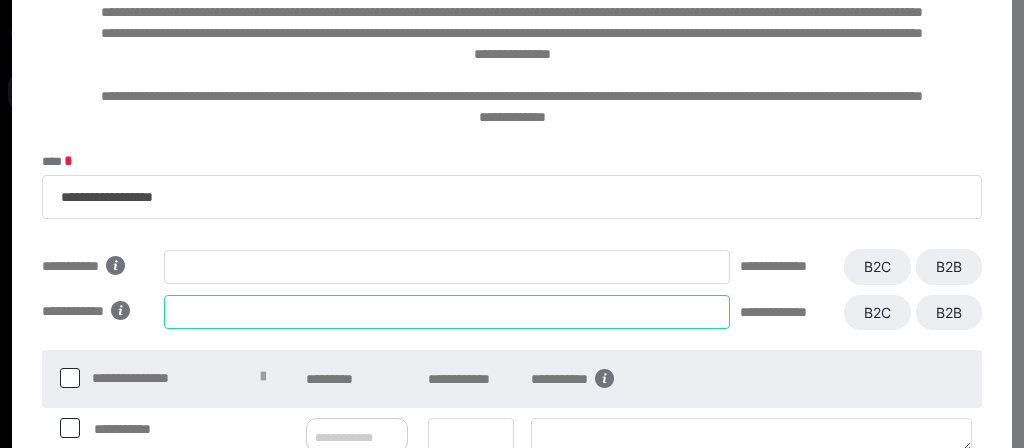 click on "*" at bounding box center (447, 312) 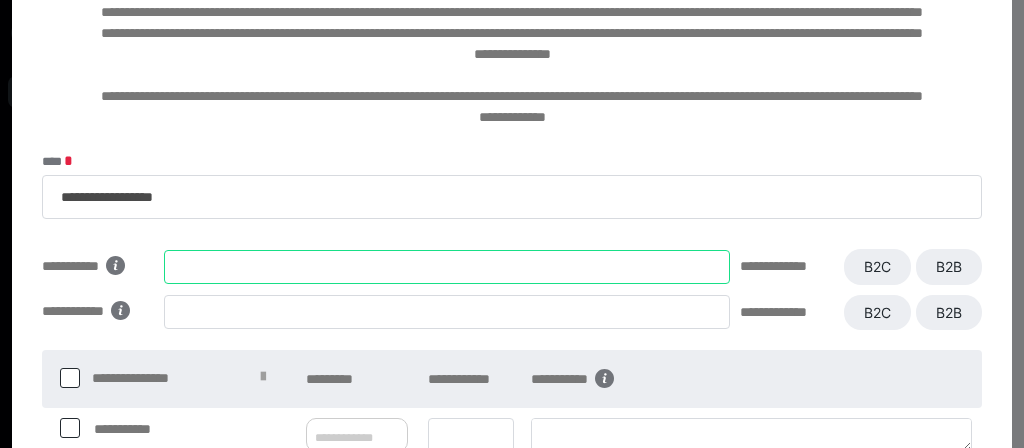 click at bounding box center (447, 267) 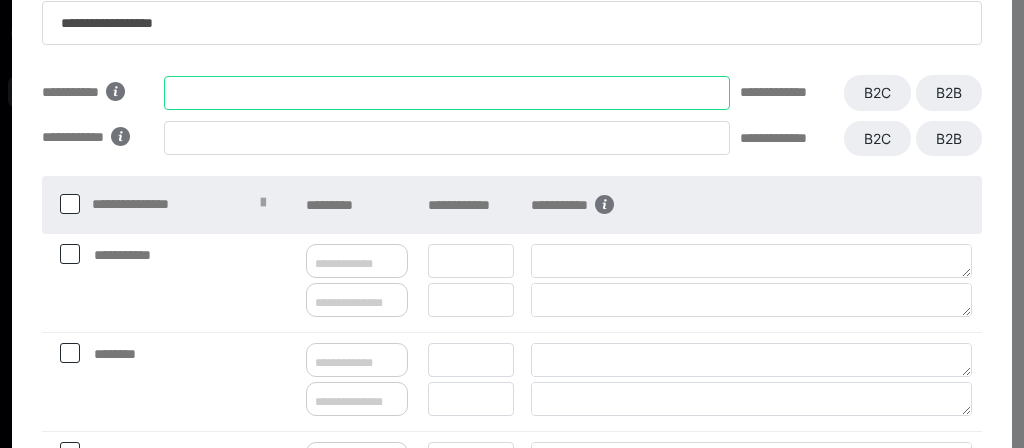 scroll, scrollTop: 310, scrollLeft: 0, axis: vertical 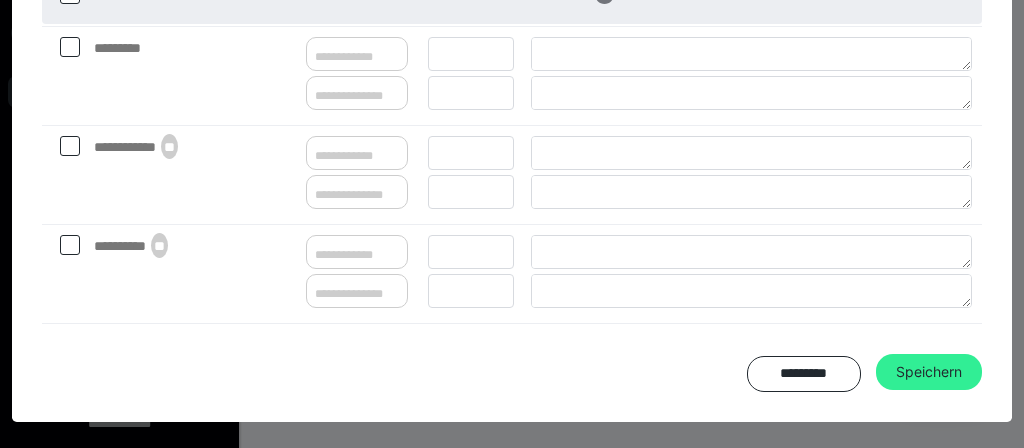 click on "Speichern" at bounding box center (929, 372) 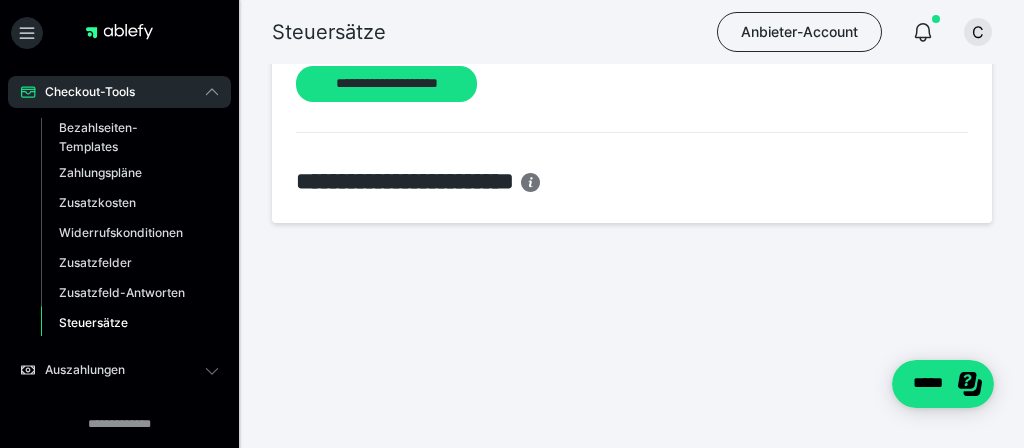 scroll, scrollTop: 1203, scrollLeft: 0, axis: vertical 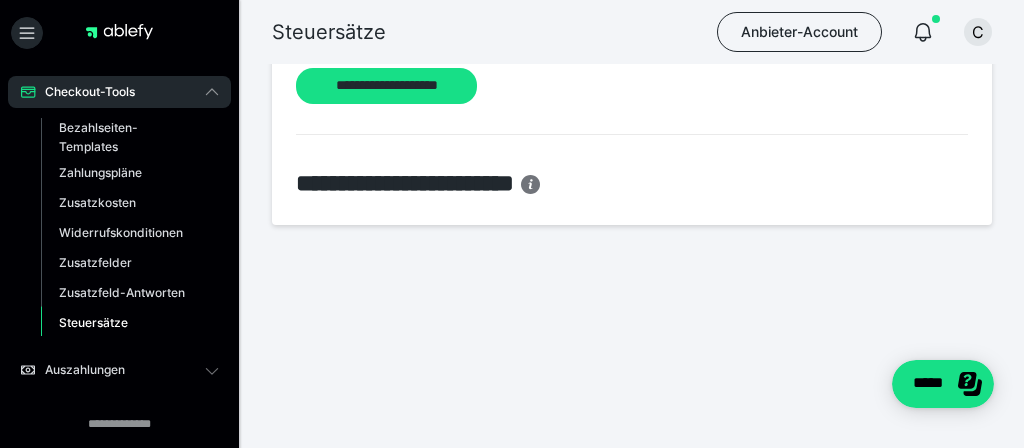 click at bounding box center [931, 18] 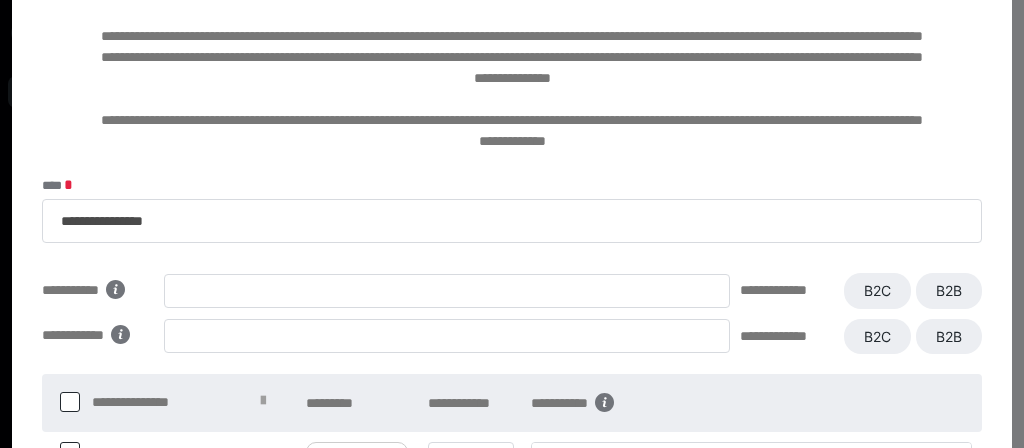 scroll, scrollTop: 107, scrollLeft: 0, axis: vertical 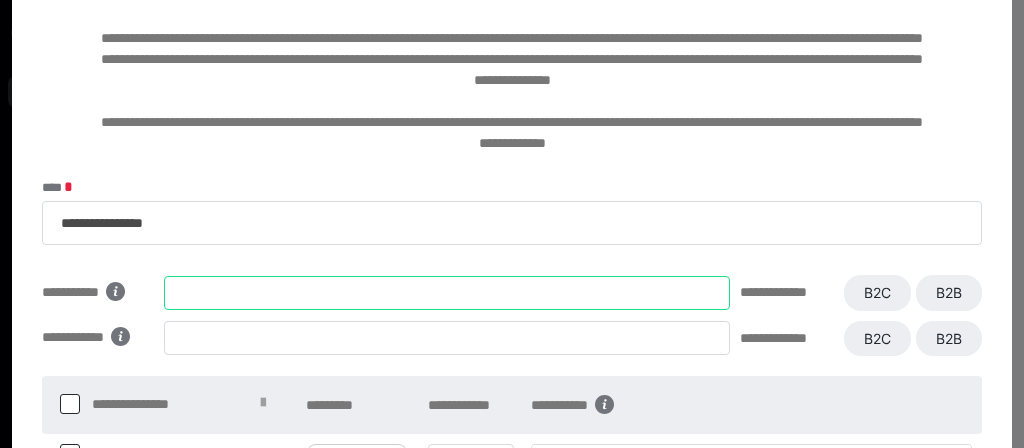 click at bounding box center (447, 293) 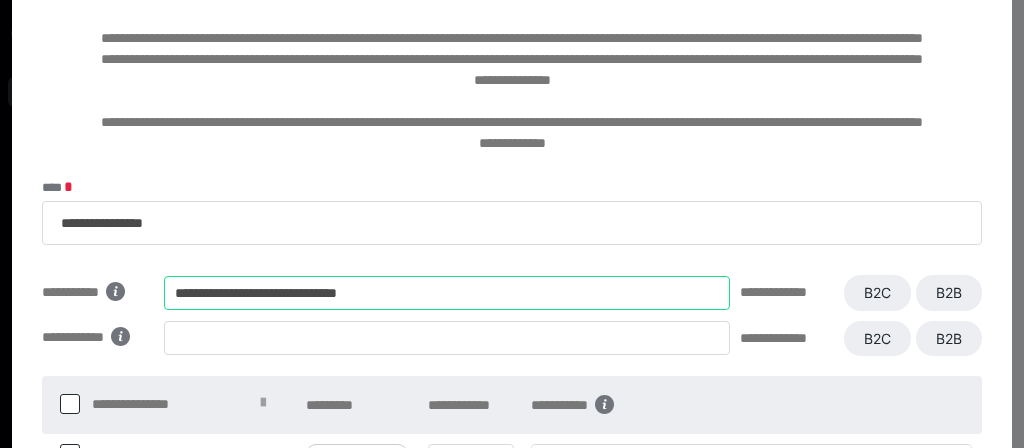 click on "**********" at bounding box center (447, 293) 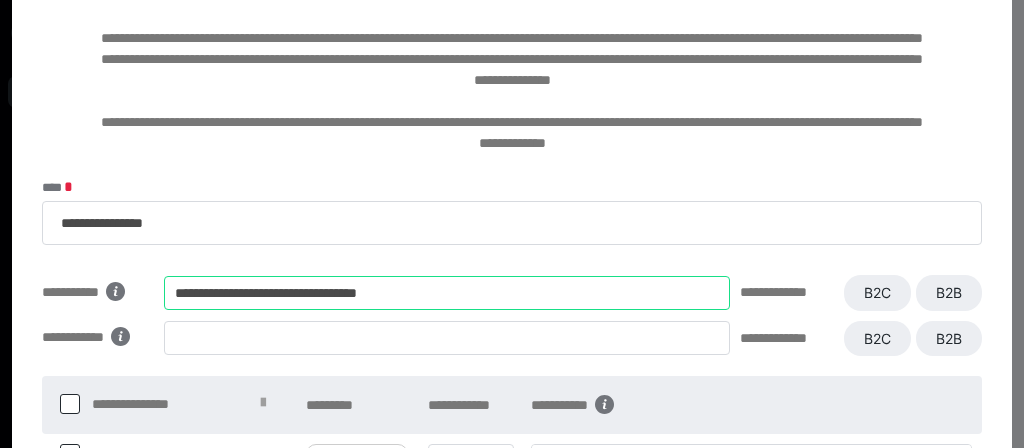 type on "**********" 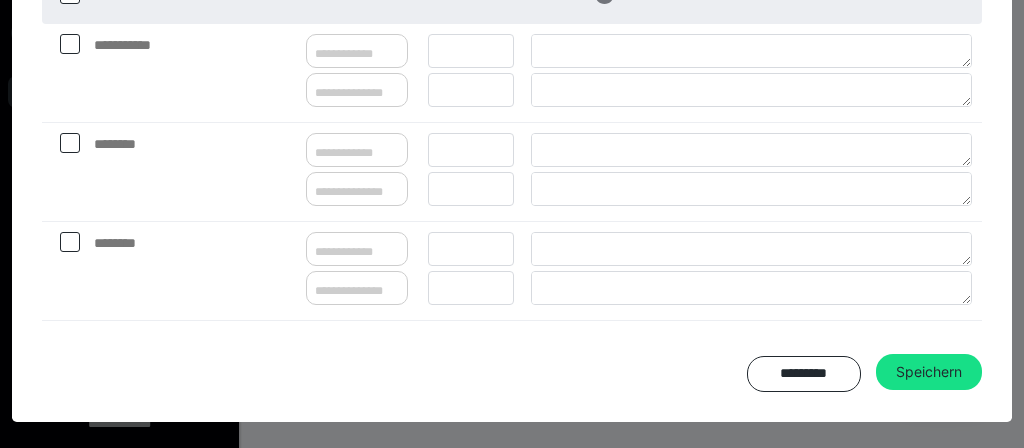 scroll, scrollTop: 1265, scrollLeft: 0, axis: vertical 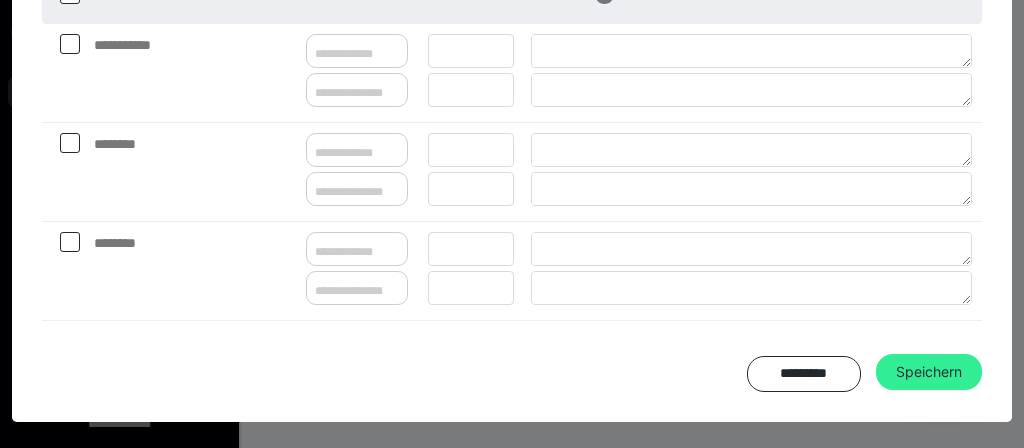 click on "Speichern" at bounding box center (929, 372) 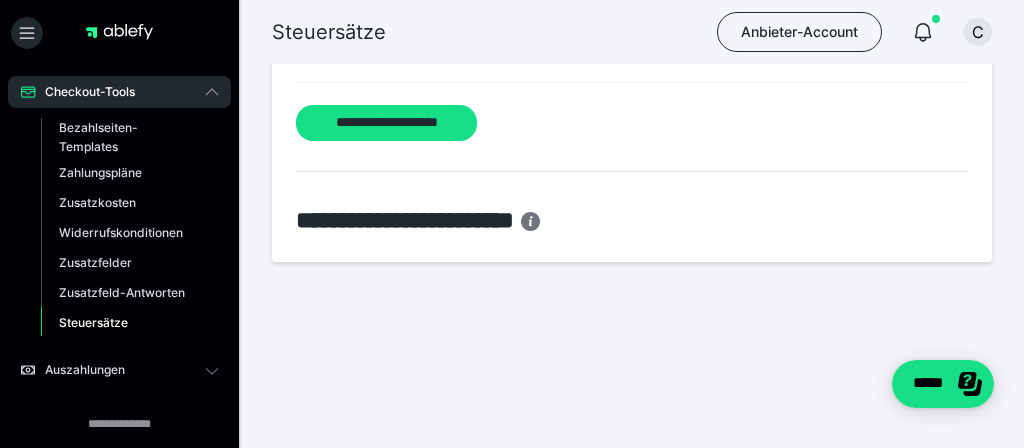 scroll, scrollTop: 1163, scrollLeft: 0, axis: vertical 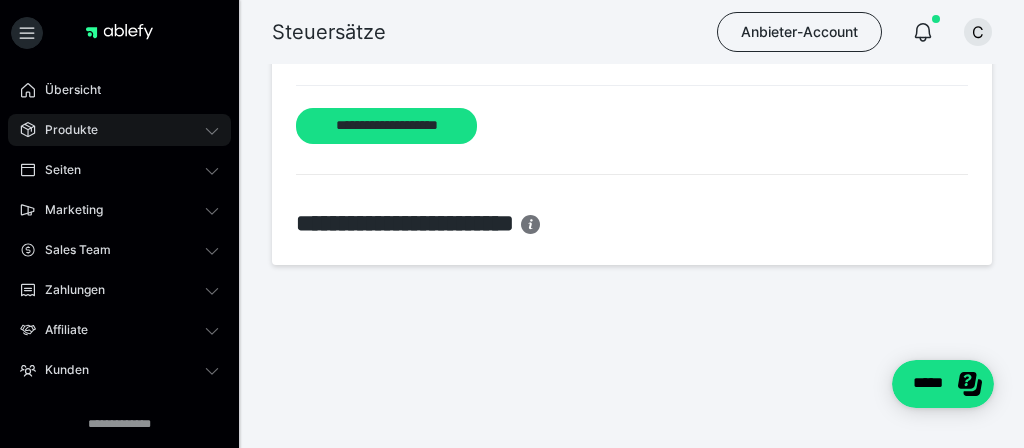 click on "Produkte" at bounding box center (64, 130) 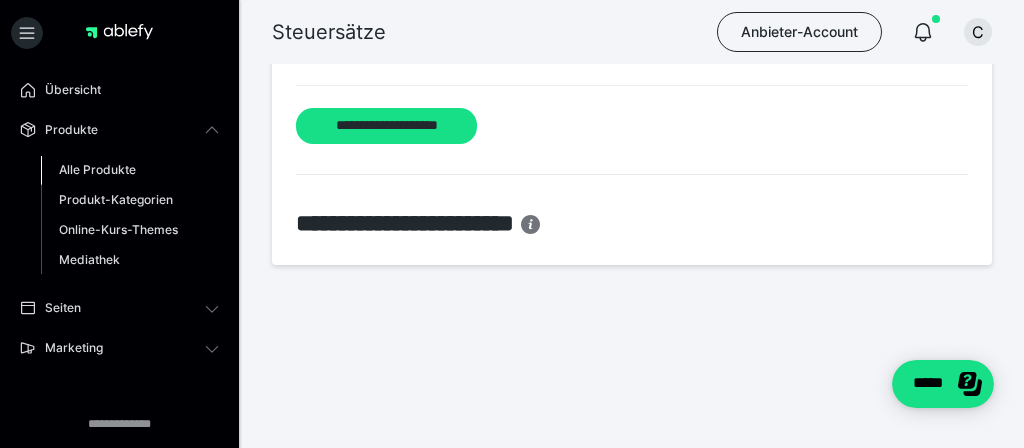 click on "Alle Produkte" at bounding box center [97, 169] 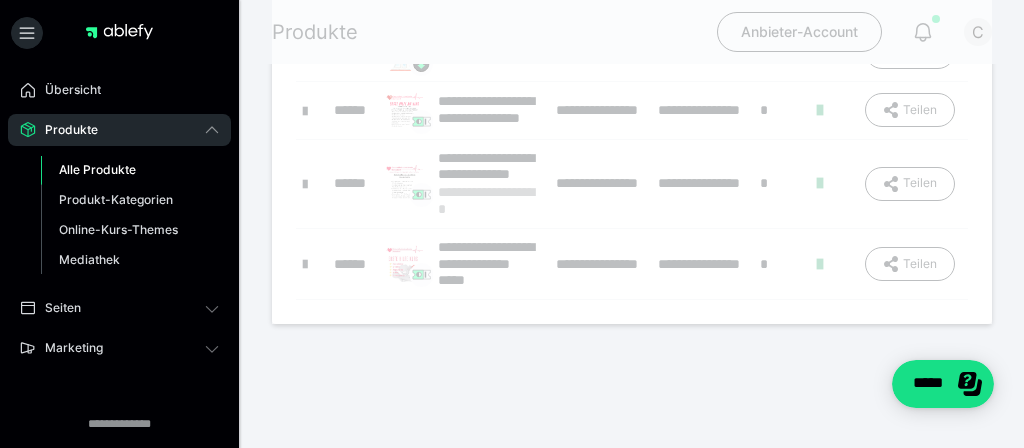 scroll, scrollTop: 0, scrollLeft: 0, axis: both 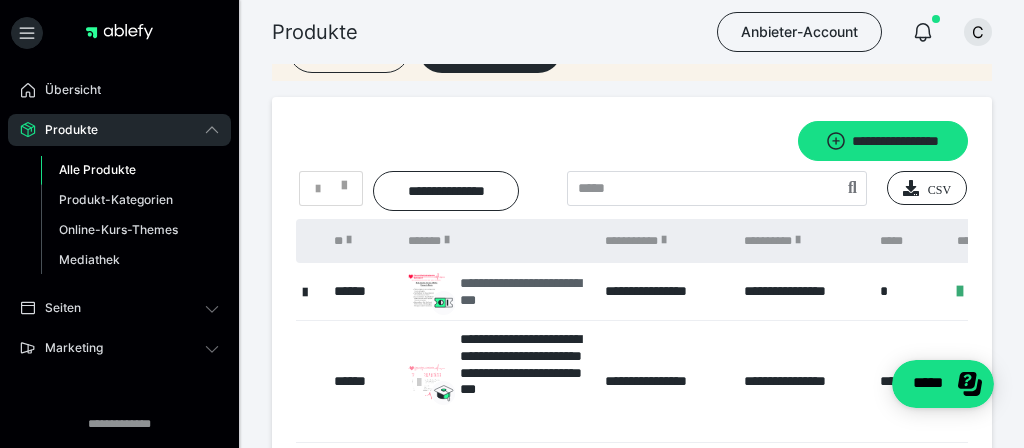 click on "**********" at bounding box center [522, 292] 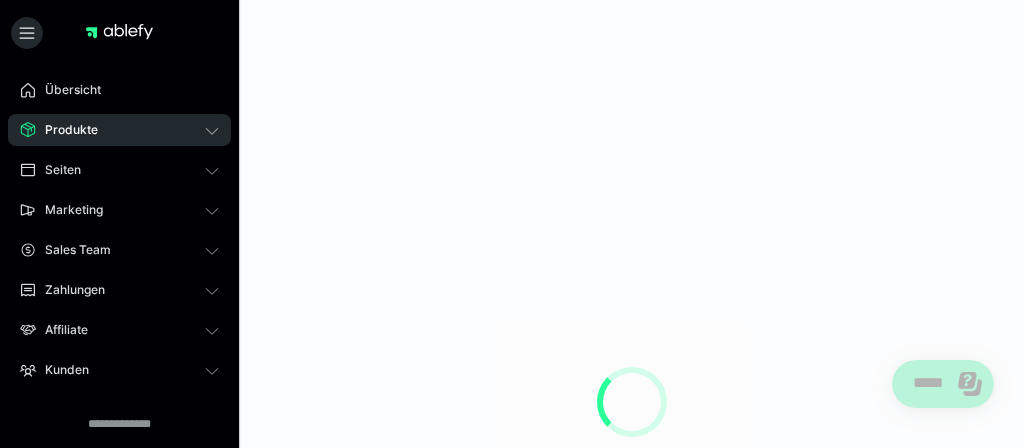 scroll, scrollTop: 0, scrollLeft: 0, axis: both 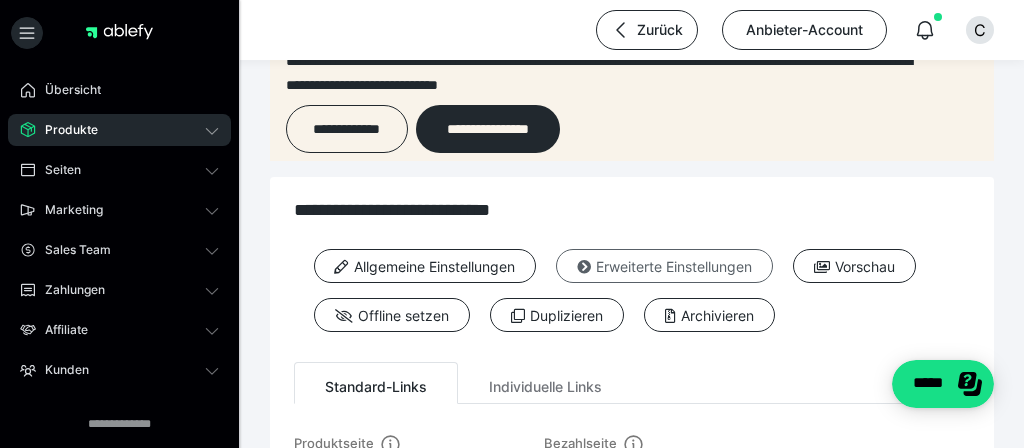 click on "Erweiterte Einstellungen" at bounding box center (664, 266) 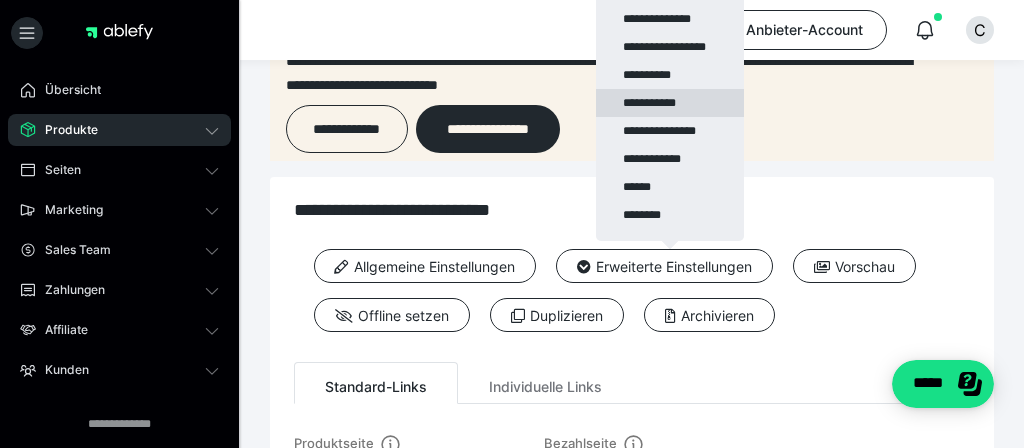 click on "**********" at bounding box center (670, 103) 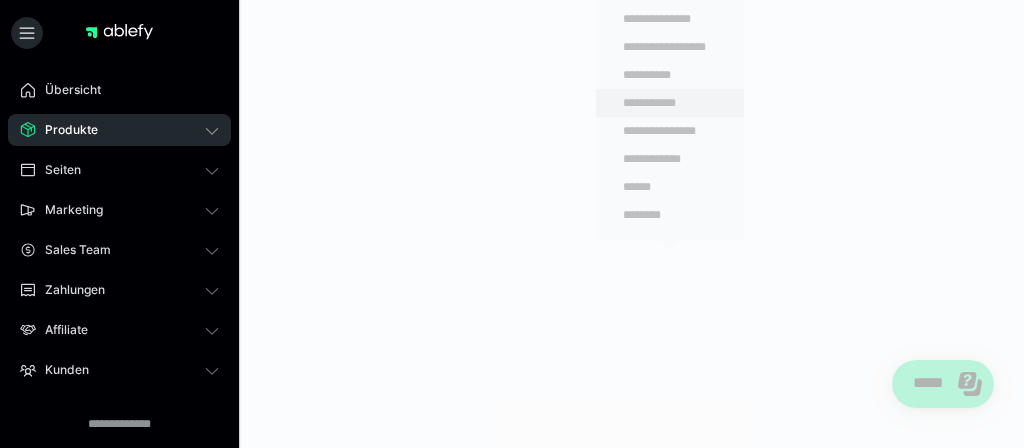 scroll, scrollTop: 0, scrollLeft: 0, axis: both 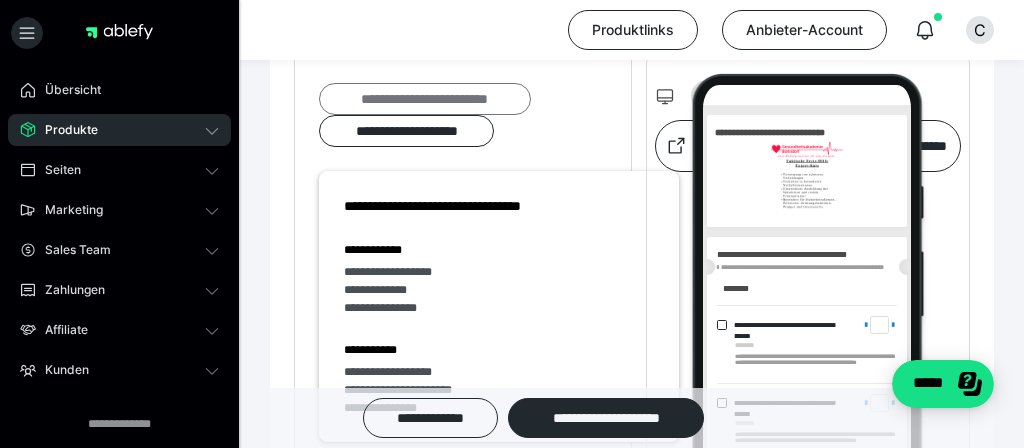 click on "**********" at bounding box center [425, 99] 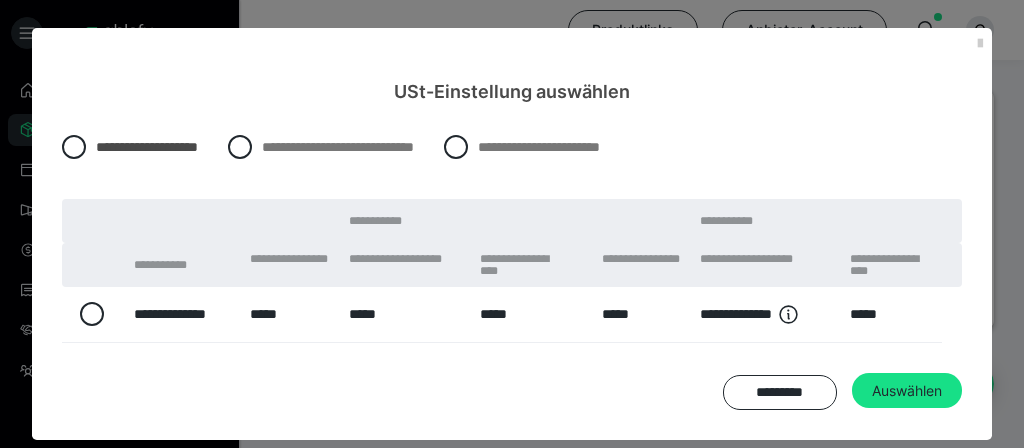 scroll, scrollTop: 18, scrollLeft: 0, axis: vertical 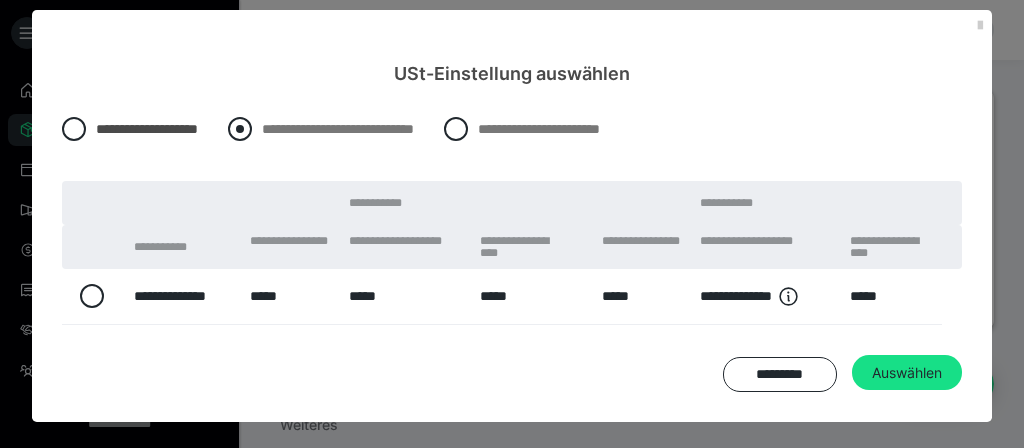 click on "**********" at bounding box center (338, 129) 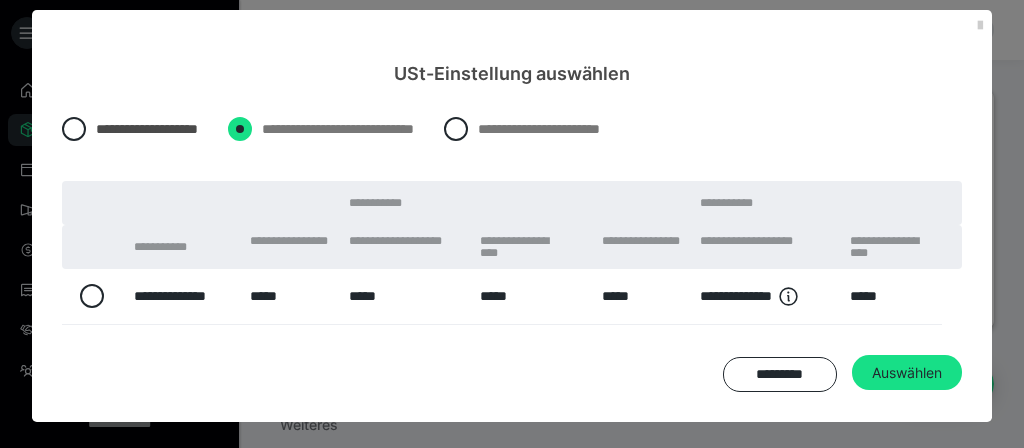 radio on "****" 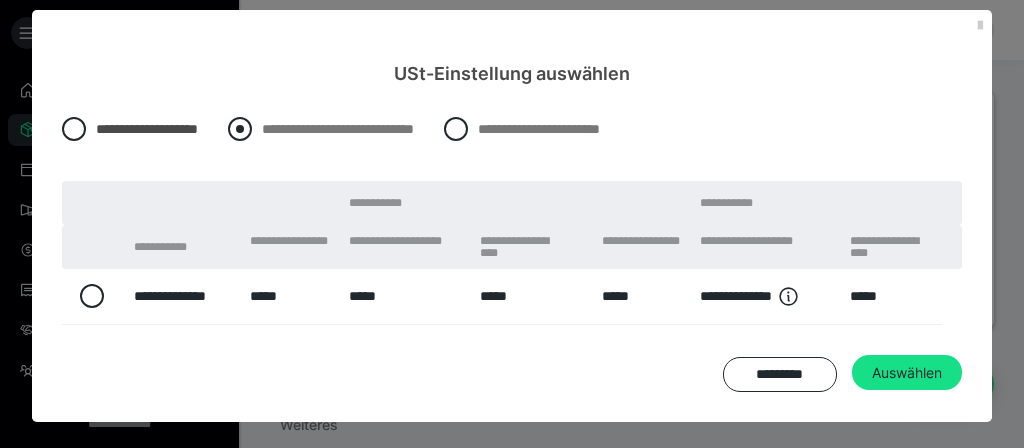 radio on "*****" 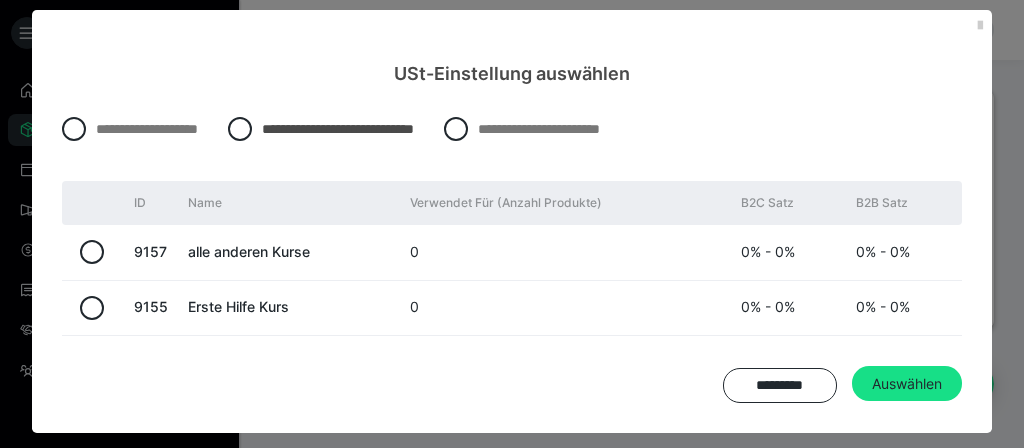click on "alle anderen Kurse" at bounding box center [289, 252] 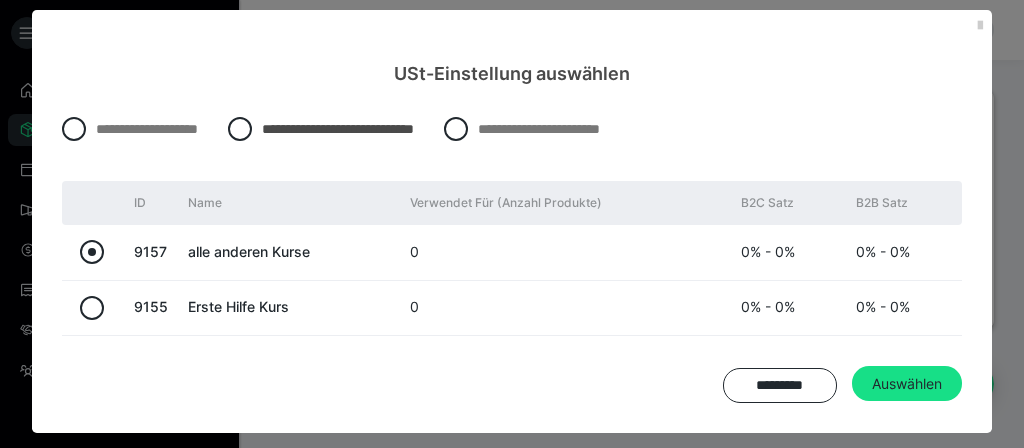 click at bounding box center (92, 252) 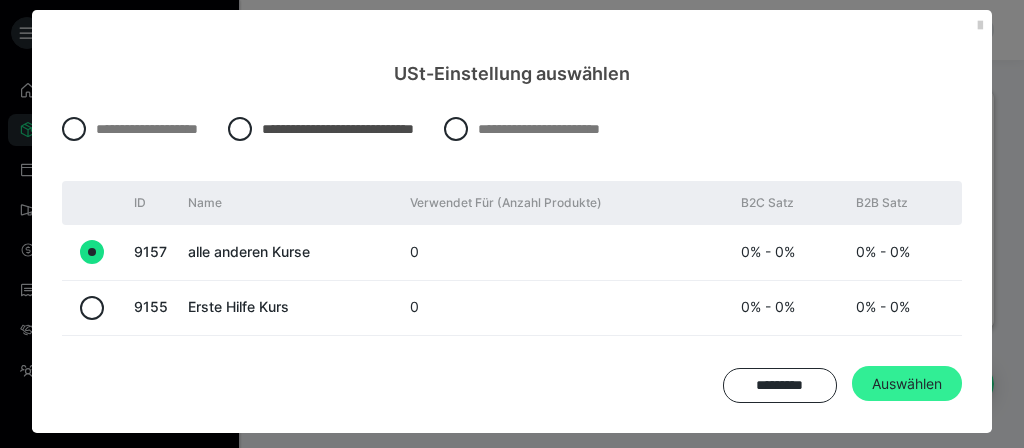 click on "Auswählen" at bounding box center [907, 384] 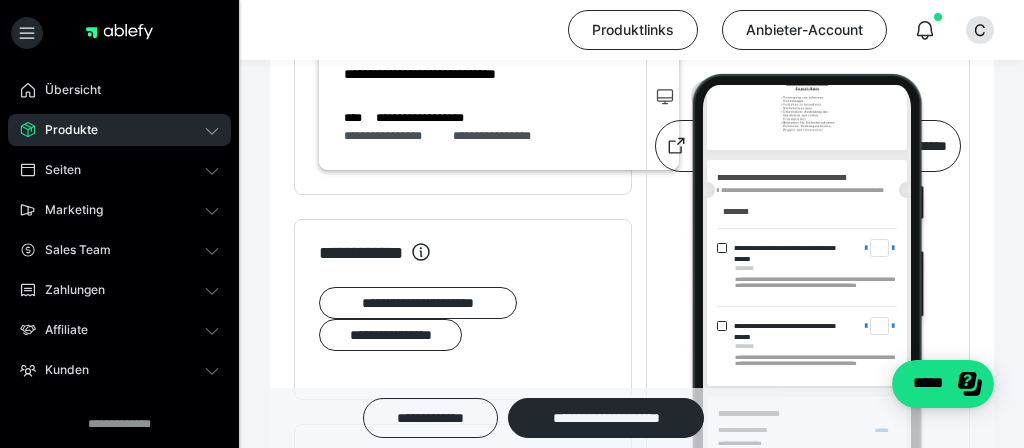 scroll, scrollTop: 75, scrollLeft: 0, axis: vertical 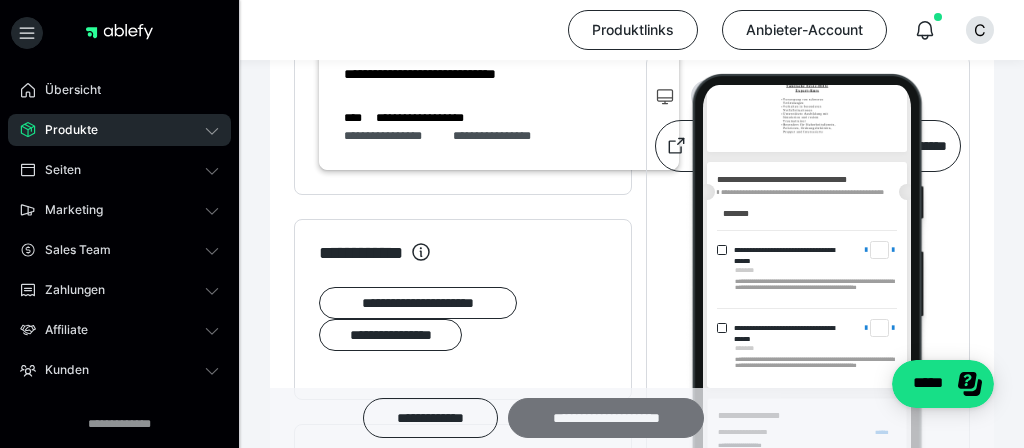 click on "**********" at bounding box center (606, 418) 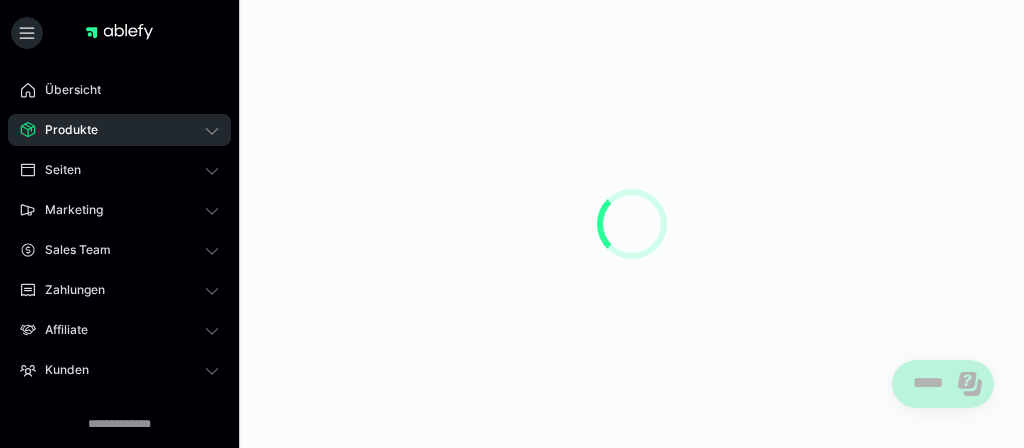 scroll, scrollTop: 0, scrollLeft: 0, axis: both 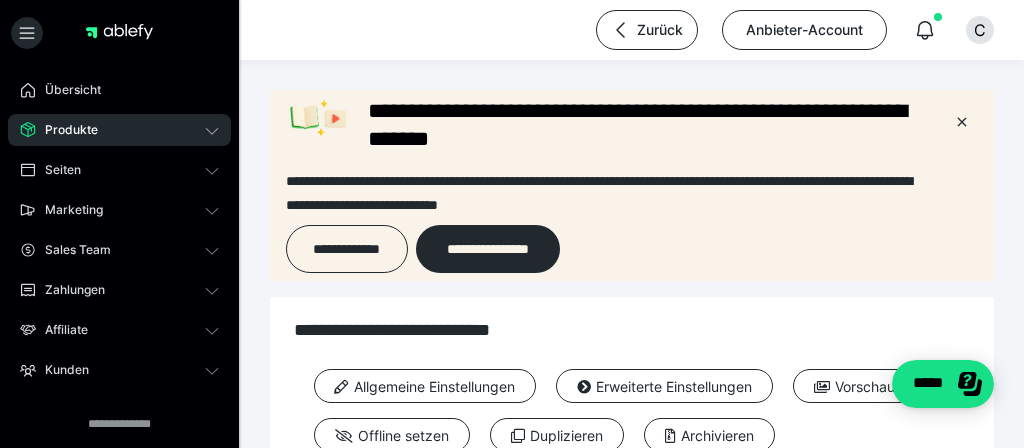 click on "Produkte" at bounding box center [64, 130] 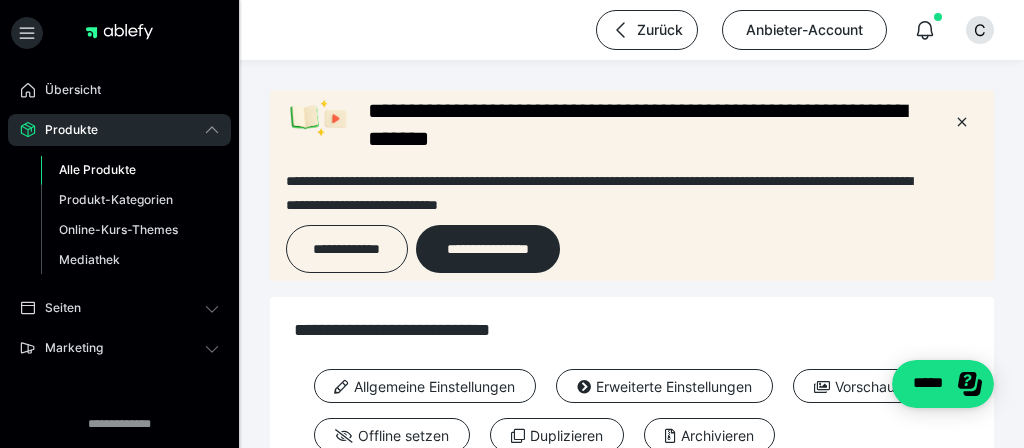 click on "Alle Produkte" at bounding box center [97, 169] 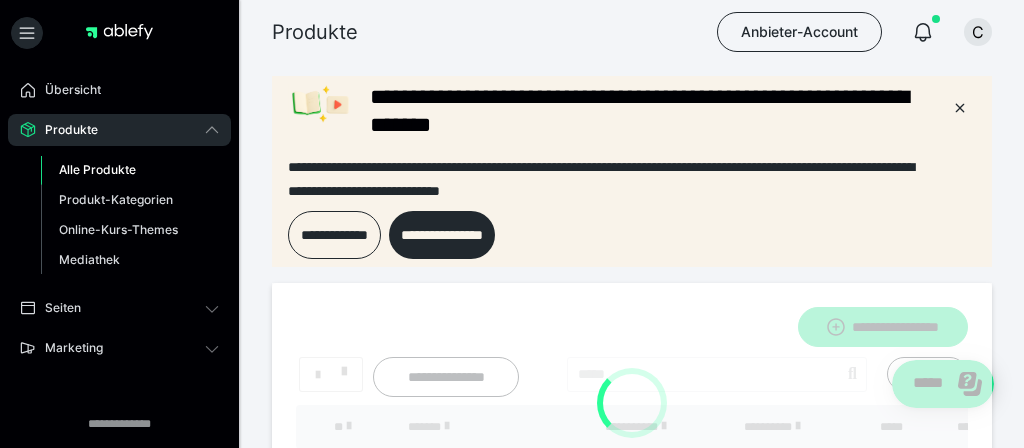 scroll, scrollTop: 0, scrollLeft: 0, axis: both 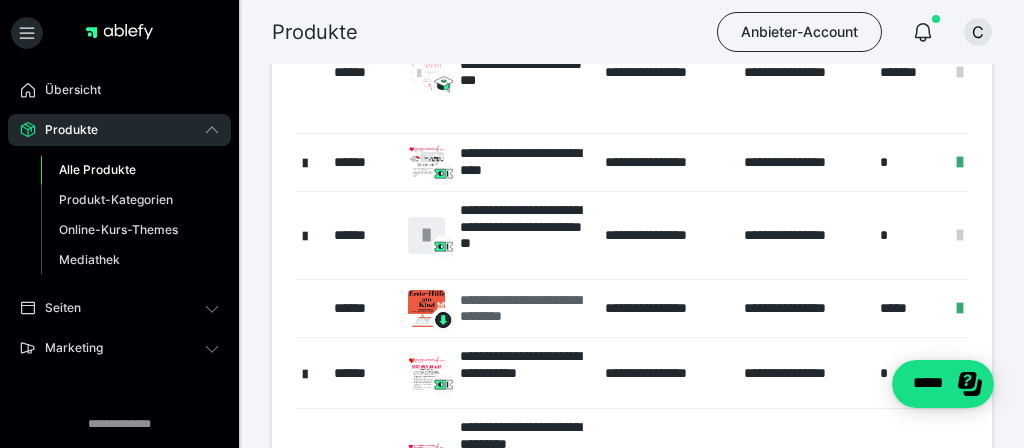 click on "**********" at bounding box center (522, 309) 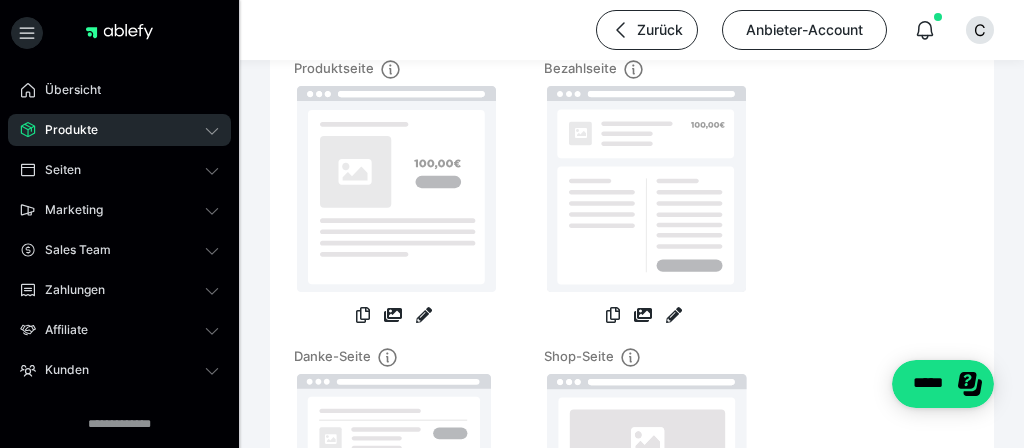 scroll, scrollTop: 0, scrollLeft: 0, axis: both 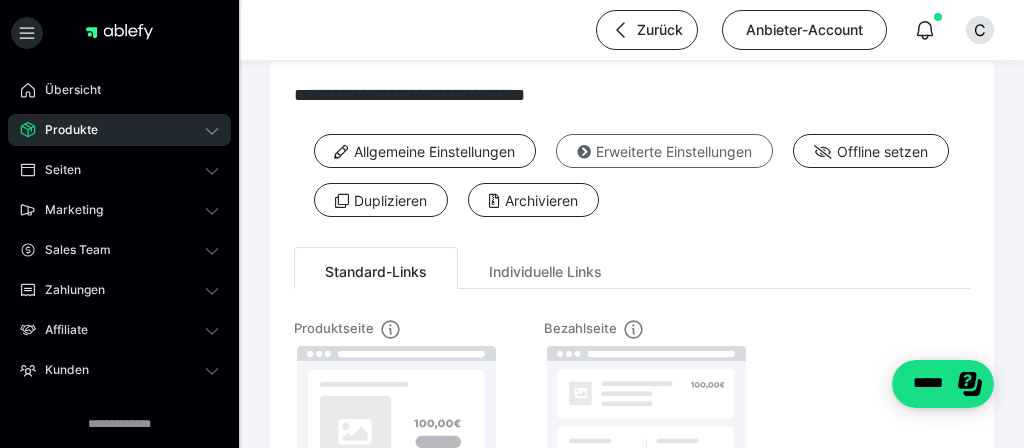 click on "Erweiterte Einstellungen" at bounding box center [664, 151] 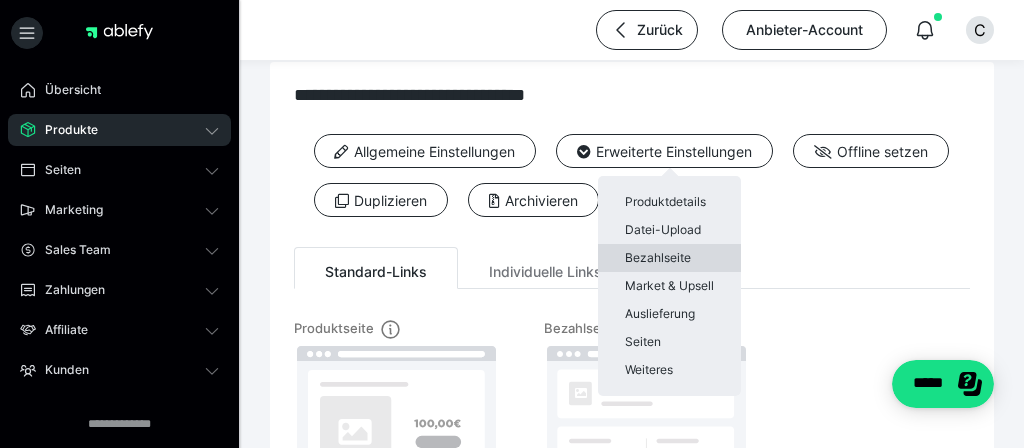 click on "Bezahlseite" at bounding box center (669, 258) 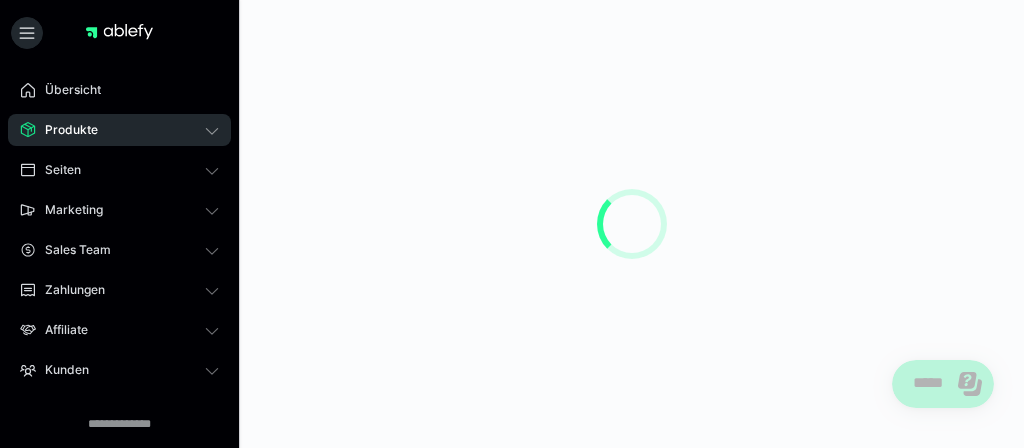 scroll, scrollTop: 0, scrollLeft: 0, axis: both 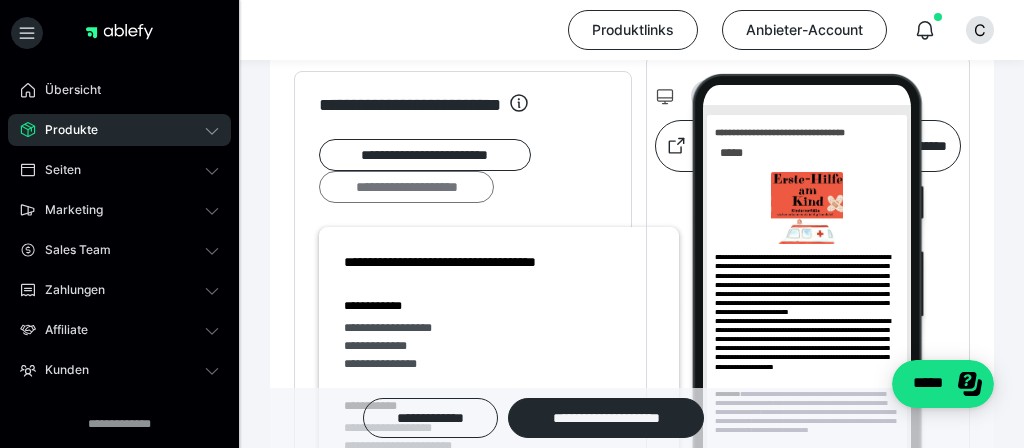 click on "**********" at bounding box center [406, 187] 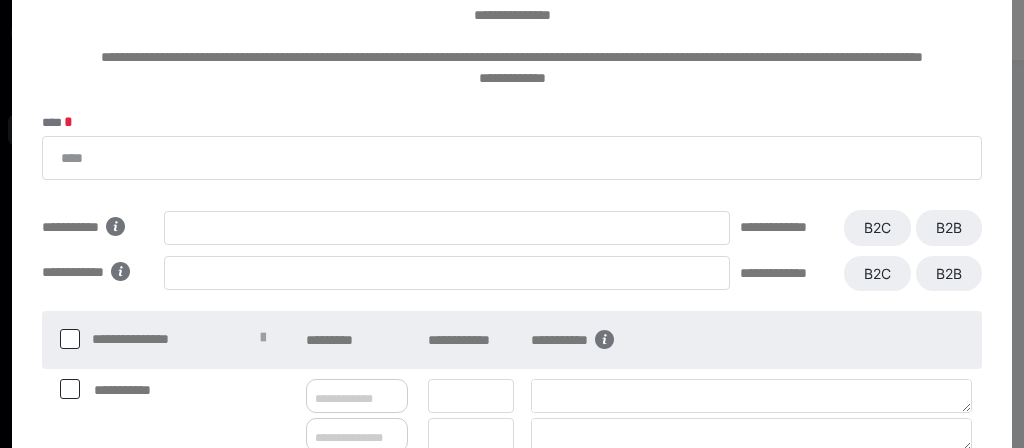 scroll, scrollTop: 188, scrollLeft: 0, axis: vertical 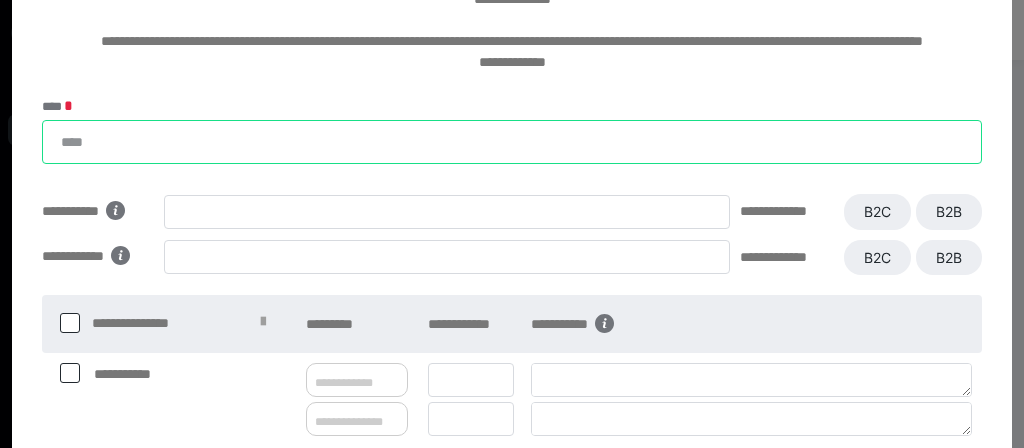 click on "****" at bounding box center [512, 142] 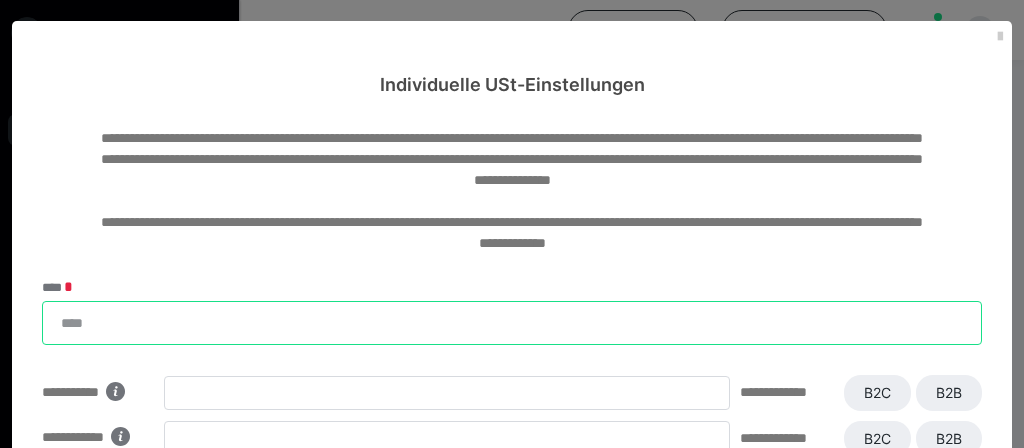 scroll, scrollTop: 0, scrollLeft: 0, axis: both 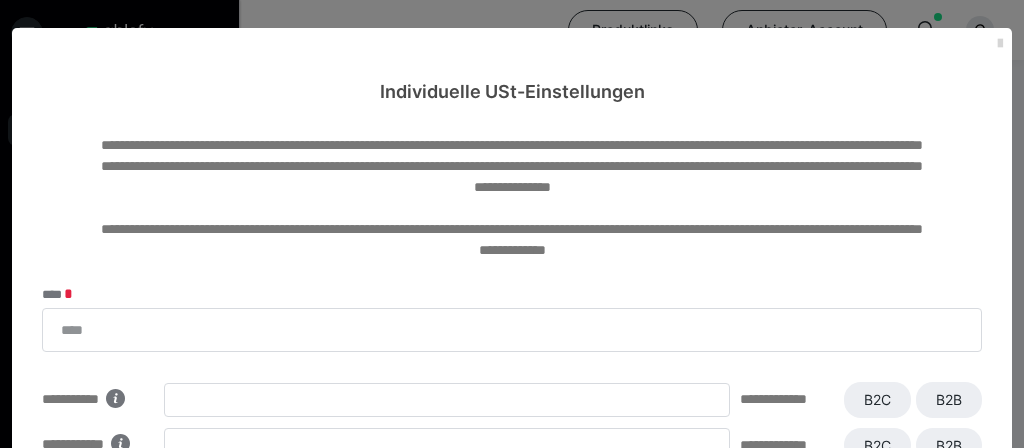 click at bounding box center (1000, 44) 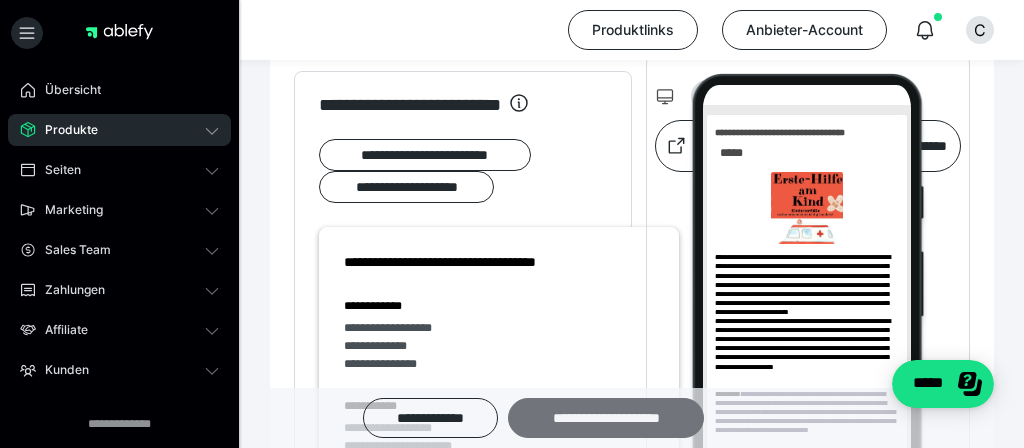click on "**********" at bounding box center (606, 418) 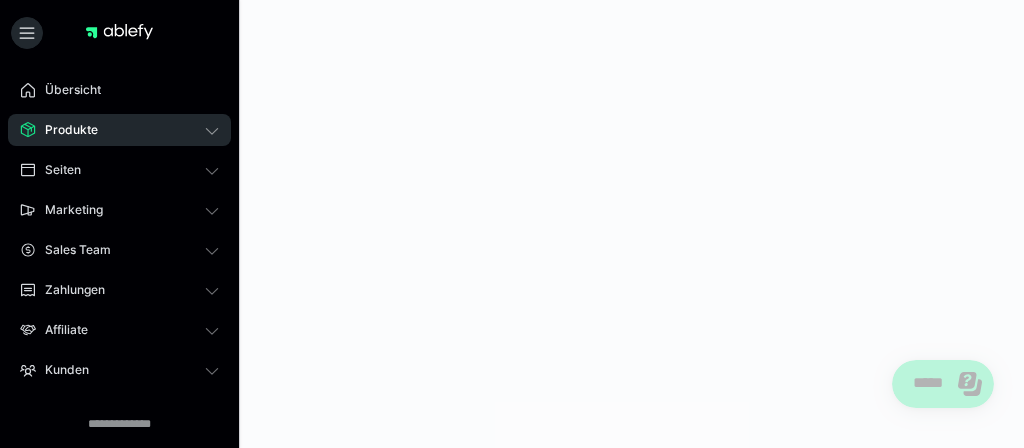 scroll, scrollTop: 0, scrollLeft: 0, axis: both 